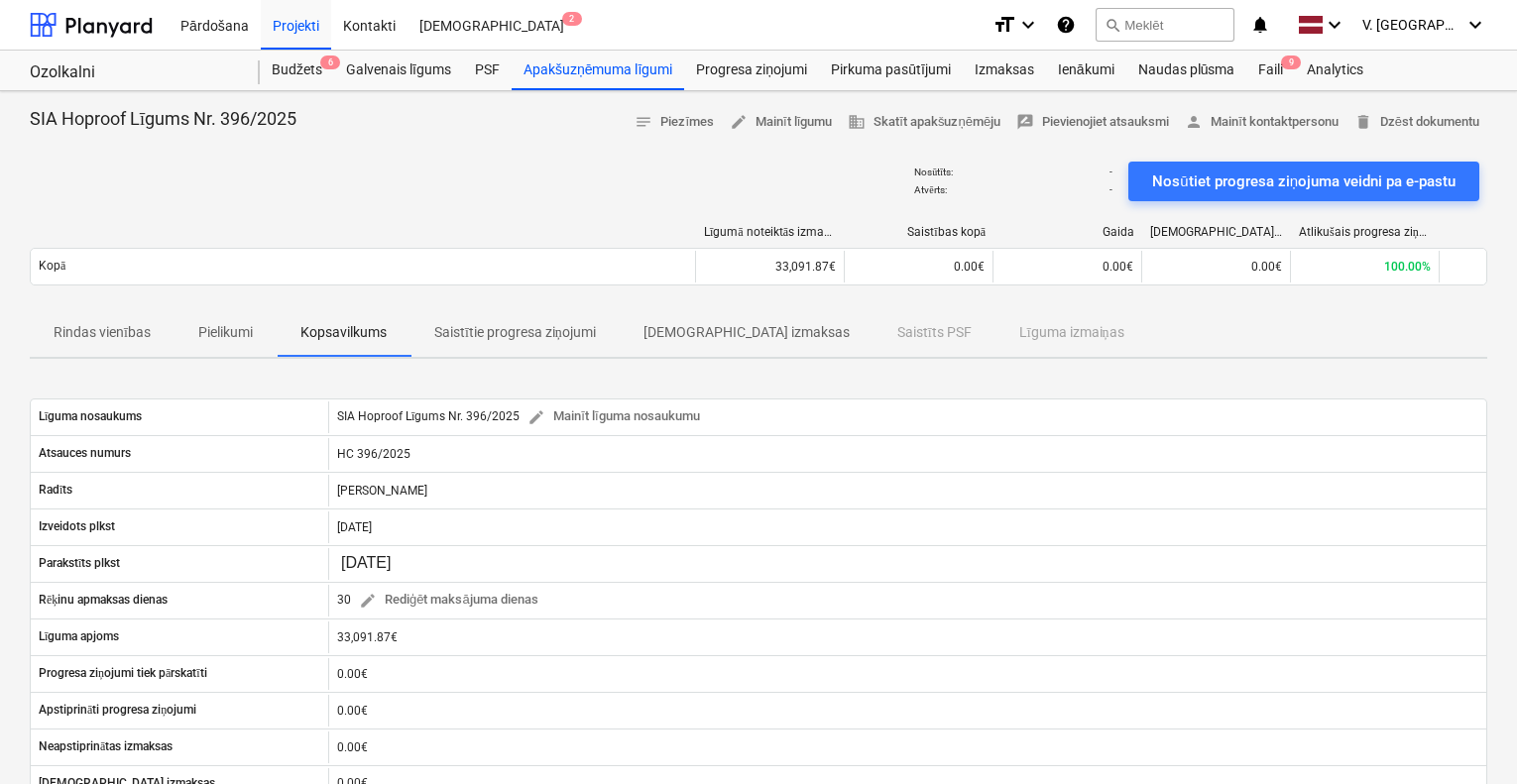 scroll, scrollTop: 325, scrollLeft: 0, axis: vertical 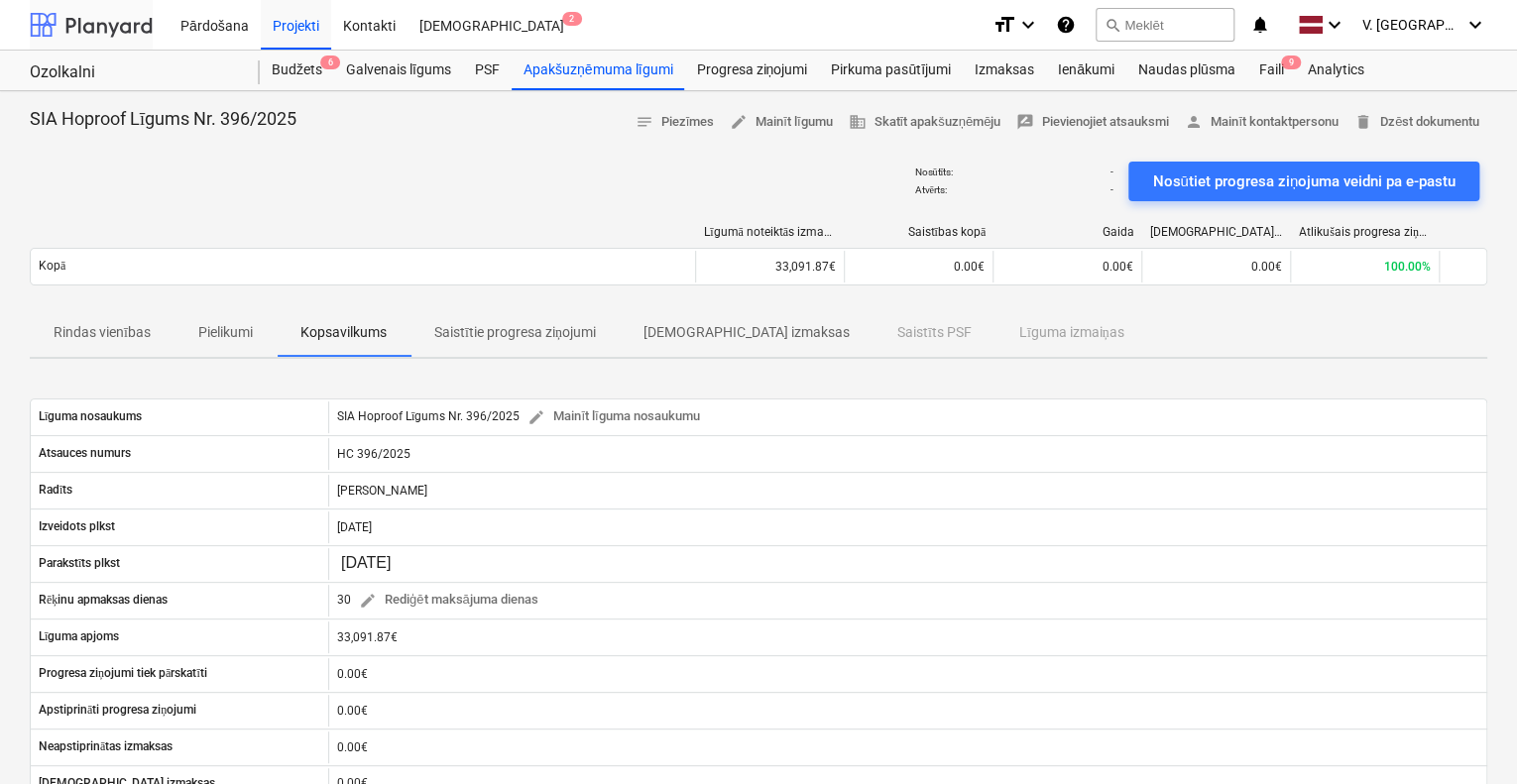 click at bounding box center (91, 25) 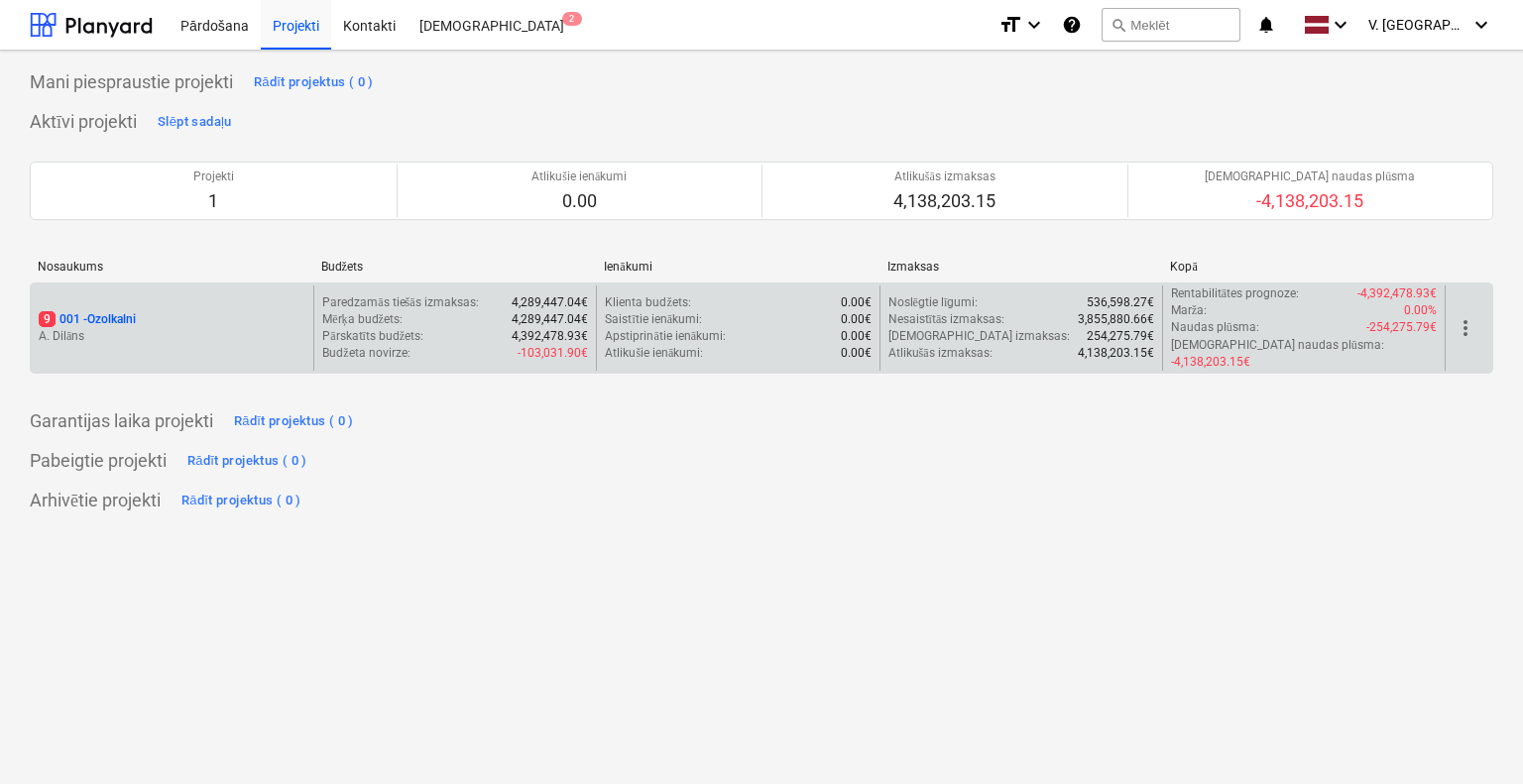 click on "9  001 -  Ozolkalni" at bounding box center [172, 319] 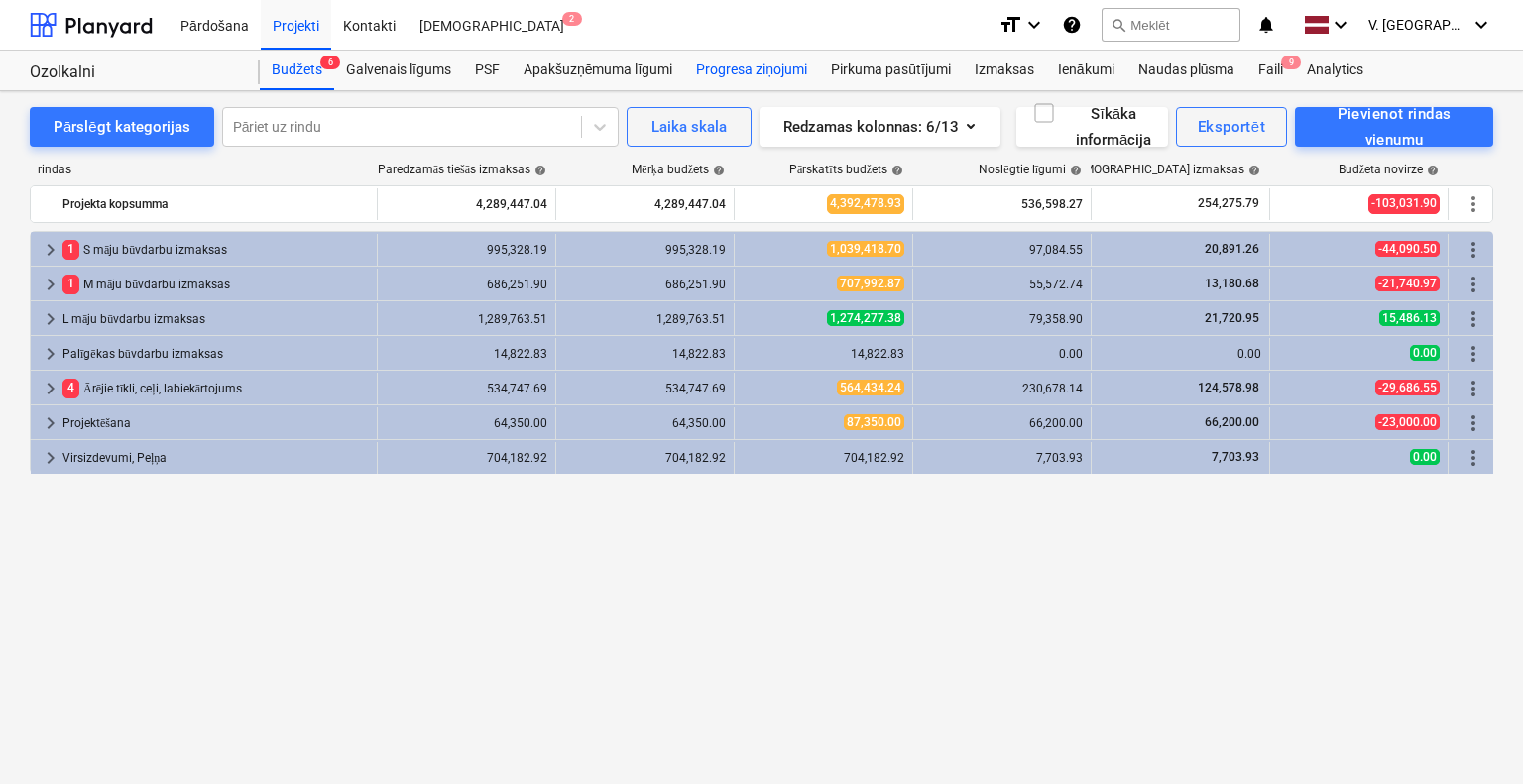 click on "Progresa ziņojumi" at bounding box center (752, 70) 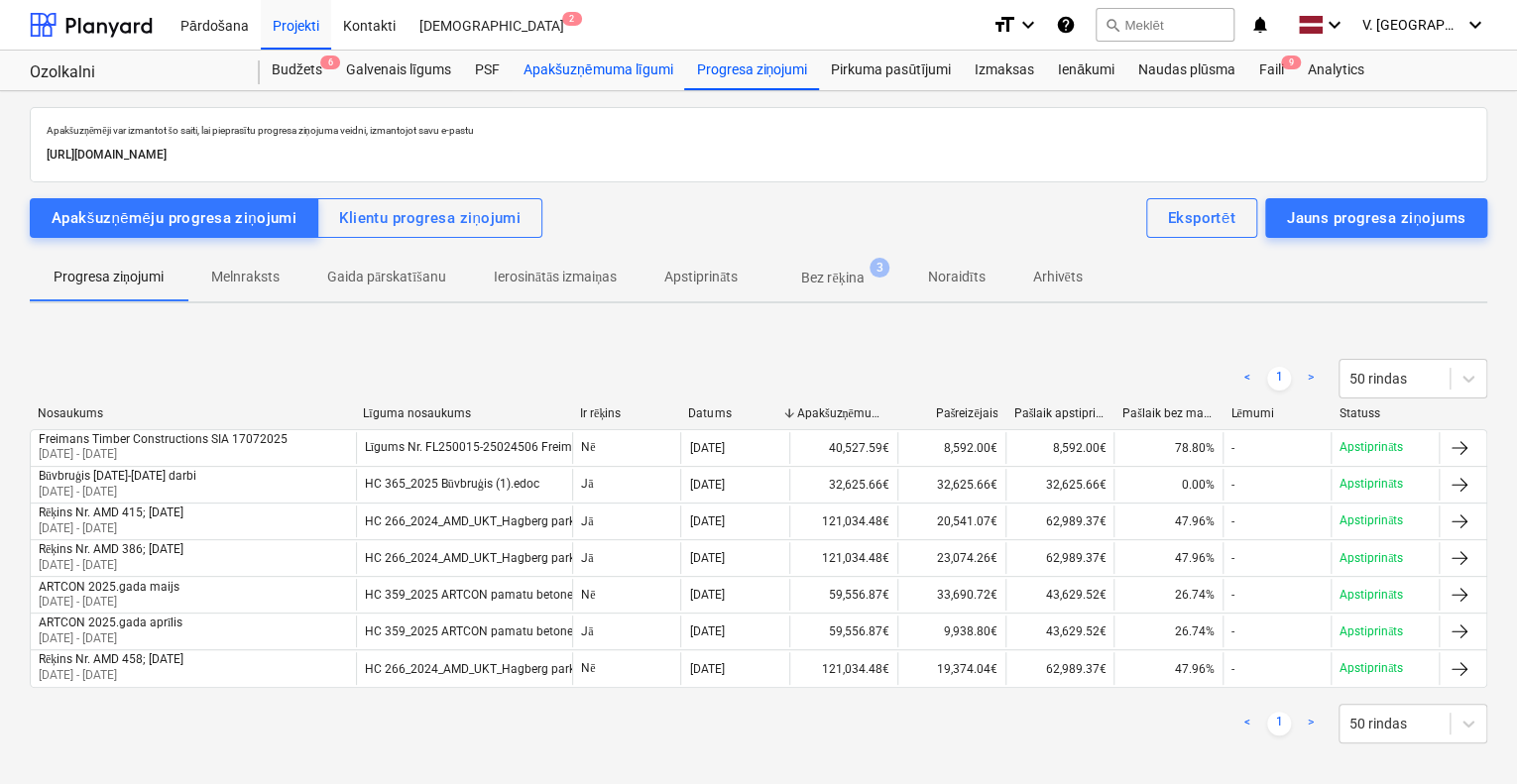 click on "Apakšuzņēmuma līgumi" at bounding box center [598, 70] 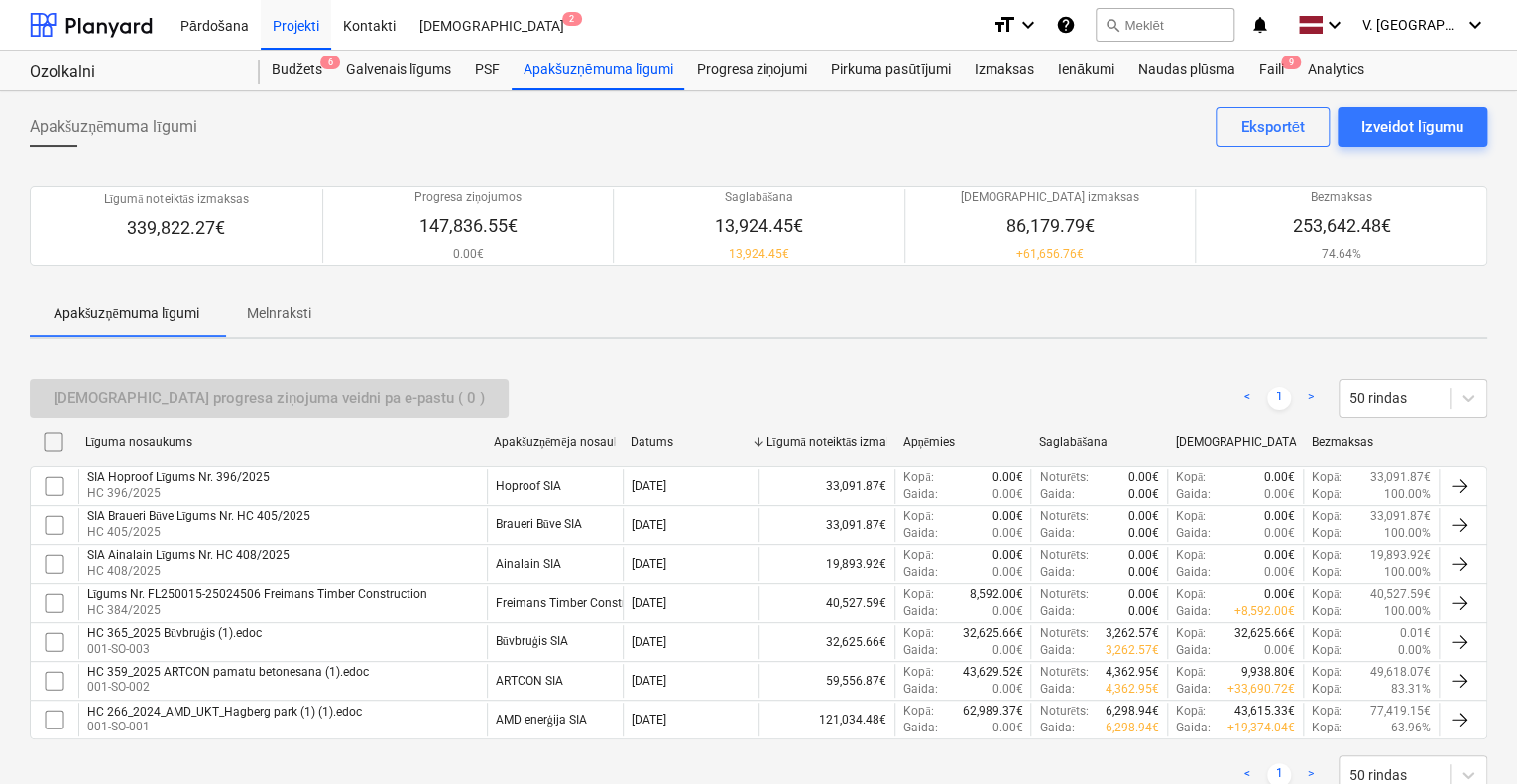 scroll, scrollTop: 63, scrollLeft: 0, axis: vertical 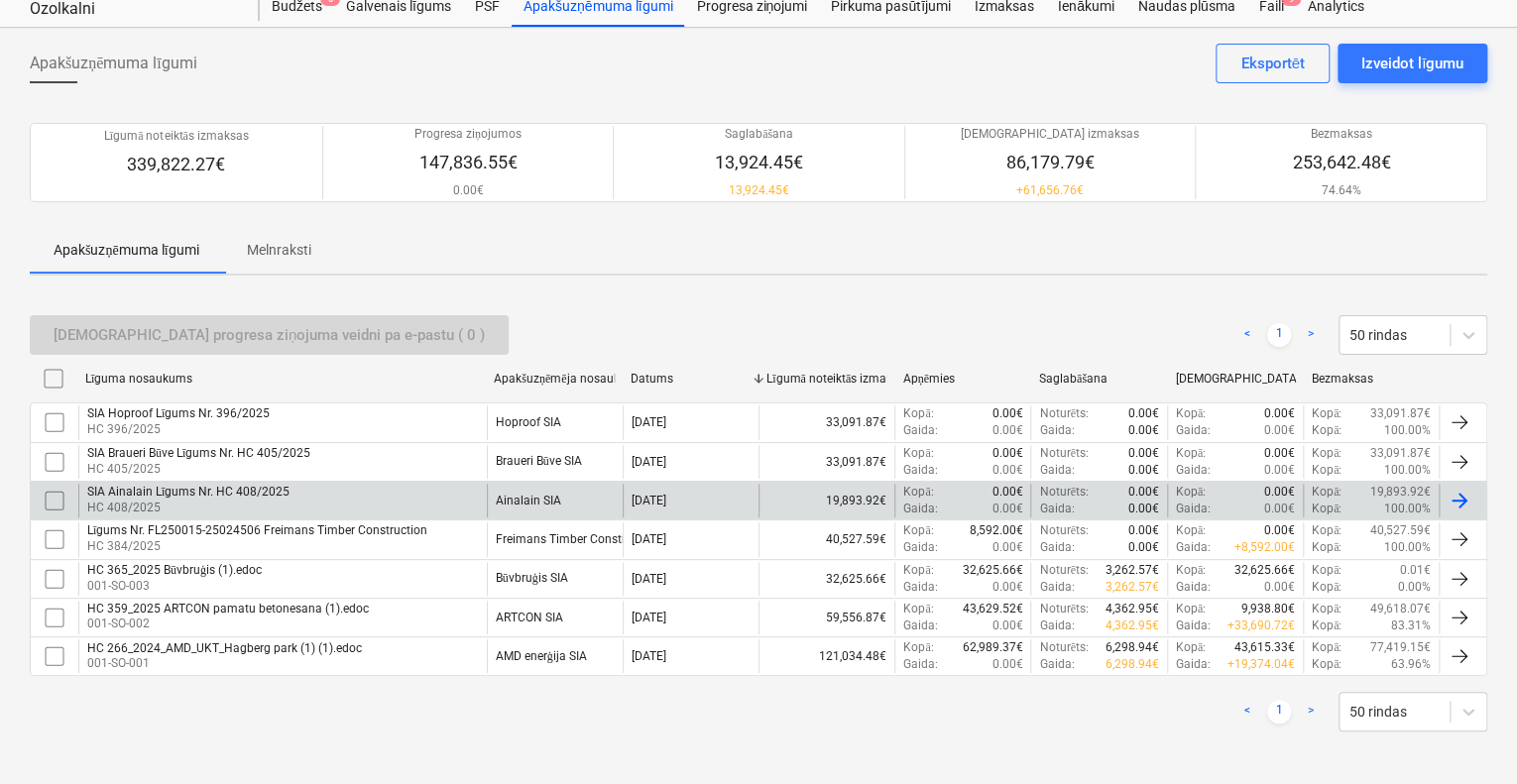 click on "SIA Ainalain Līgums Nr. HC 408/2025 HC 408/2025" at bounding box center [283, 501] 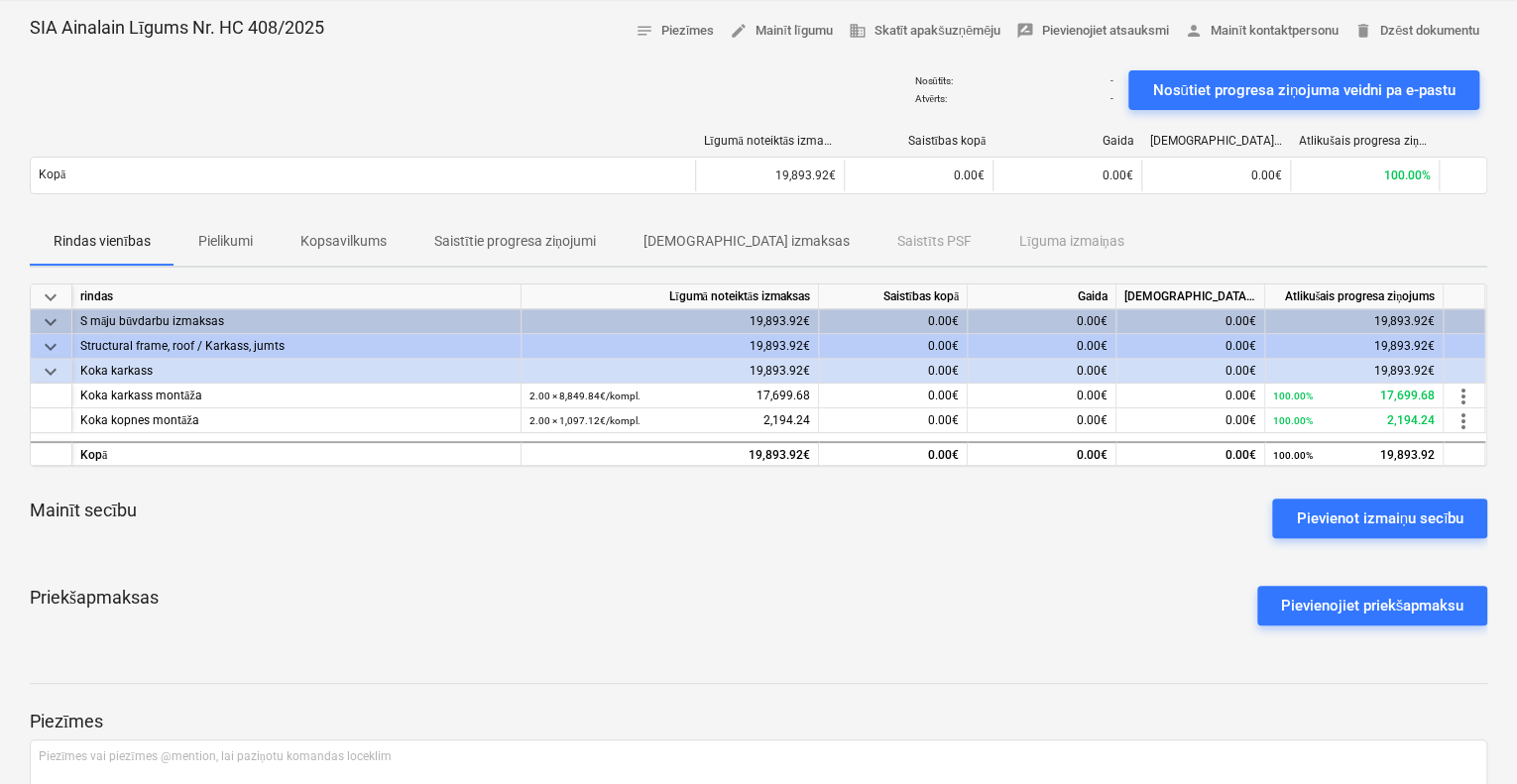 scroll, scrollTop: 0, scrollLeft: 0, axis: both 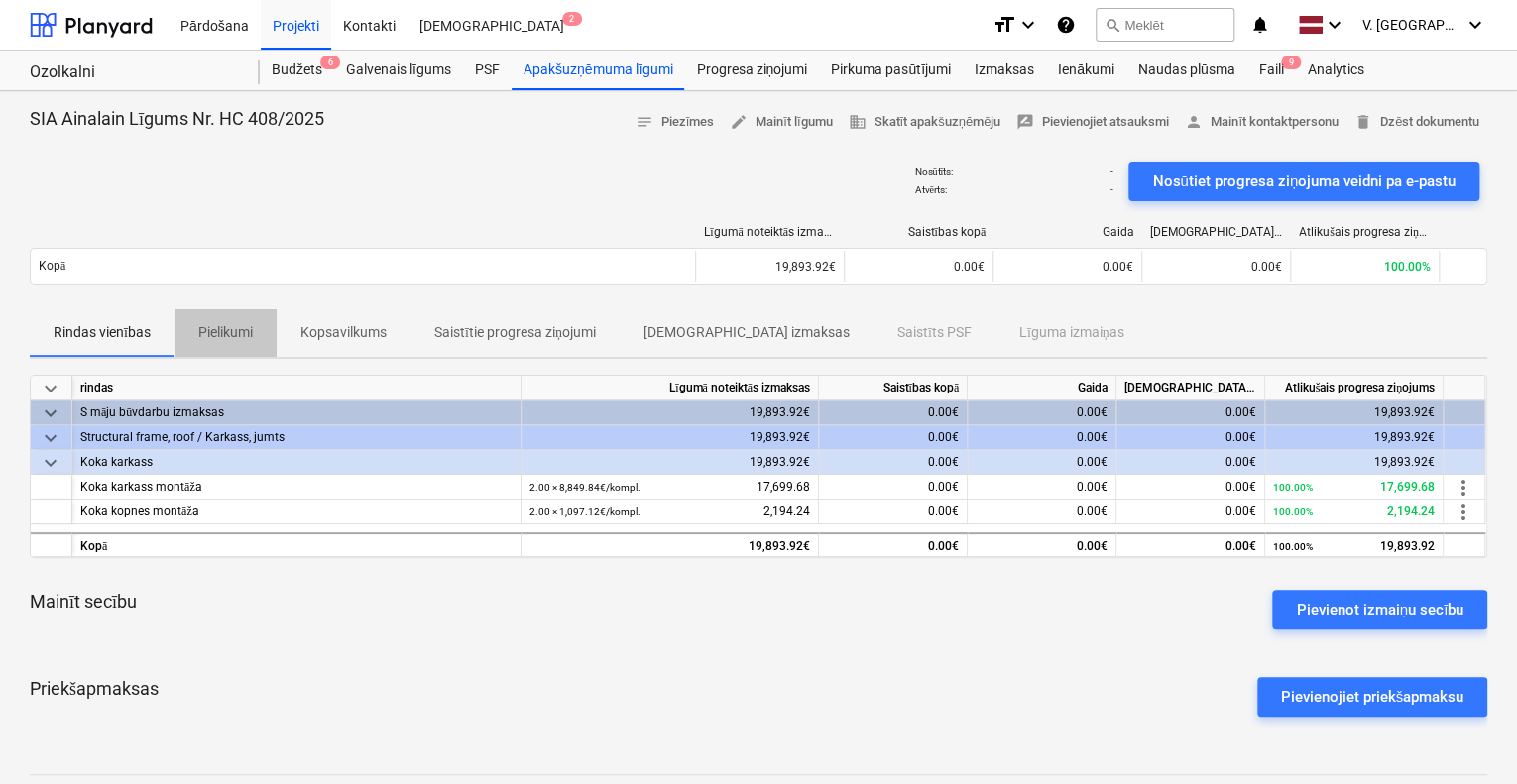click on "Pielikumi" at bounding box center (225, 332) 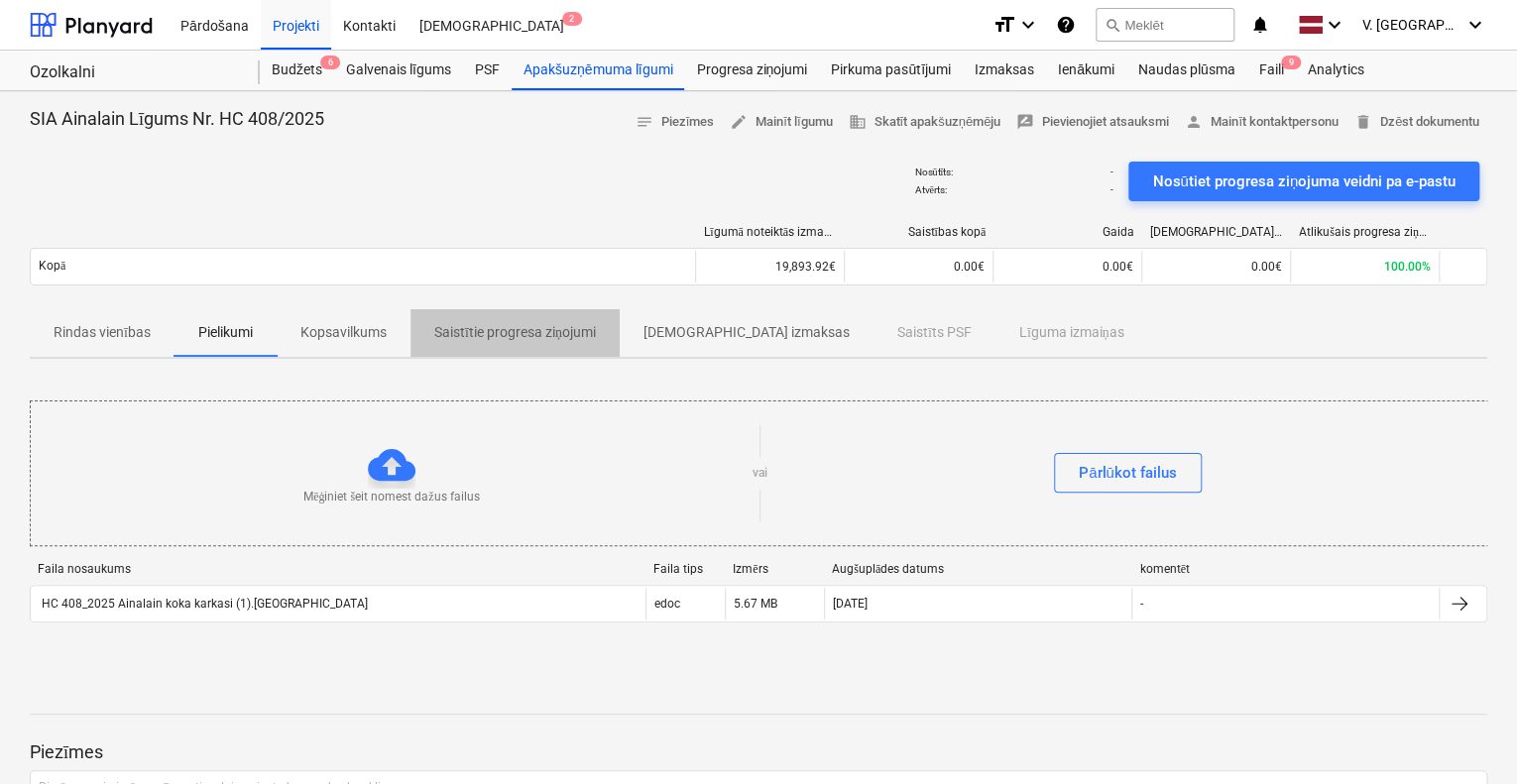 click on "Saistītie progresa ziņojumi" at bounding box center [515, 332] 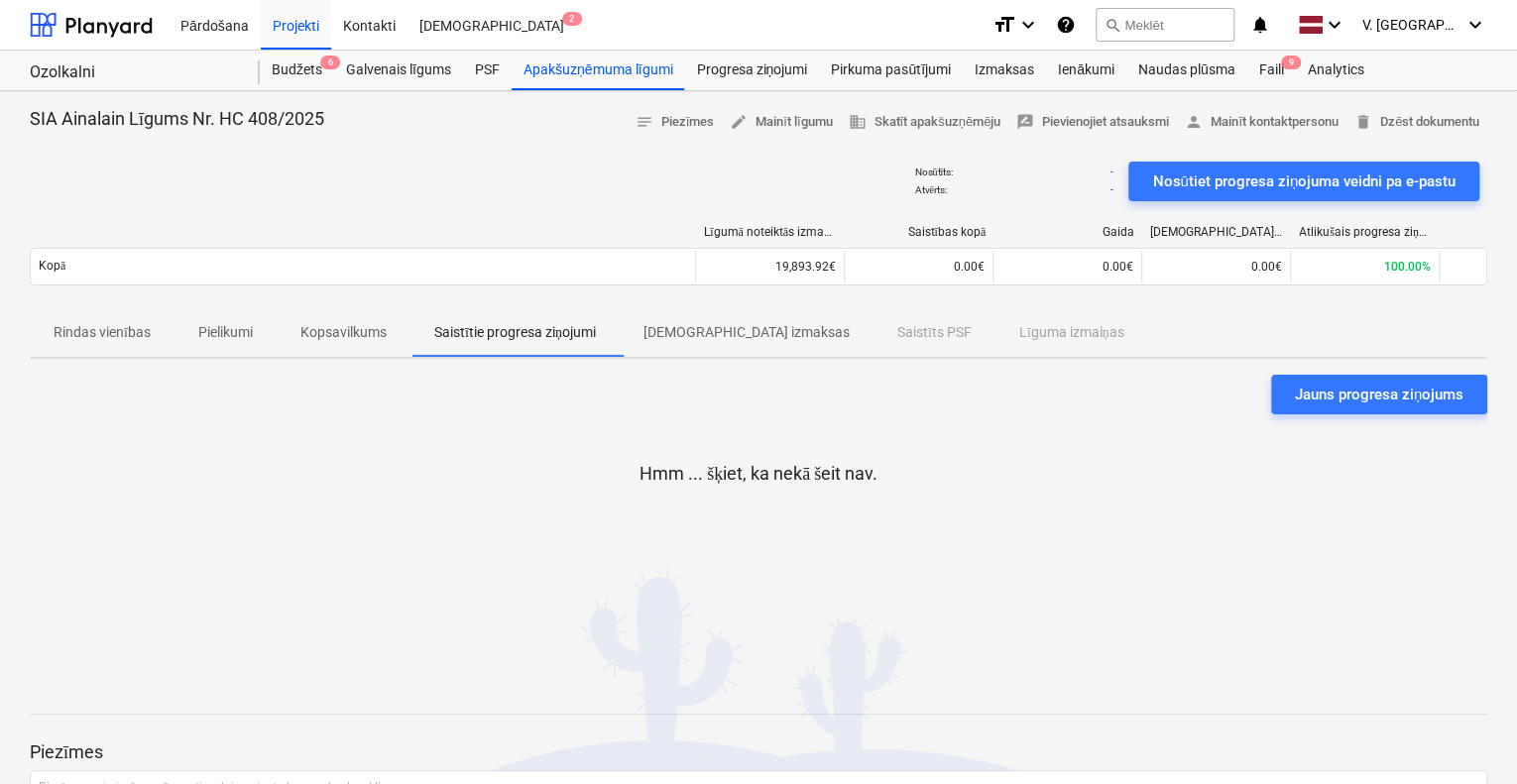 click on "Kopsavilkums" at bounding box center [343, 332] 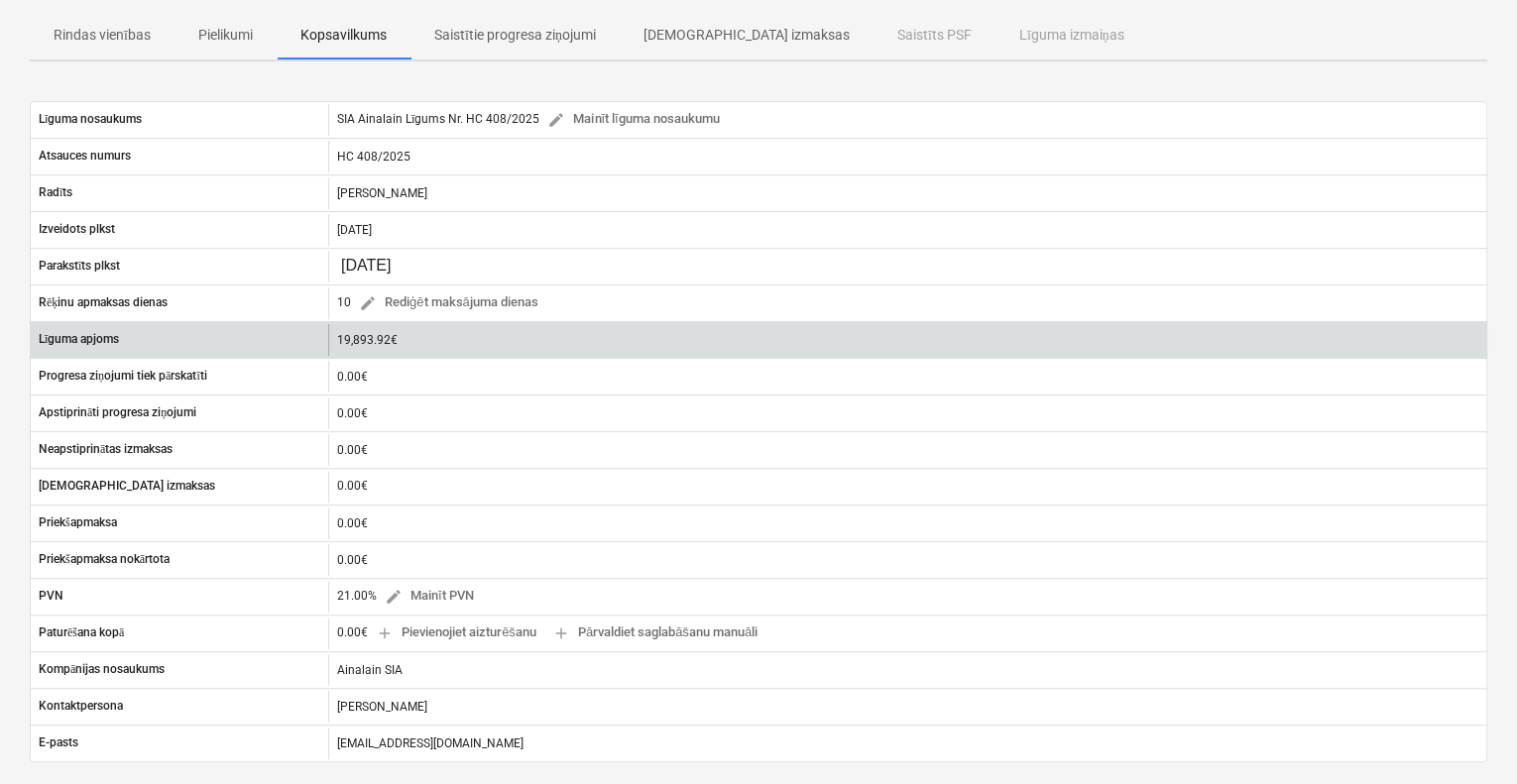 scroll, scrollTop: 198, scrollLeft: 0, axis: vertical 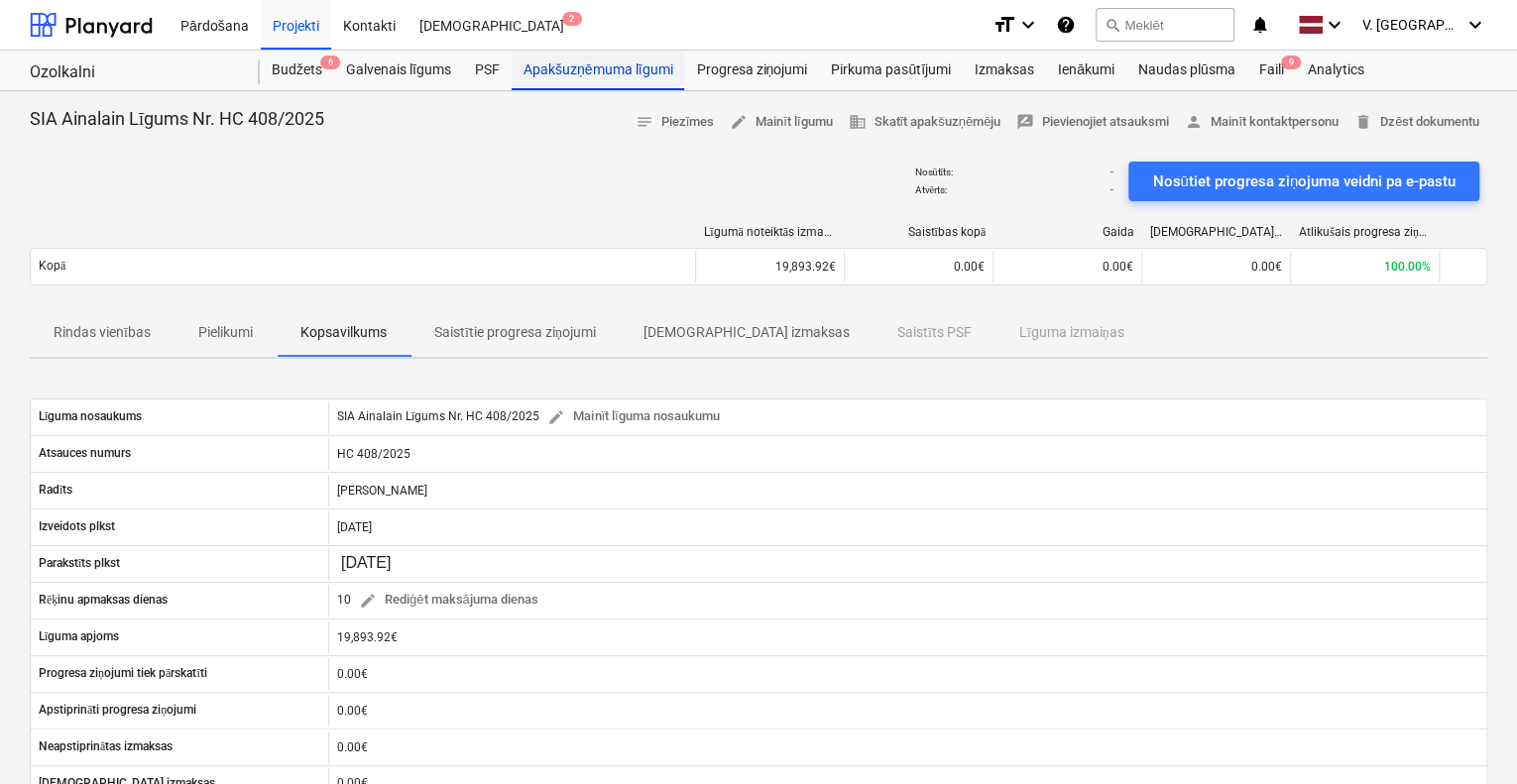 click on "Apakšuzņēmuma līgumi" at bounding box center [598, 70] 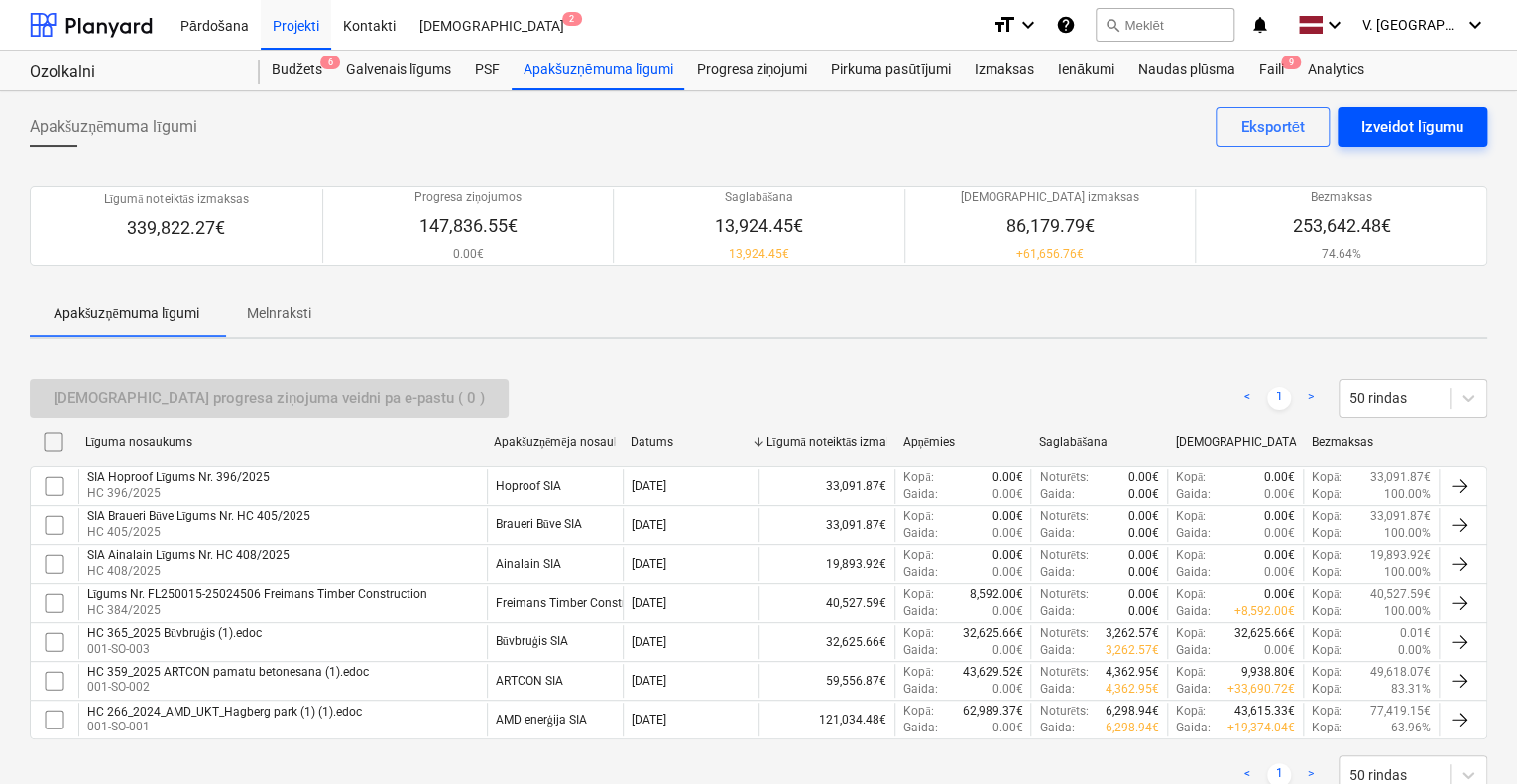 click on "Izveidot līgumu" at bounding box center (1412, 127) 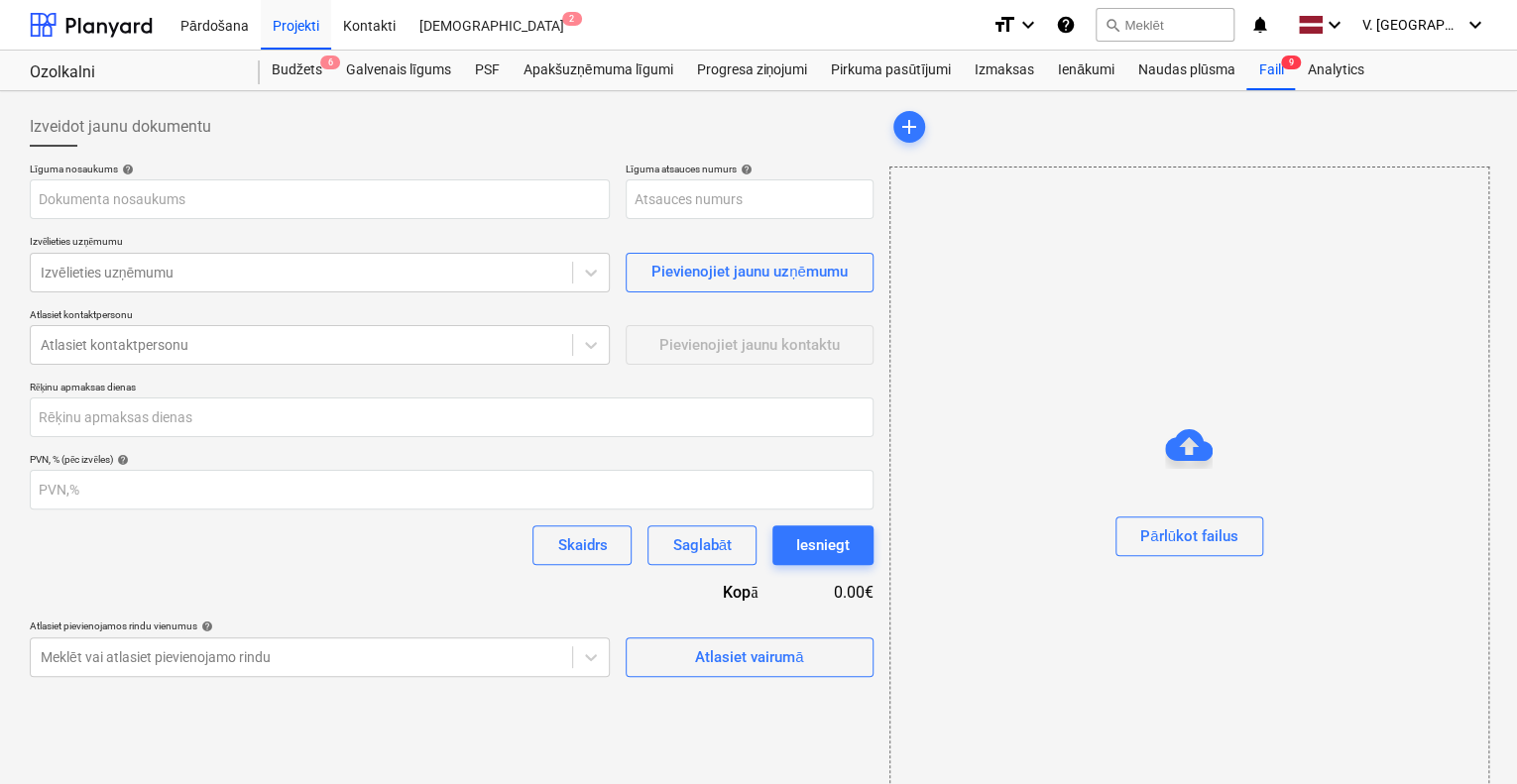 type on "001-SO-011" 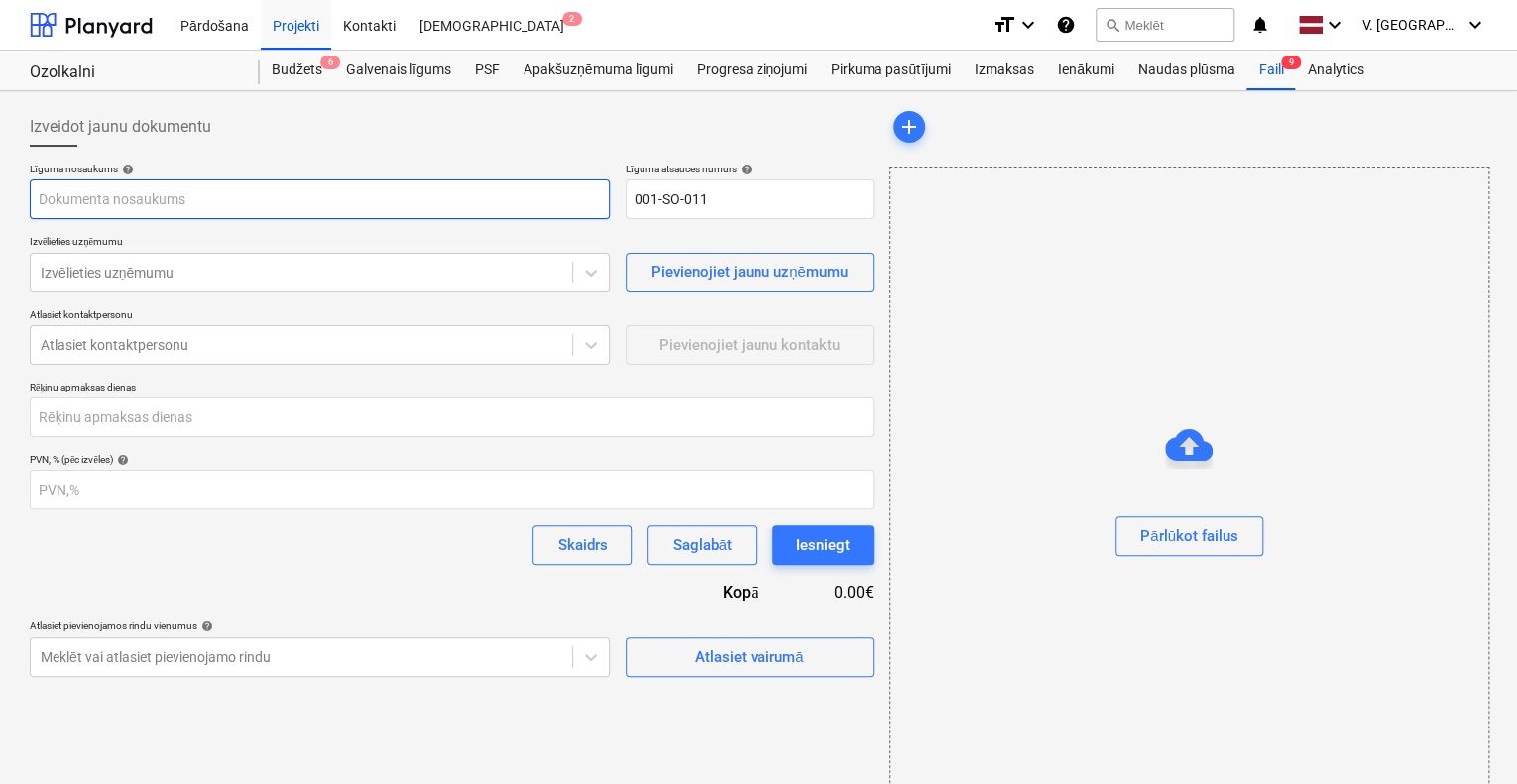 click at bounding box center [319, 199] 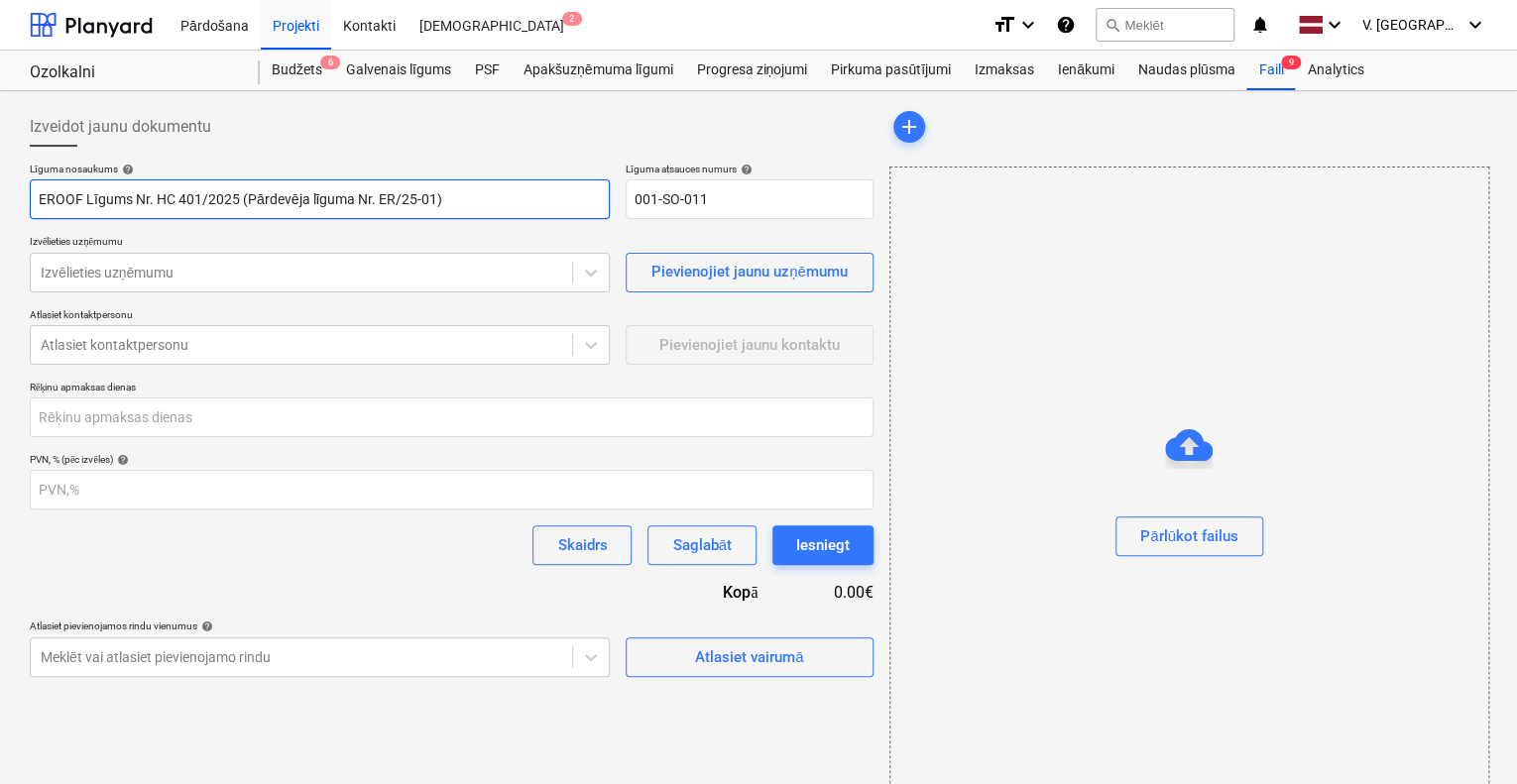 type on "EROOF Līgums Nr. HC 401/2025 (Pārdevēja līguma Nr. ER/25-01)" 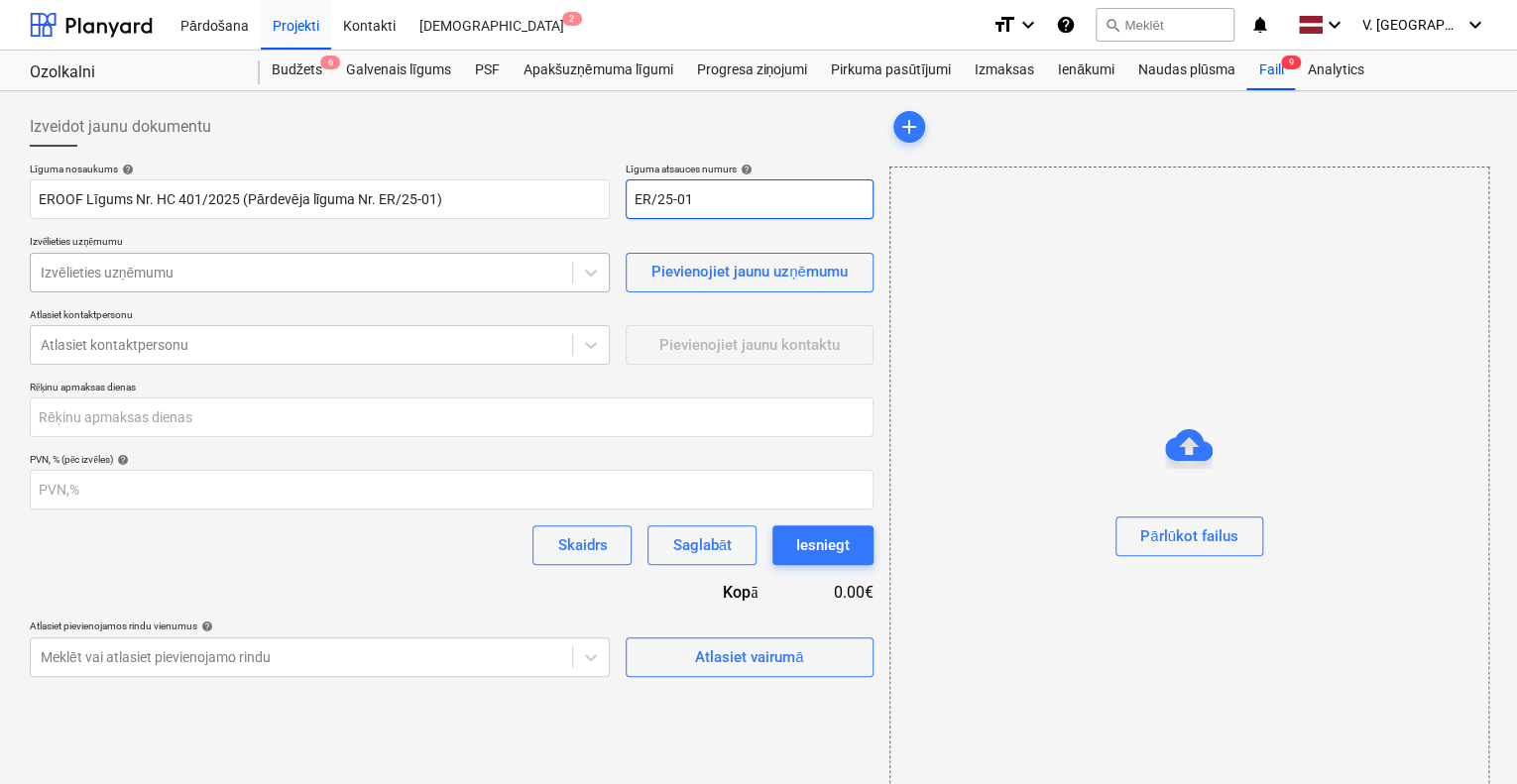 type on "ER/25-01" 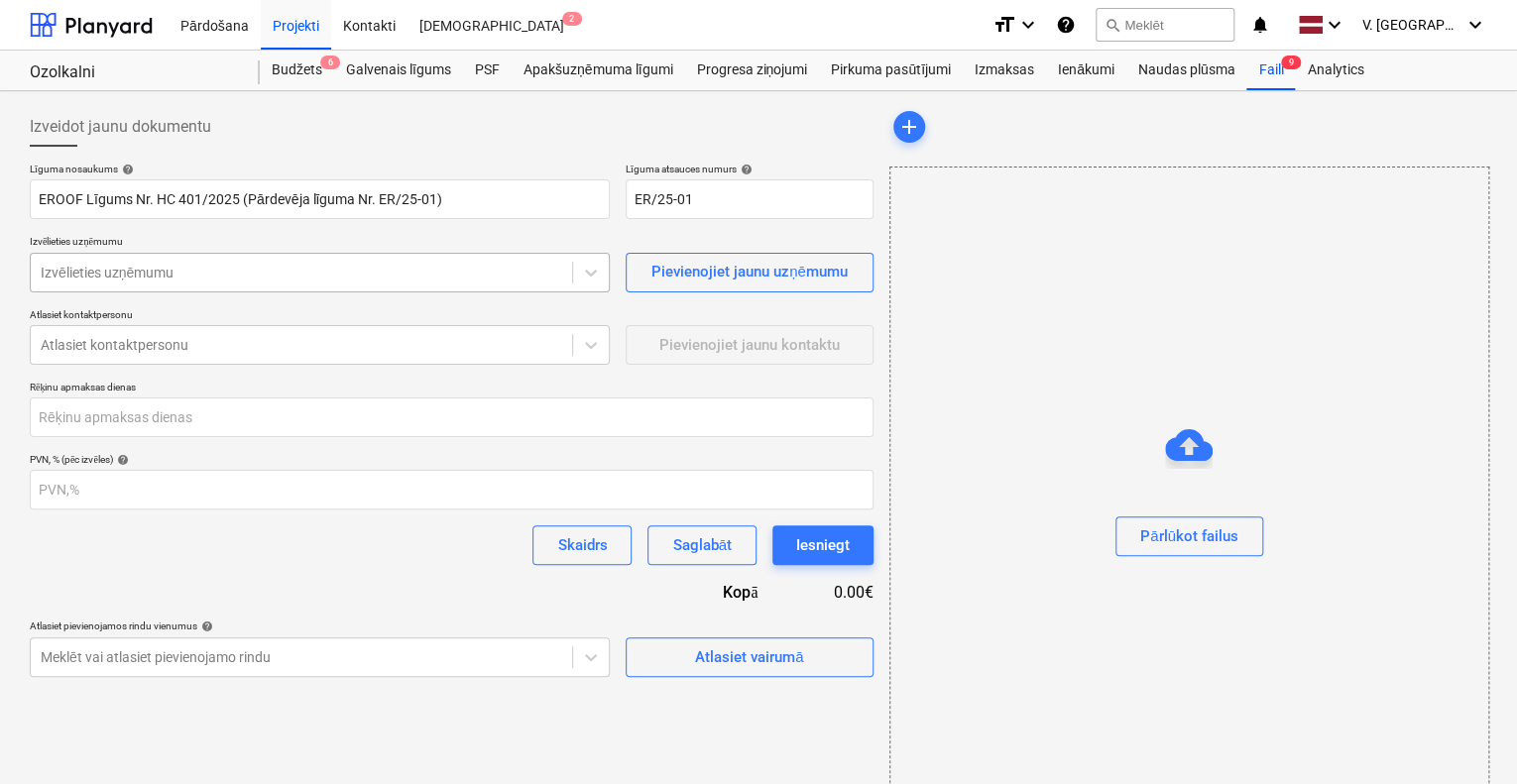 click at bounding box center [301, 273] 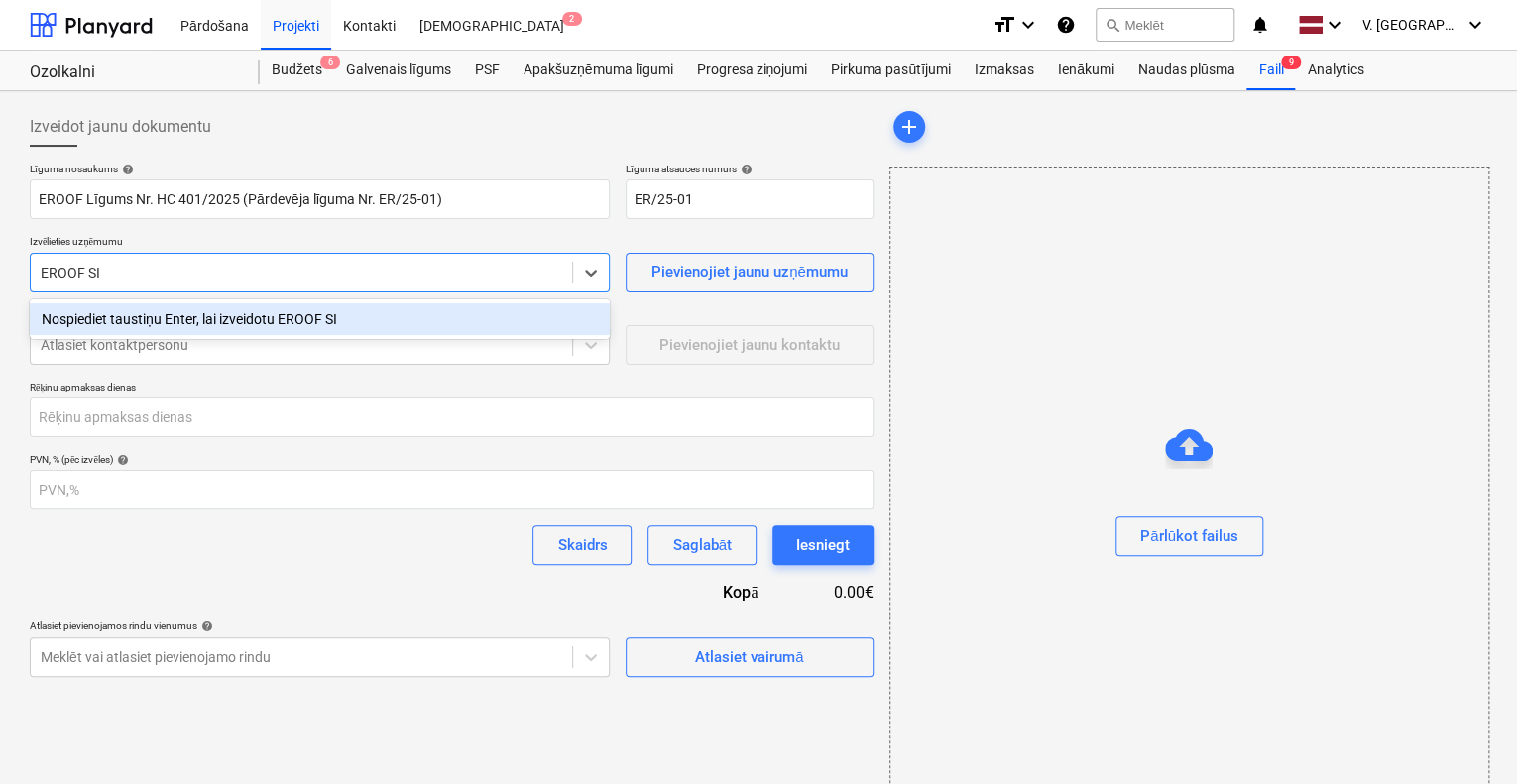 type on "EROOF SIA" 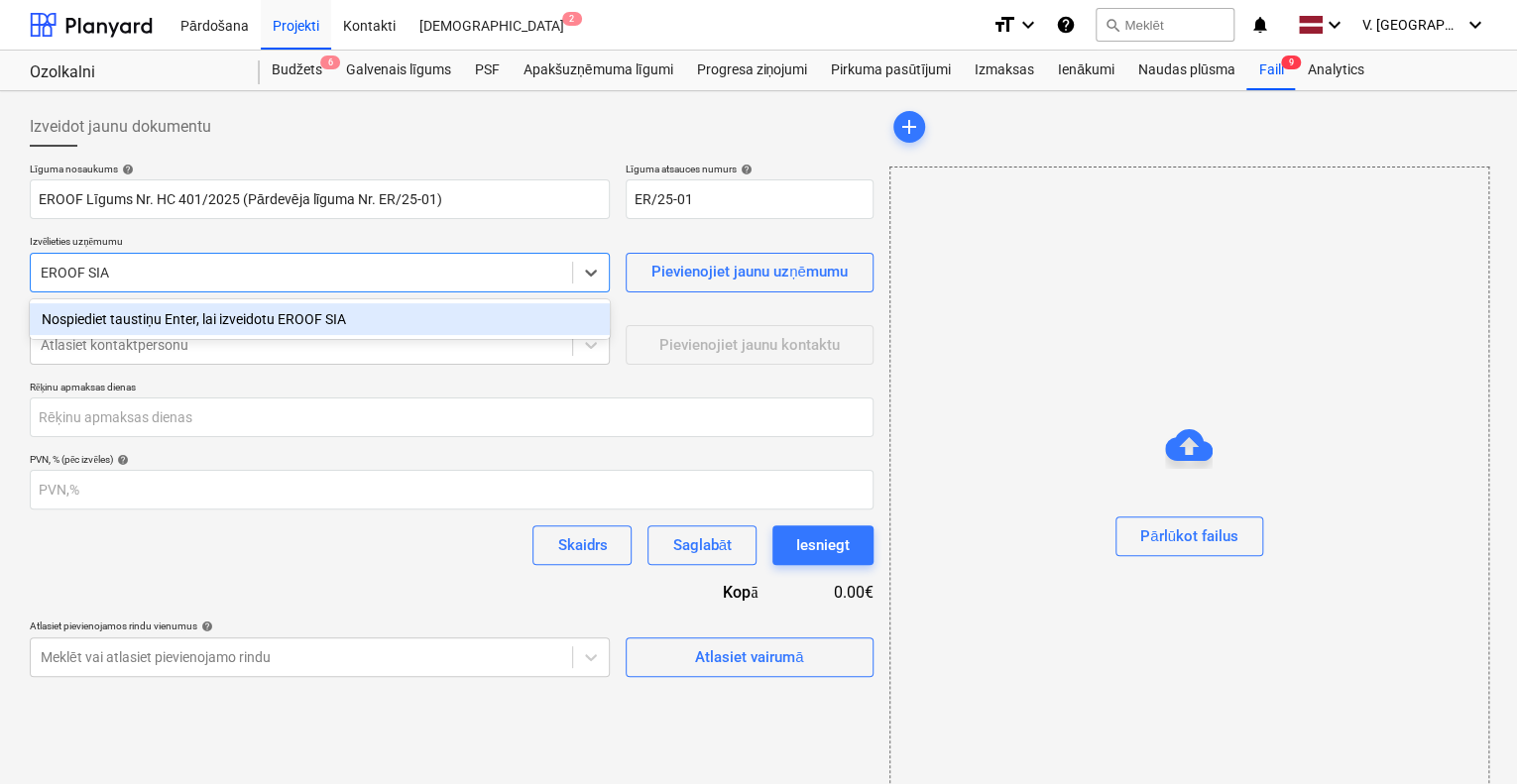 type 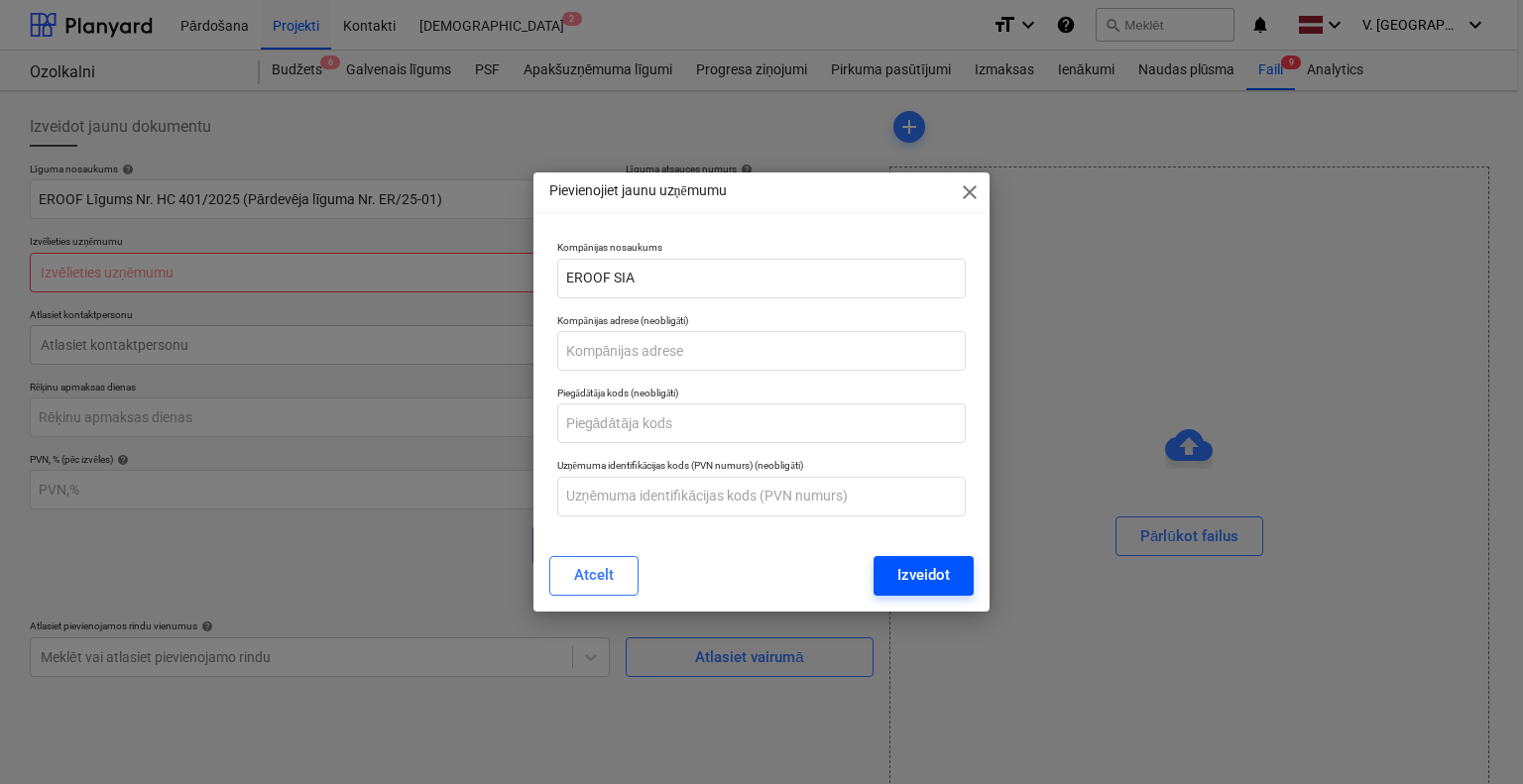 click on "Izveidot" at bounding box center (923, 575) 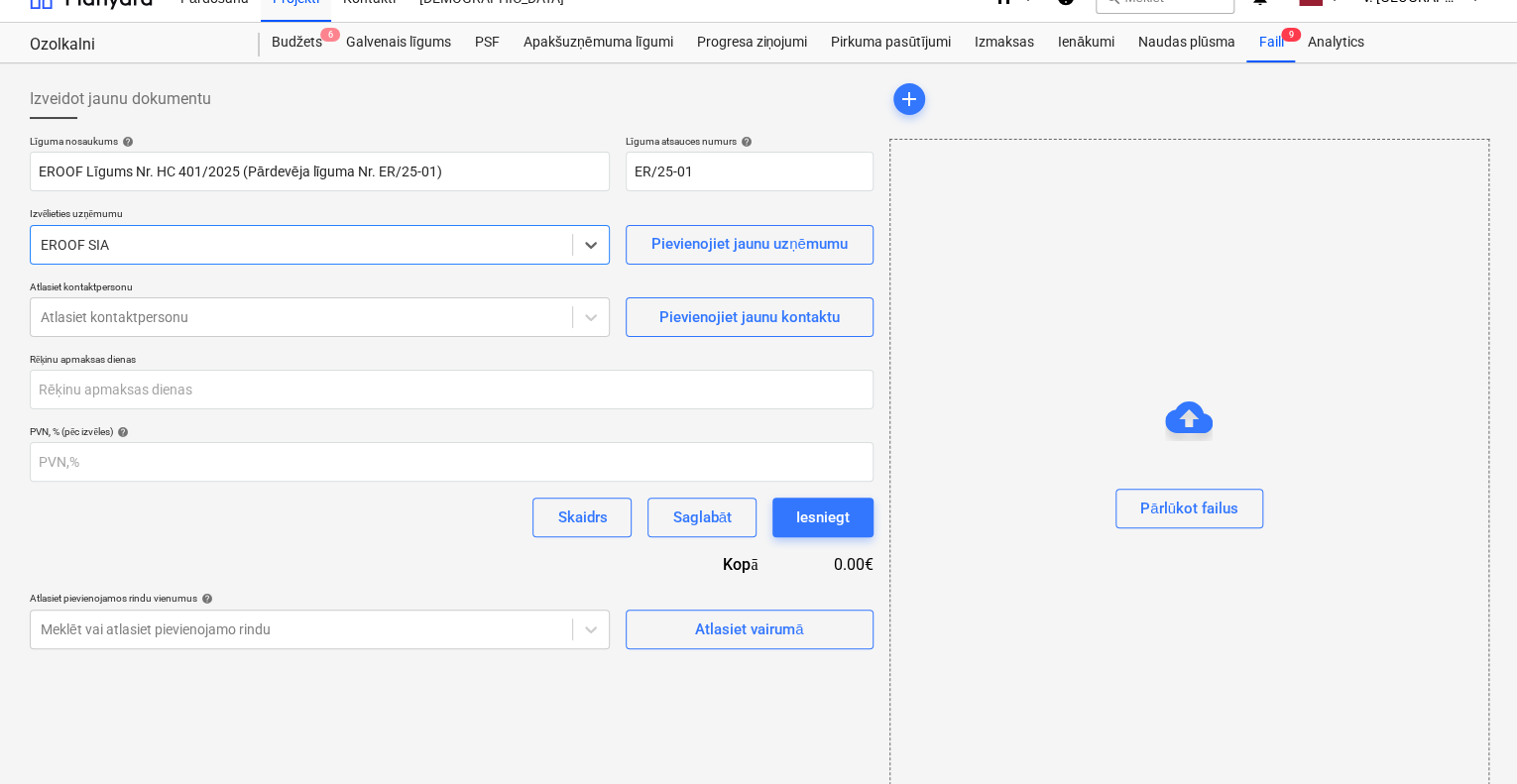 scroll, scrollTop: 0, scrollLeft: 0, axis: both 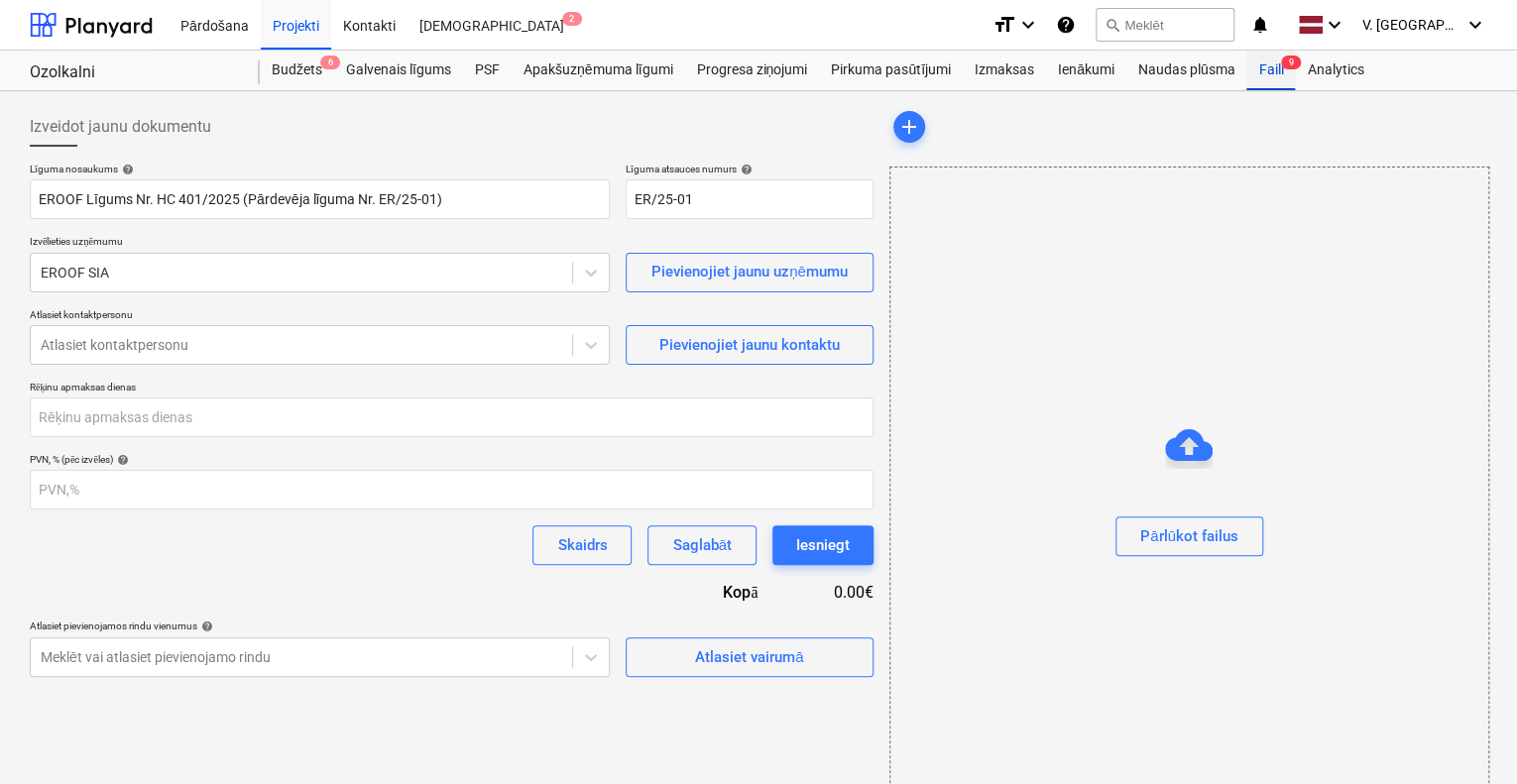 click on "Faili 9" at bounding box center [1270, 70] 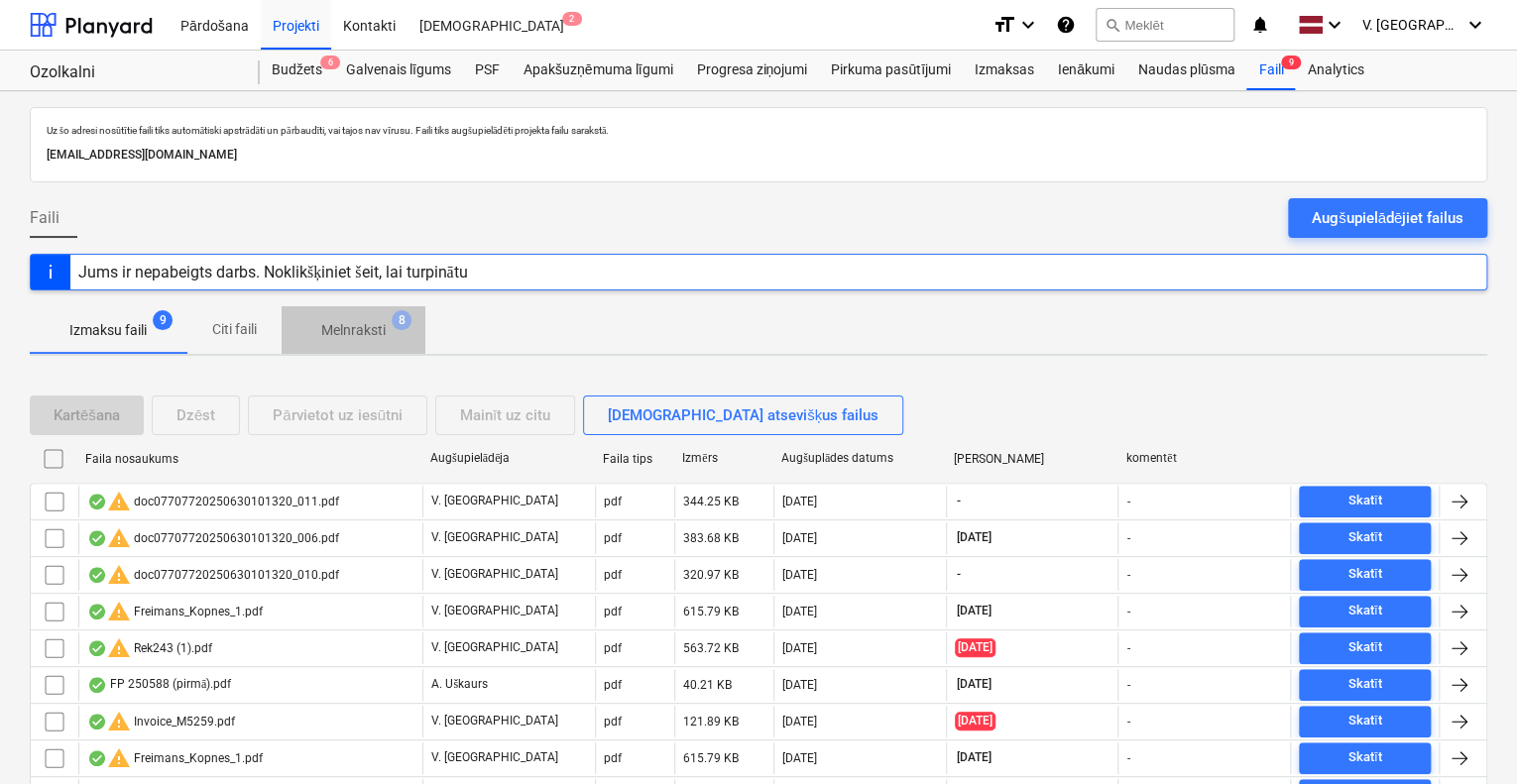 click on "Melnraksti 8" at bounding box center [353, 330] 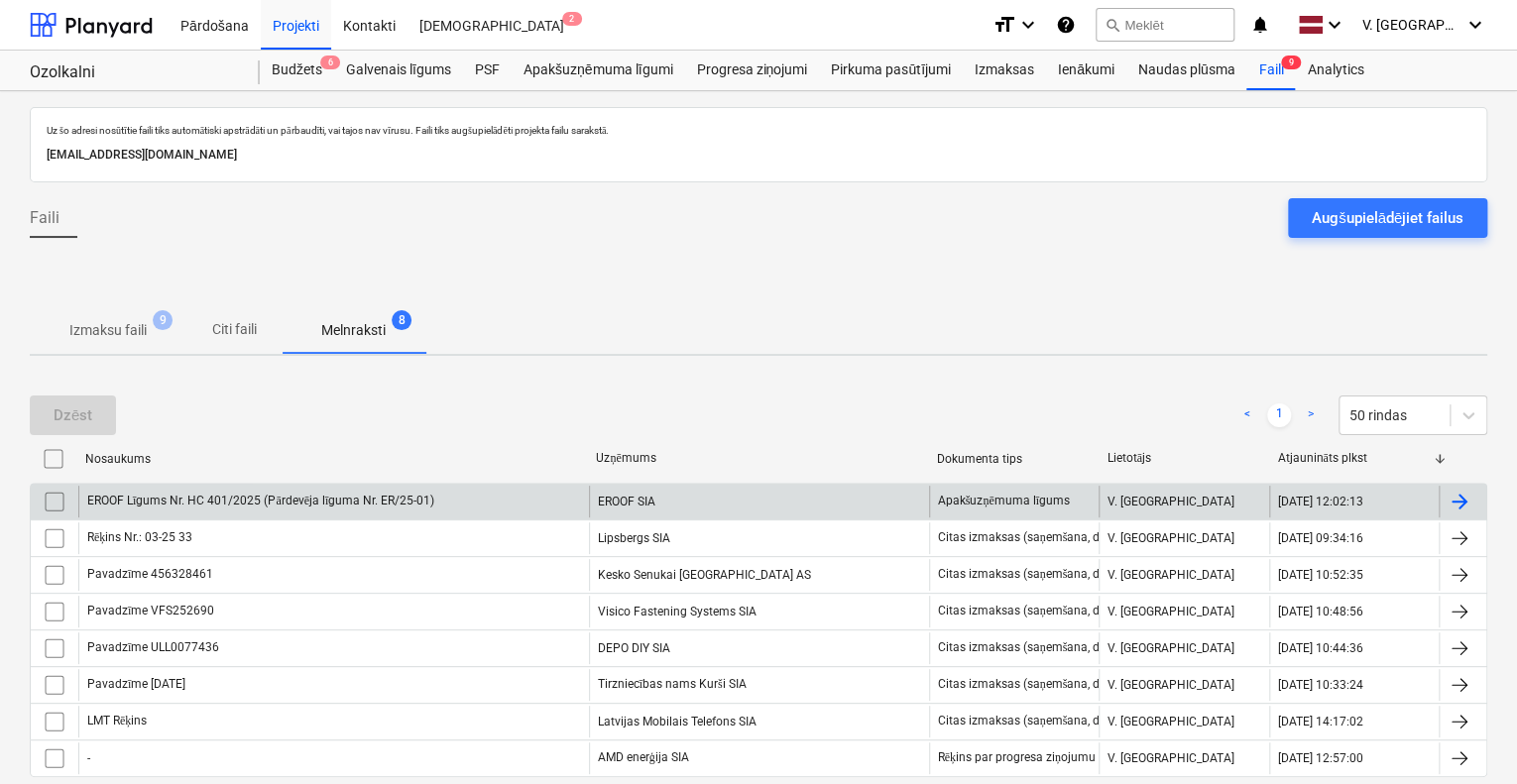 click at bounding box center [55, 502] 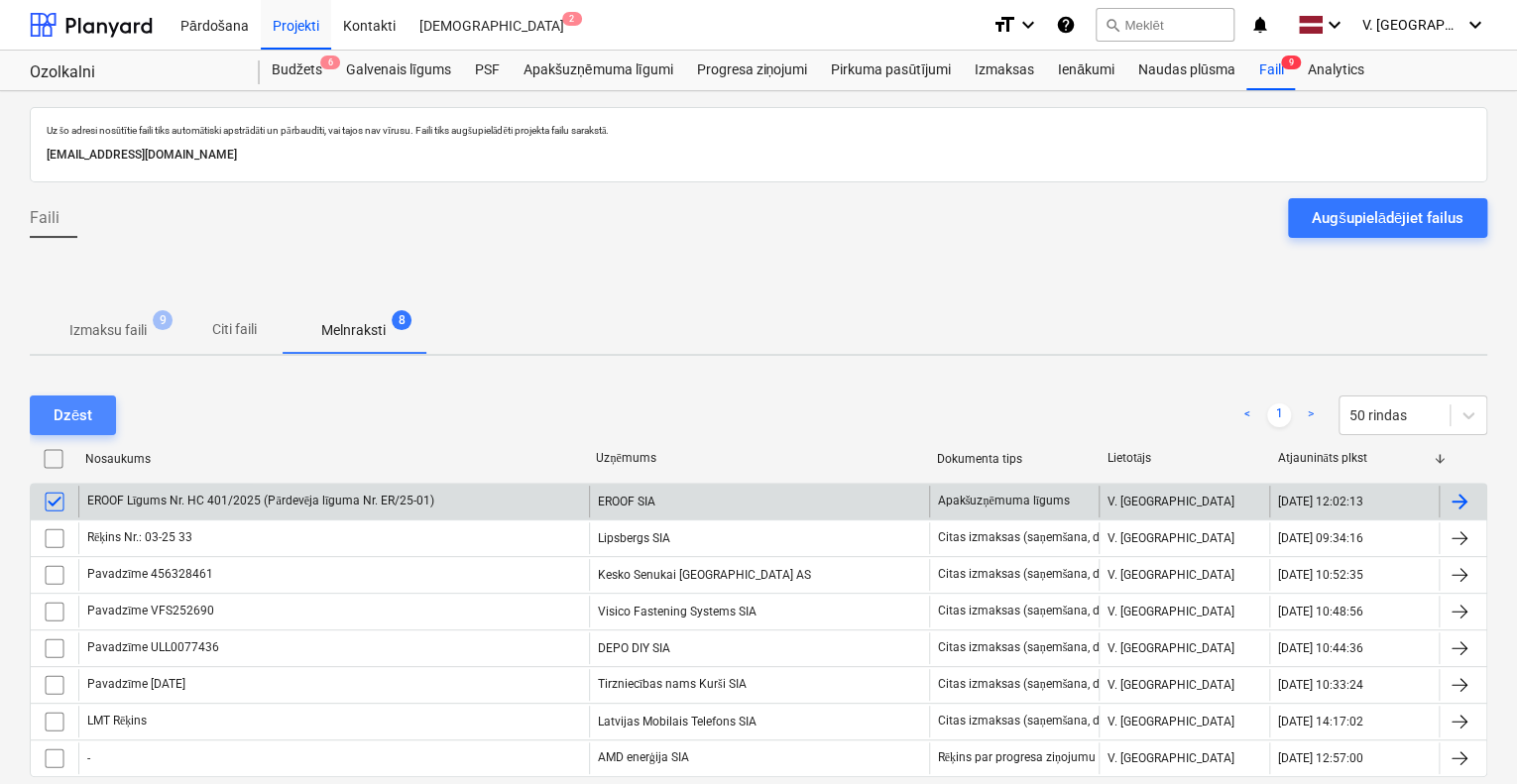 click on "Dzēst" at bounding box center [72, 415] 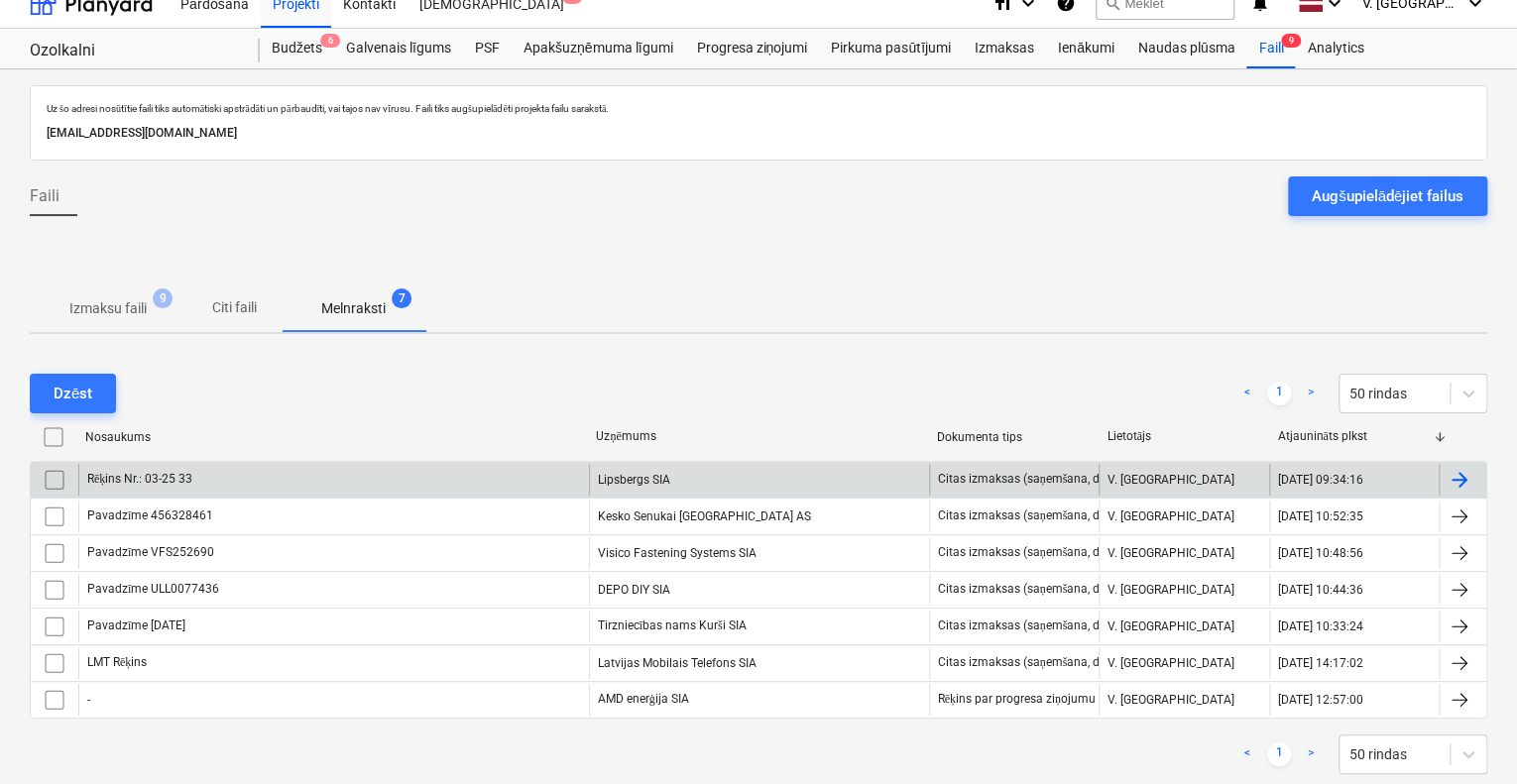 scroll, scrollTop: 0, scrollLeft: 0, axis: both 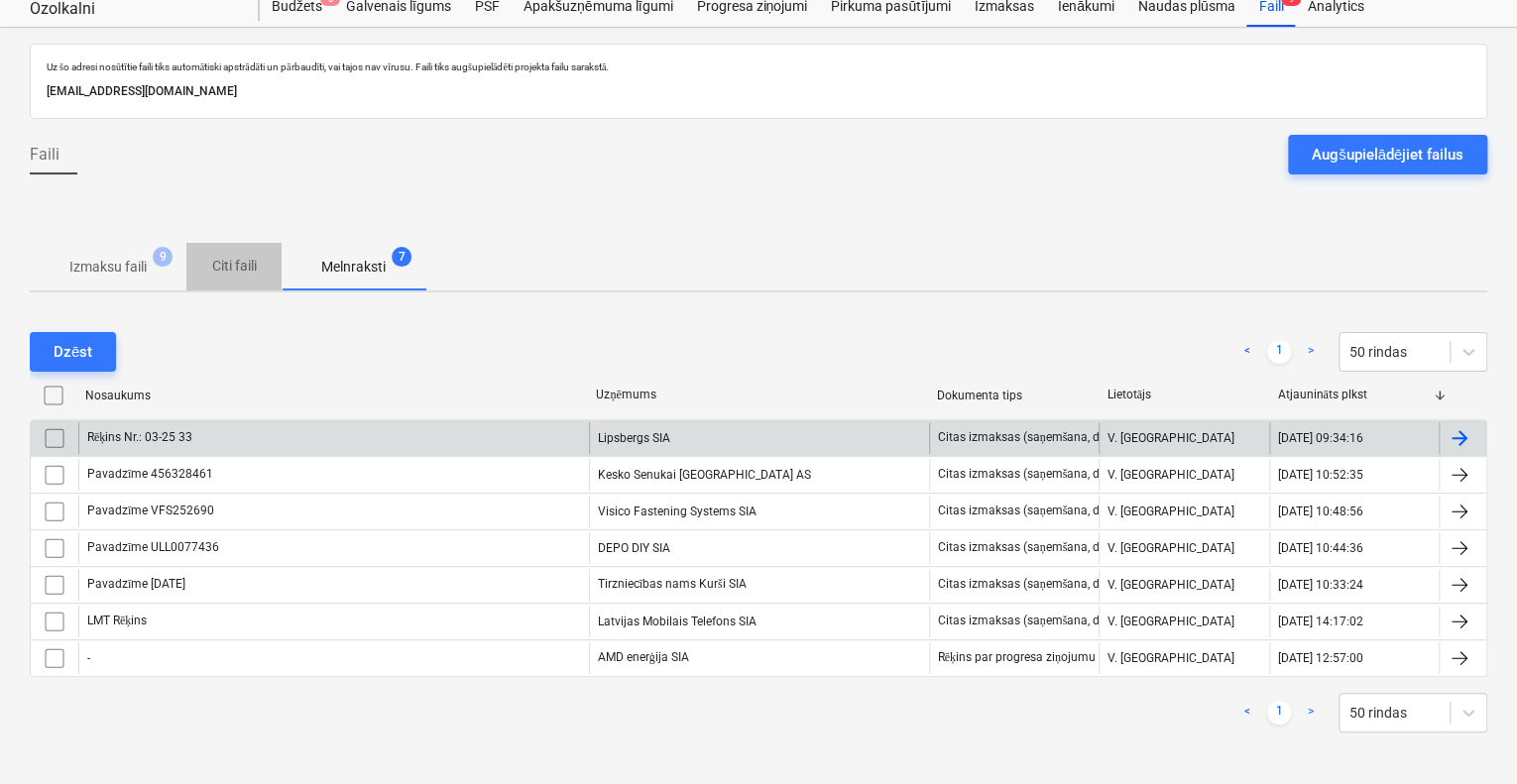 click on "Citi faili" at bounding box center [234, 266] 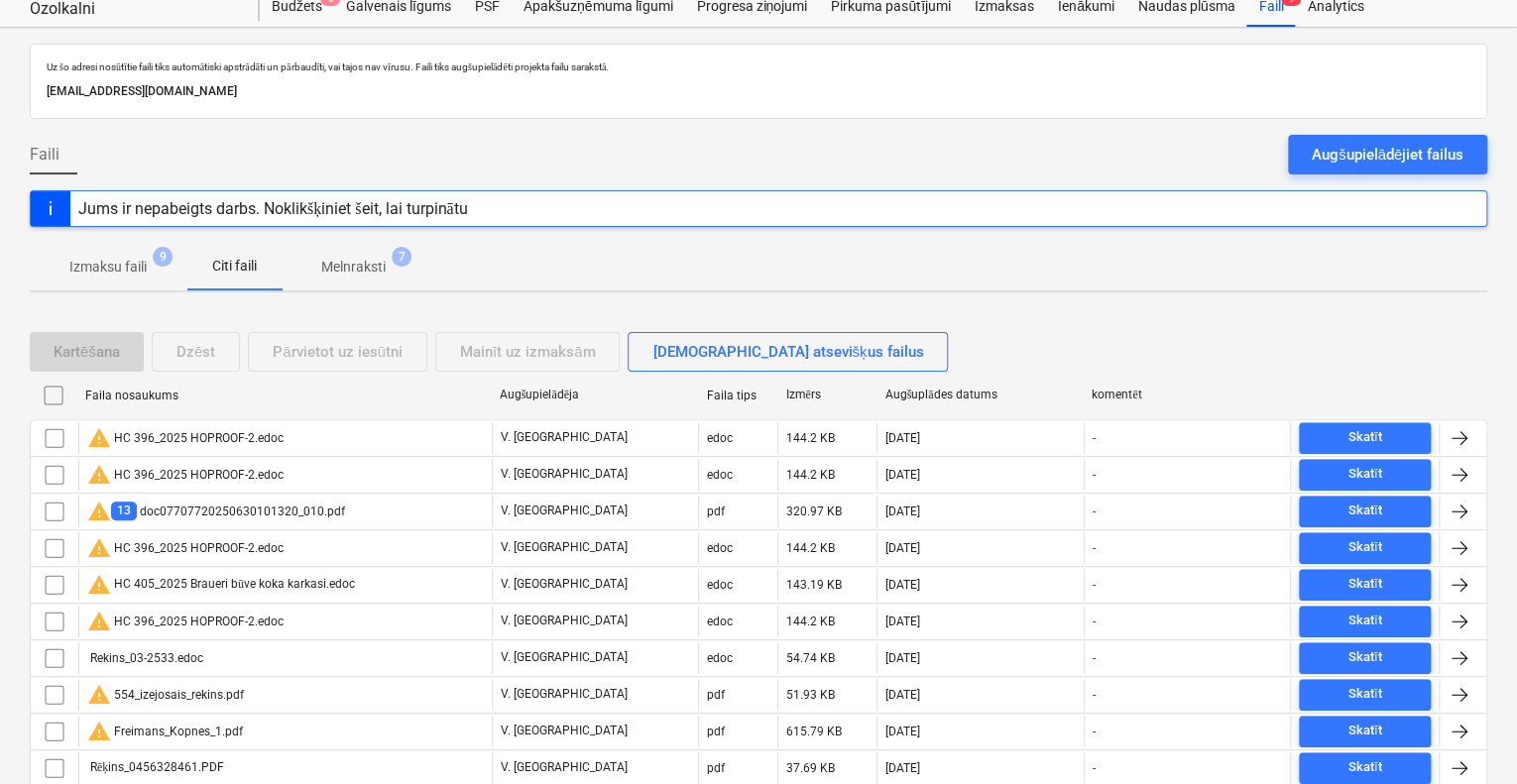 click on "Melnraksti" at bounding box center (353, 267) 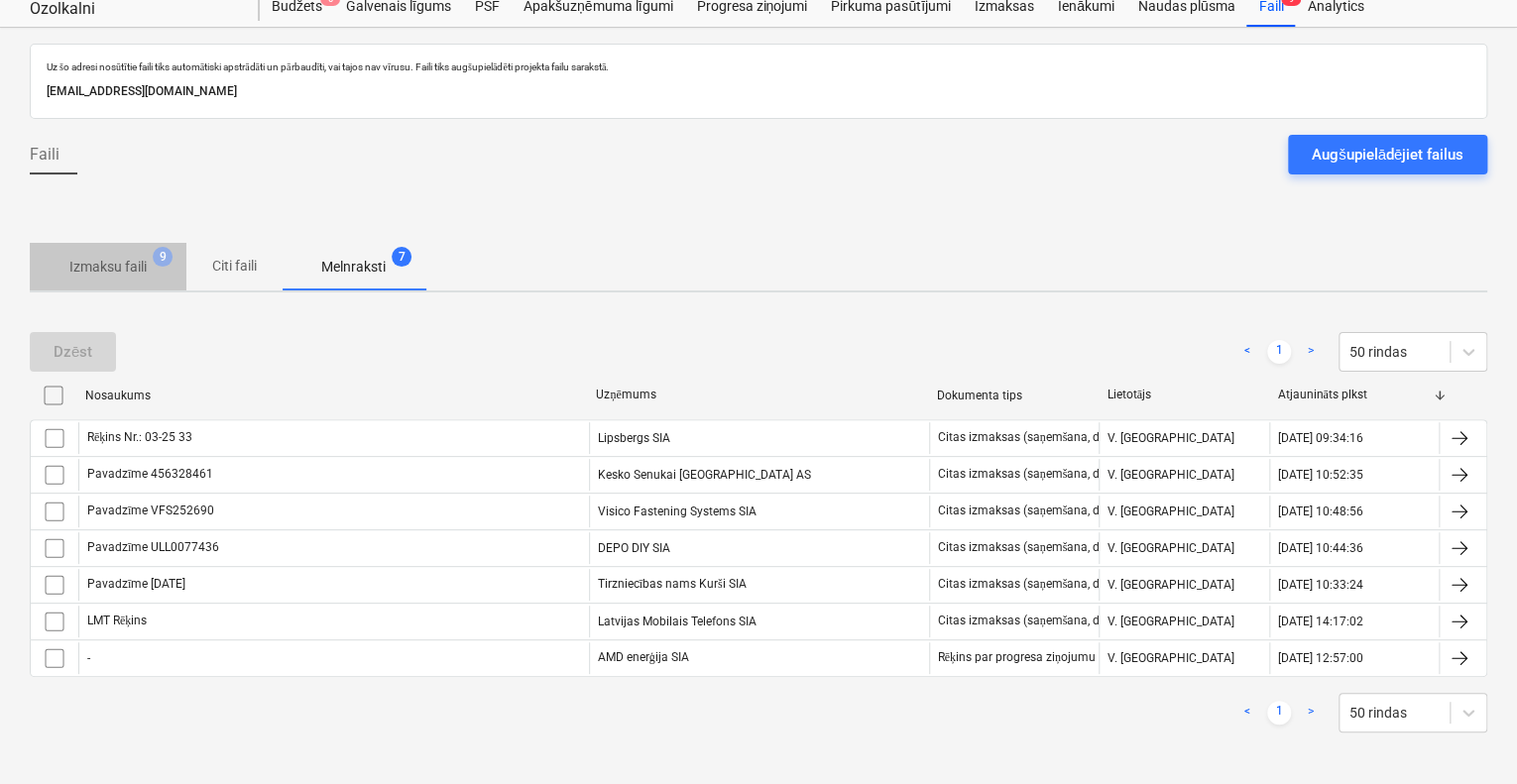 click on "Izmaksu faili" at bounding box center [108, 267] 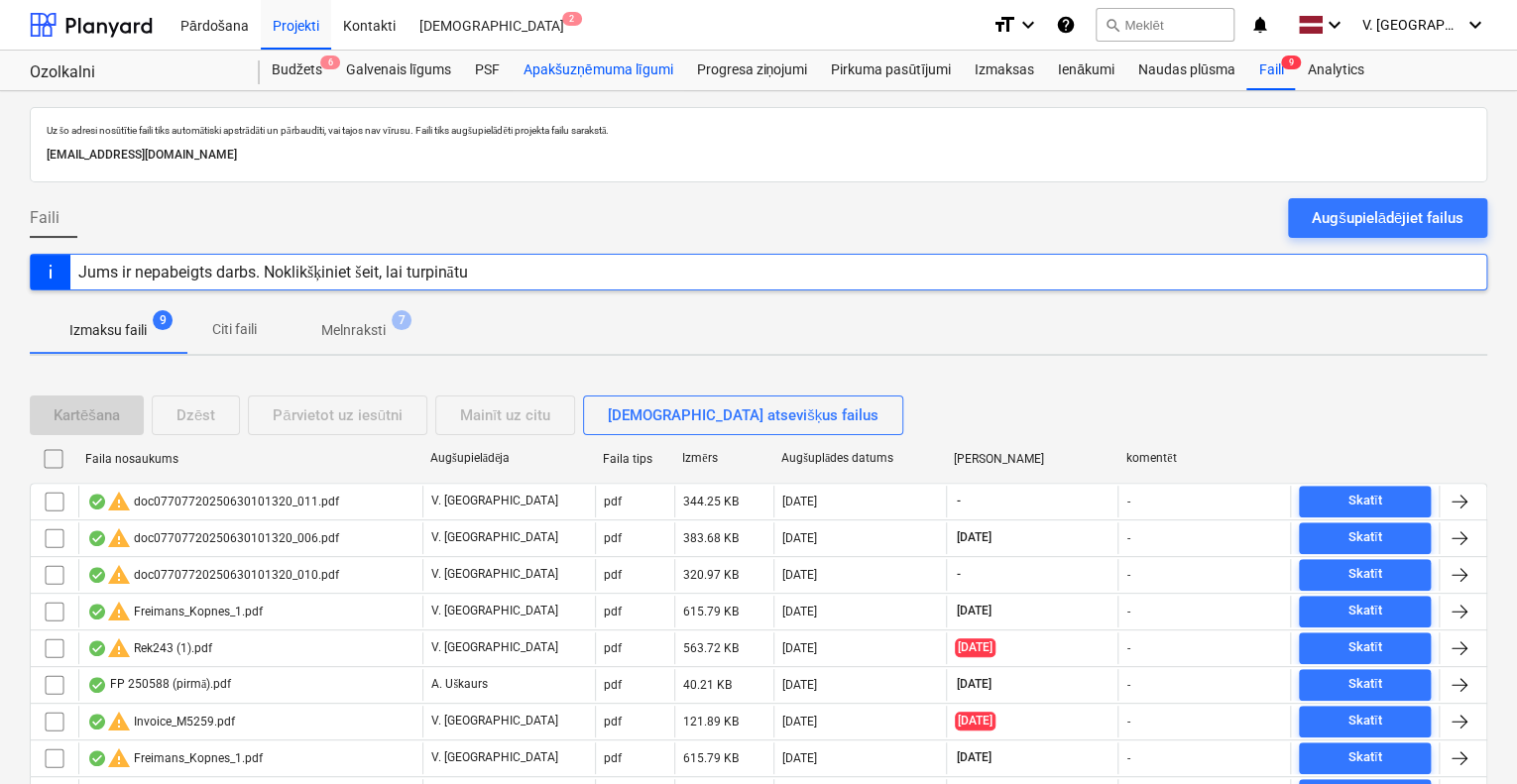 click on "Apakšuzņēmuma līgumi" at bounding box center (598, 70) 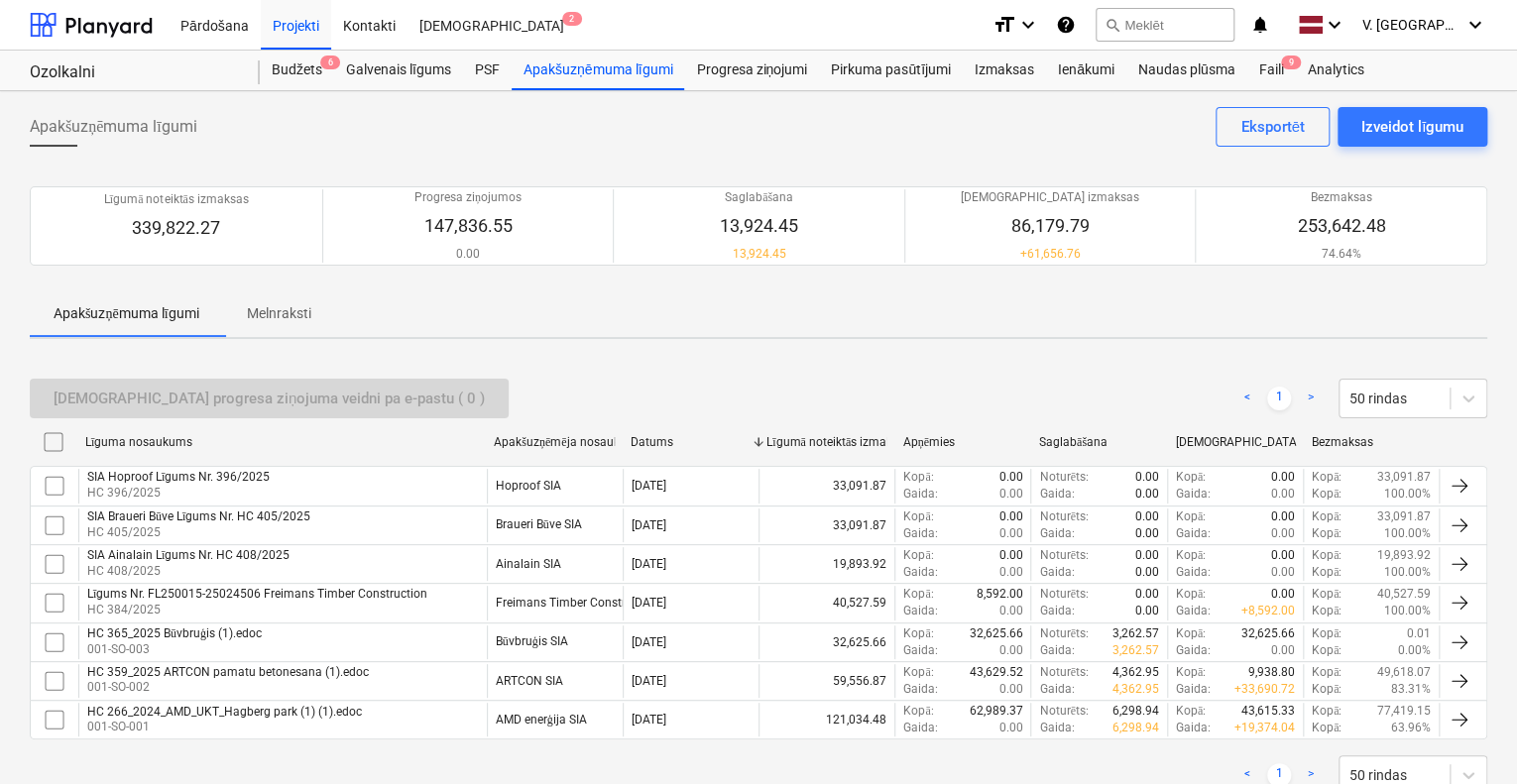 scroll, scrollTop: 63, scrollLeft: 0, axis: vertical 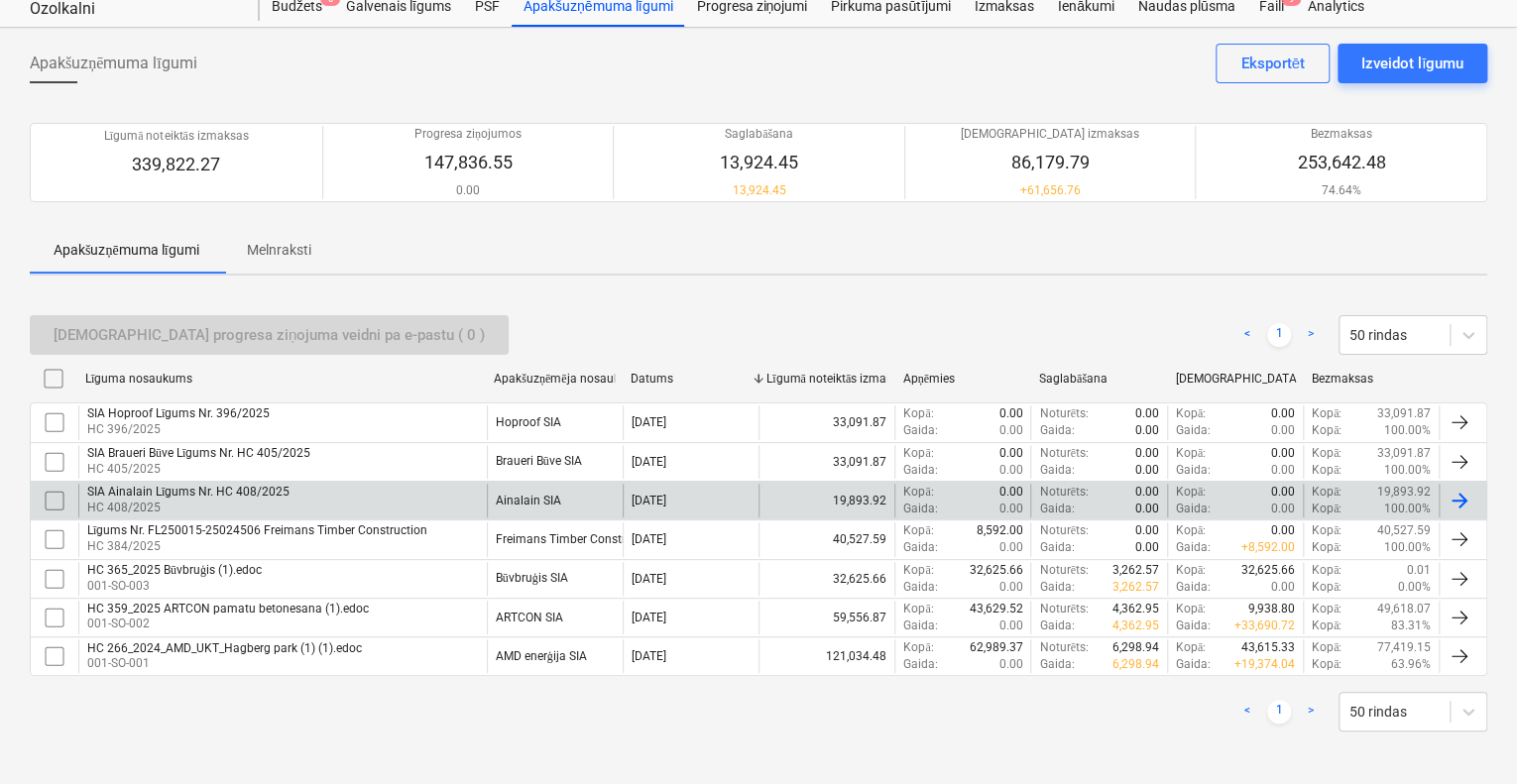 click on "SIA Ainalain Līgums Nr. HC 408/2025 HC 408/2025" at bounding box center (283, 501) 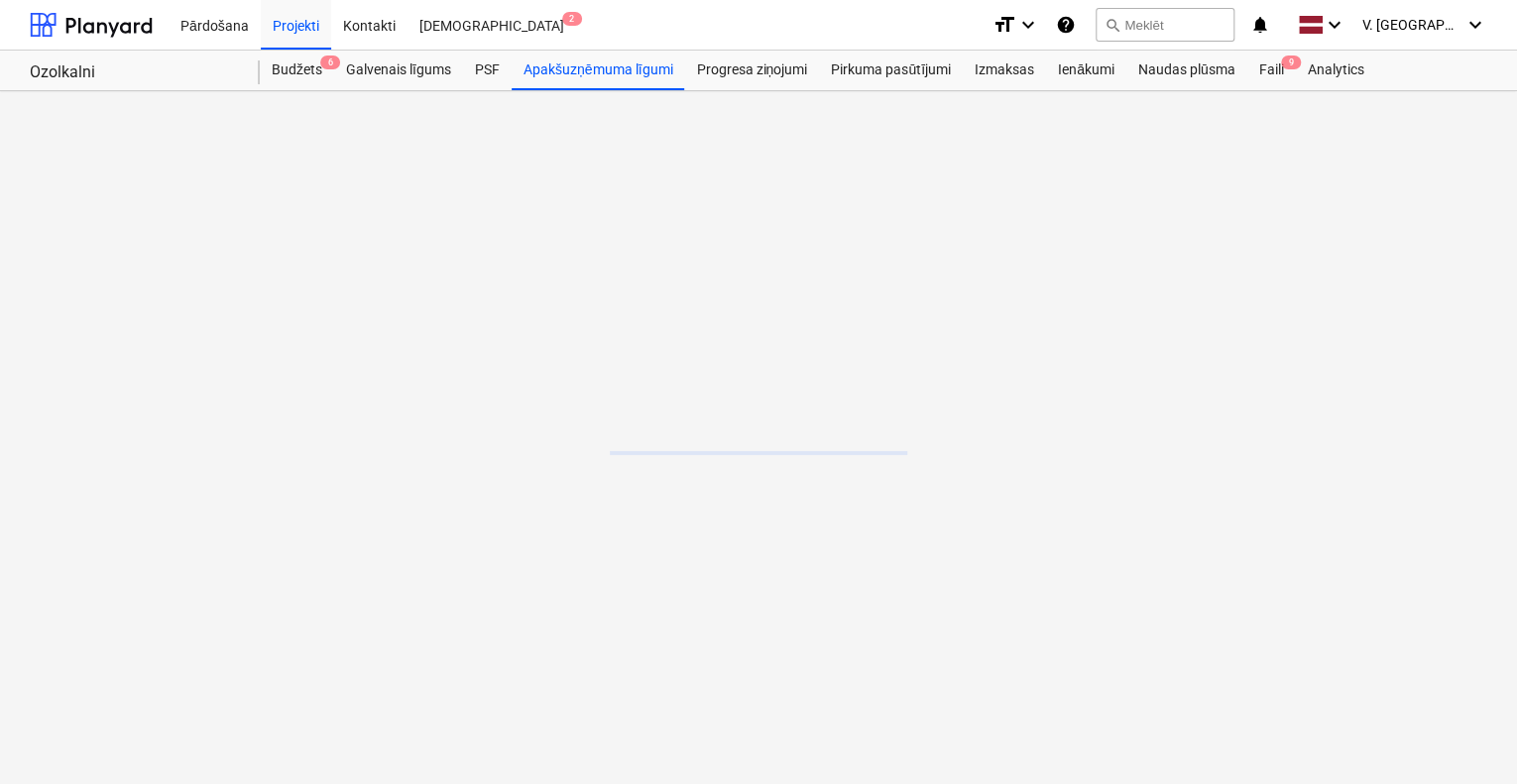 scroll, scrollTop: 0, scrollLeft: 0, axis: both 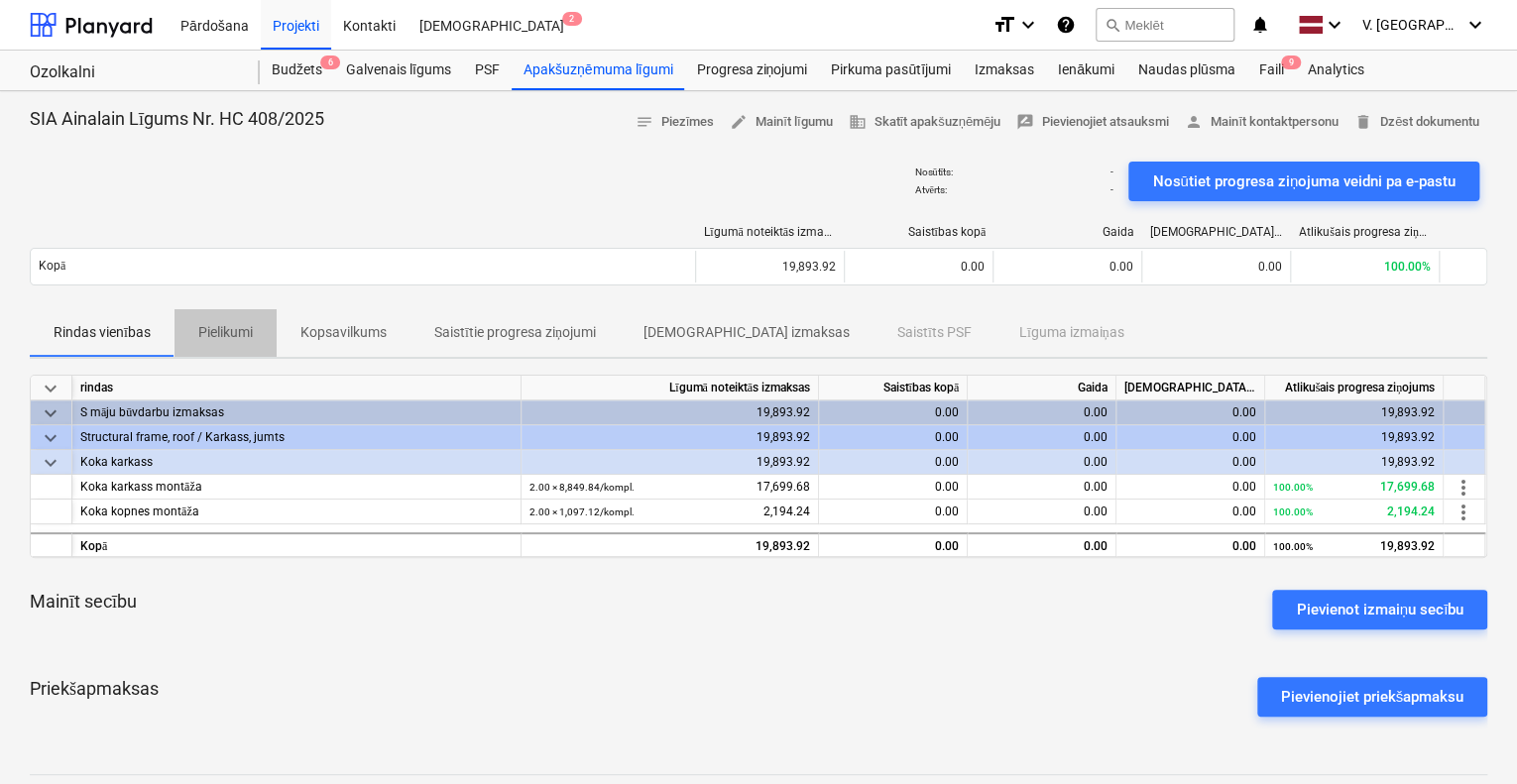 click on "Pielikumi" at bounding box center (225, 332) 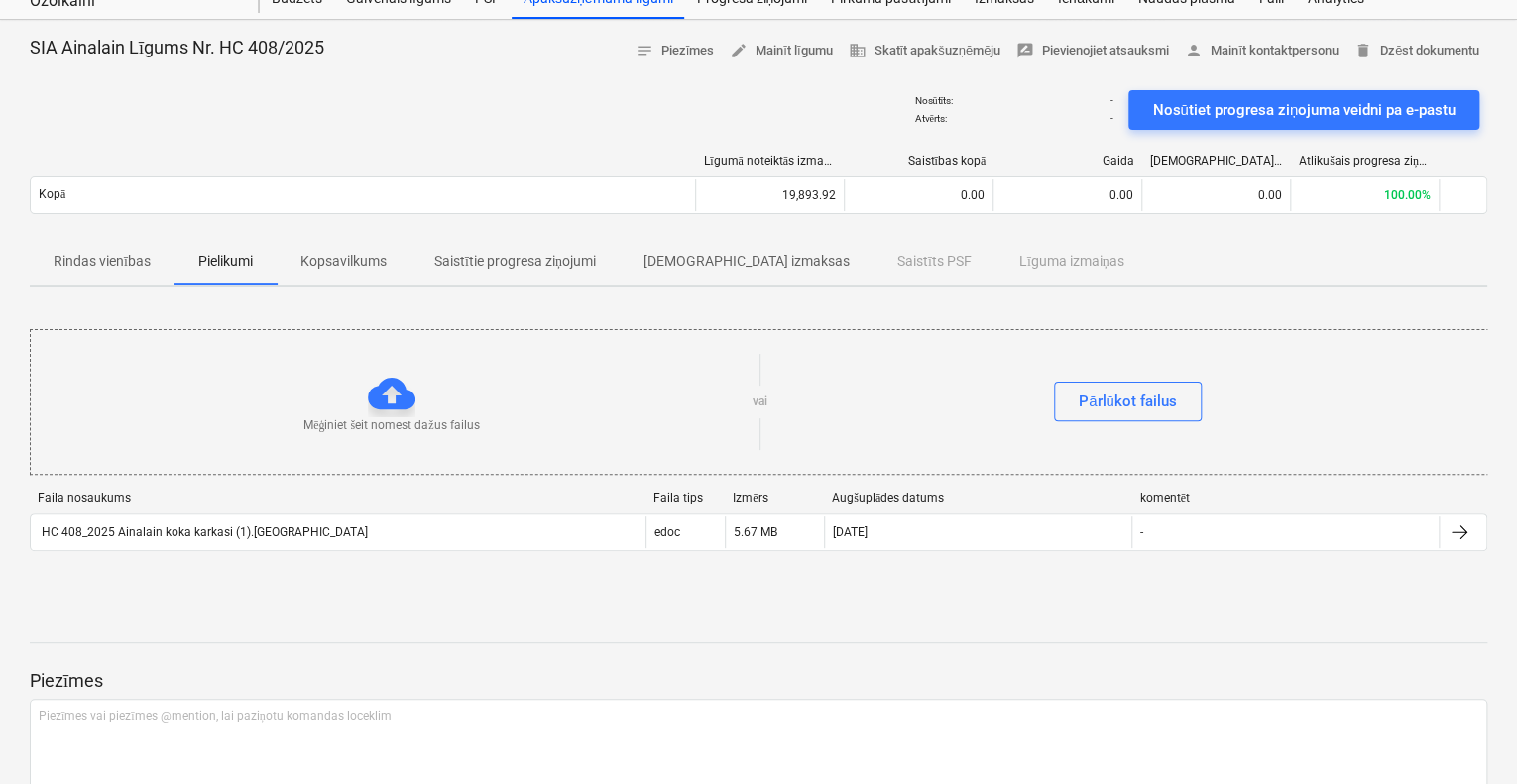 scroll, scrollTop: 179, scrollLeft: 0, axis: vertical 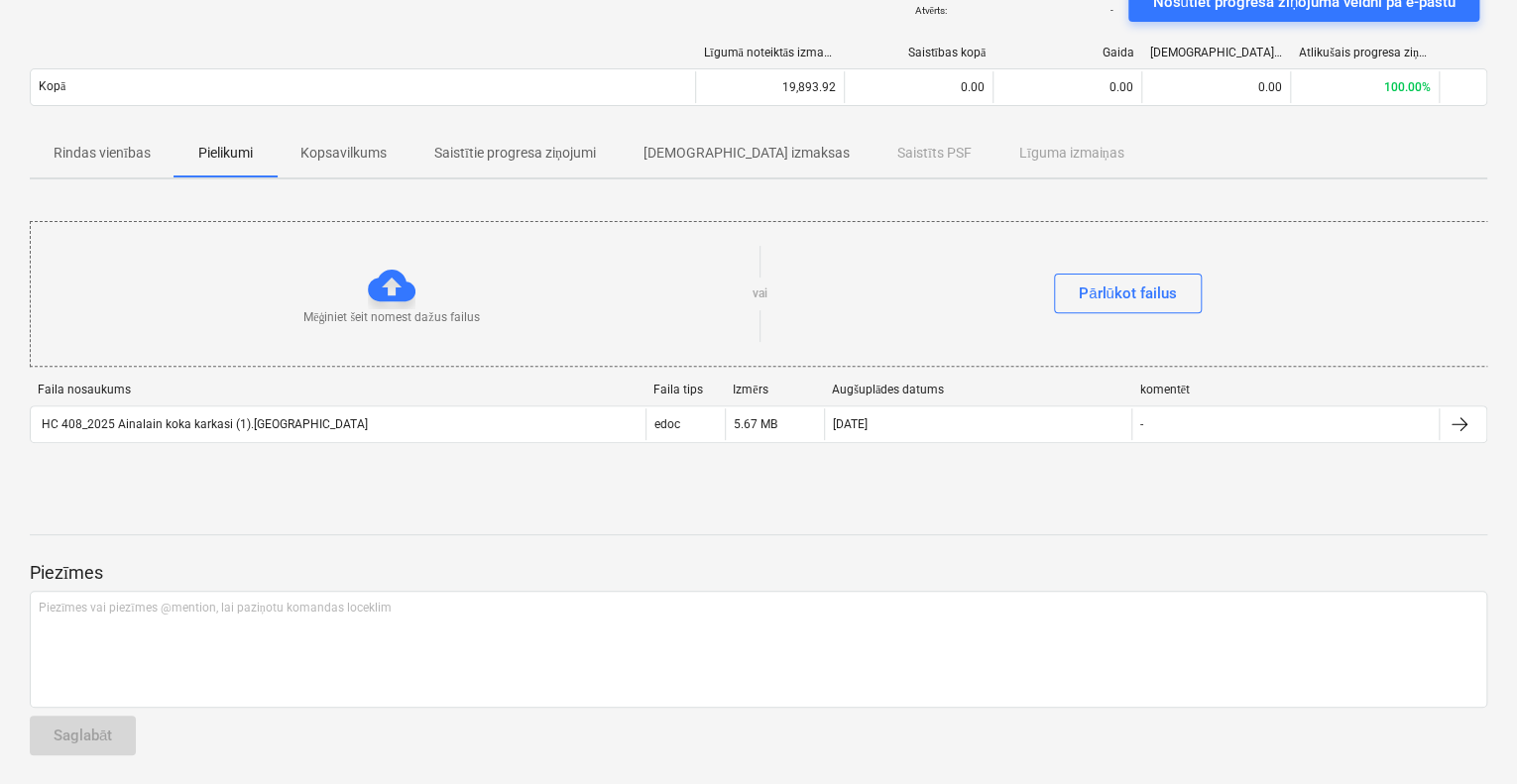 click on "Kopsavilkums" at bounding box center (343, 153) 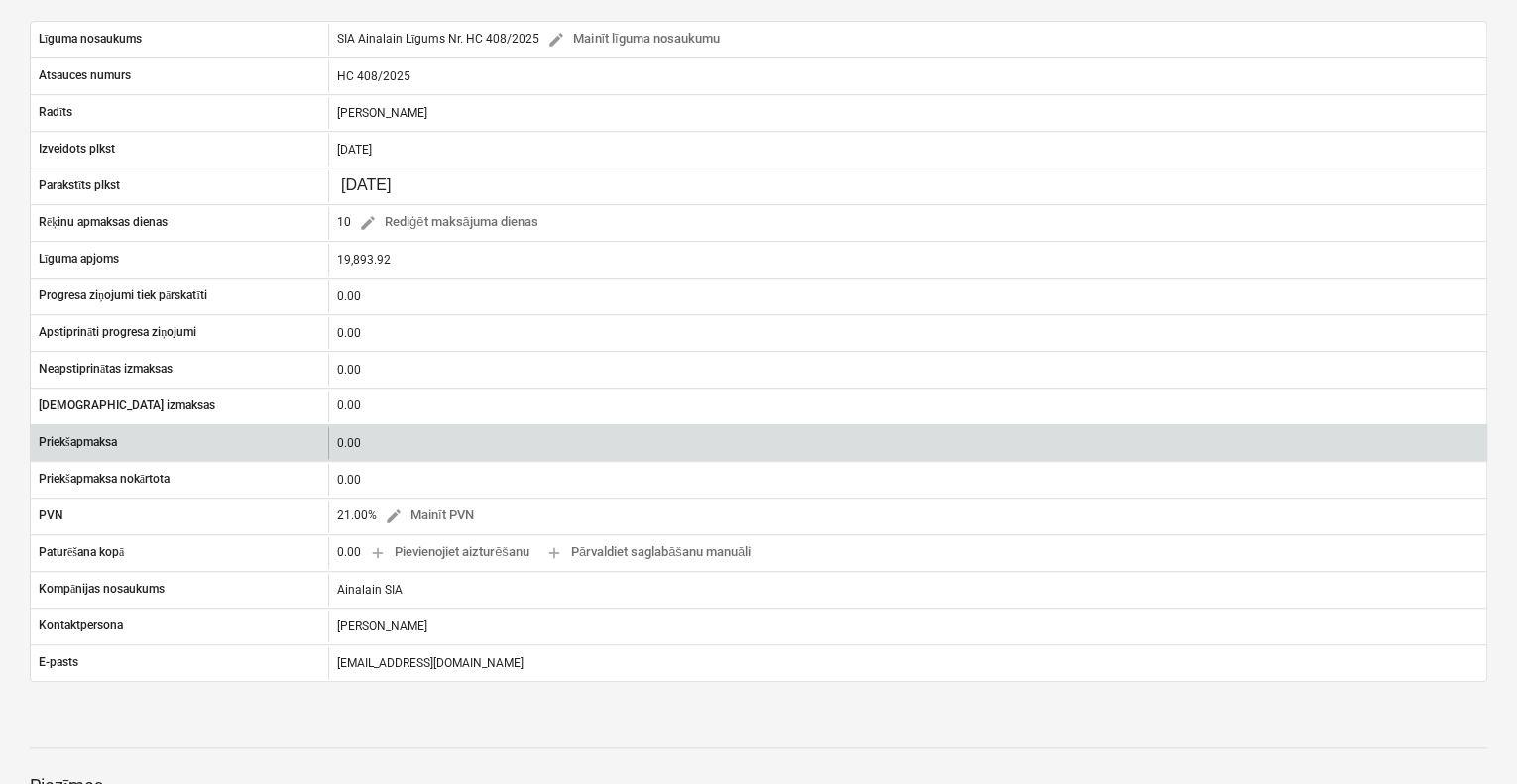 scroll, scrollTop: 0, scrollLeft: 0, axis: both 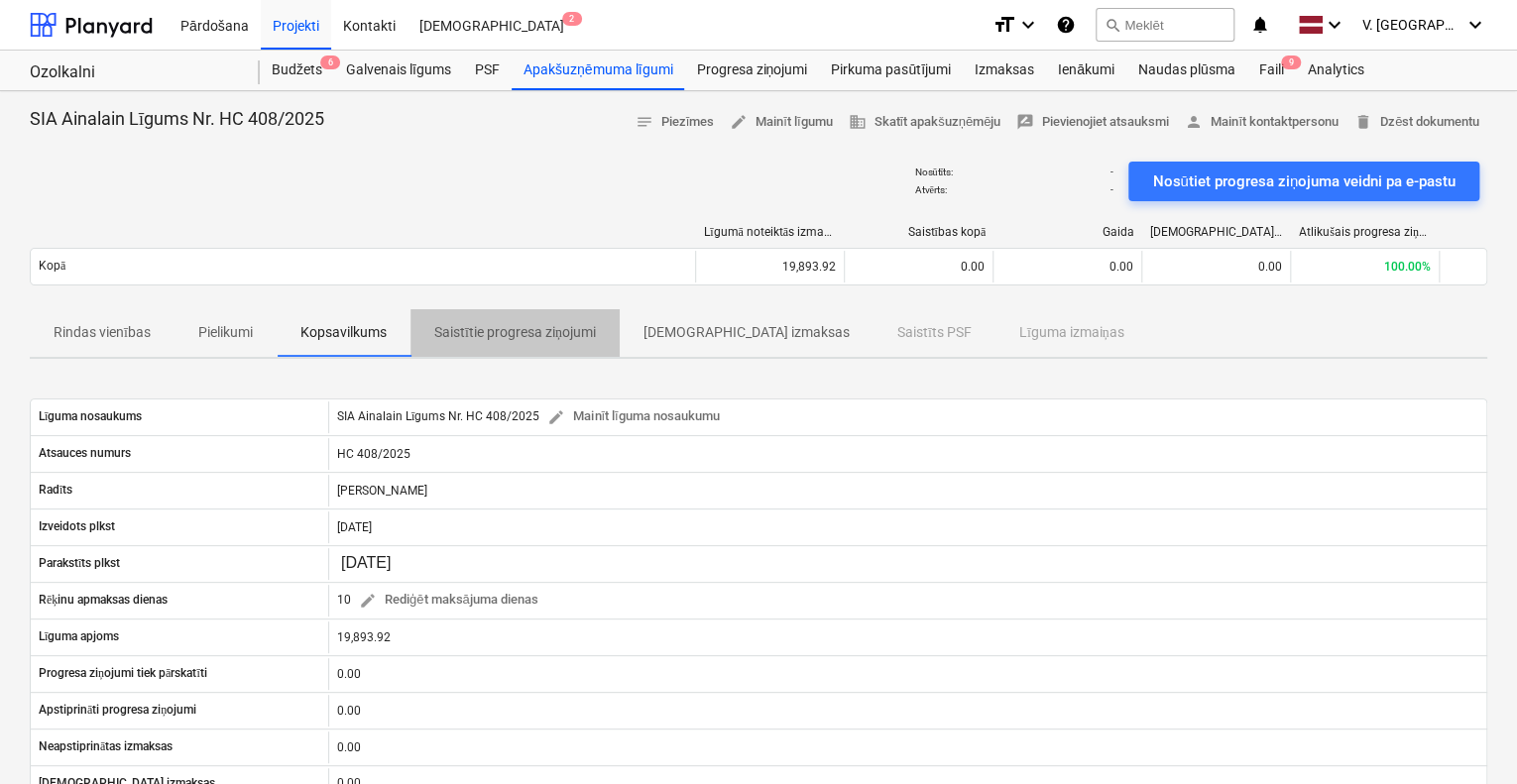 click on "Saistītie progresa ziņojumi" at bounding box center [515, 332] 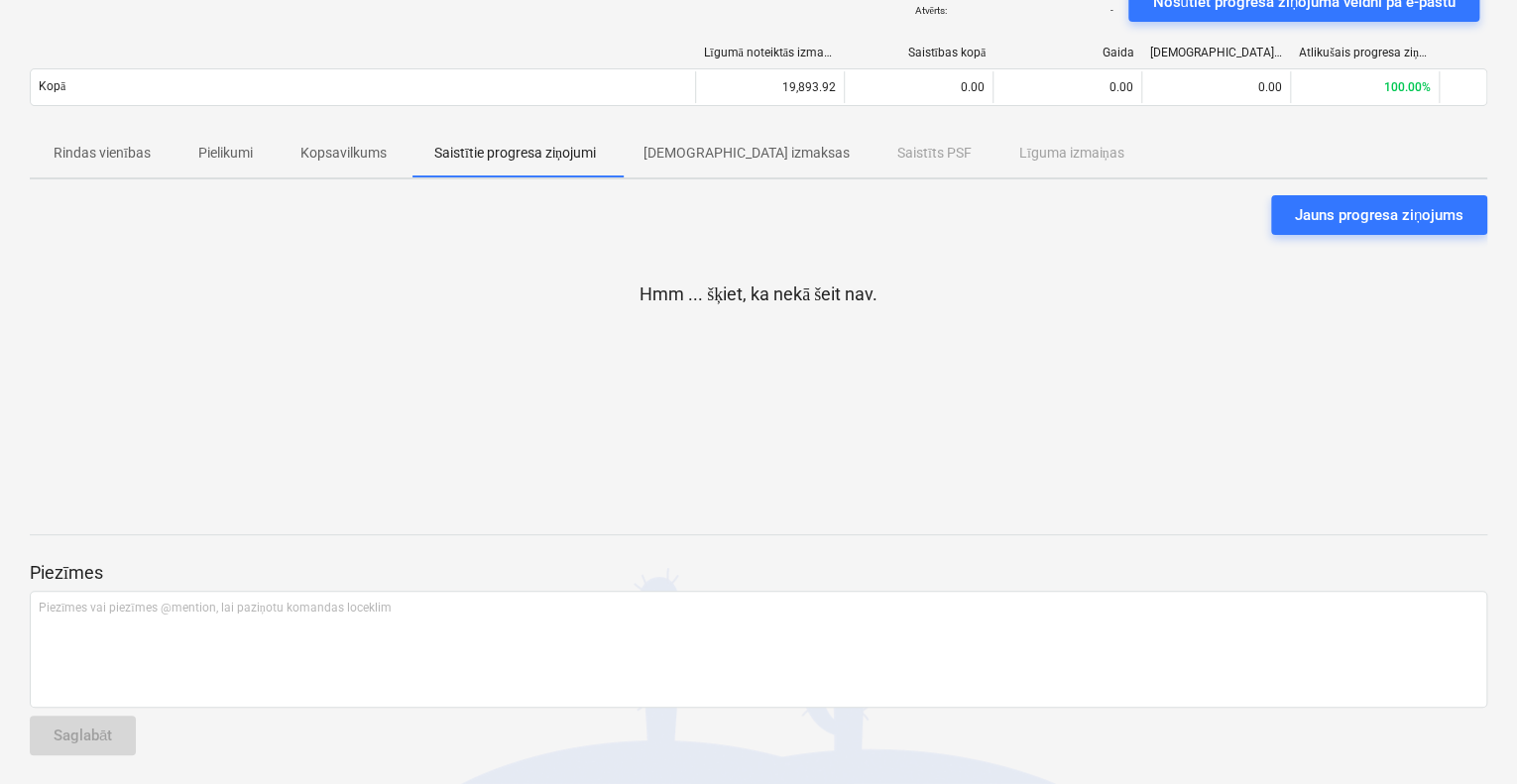scroll, scrollTop: 0, scrollLeft: 0, axis: both 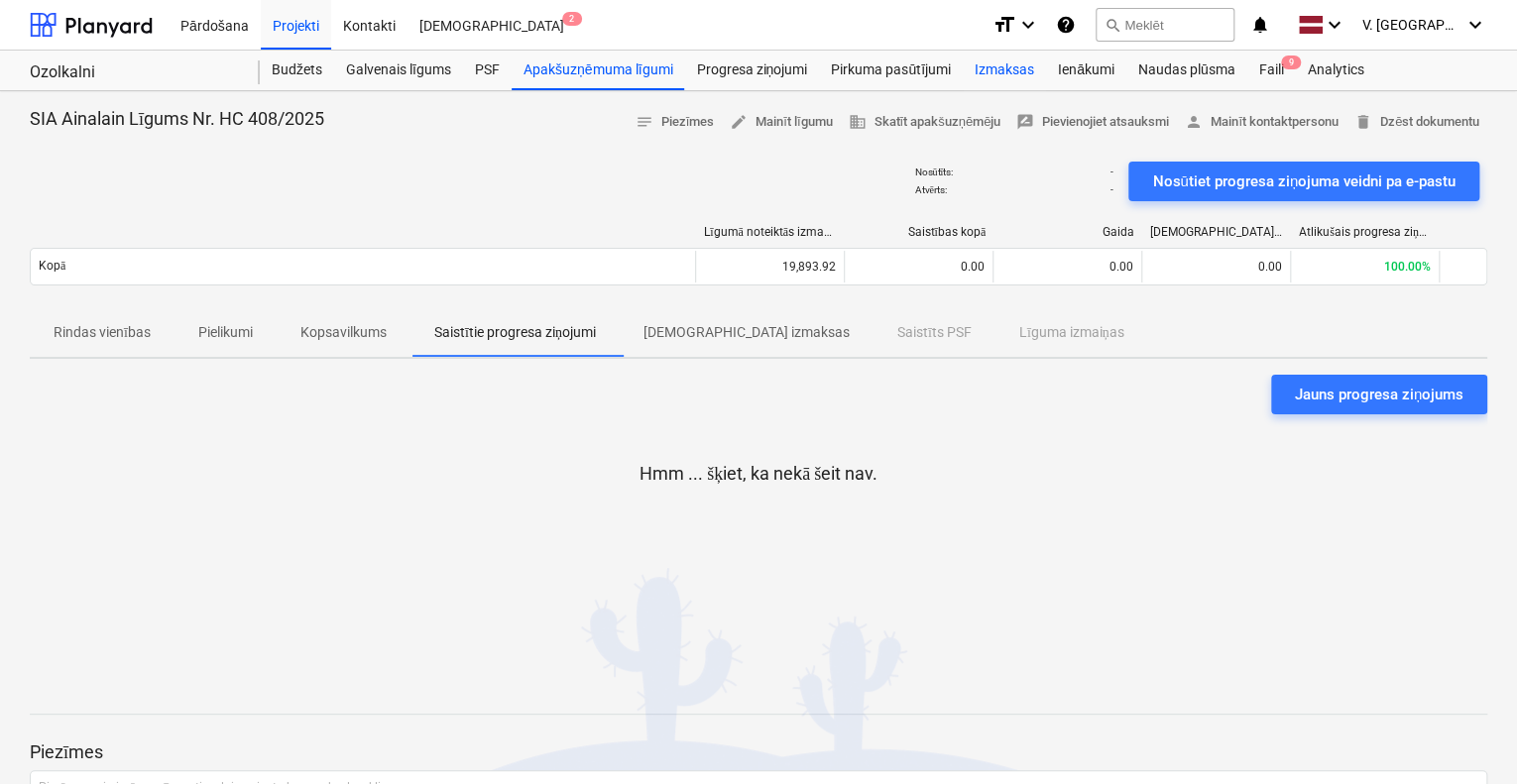 click on "Izmaksas" at bounding box center (1004, 70) 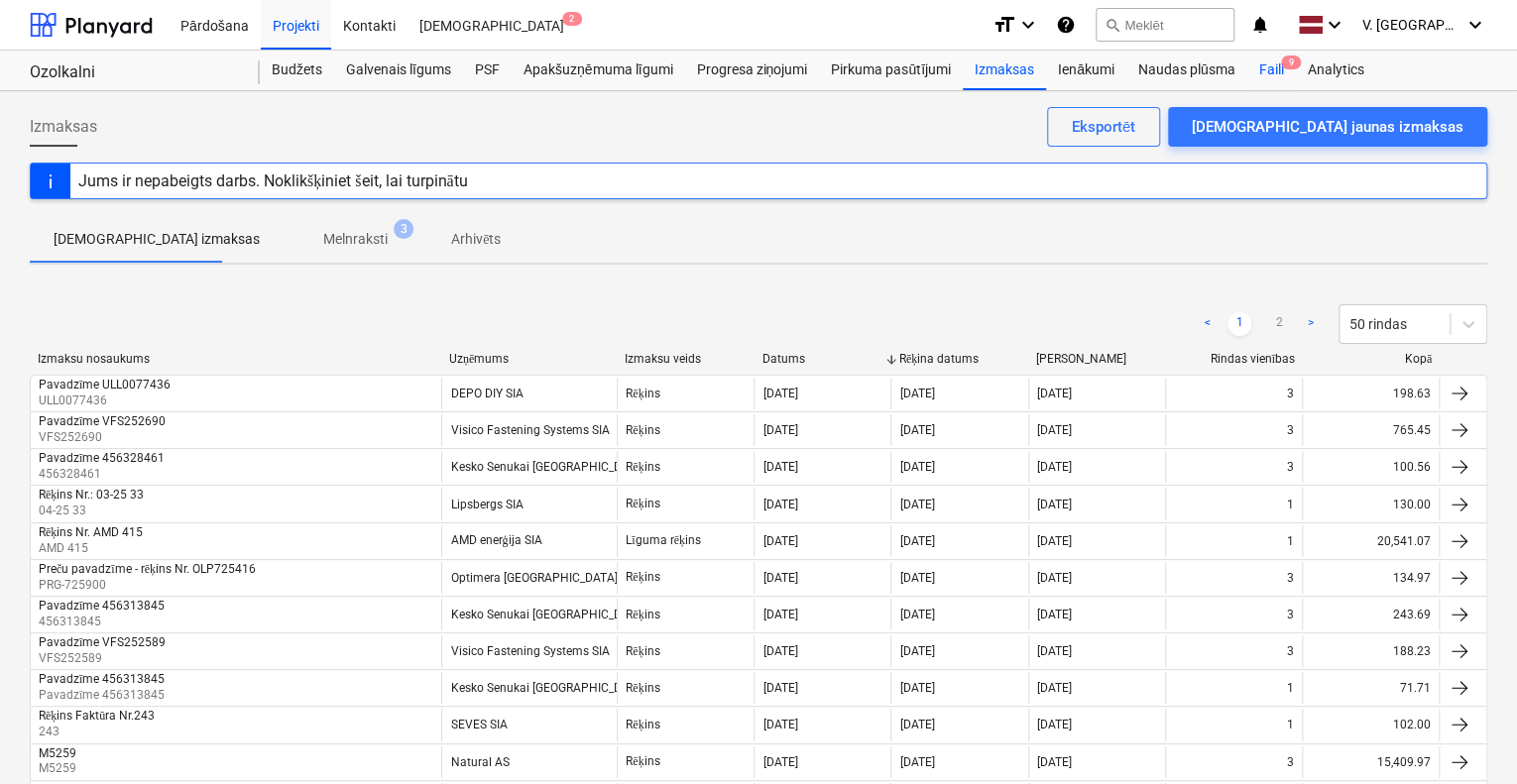 click on "Faili 9" at bounding box center (1270, 70) 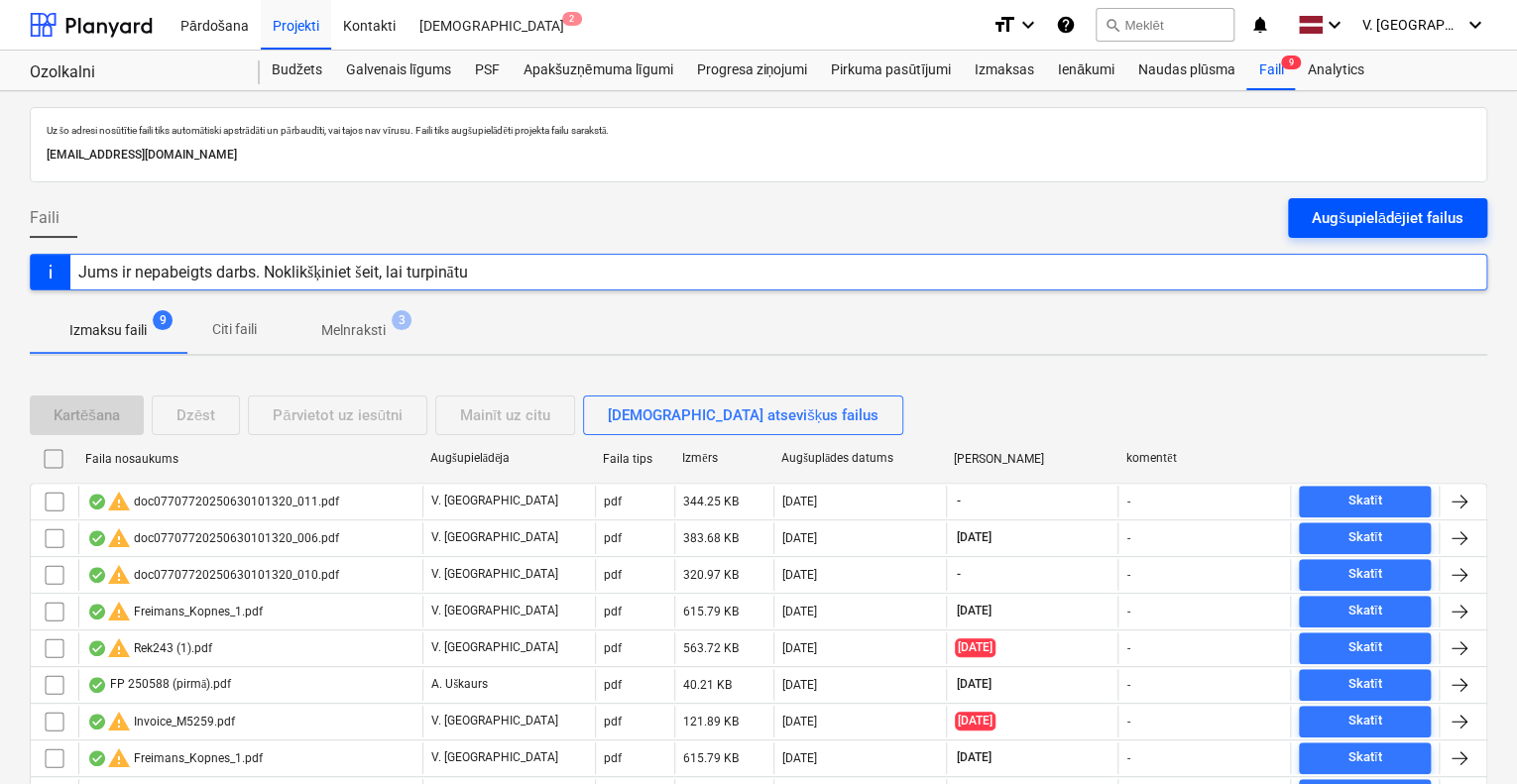 click on "Augšupielādējiet failus" at bounding box center [1387, 218] 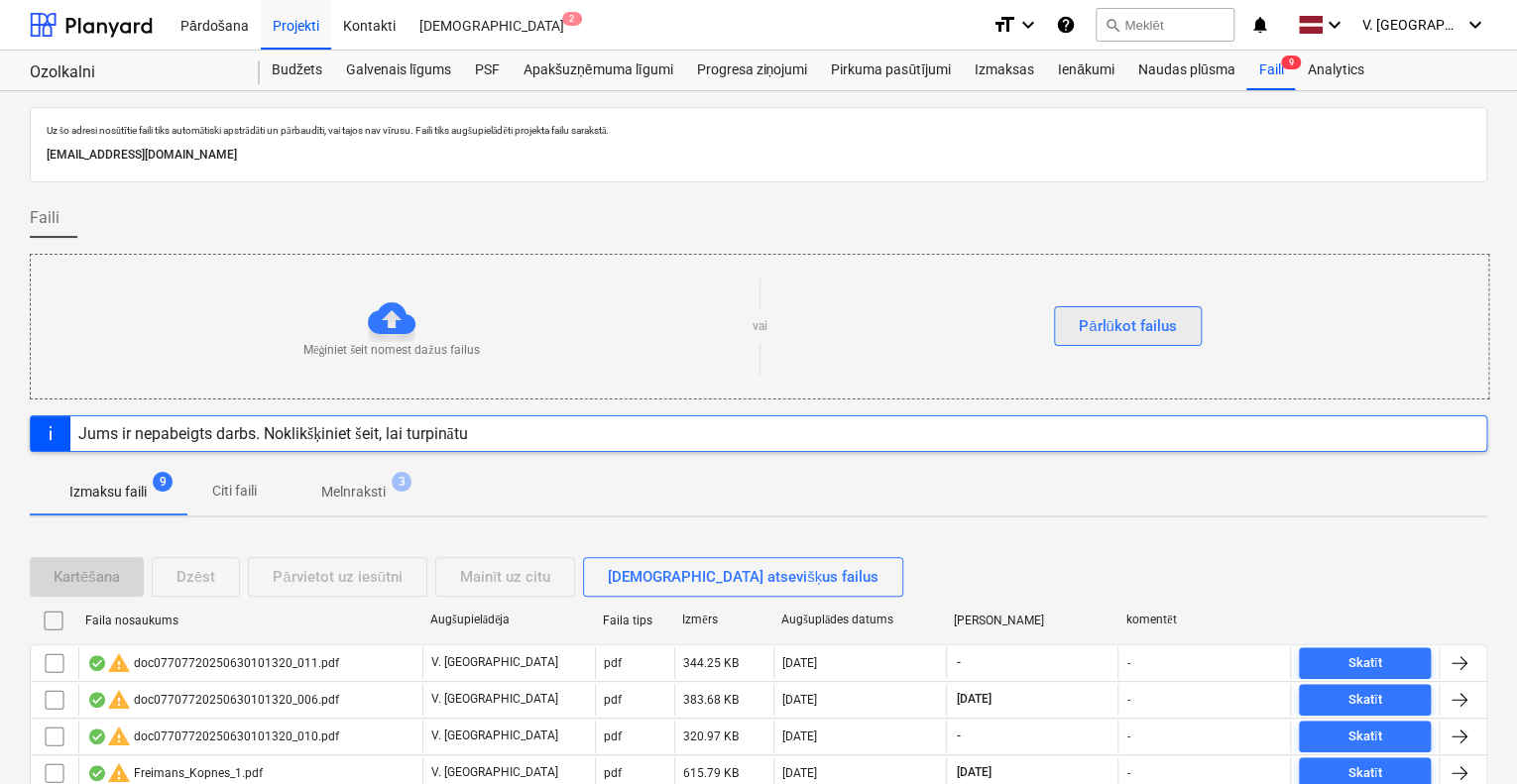 click on "Pārlūkot failus" at bounding box center (1127, 326) 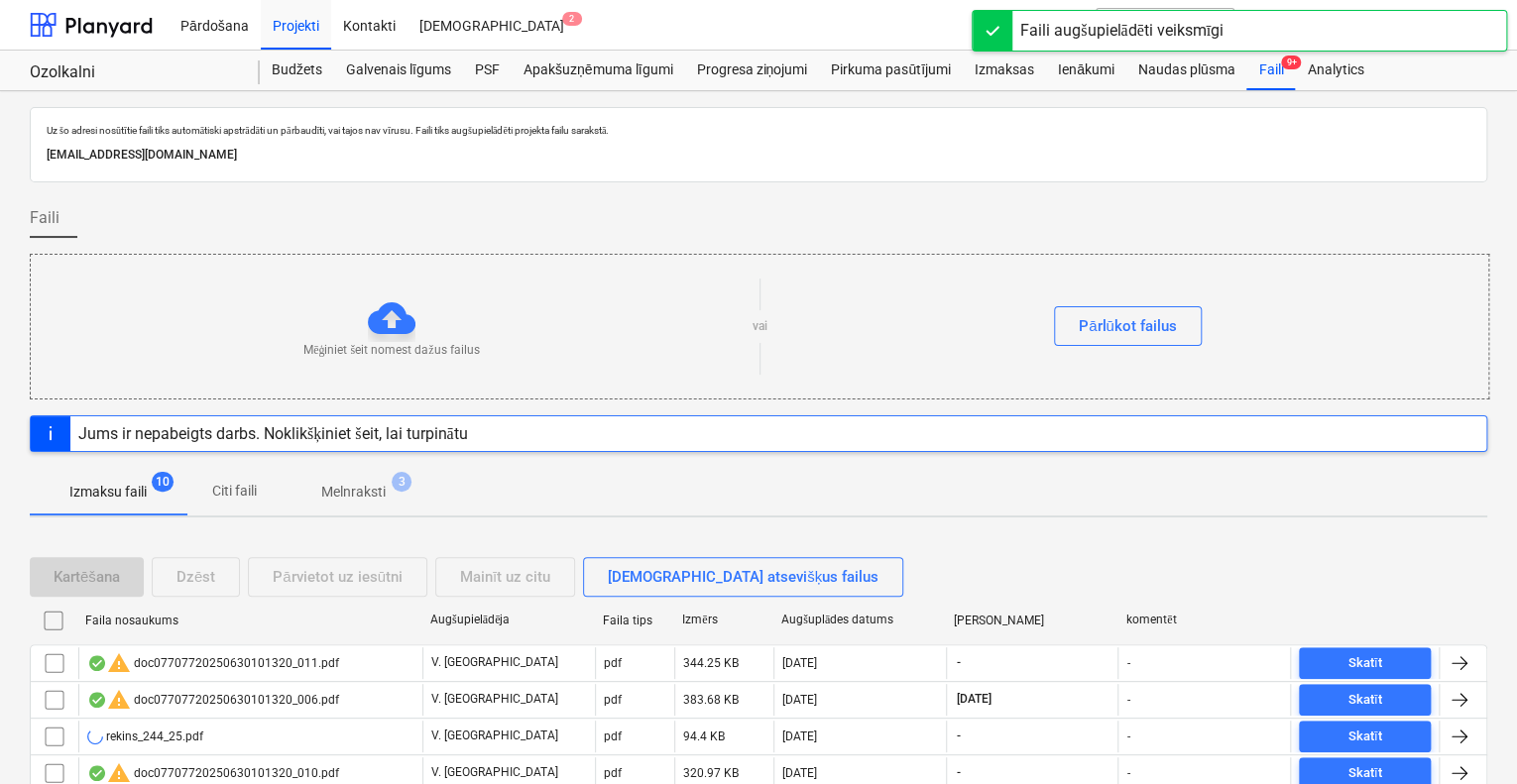 click on "Faili augšupielādēti veiksmīgi" at bounding box center [1121, 31] 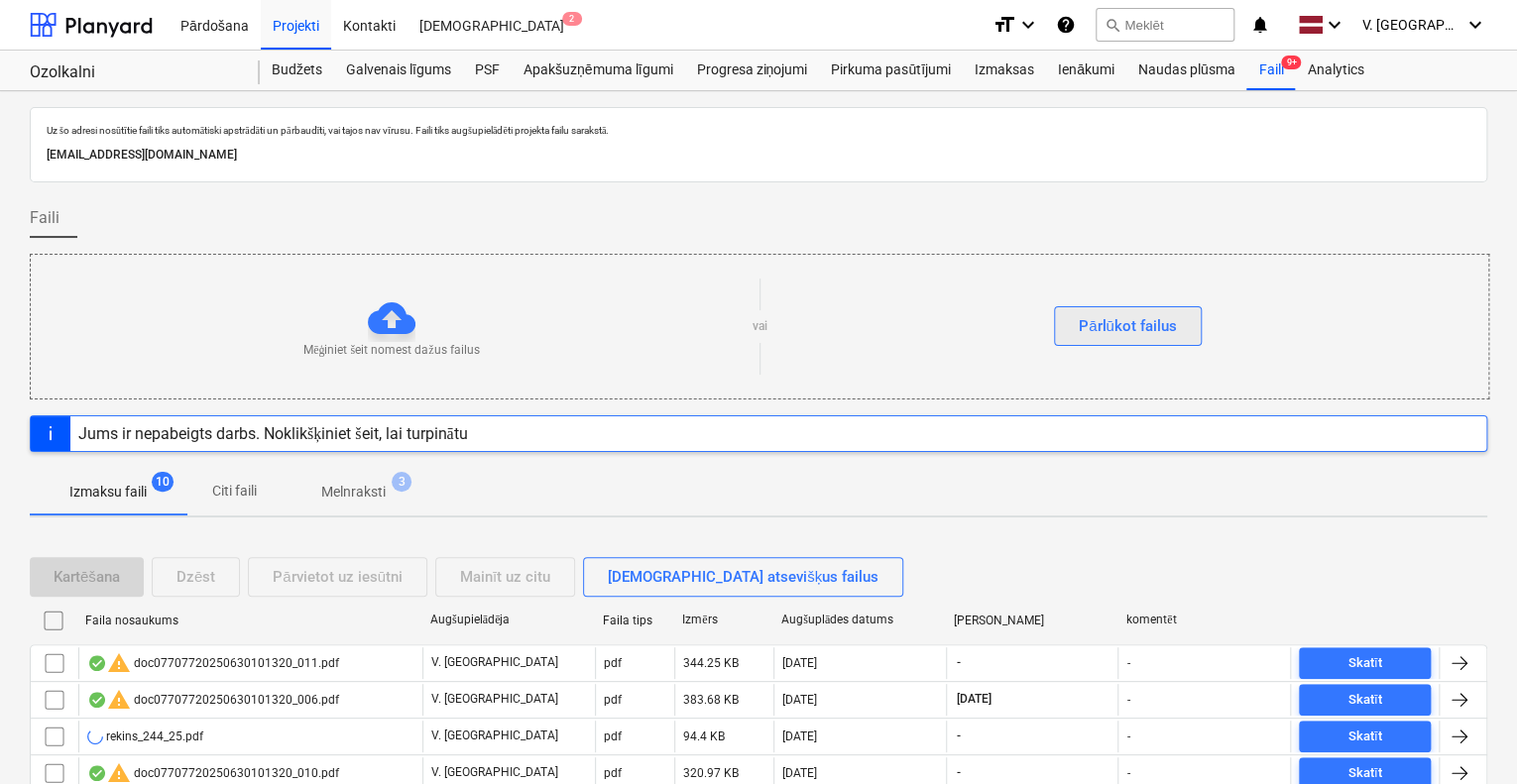 click on "Pārlūkot failus" at bounding box center [1127, 326] 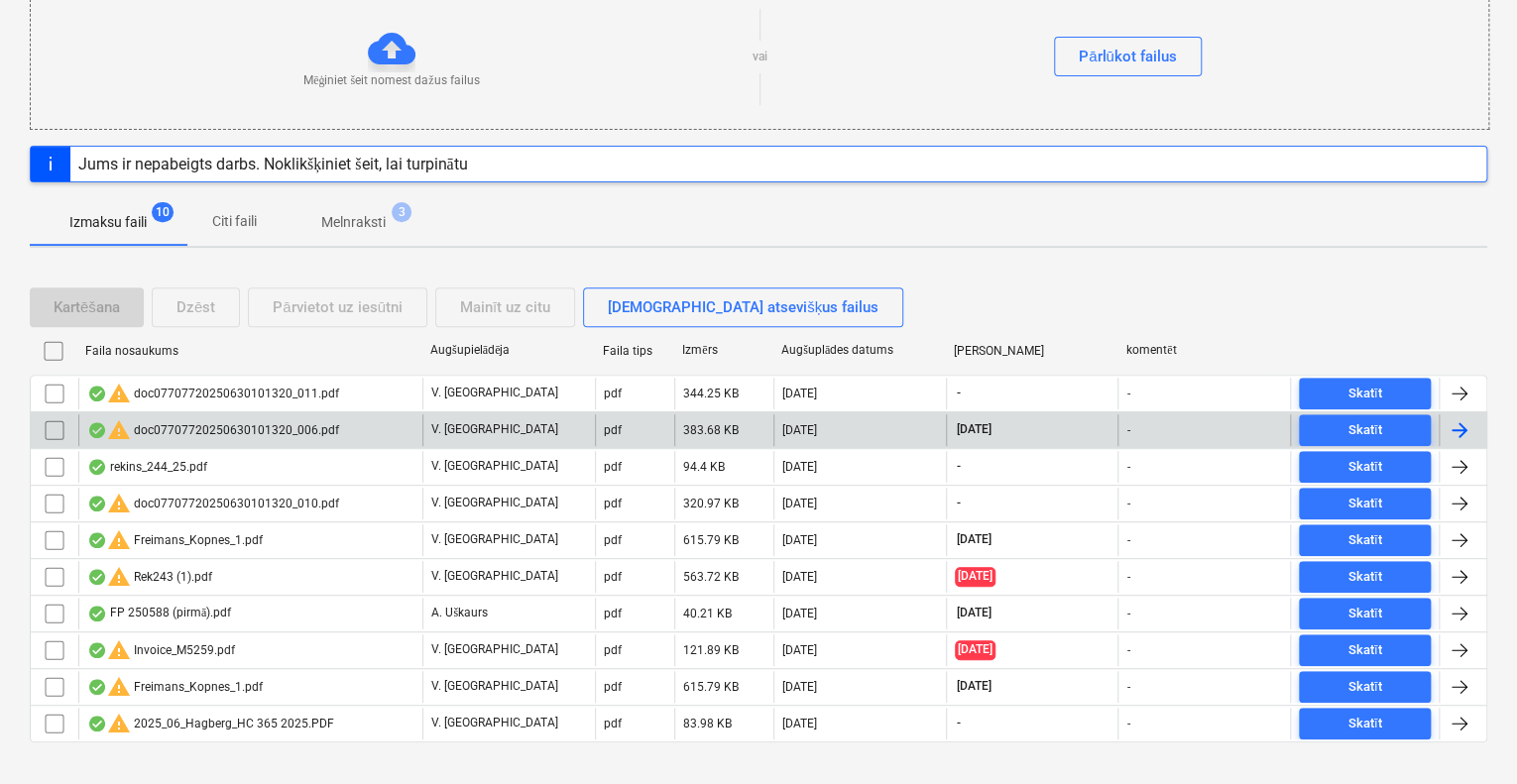 scroll, scrollTop: 294, scrollLeft: 0, axis: vertical 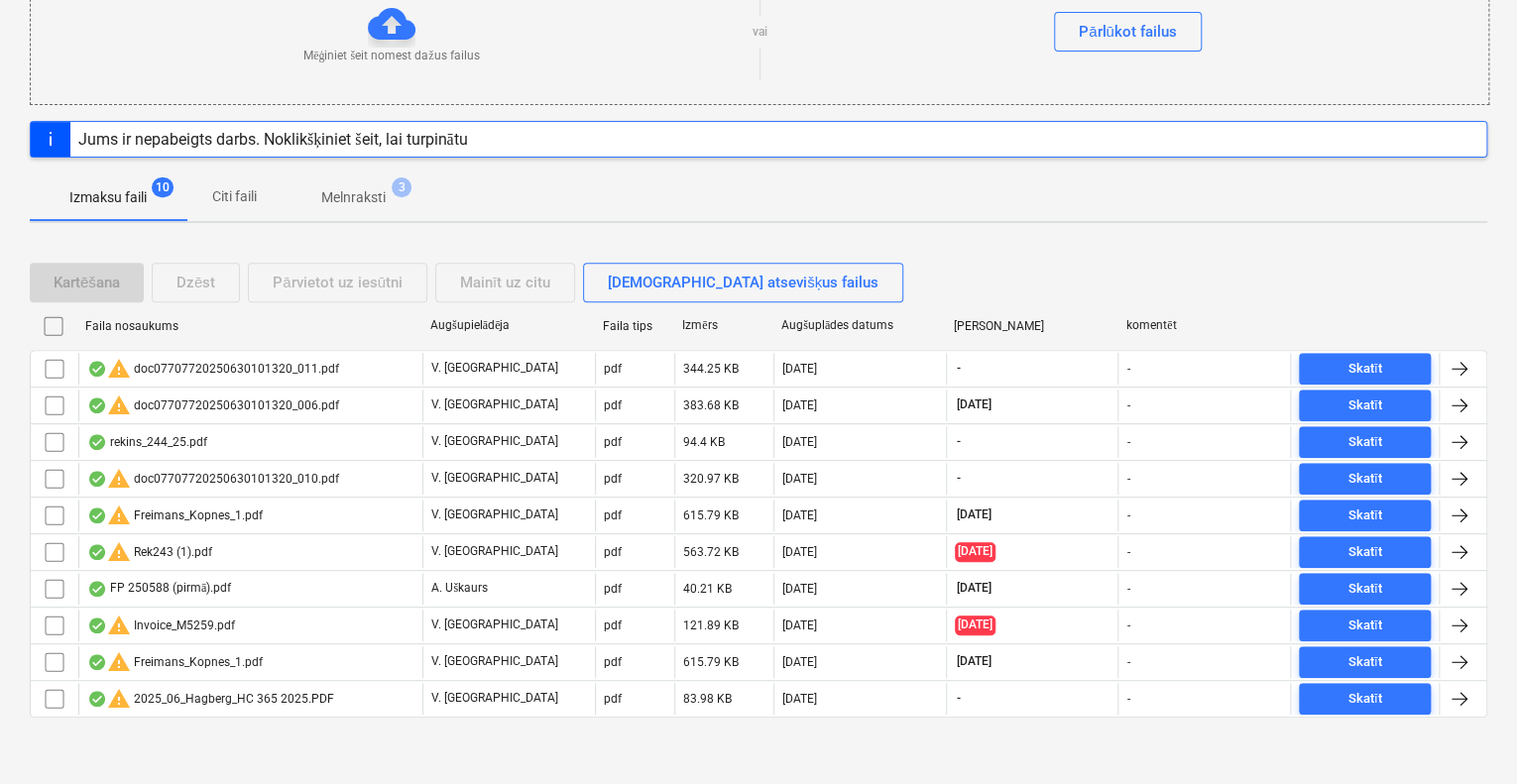 click on "Melnraksti" at bounding box center [353, 197] 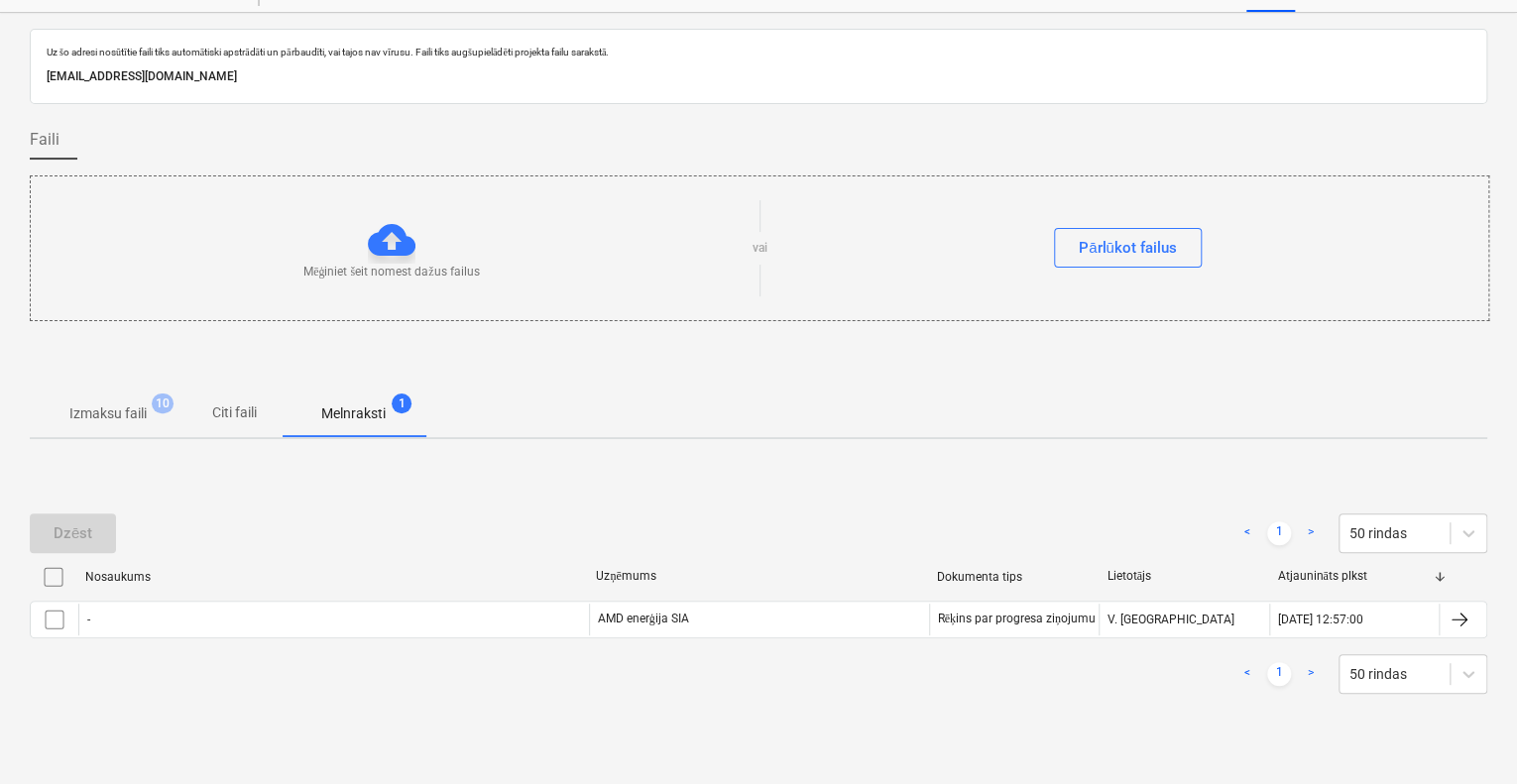 scroll, scrollTop: 75, scrollLeft: 0, axis: vertical 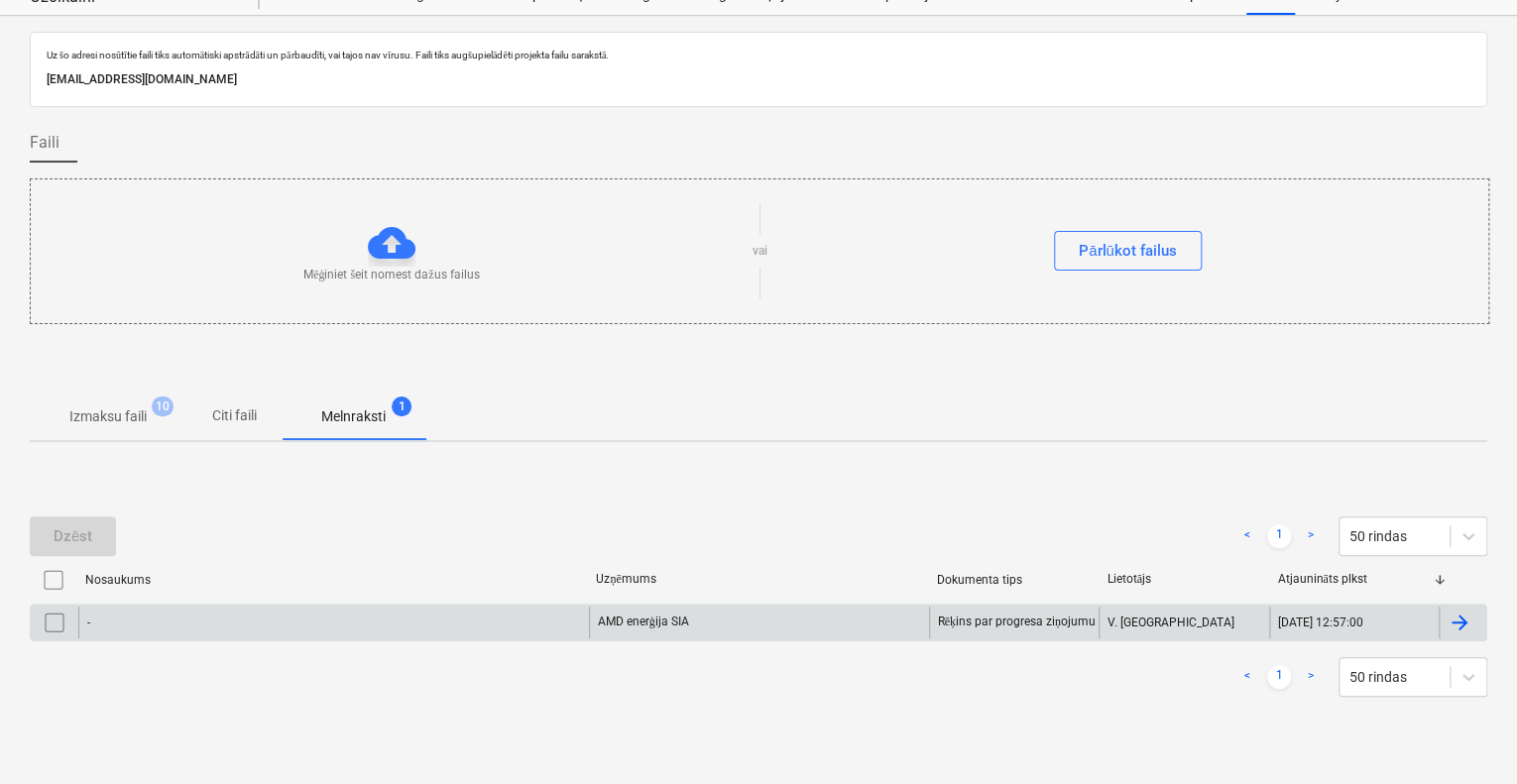 click on "AMD enerģija SIA" at bounding box center [758, 622] 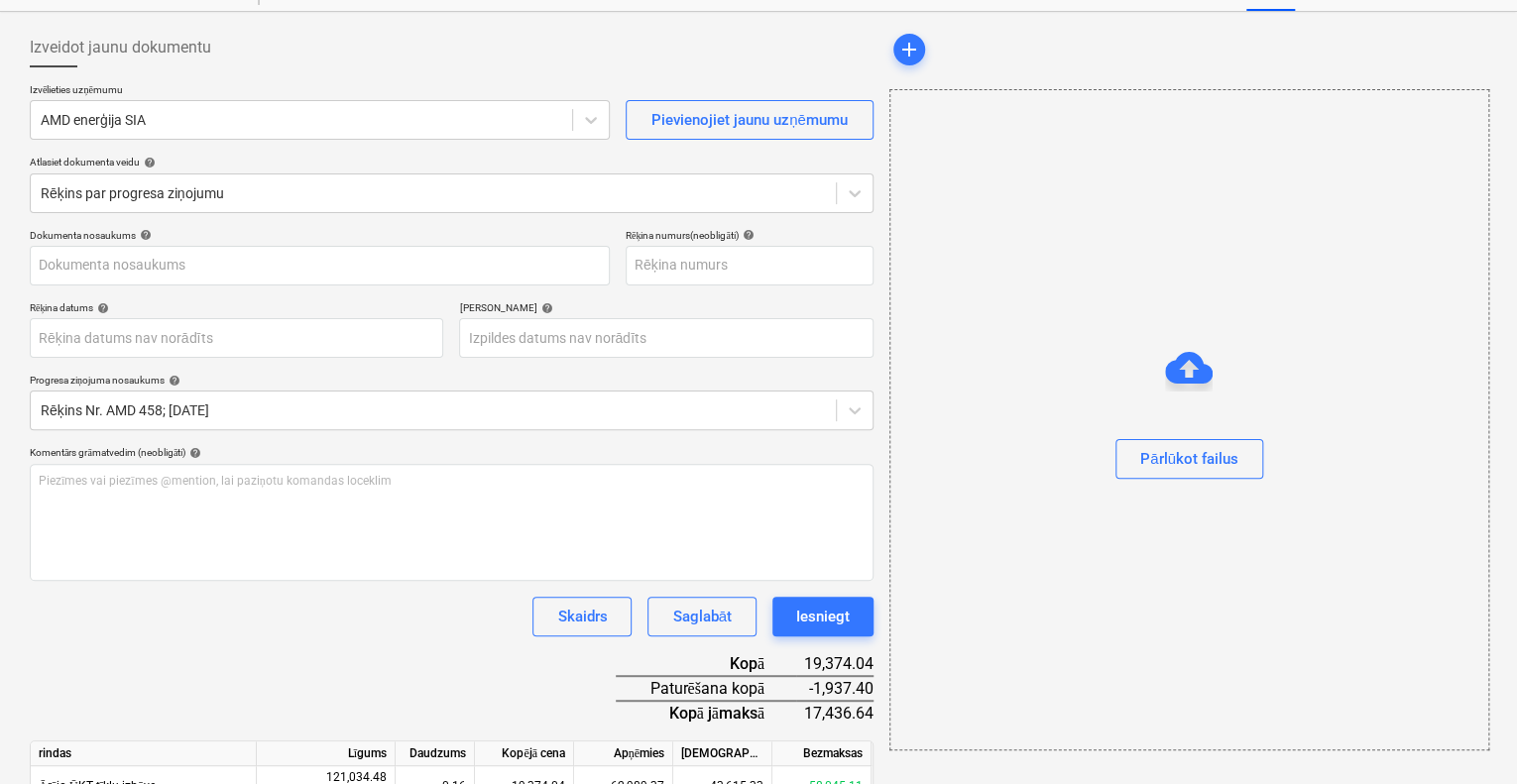 scroll, scrollTop: 0, scrollLeft: 0, axis: both 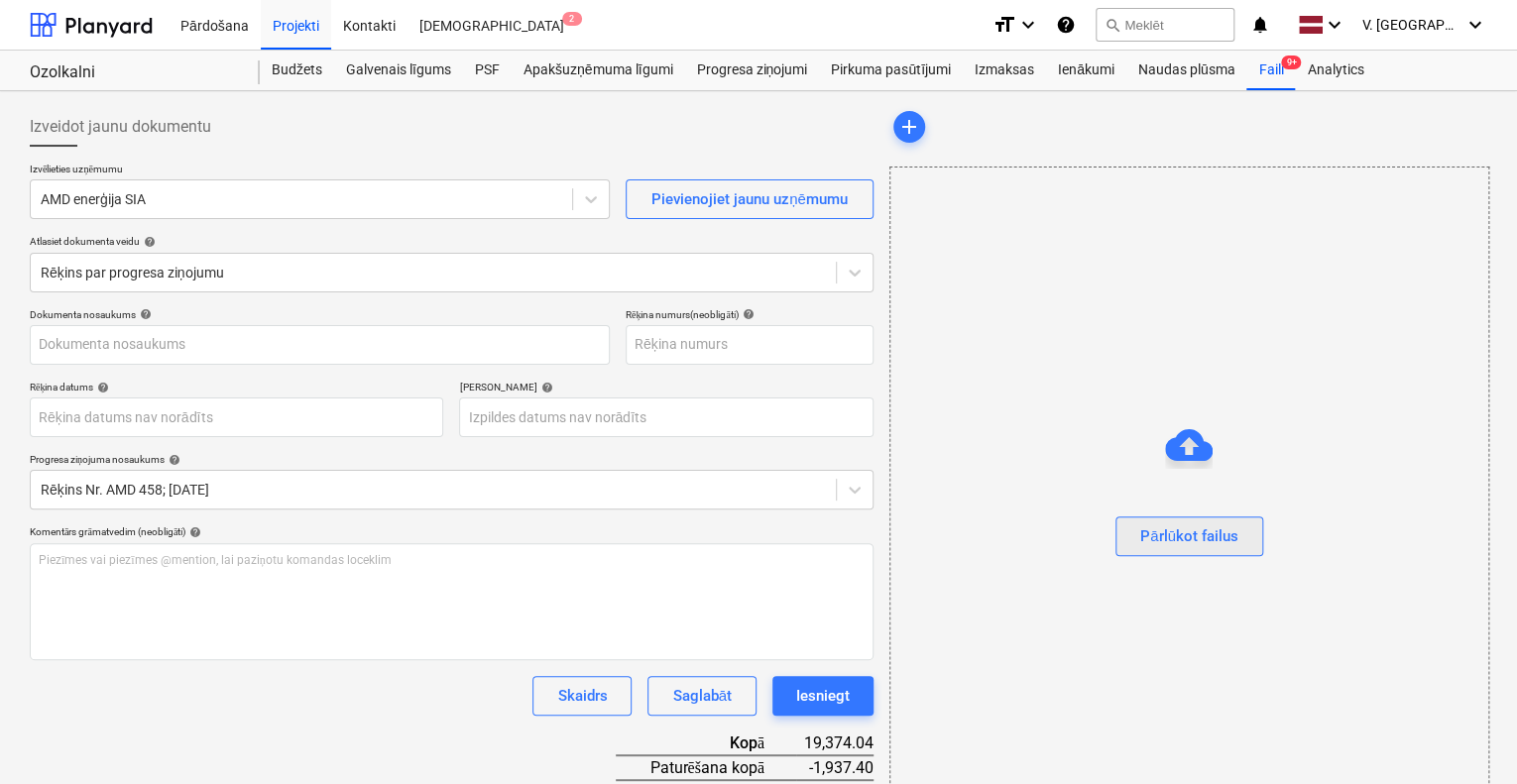 click on "Pārlūkot failus" at bounding box center [1189, 536] 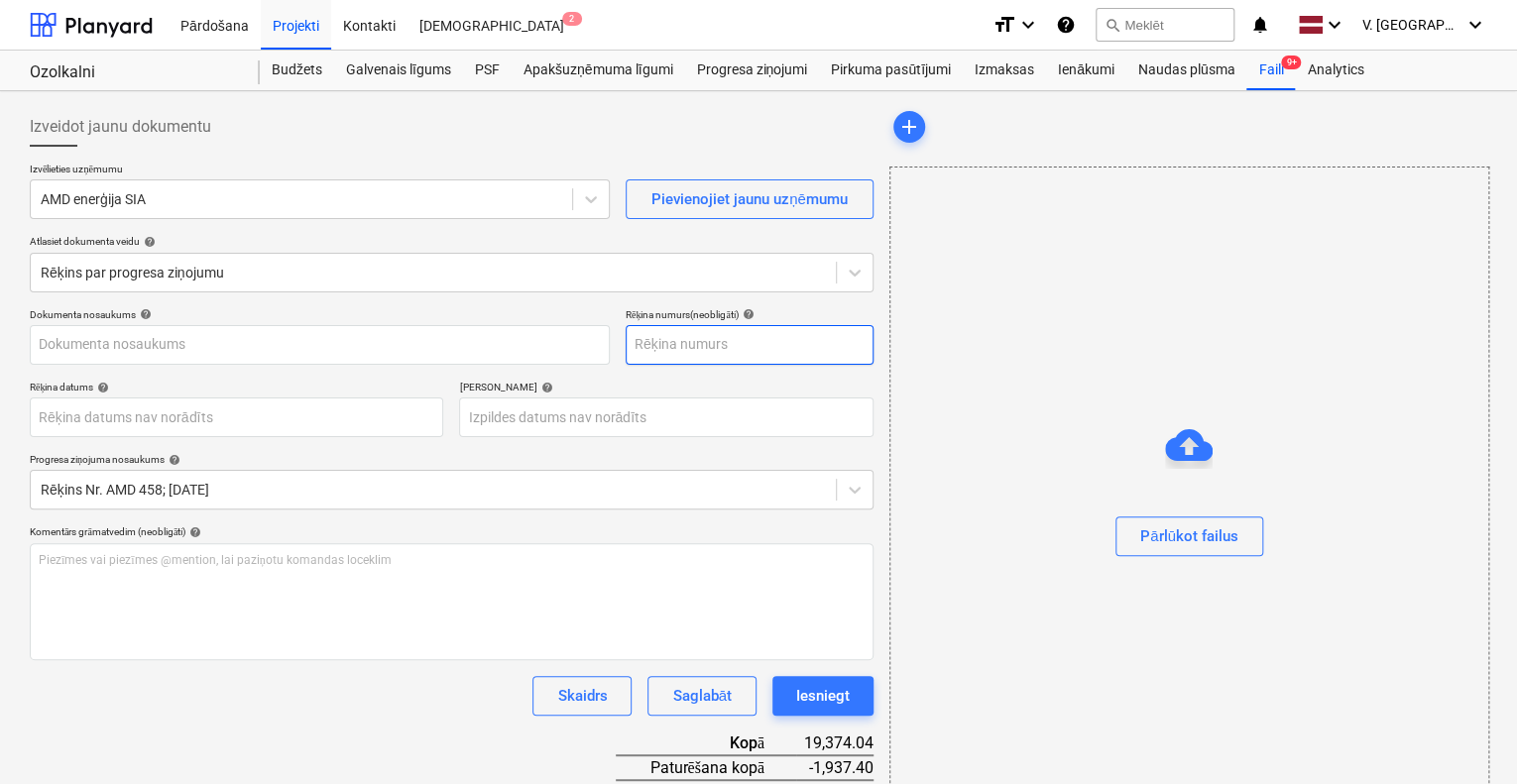 type on "amd 458-6.edoc" 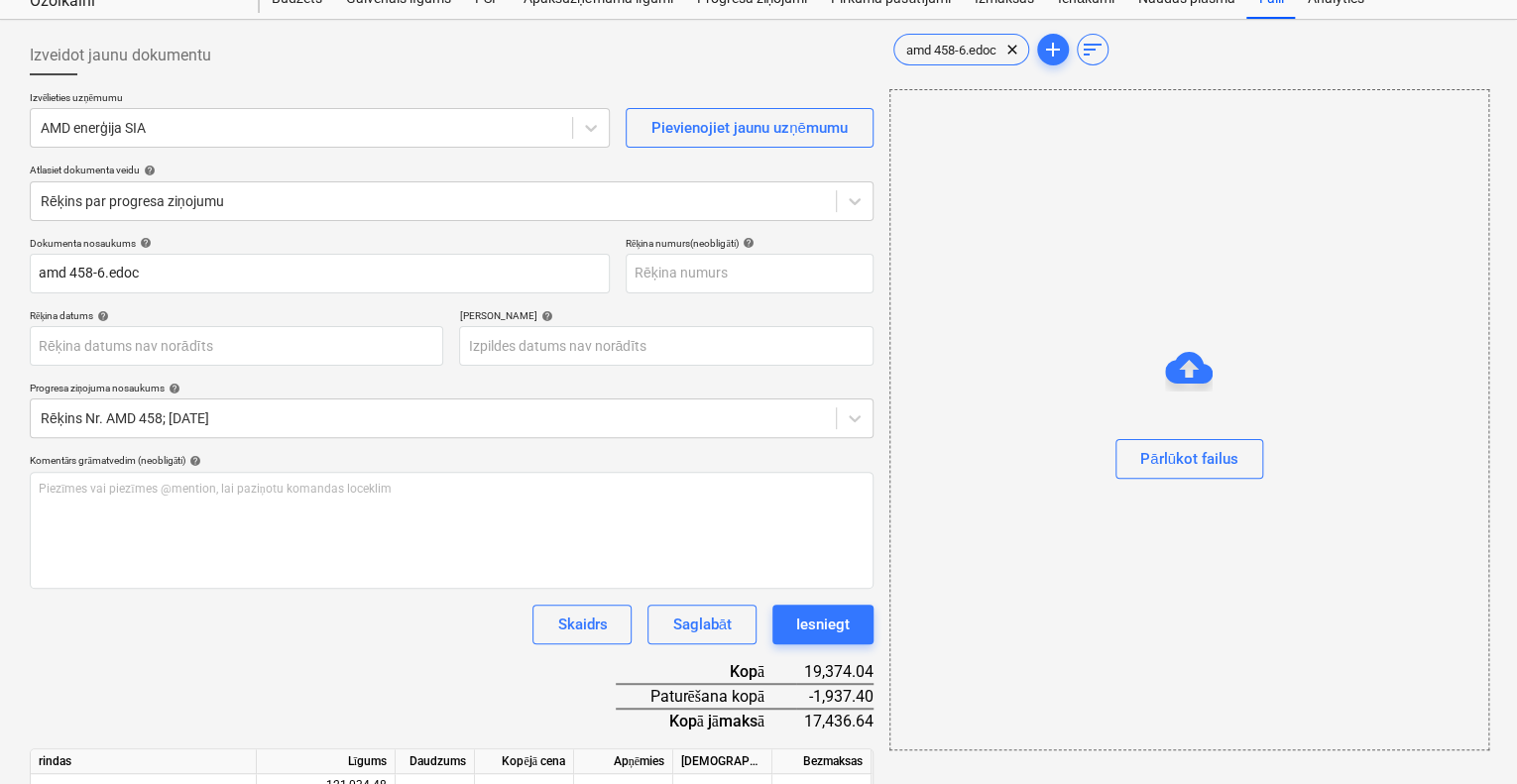 scroll, scrollTop: 179, scrollLeft: 0, axis: vertical 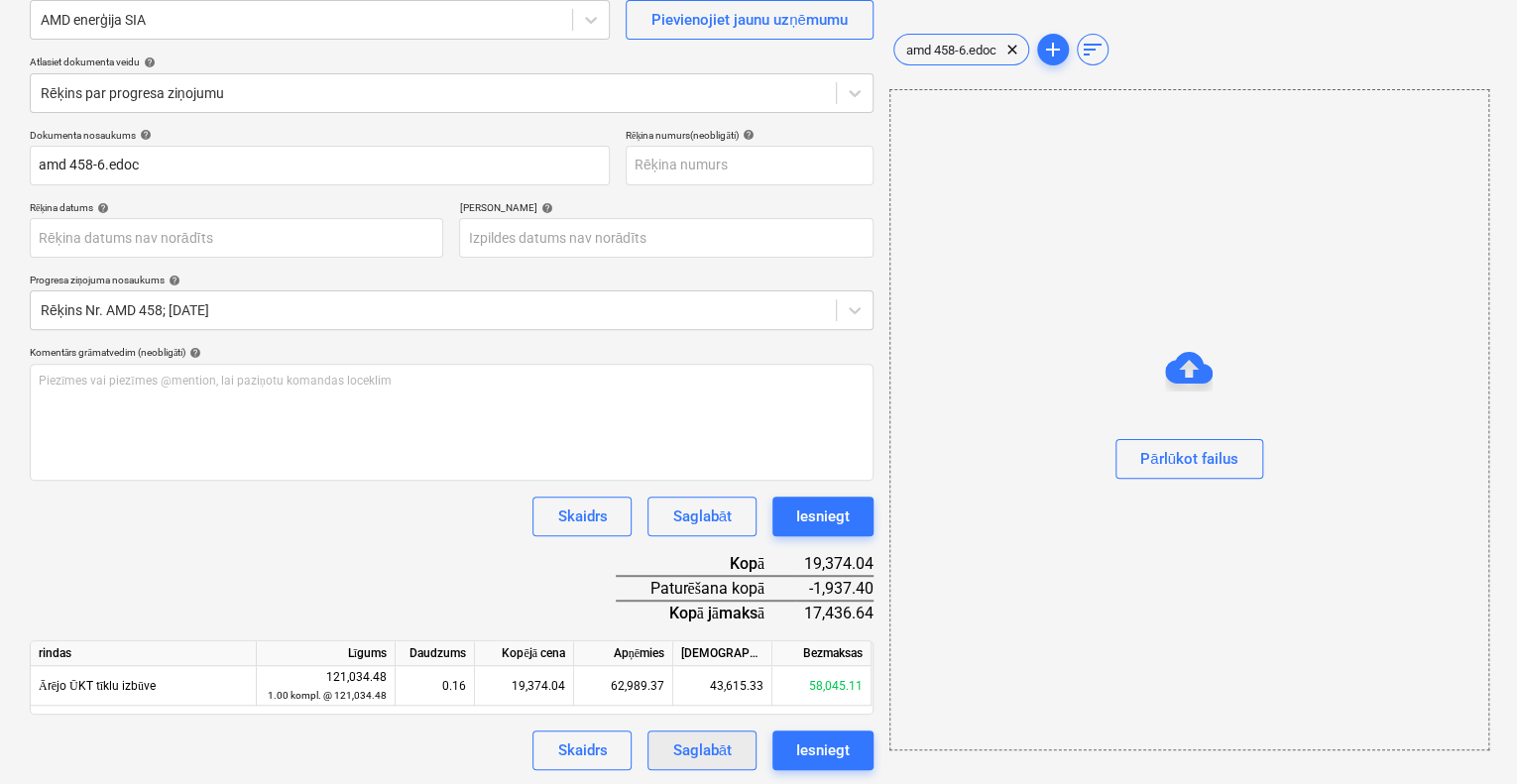 click on "Saglabāt" at bounding box center (701, 750) 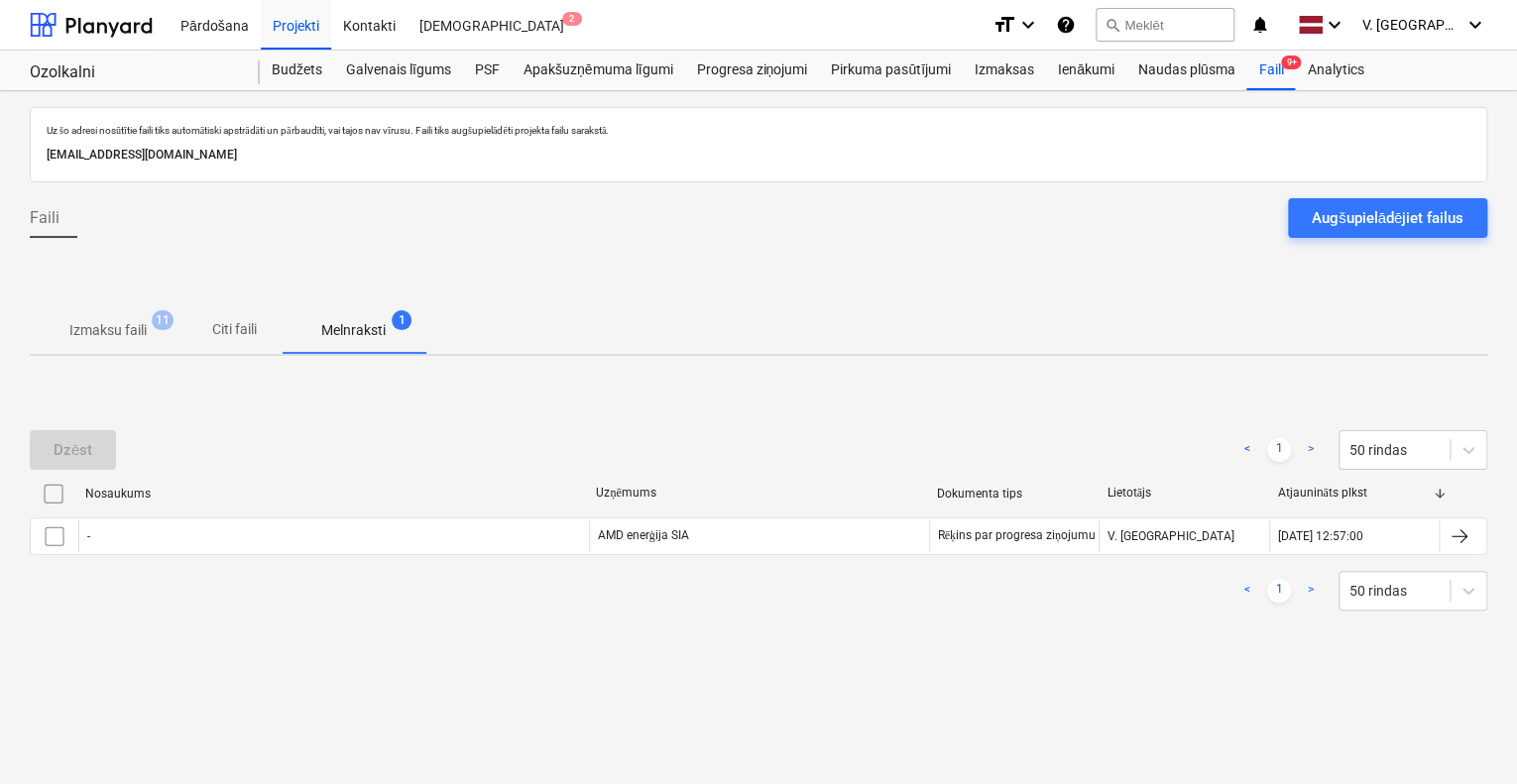 scroll, scrollTop: 0, scrollLeft: 0, axis: both 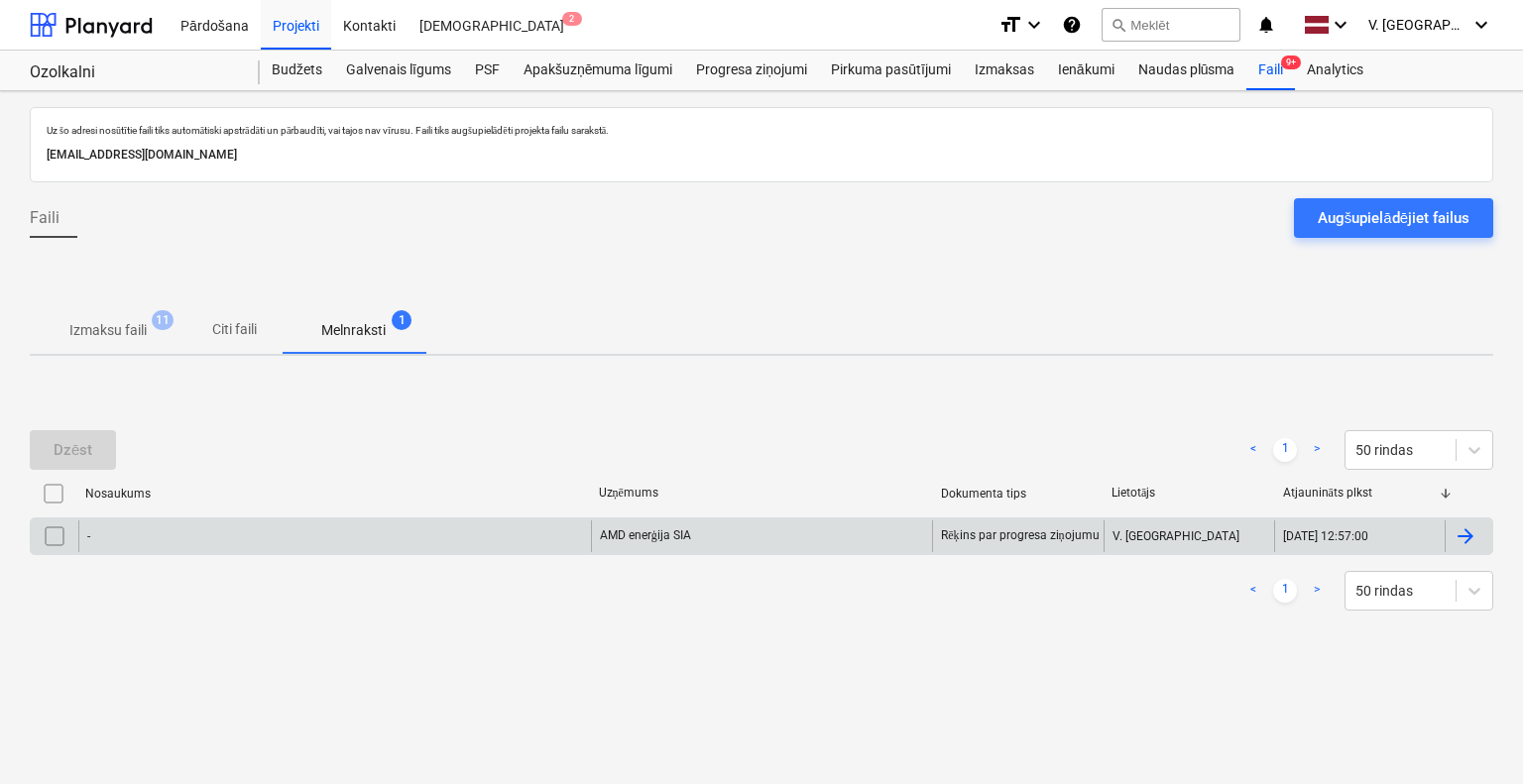 click on "AMD enerģija SIA" at bounding box center [762, 536] 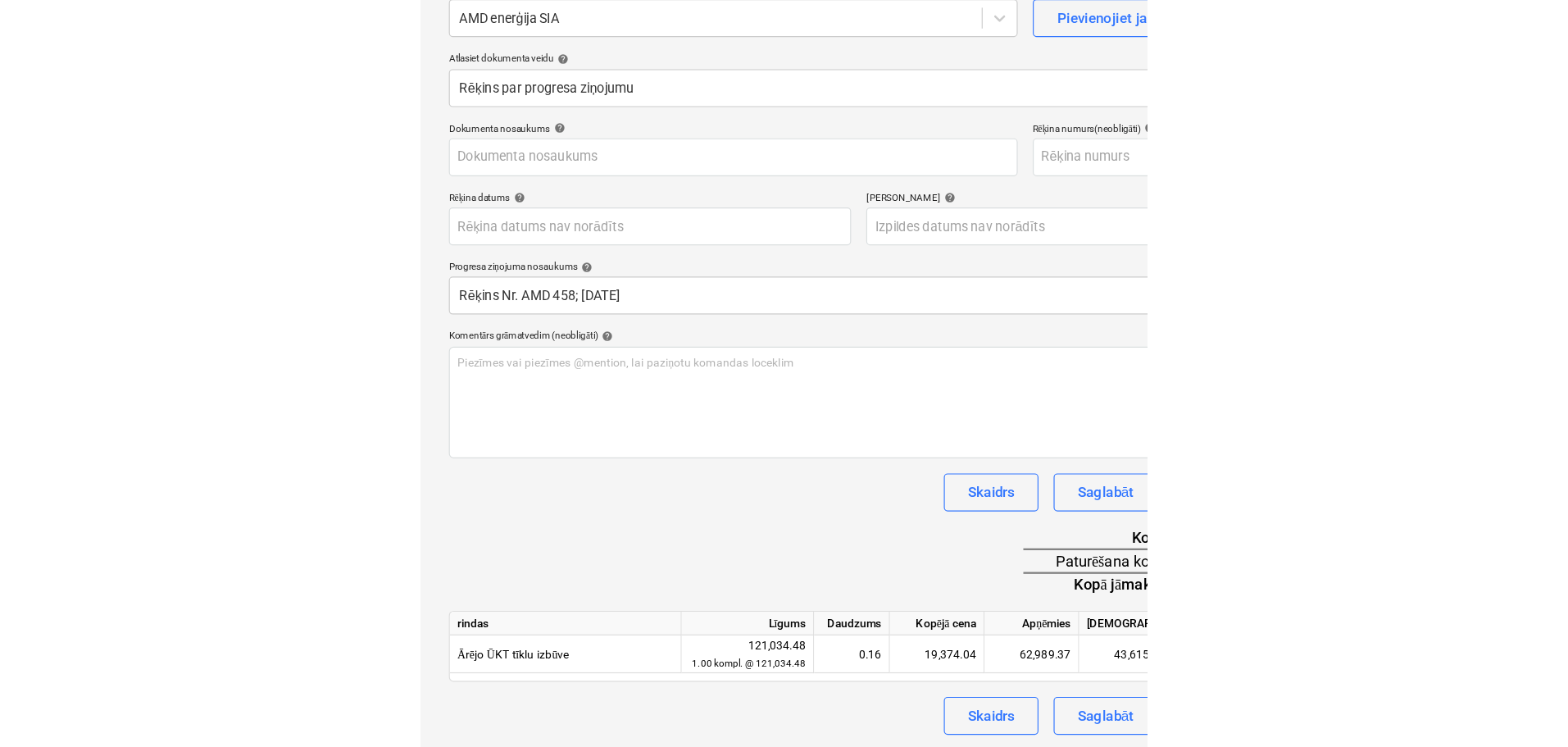 scroll, scrollTop: 52, scrollLeft: 0, axis: vertical 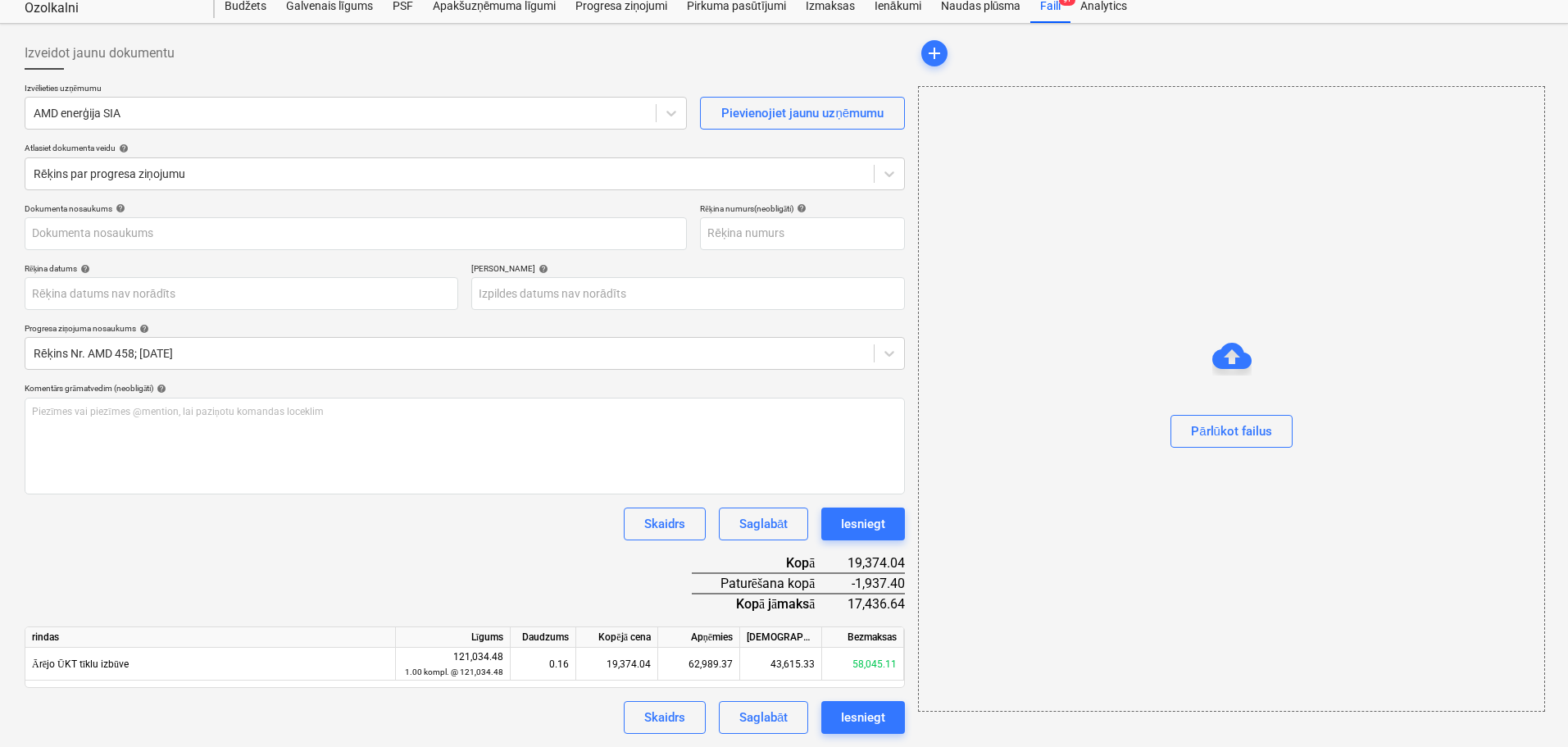 type on "amd 458-6.pdf" 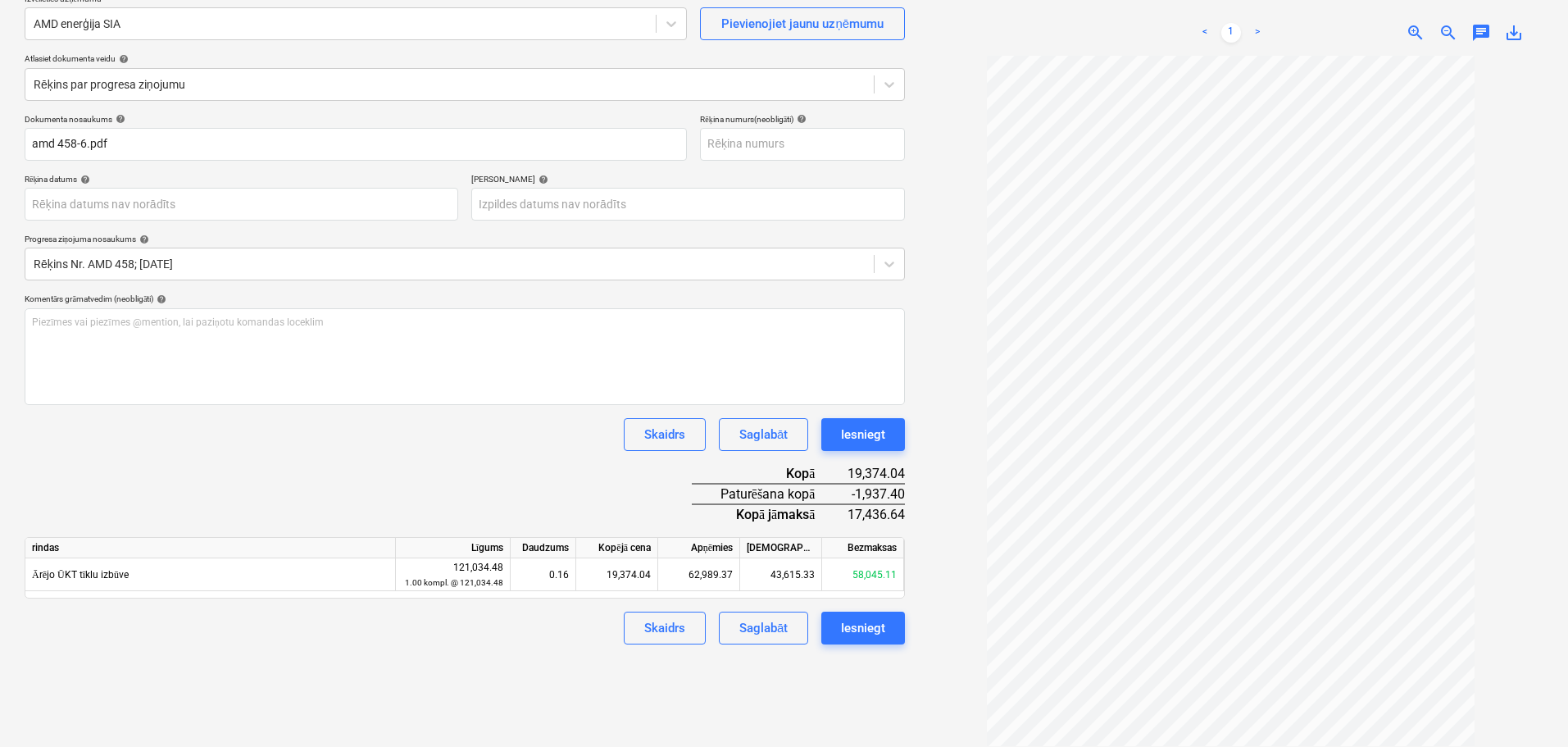 scroll, scrollTop: 164, scrollLeft: 0, axis: vertical 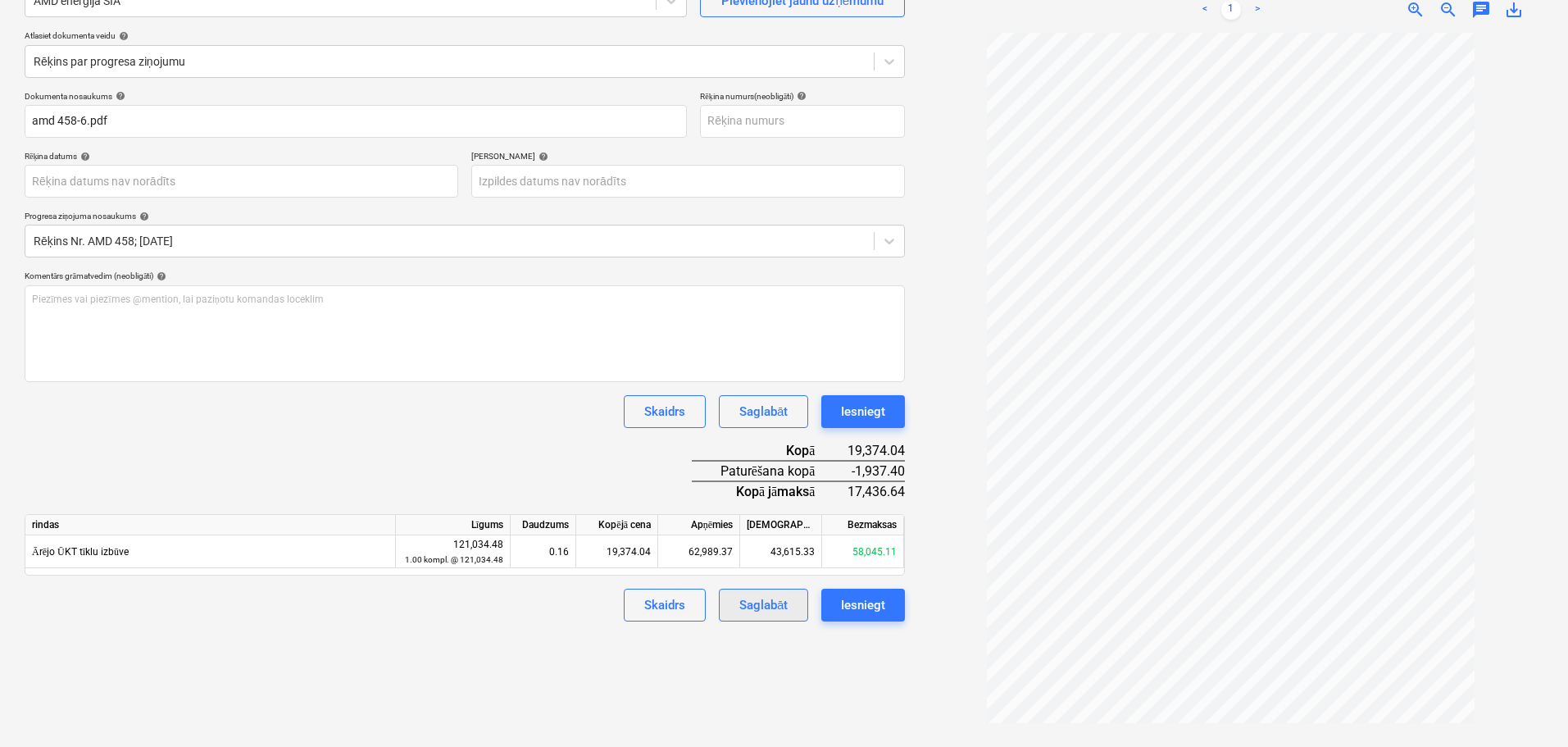 click on "Saglabāt" at bounding box center (763, 605) 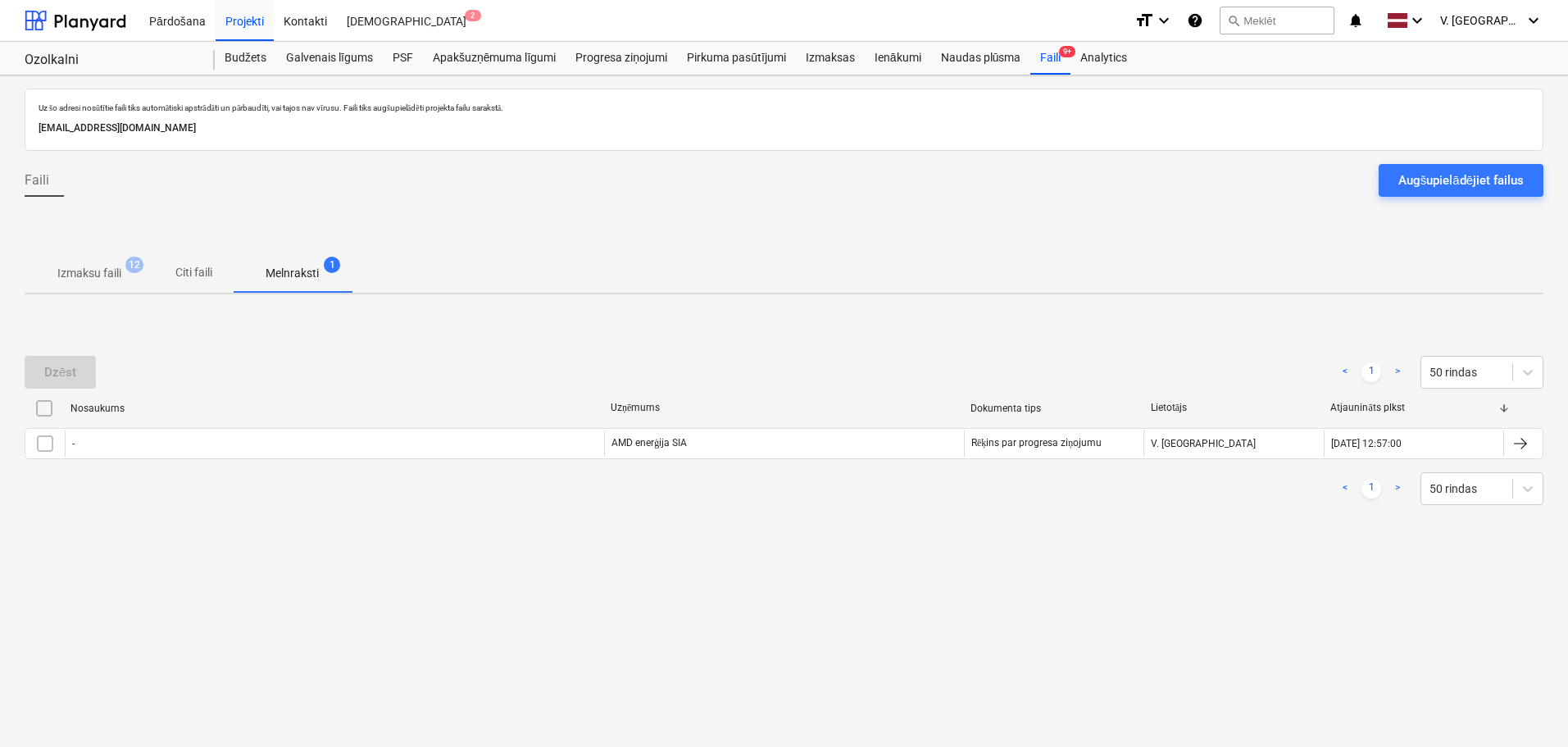 scroll, scrollTop: 0, scrollLeft: 0, axis: both 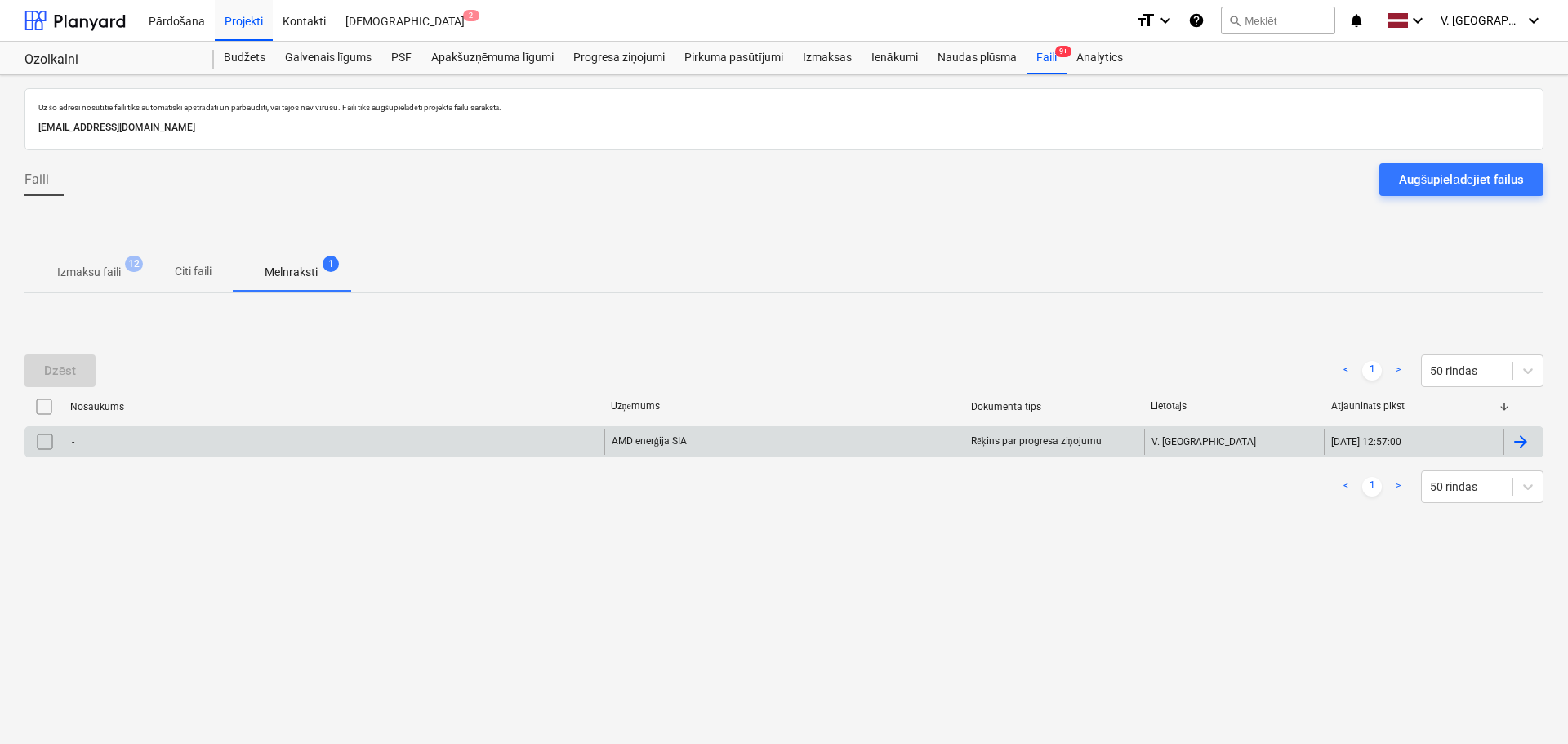 click on "[DATE] 12:57:00" at bounding box center [1414, 442] 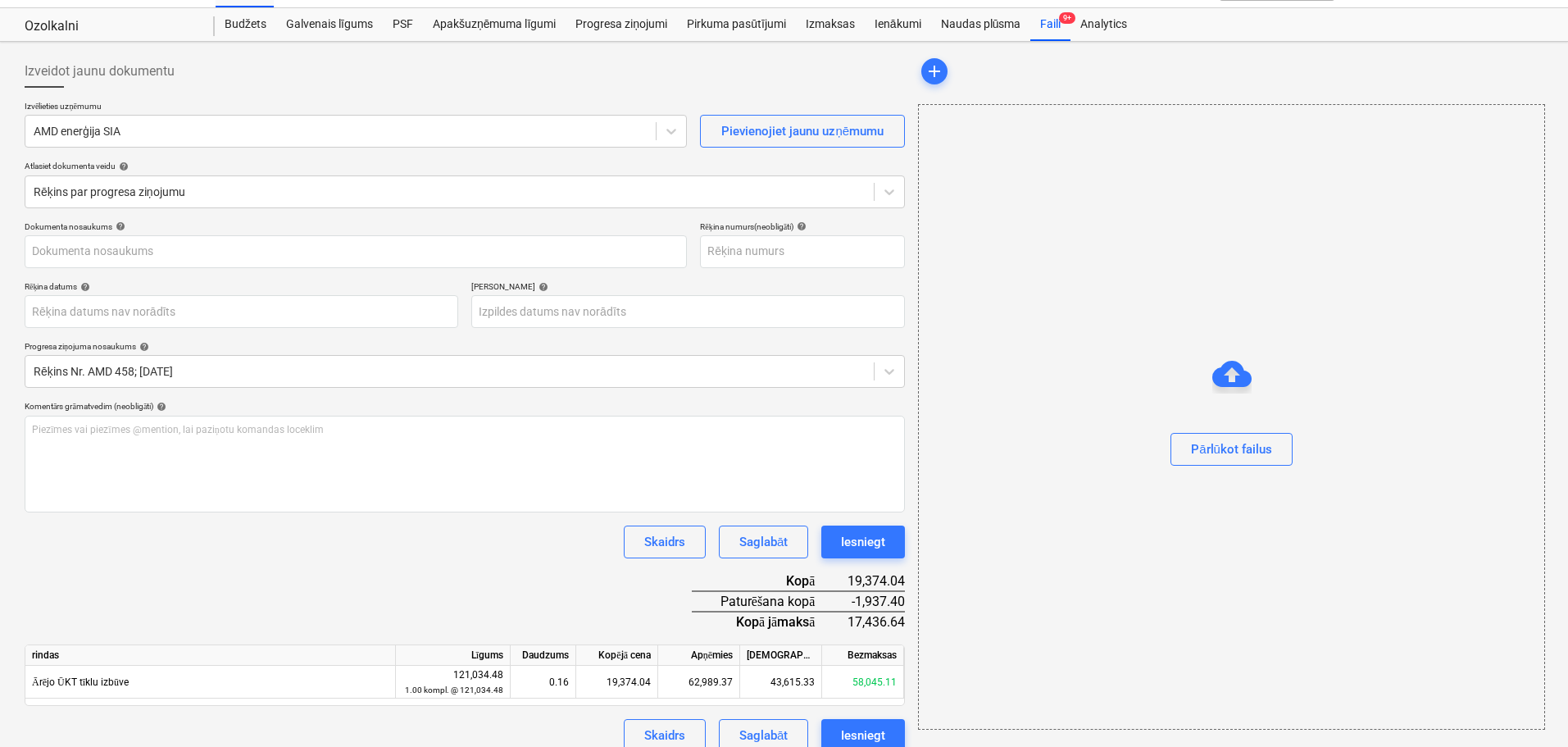 scroll, scrollTop: 52, scrollLeft: 0, axis: vertical 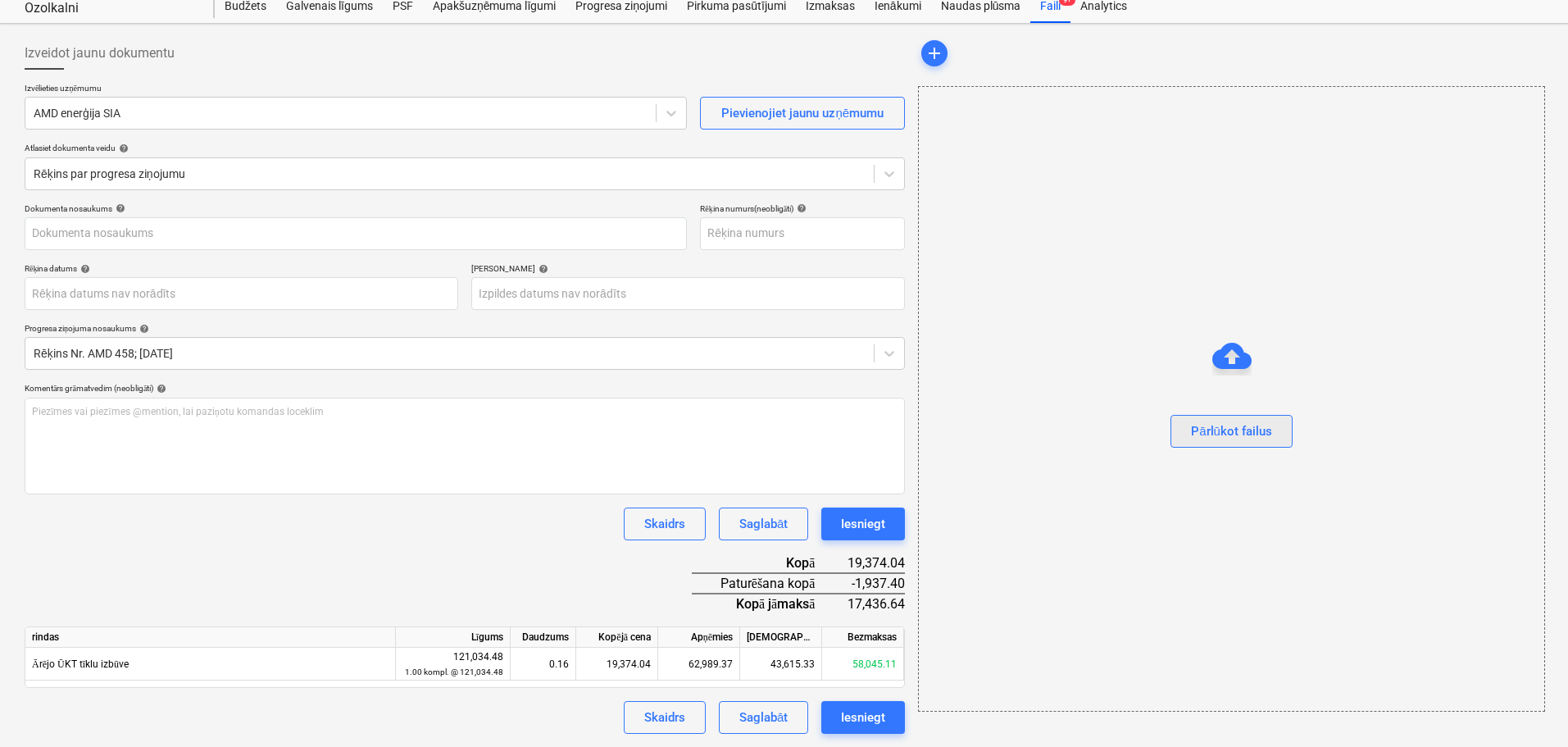 click on "Pārlūkot failus" at bounding box center (1231, 431) 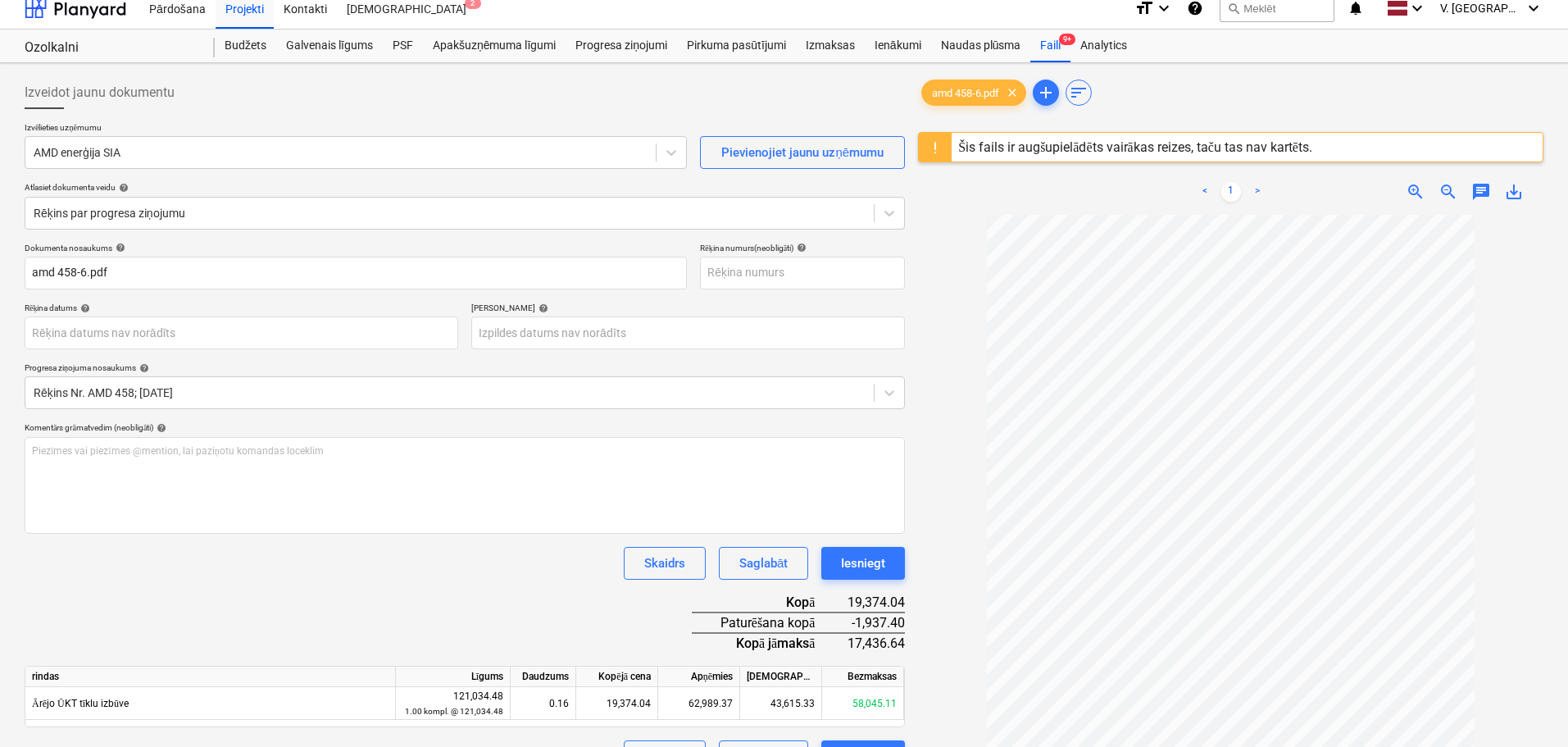 scroll, scrollTop: 0, scrollLeft: 0, axis: both 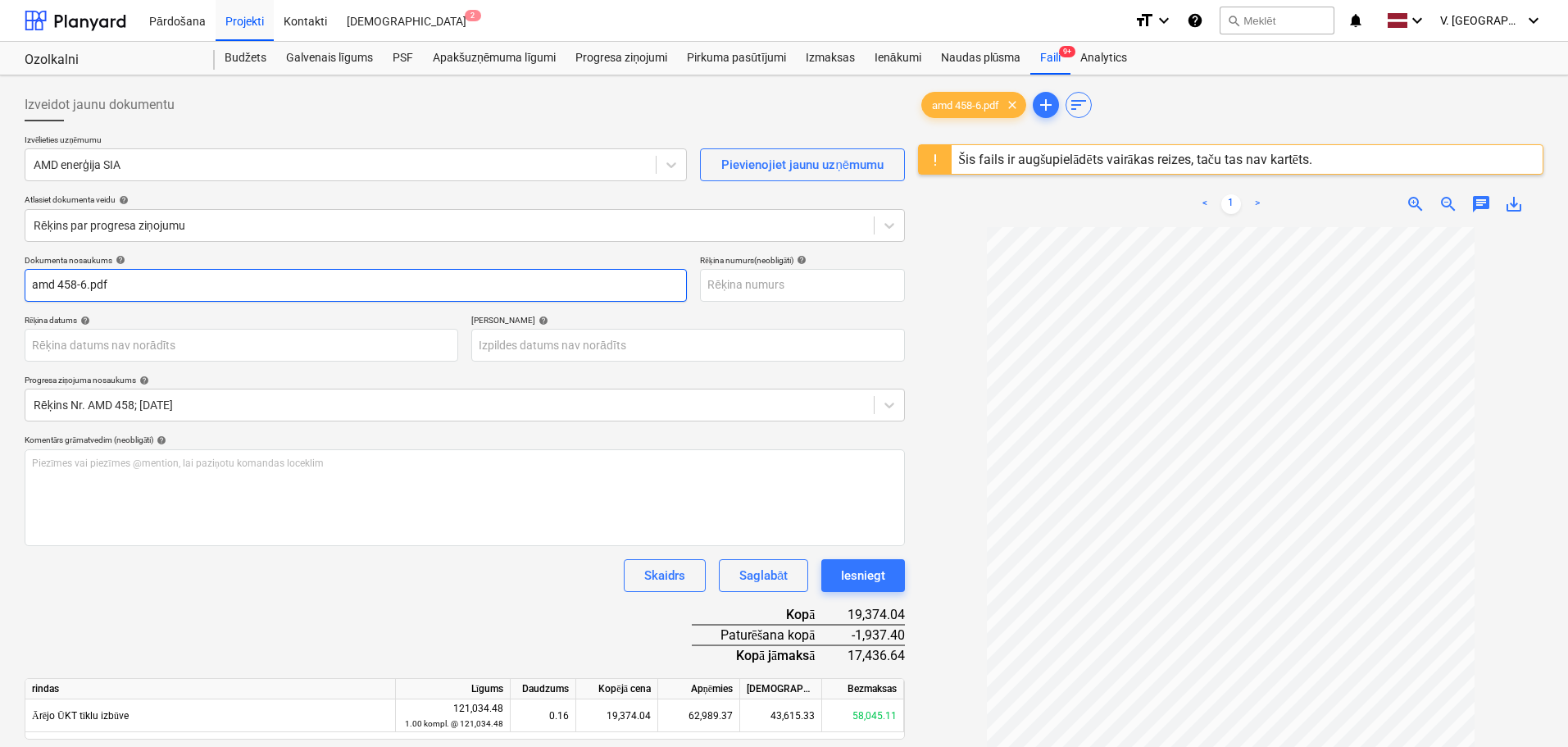 click on "amd 458-6.pdf" at bounding box center [356, 285] 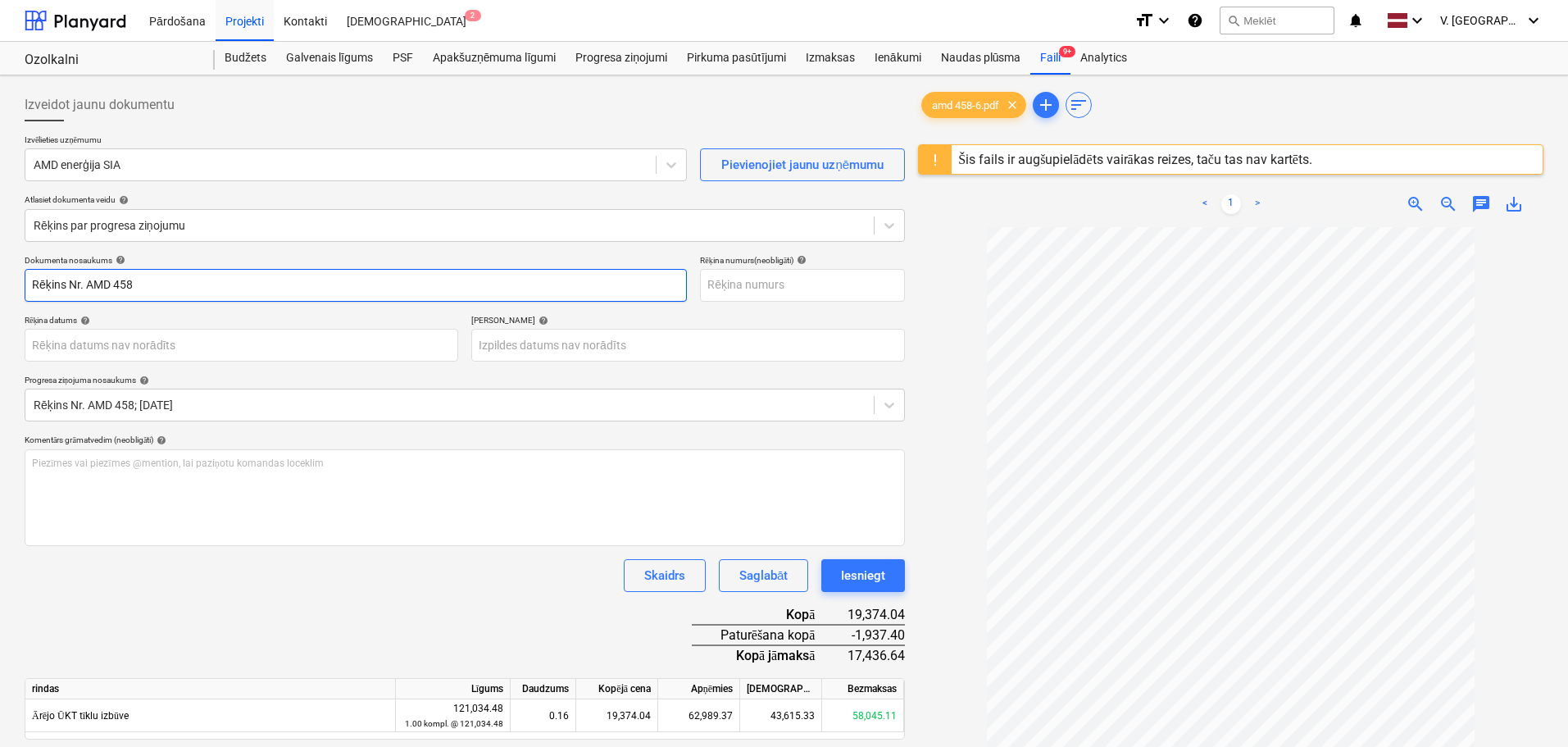 type on "Rēķins Nr. AMD 458" 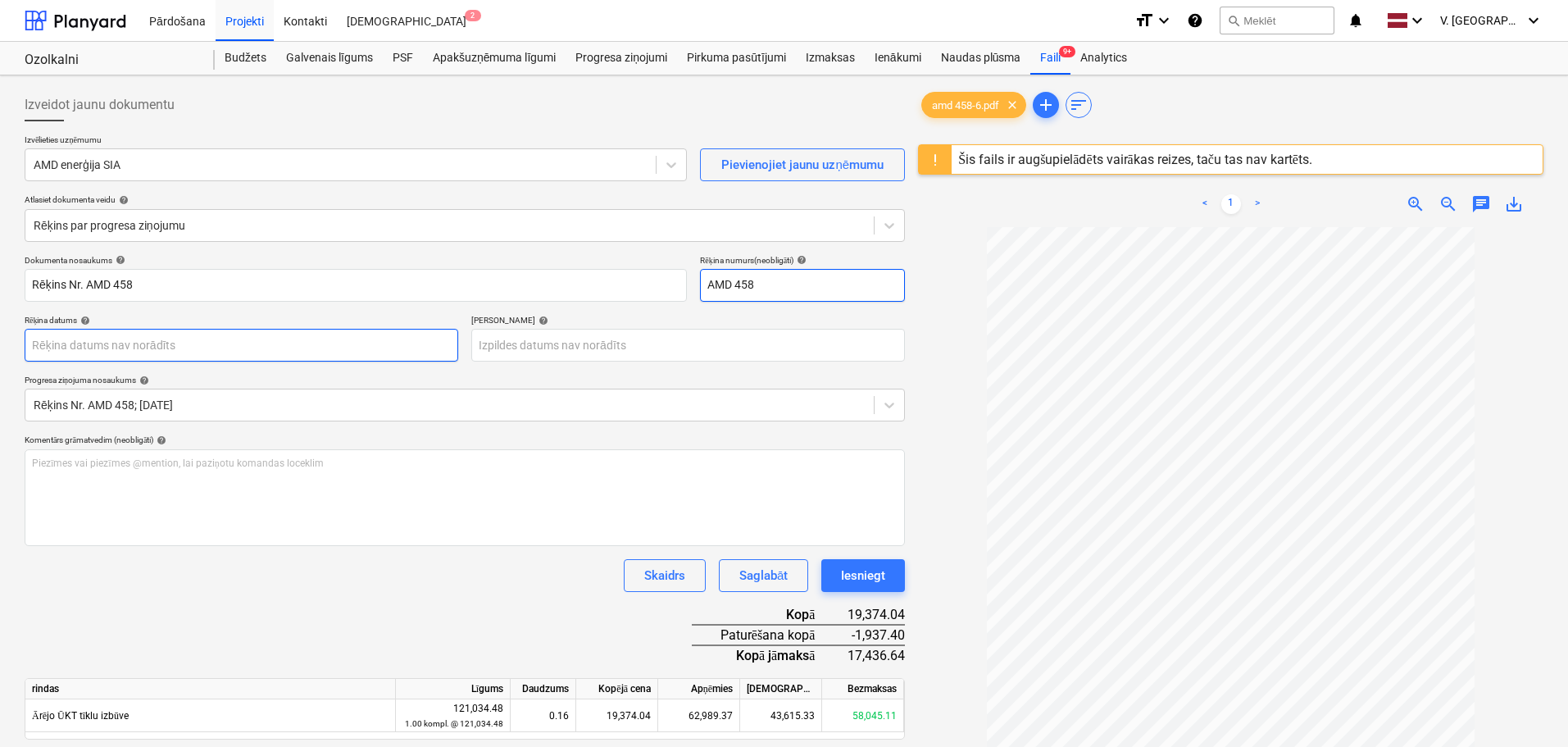 type on "AMD 458" 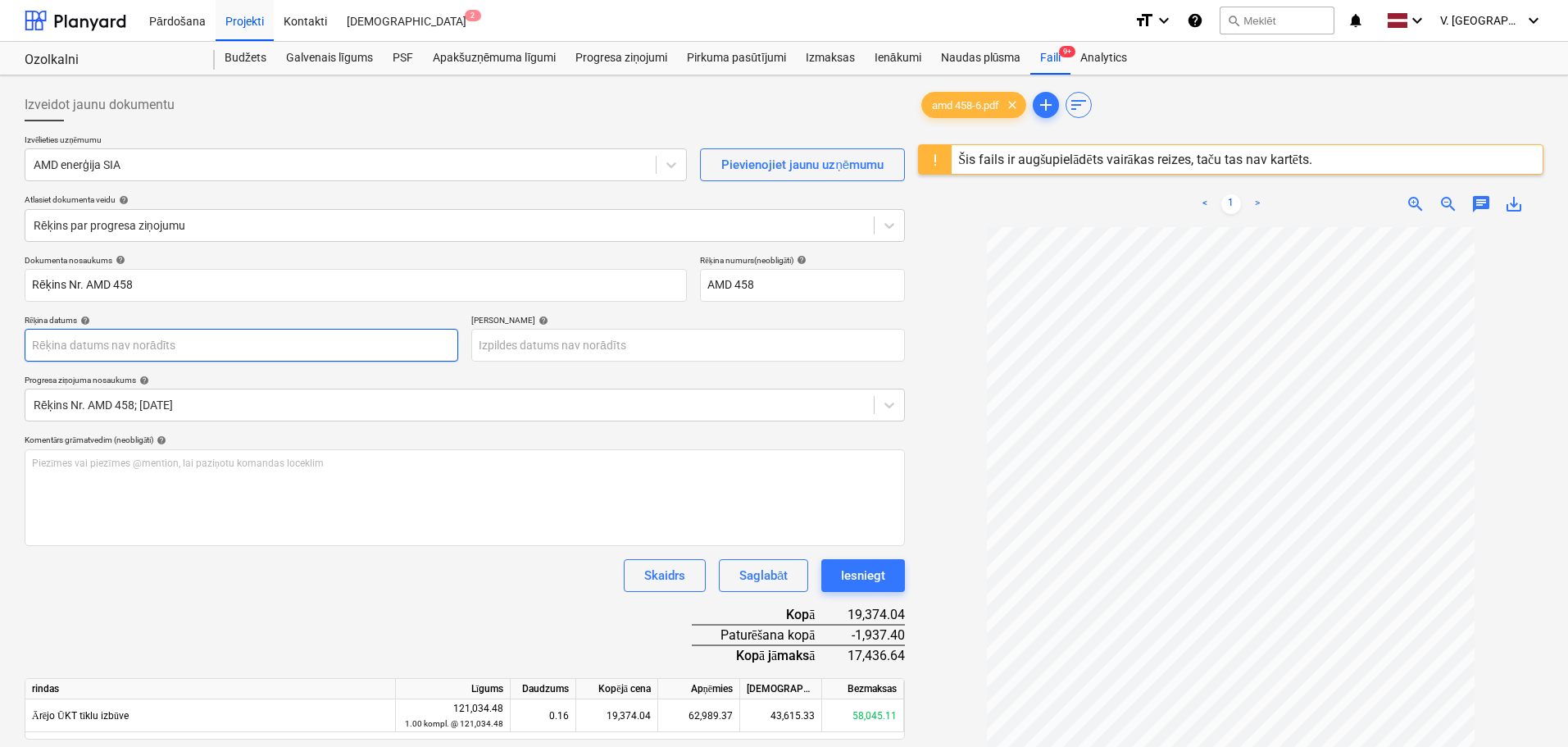 click on "Pārdošana Projekti Kontakti Iesūtne 2 format_size keyboard_arrow_down help search Meklēt notifications 0 keyboard_arrow_down V. Filipčenko keyboard_arrow_down Ozolkalni [PERSON_NAME] līgums PSF Apakšuzņēmuma līgumi Progresa ziņojumi Pirkuma pasūtījumi Izmaksas Ienākumi Naudas plūsma Faili 9+ Analytics Izveidot jaunu dokumentu Izvēlieties uzņēmumu AMD enerģija SIA   Pievienojiet jaunu uzņēmumu Atlasiet dokumenta veidu help Rēķins par progresa ziņojumu Dokumenta nosaukums help Rēķins Nr. AMD 458 Rēķina numurs  (neobligāti) help AMD 458 Rēķina datums help Press the down arrow key to interact with the calendar and
select a date. Press the question [PERSON_NAME] to get the keyboard shortcuts for changing dates. Termiņš help Press the down arrow key to interact with the calendar and
select a date. Press the question [PERSON_NAME] to get the keyboard shortcuts for changing dates. Progresa ziņojuma nosaukums help Rēķins Nr. AMD 458; [DATE] help ﻿ Skaidrs Saglabāt Kopā" at bounding box center (784, 373) 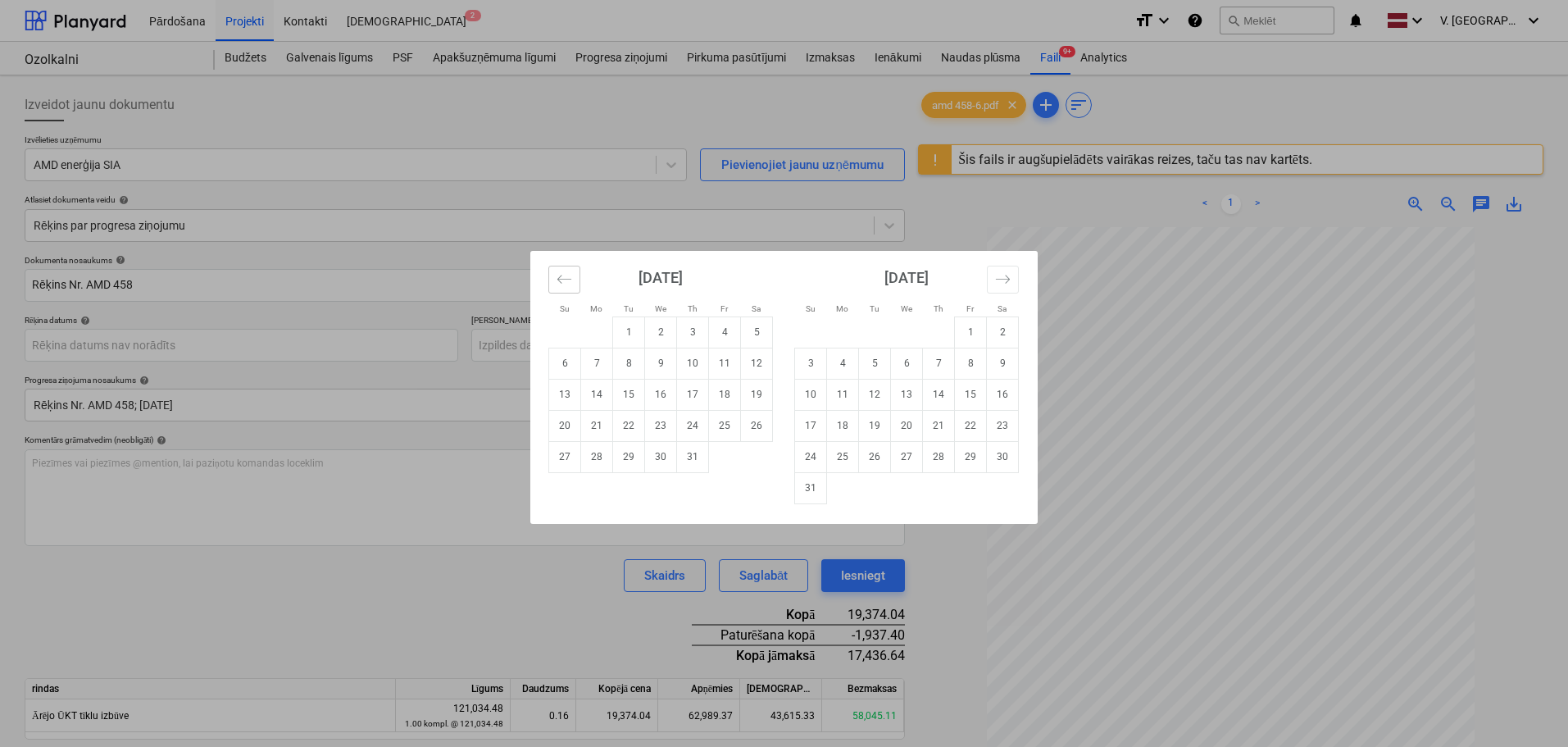 click 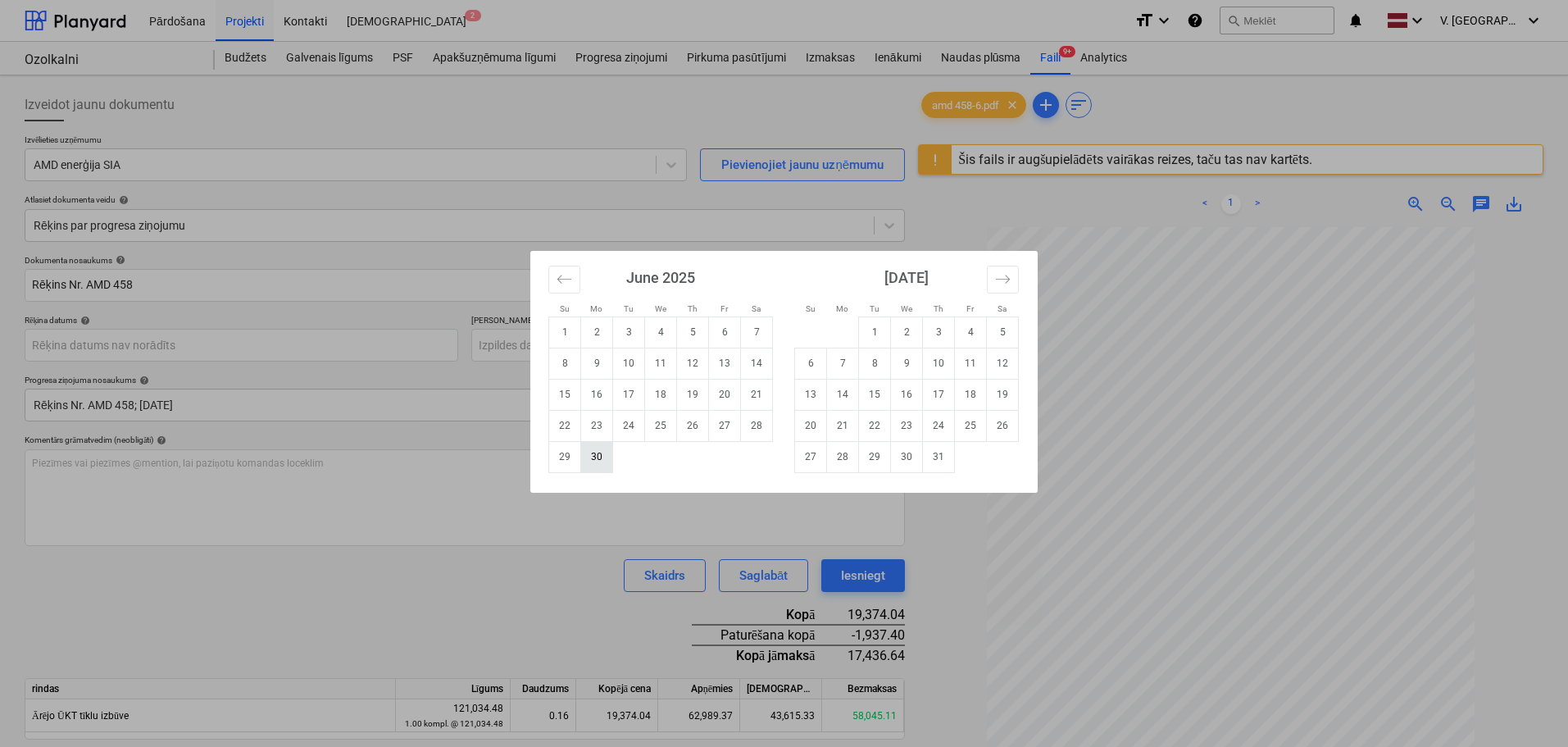 click on "30" at bounding box center (597, 457) 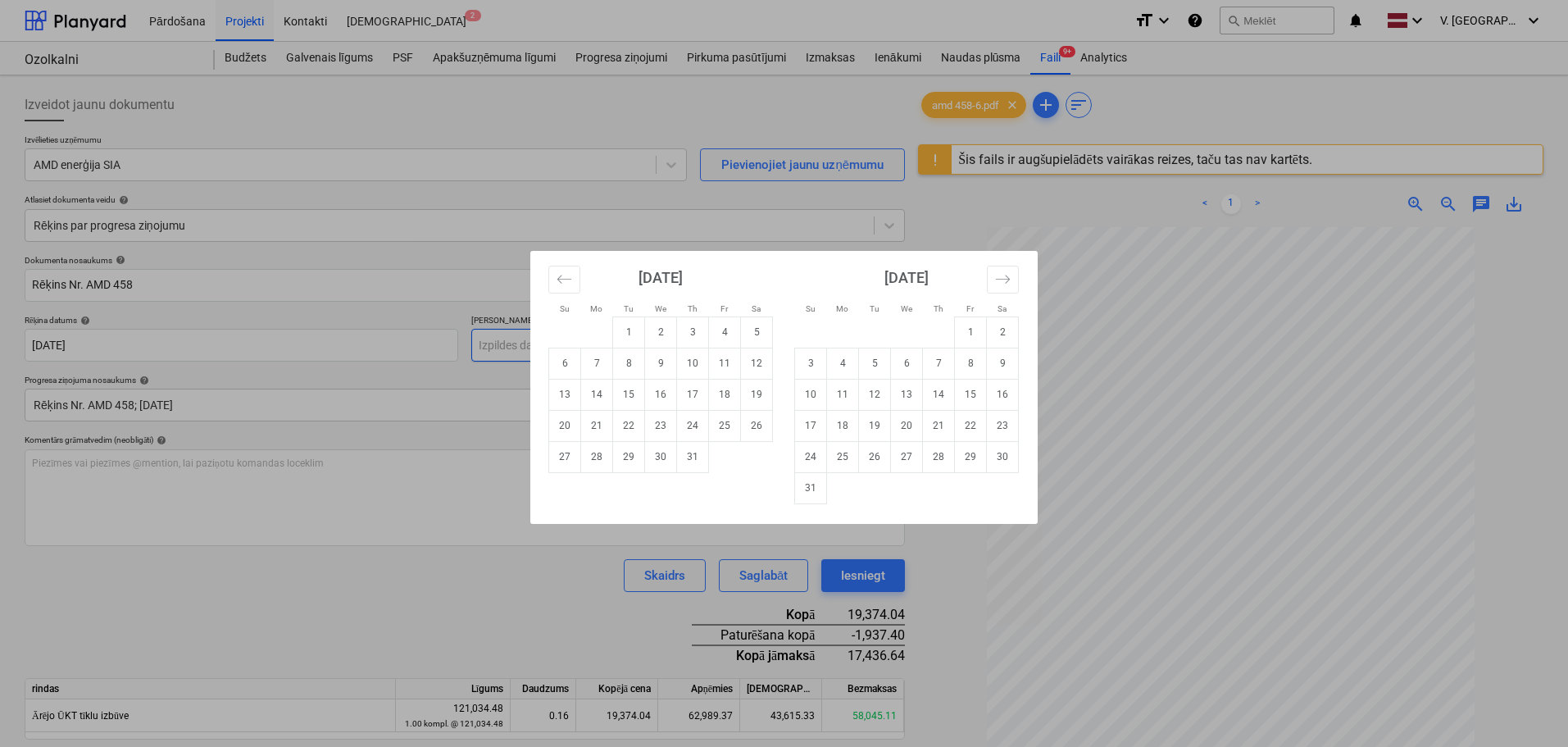 click on "Pārdošana Projekti Kontakti Iesūtne 2 format_size keyboard_arrow_down help search Meklēt notifications 0 keyboard_arrow_down V. Filipčenko keyboard_arrow_down Ozolkalni [PERSON_NAME] līgums PSF Apakšuzņēmuma līgumi Progresa ziņojumi Pirkuma pasūtījumi Izmaksas Ienākumi Naudas plūsma Faili 9+ Analytics Izveidot jaunu dokumentu Izvēlieties uzņēmumu AMD enerģija SIA   Pievienojiet jaunu uzņēmumu Atlasiet dokumenta veidu help Rēķins par progresa ziņojumu Dokumenta nosaukums help Rēķins Nr. AMD 458 Rēķina numurs  (neobligāti) help AMD 458 Rēķina datums help [DATE] [DATE] Press the down arrow key to interact with the calendar and
select a date. Press the question [PERSON_NAME] to get the keyboard shortcuts for changing dates. Termiņš help Press the down arrow key to interact with the calendar and
select a date. Press the question [PERSON_NAME] to get the keyboard shortcuts for changing dates. Progresa ziņojuma nosaukums help Rēķins Nr. AMD 458; [DATE] help ﻿ <" at bounding box center (784, 373) 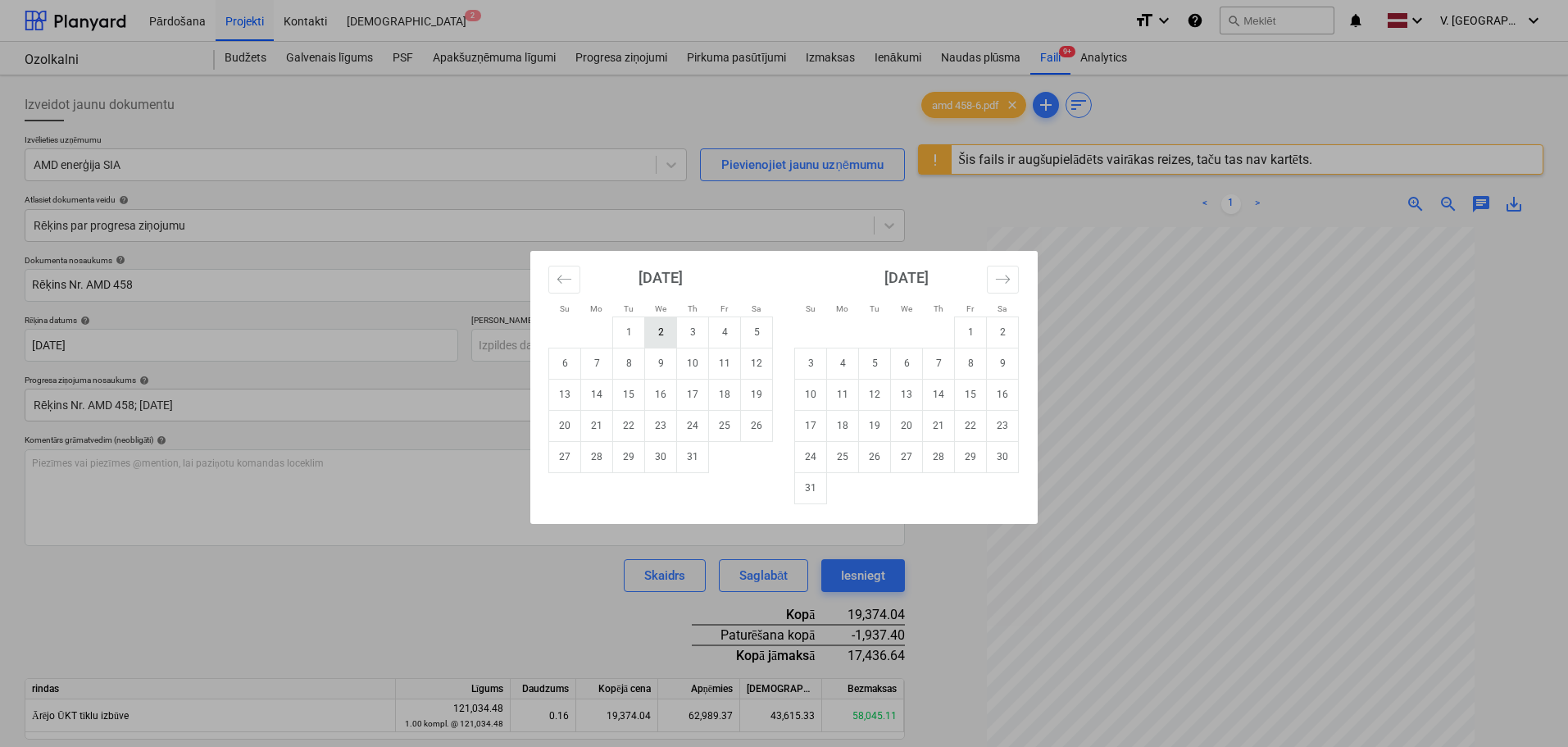 click on "2" at bounding box center [661, 332] 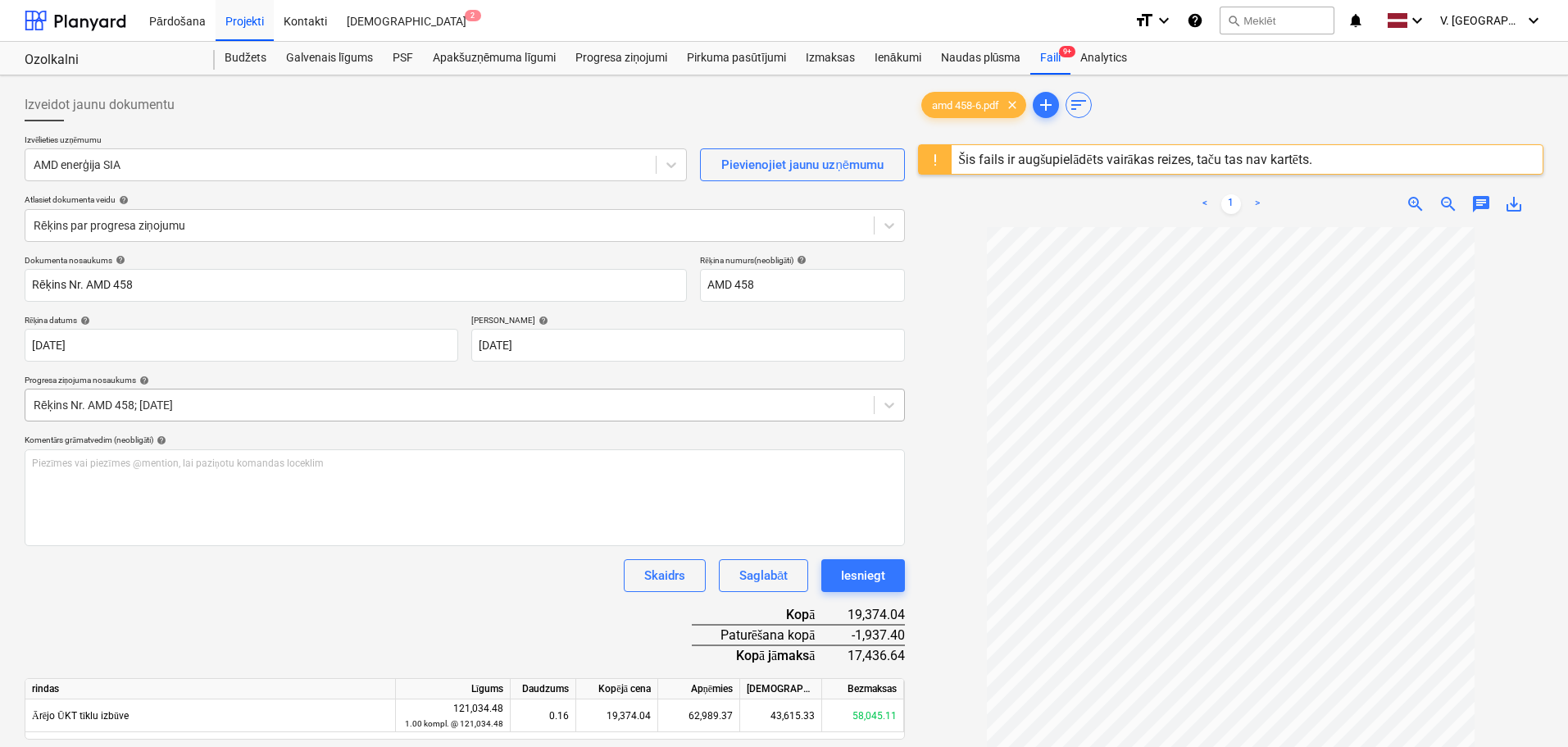 click at bounding box center [449, 405] 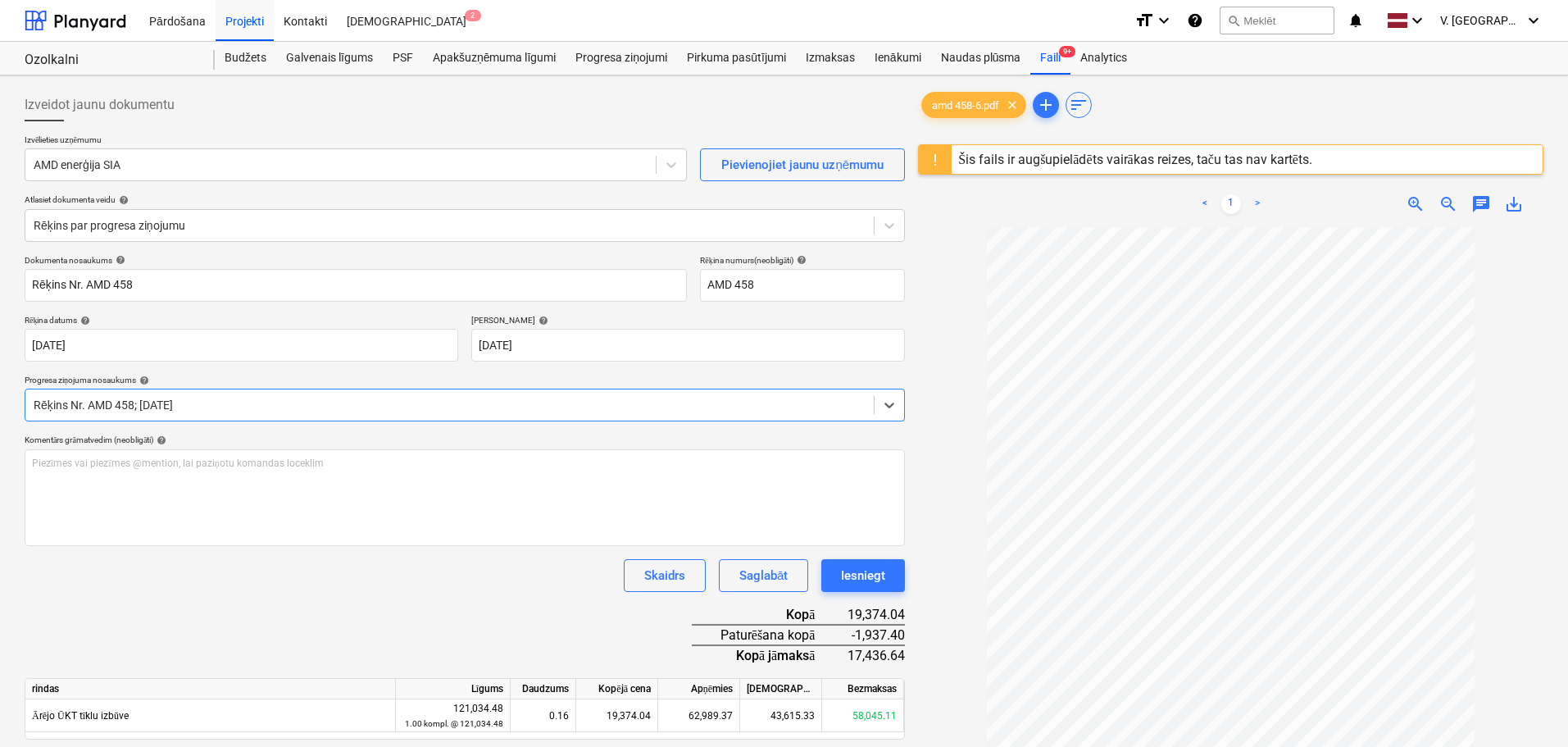 click at bounding box center [449, 405] 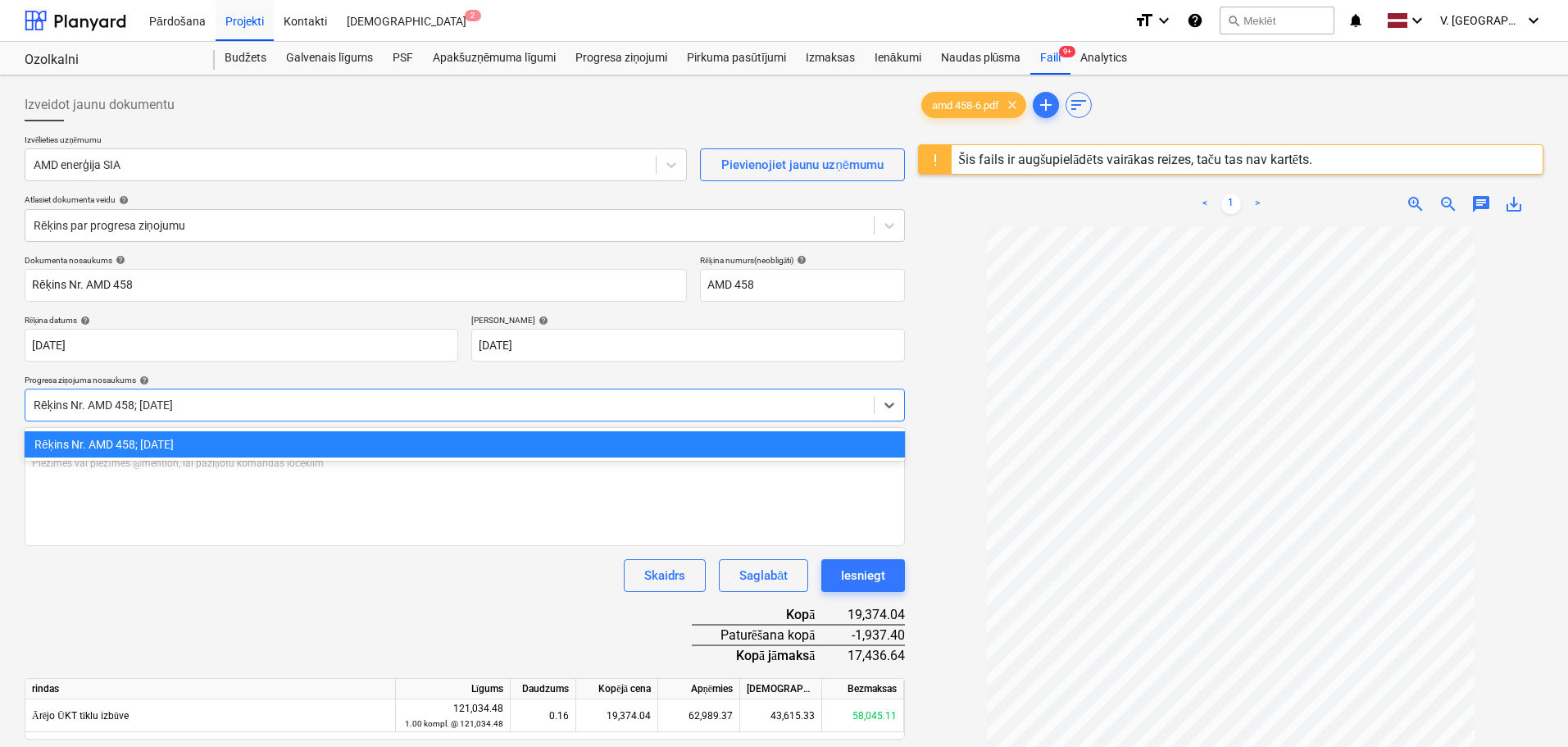 click at bounding box center (449, 405) 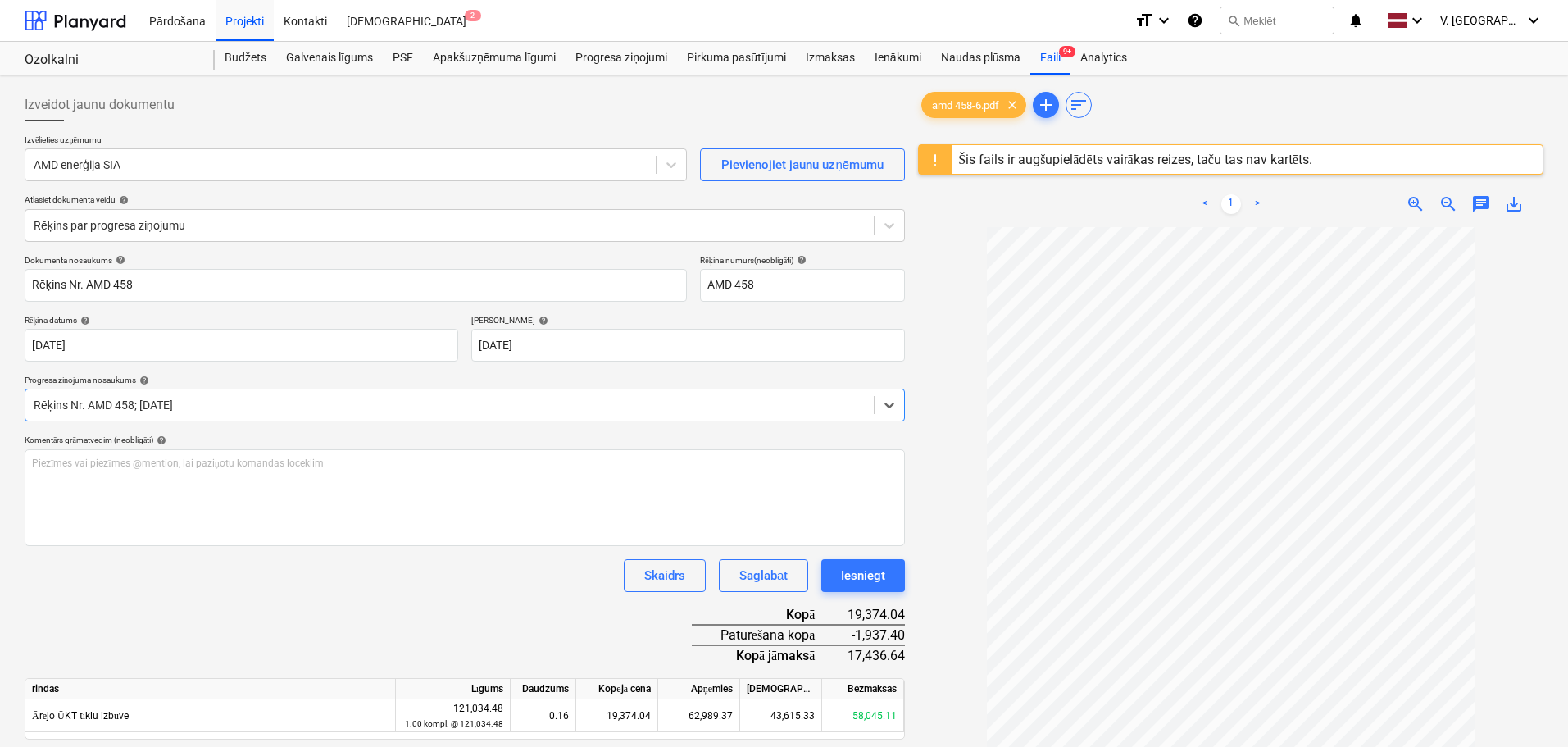 click at bounding box center (449, 405) 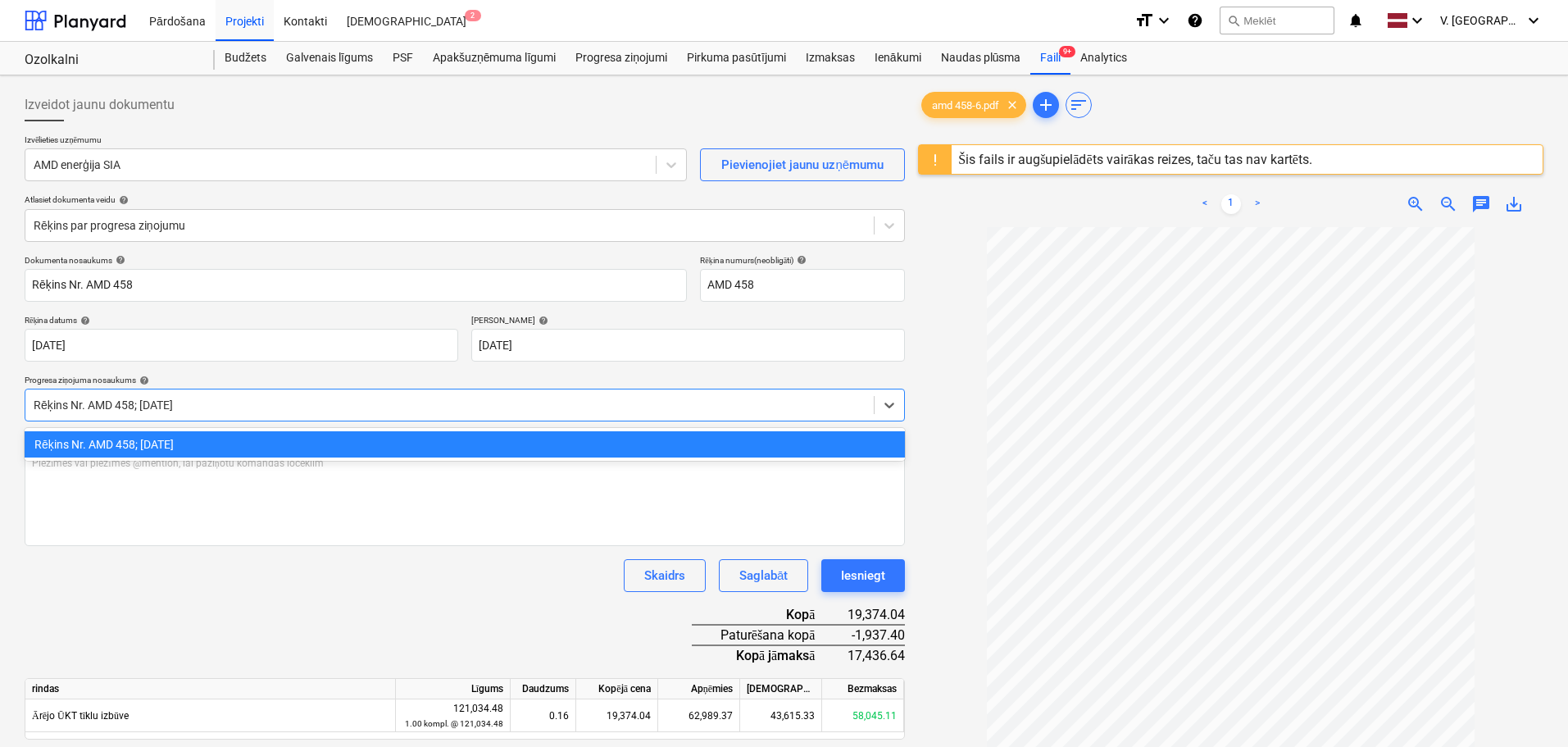 click at bounding box center [449, 405] 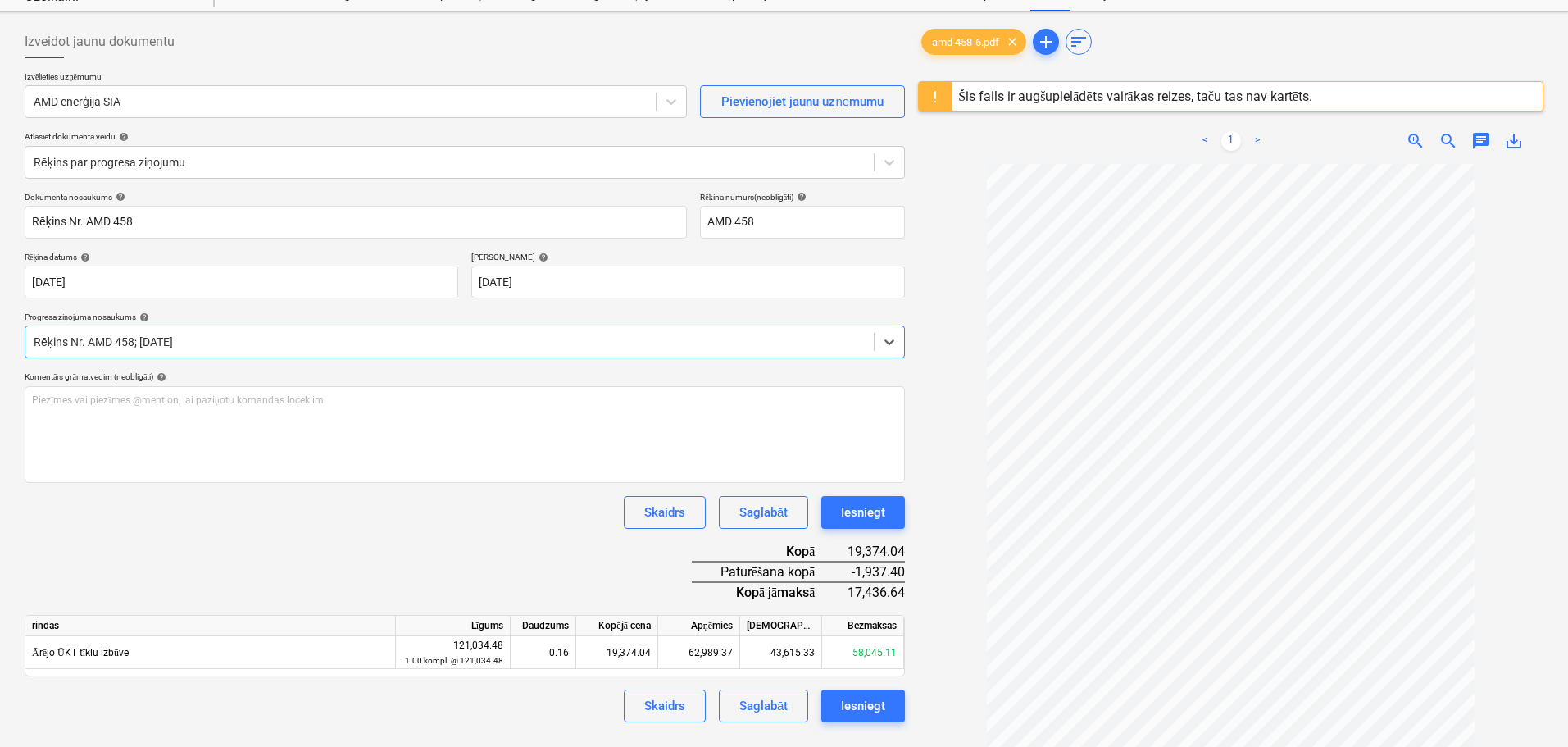 scroll, scrollTop: 82, scrollLeft: 0, axis: vertical 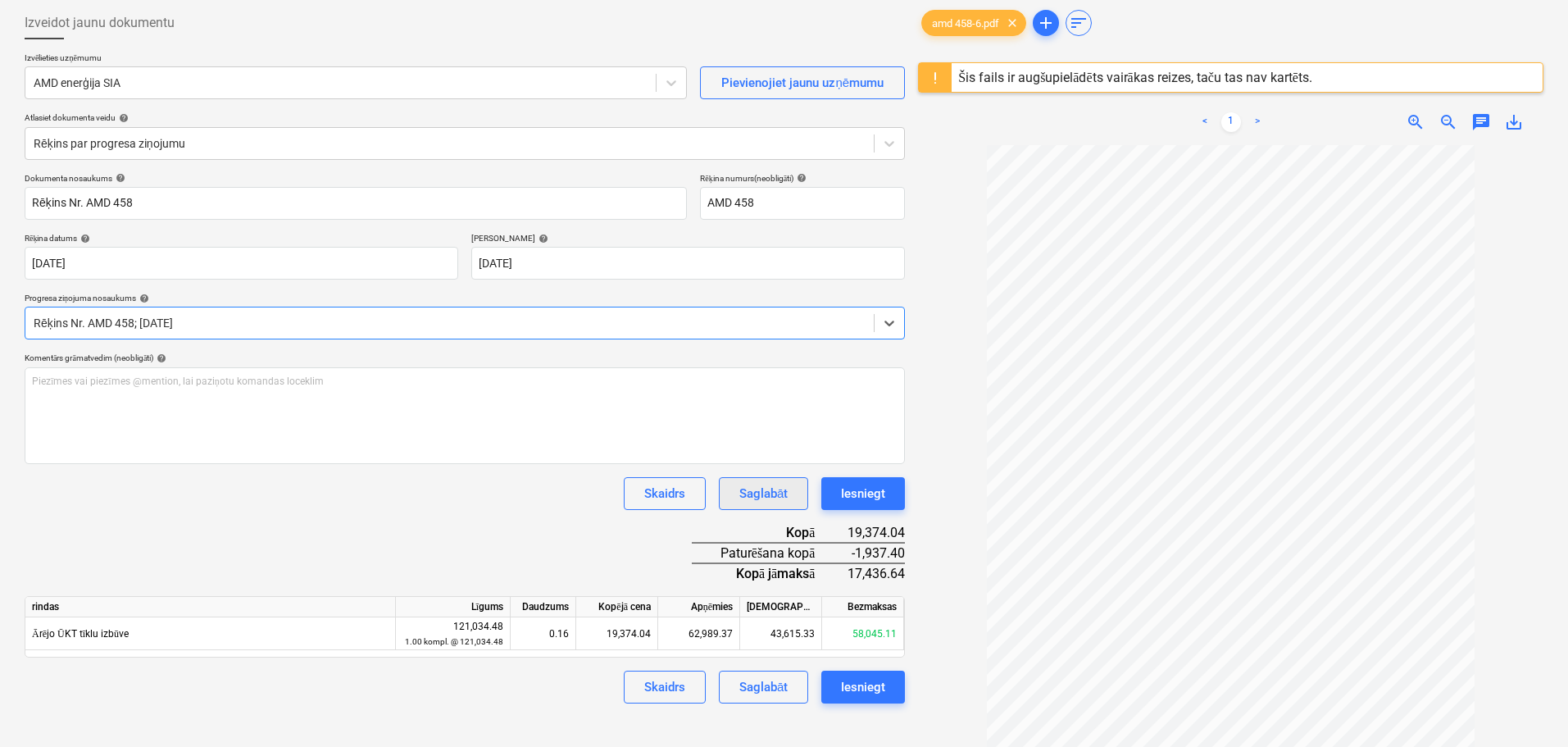 click on "Saglabāt" at bounding box center [763, 494] 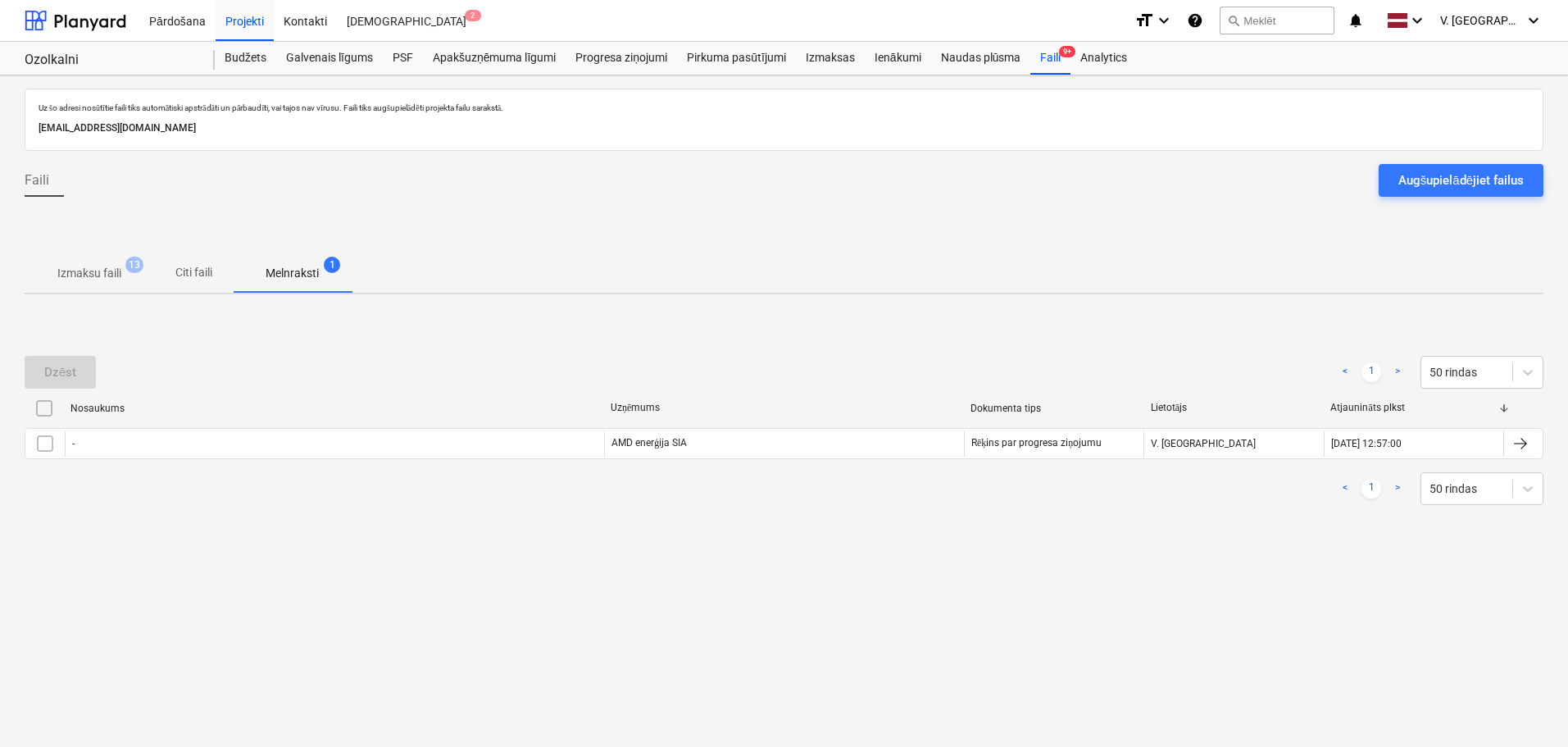 scroll, scrollTop: 0, scrollLeft: 0, axis: both 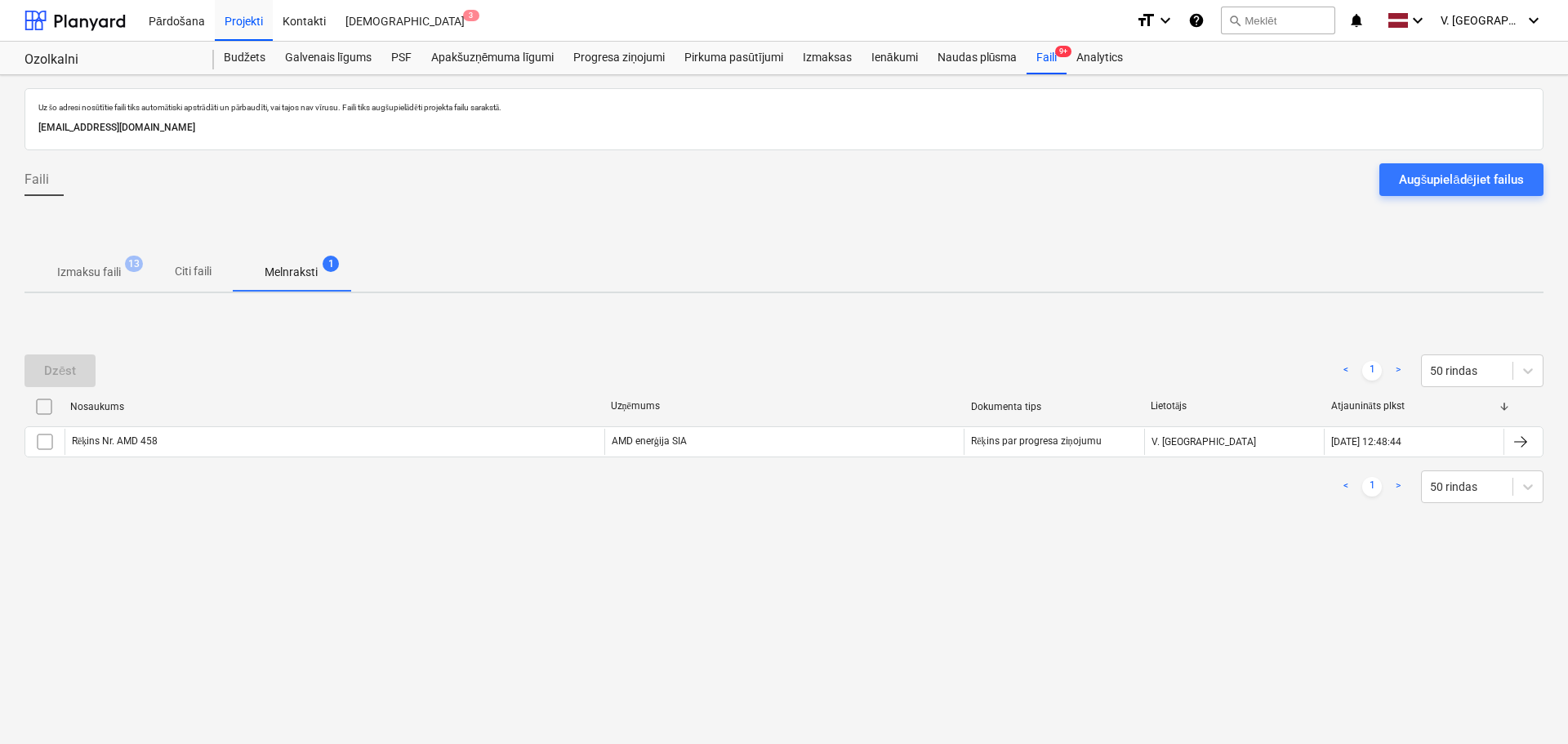 click on "Uzņēmums" at bounding box center (784, 407) 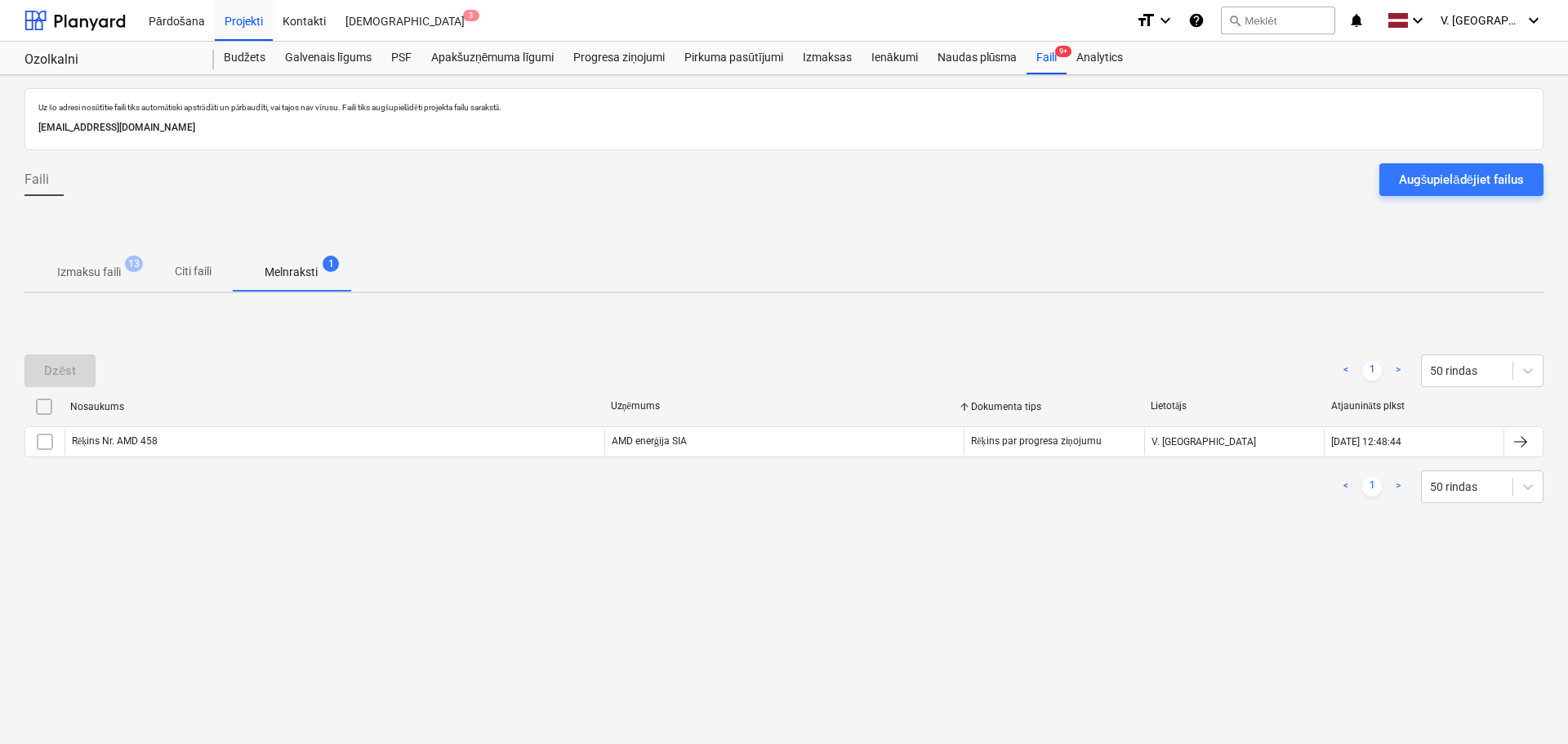 click on "Nosaukums Uzņēmums Dokumenta tips Lietotājs Atjaunināts plkst" at bounding box center (784, 410) 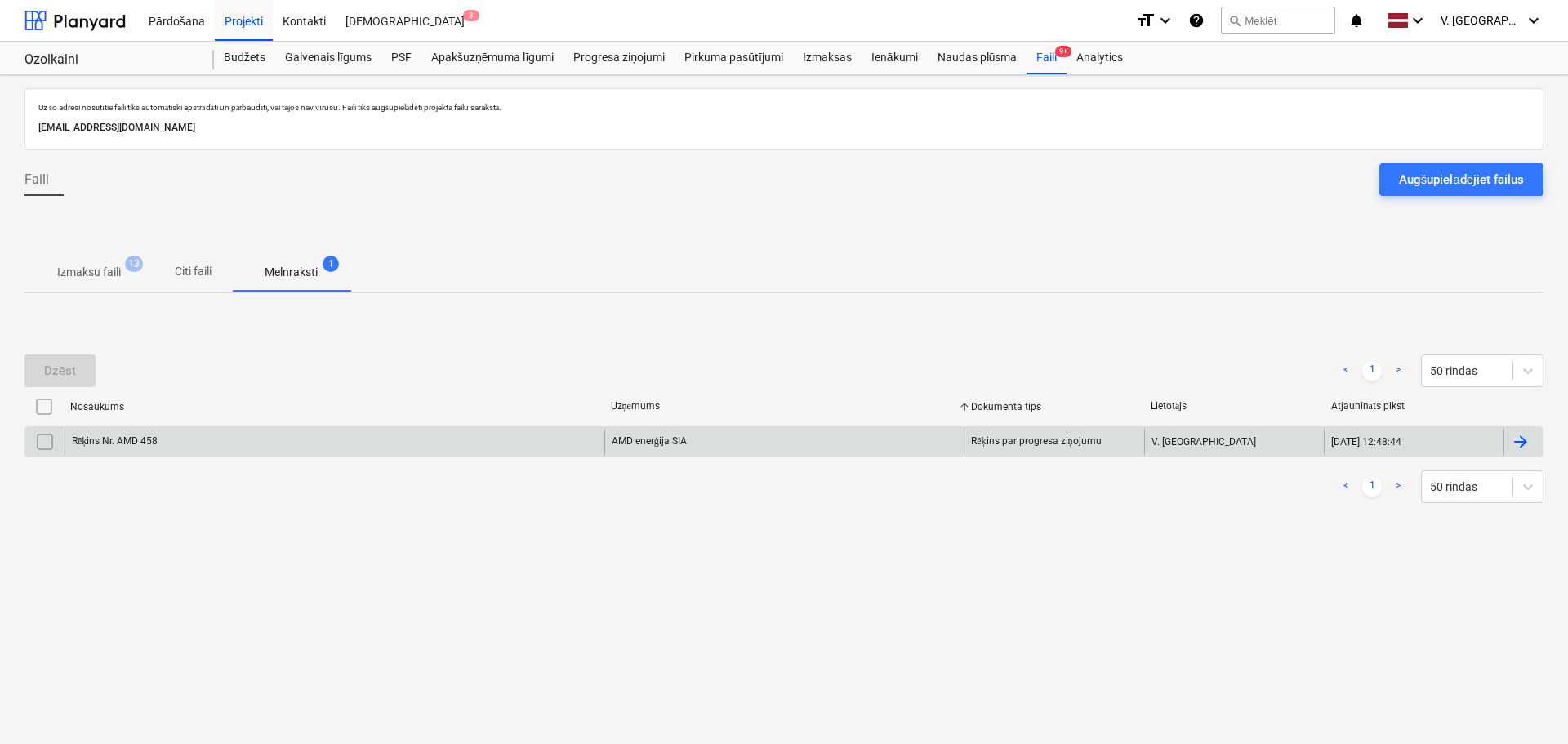 click on "AMD enerģija SIA" at bounding box center [784, 442] 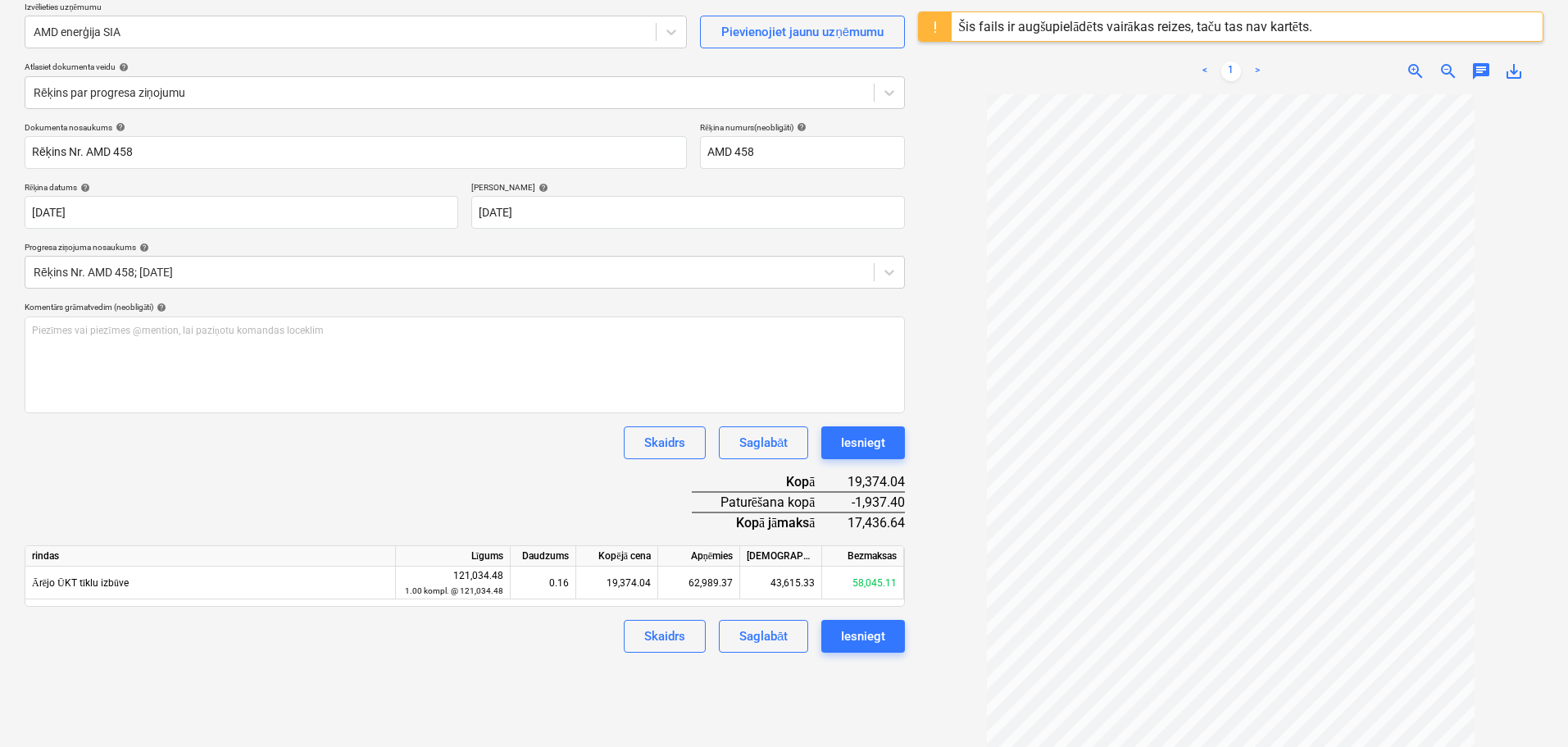 scroll, scrollTop: 194, scrollLeft: 0, axis: vertical 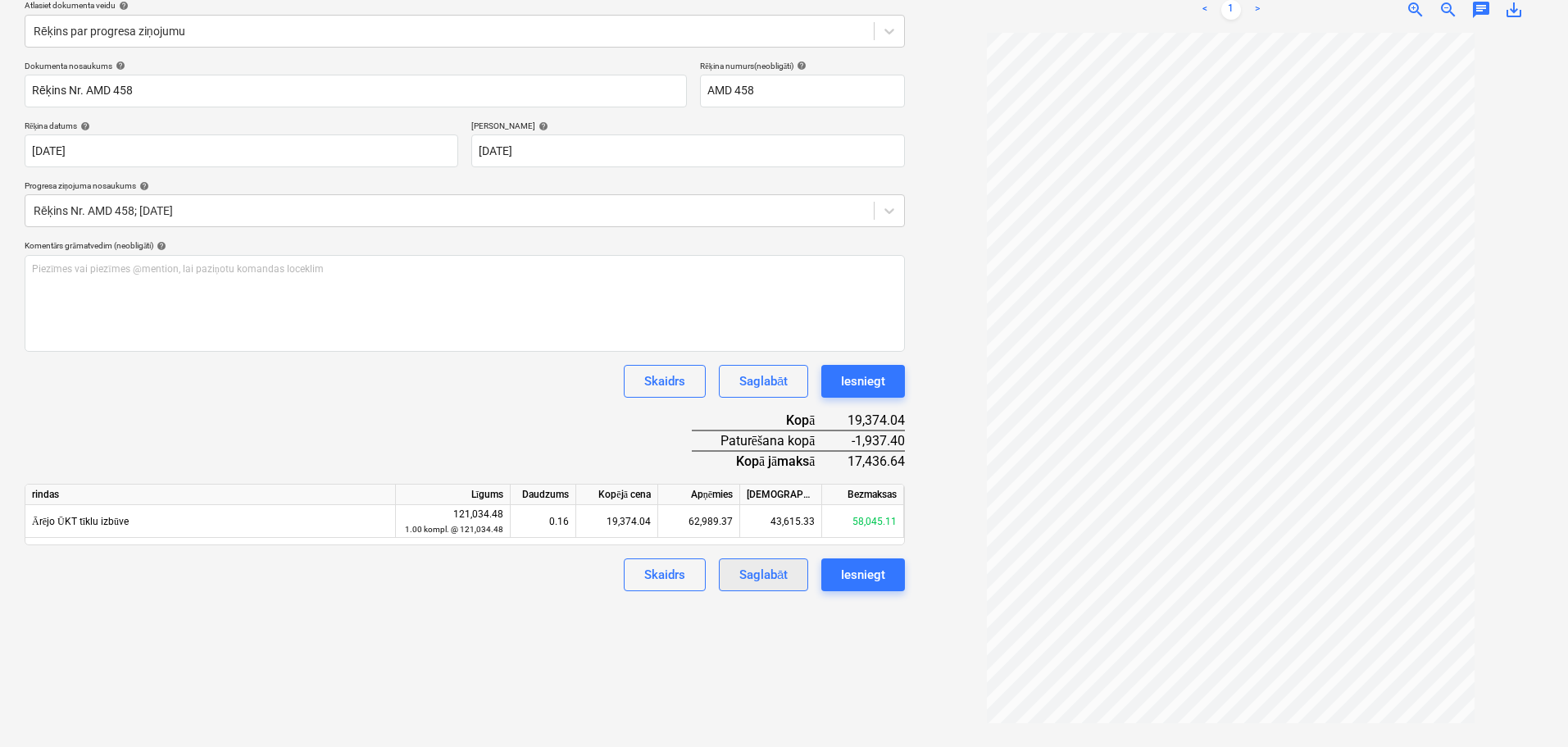 click on "Saglabāt" at bounding box center [763, 575] 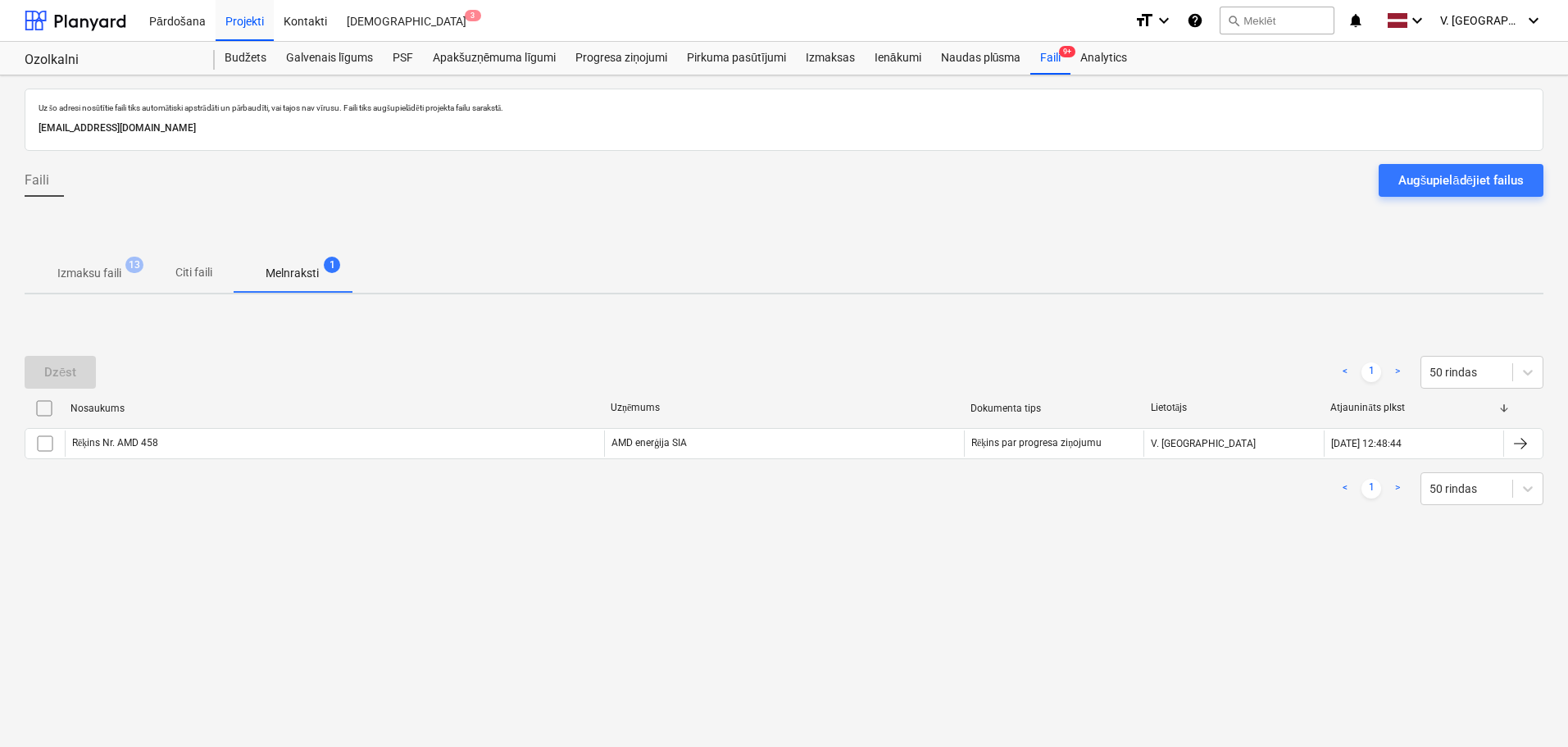 scroll, scrollTop: 0, scrollLeft: 0, axis: both 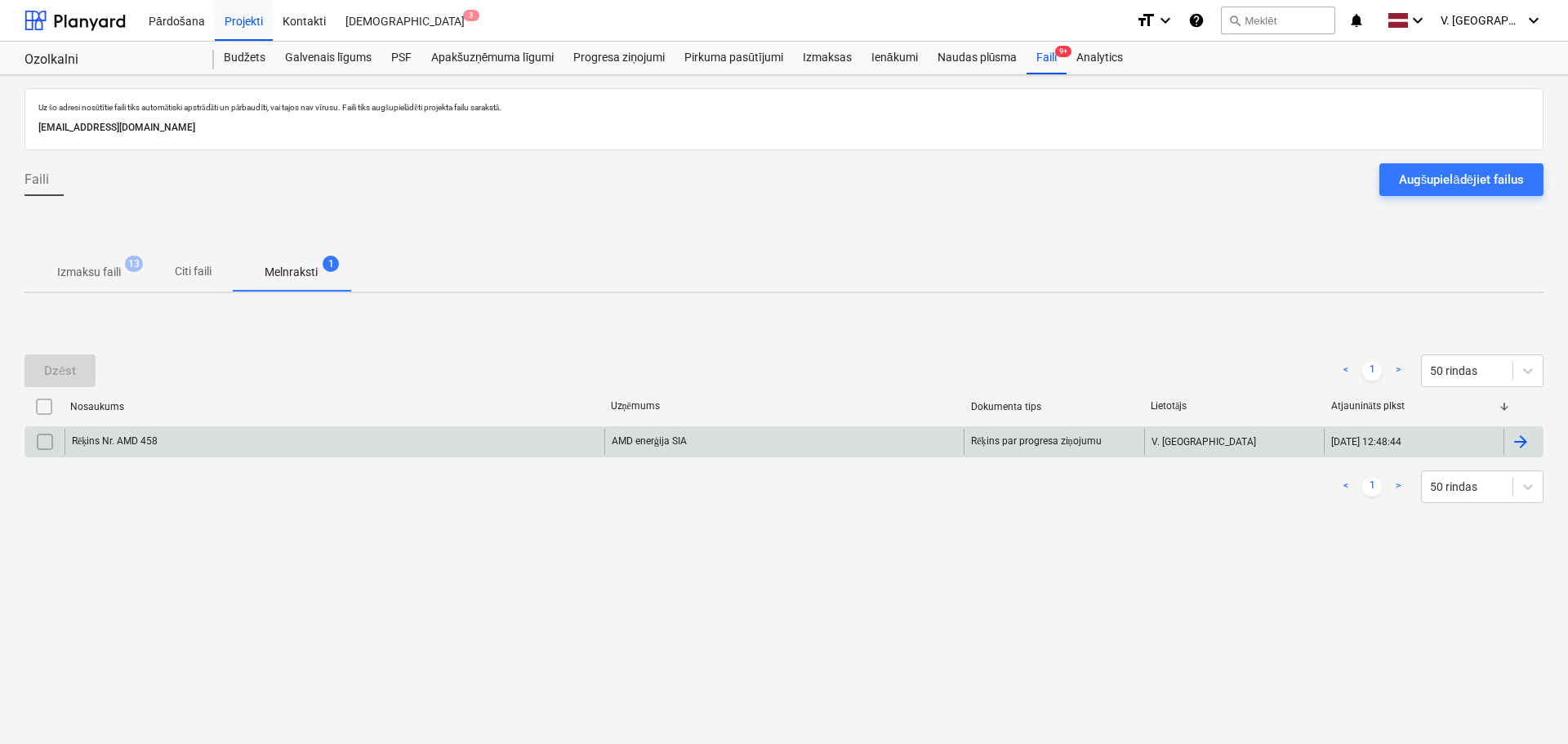 click on "AMD enerģija SIA" at bounding box center [784, 442] 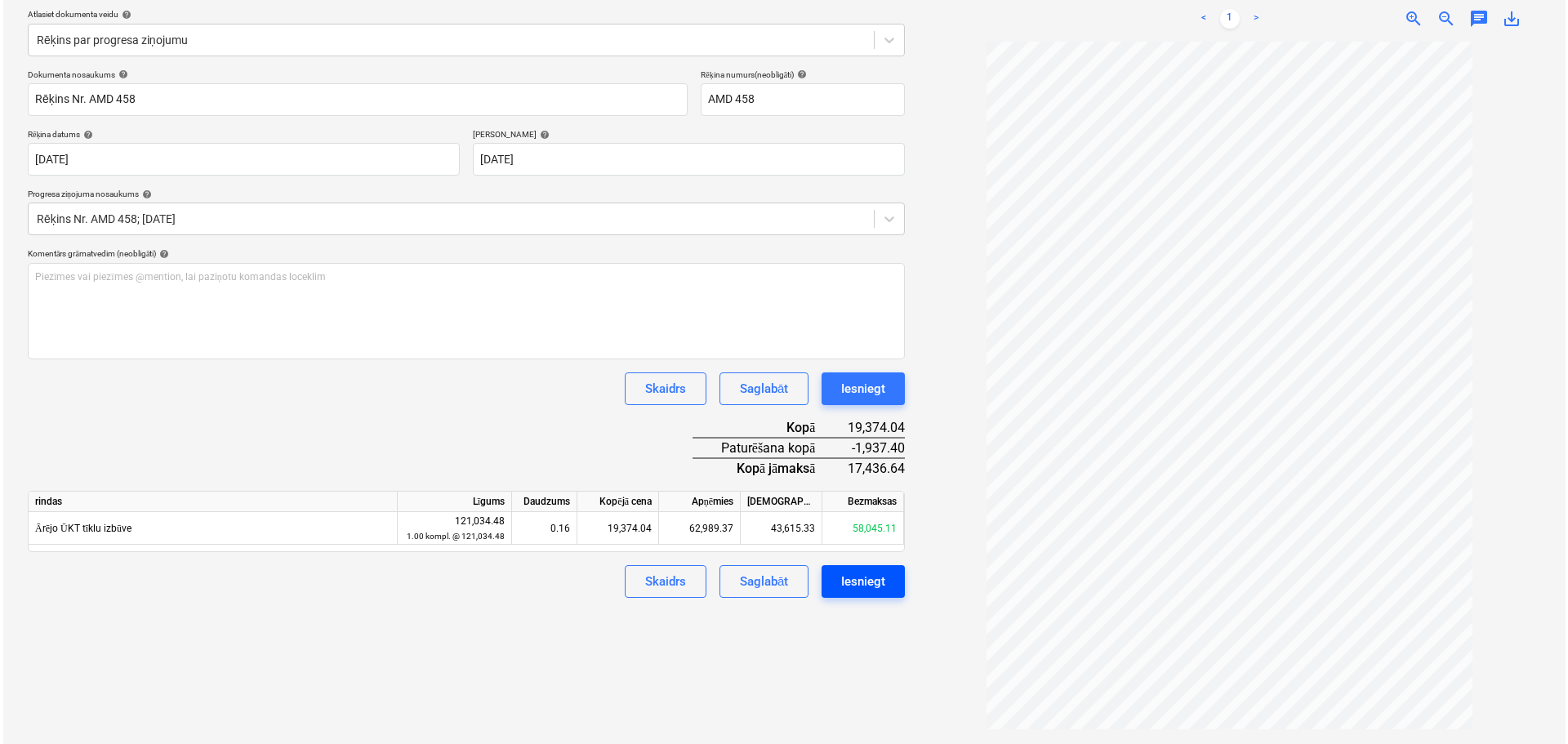 scroll, scrollTop: 194, scrollLeft: 0, axis: vertical 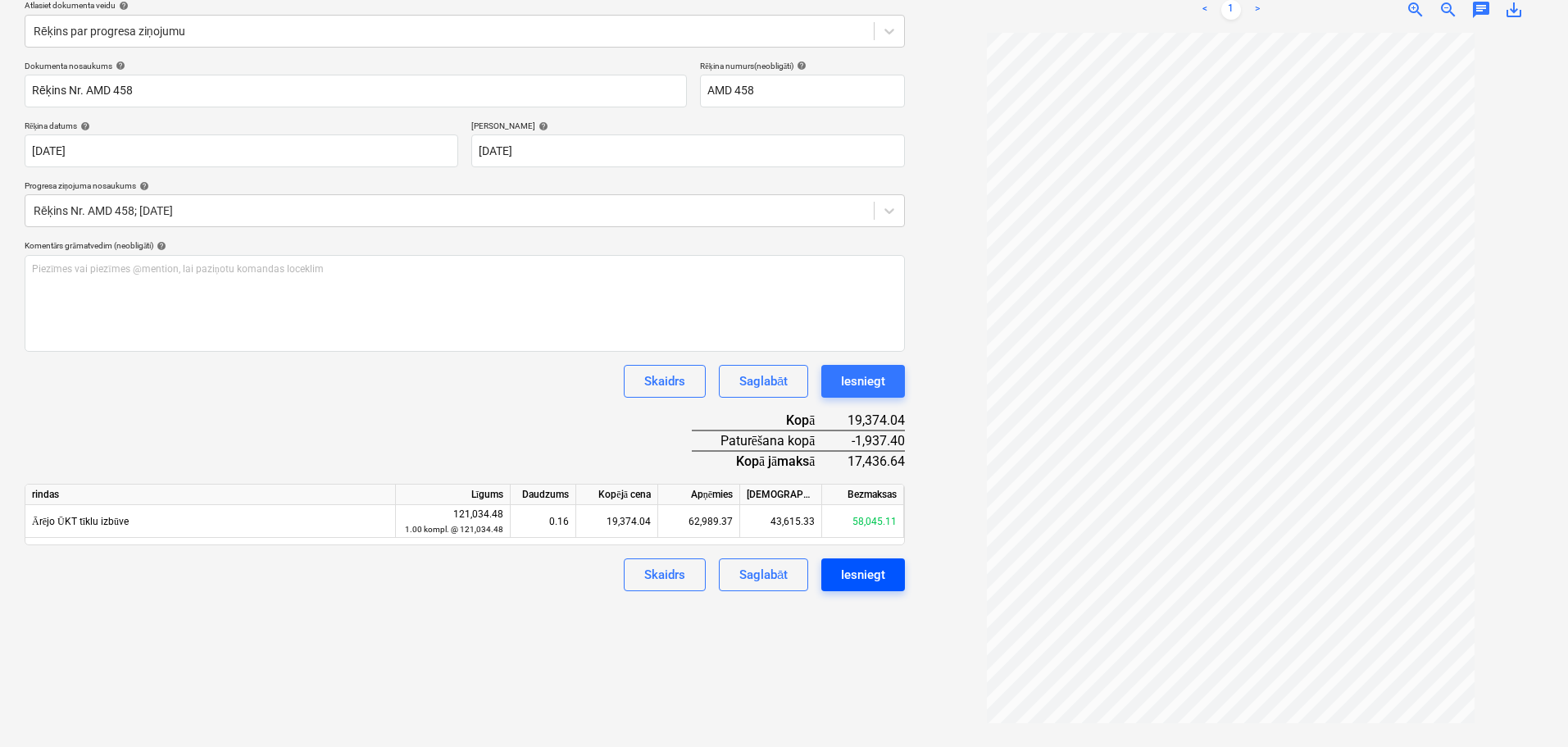 click on "Iesniegt" at bounding box center [863, 575] 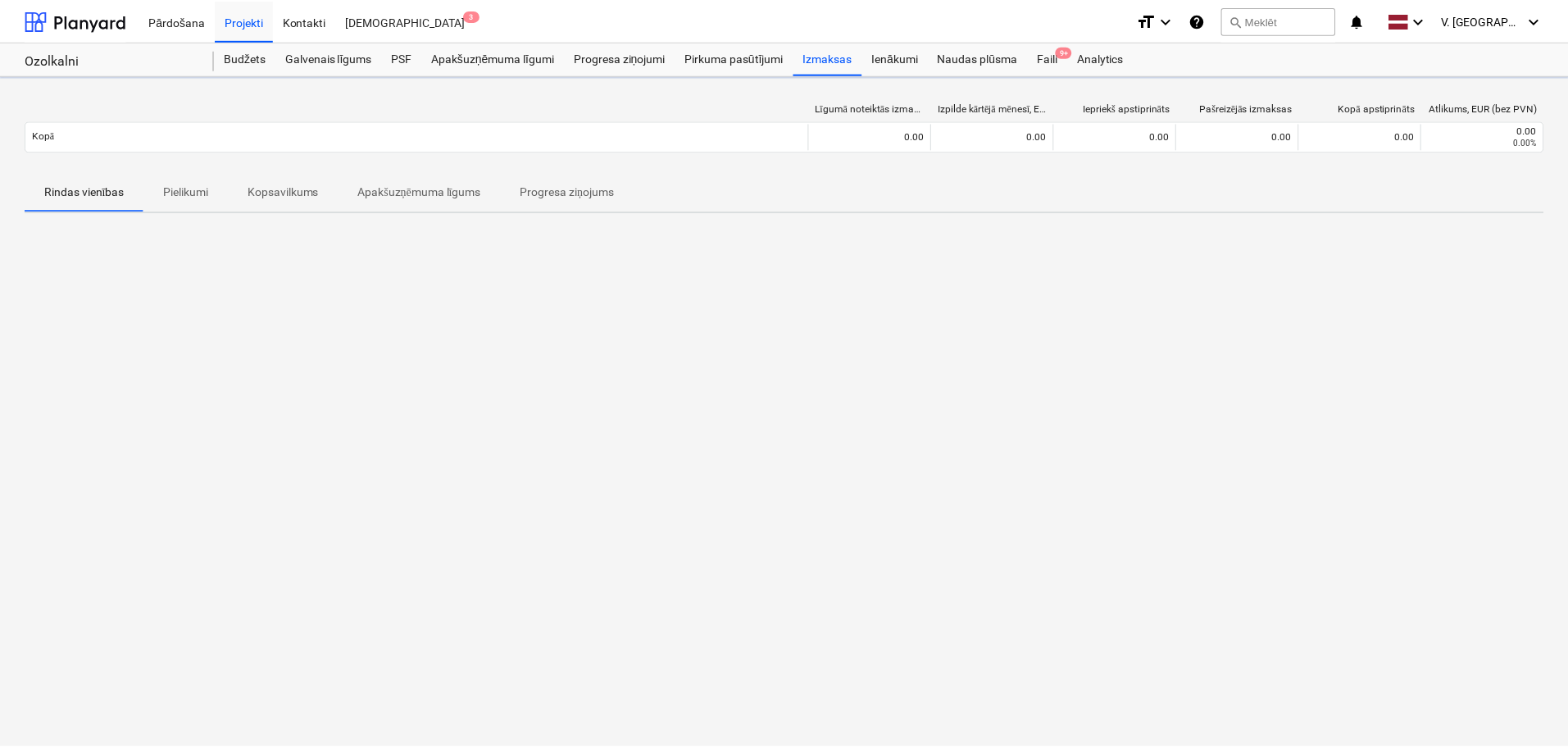 scroll, scrollTop: 0, scrollLeft: 0, axis: both 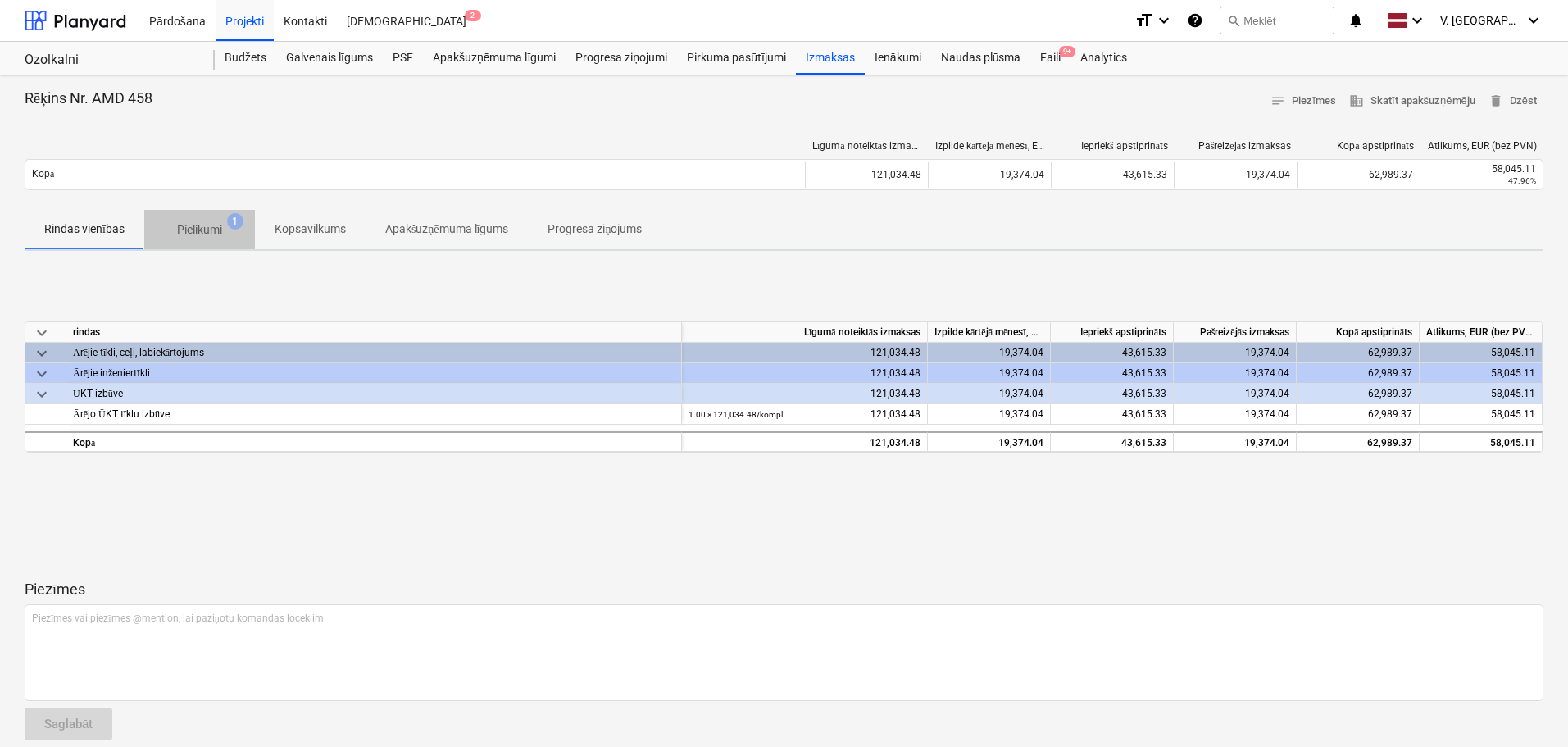 click on "Pielikumi 1" at bounding box center [199, 230] 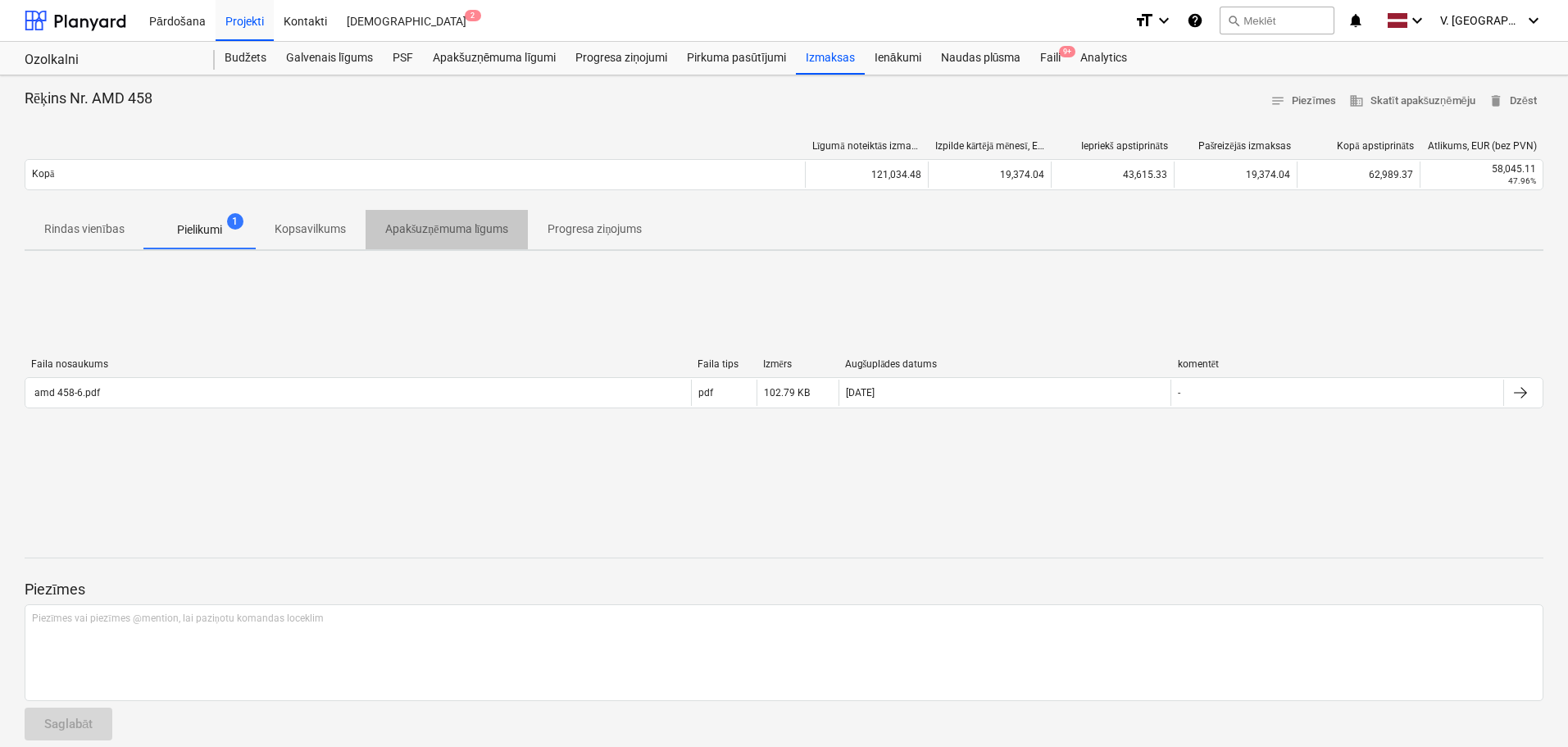 click on "Apakšuzņēmuma līgums" at bounding box center [447, 229] 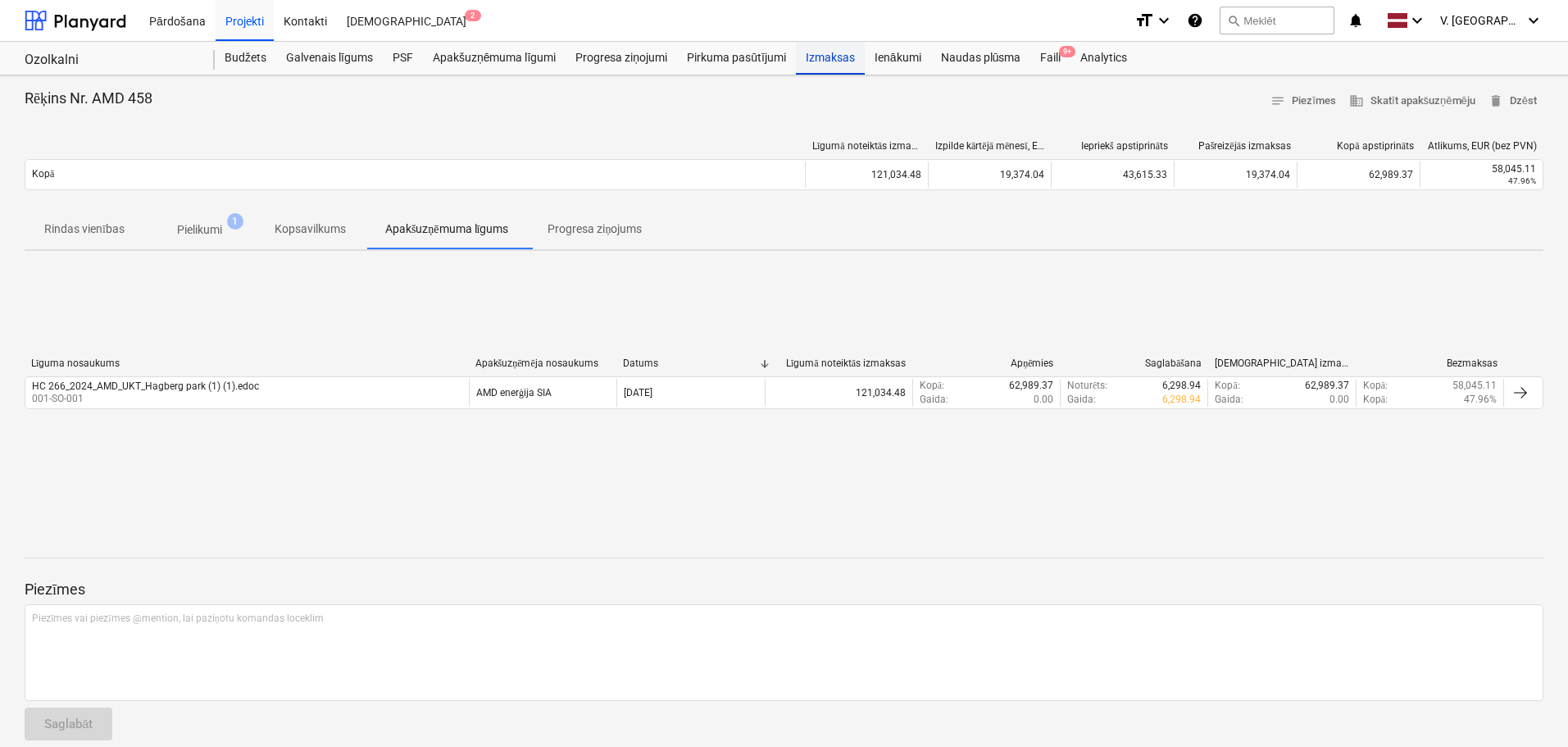 click on "Izmaksas" at bounding box center [830, 58] 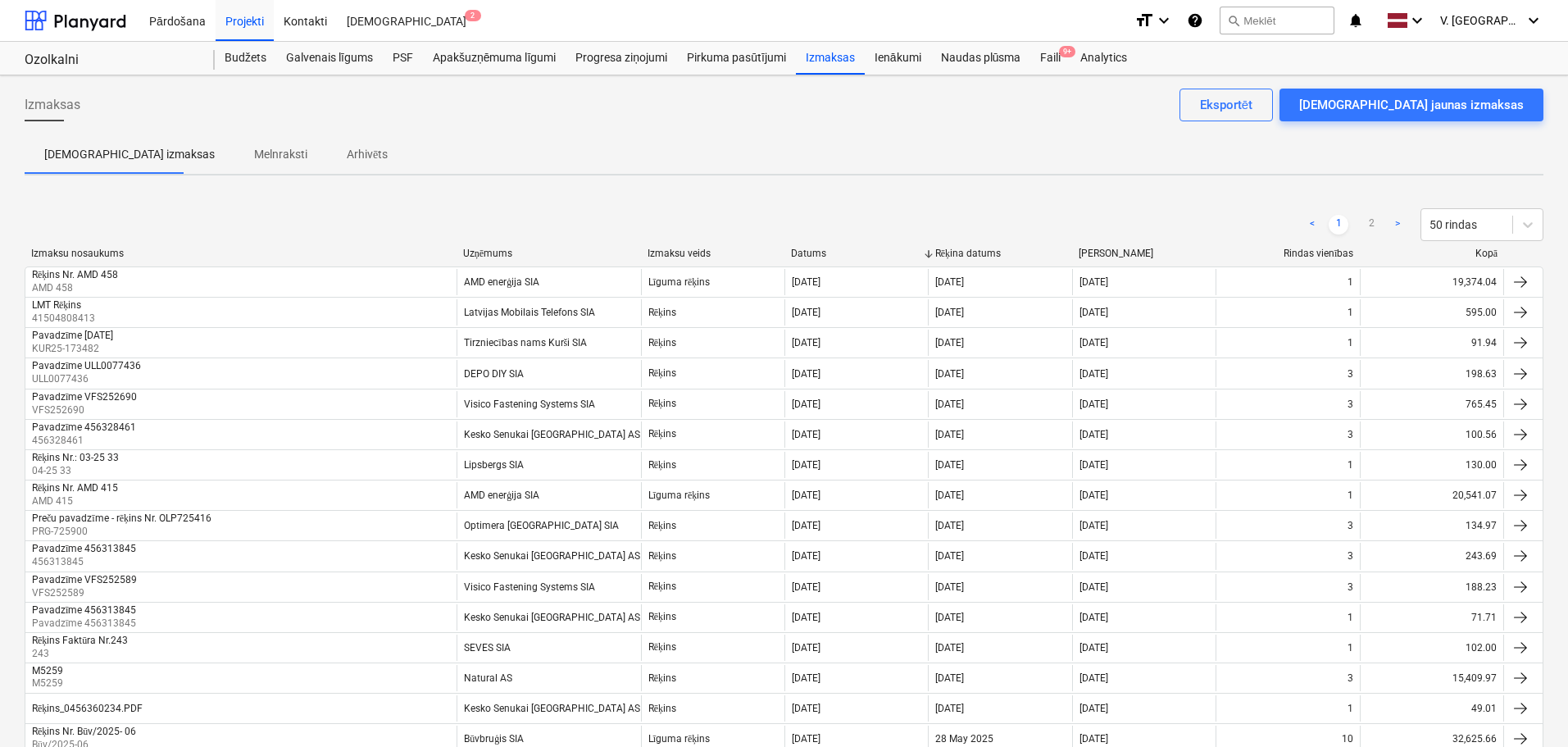 click on "Melnraksti" at bounding box center (280, 154) 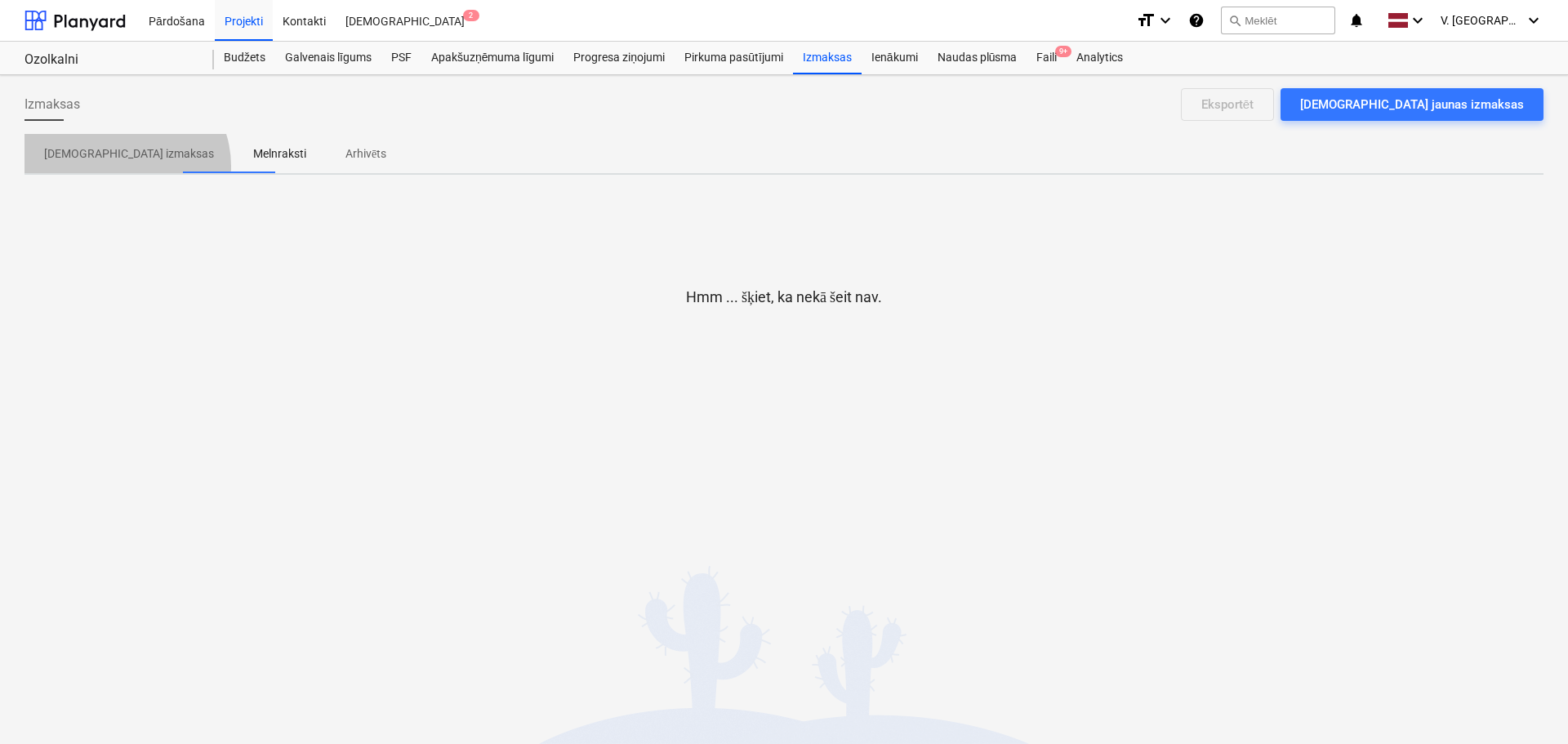 click on "[DEMOGRAPHIC_DATA] izmaksas" at bounding box center (129, 154) 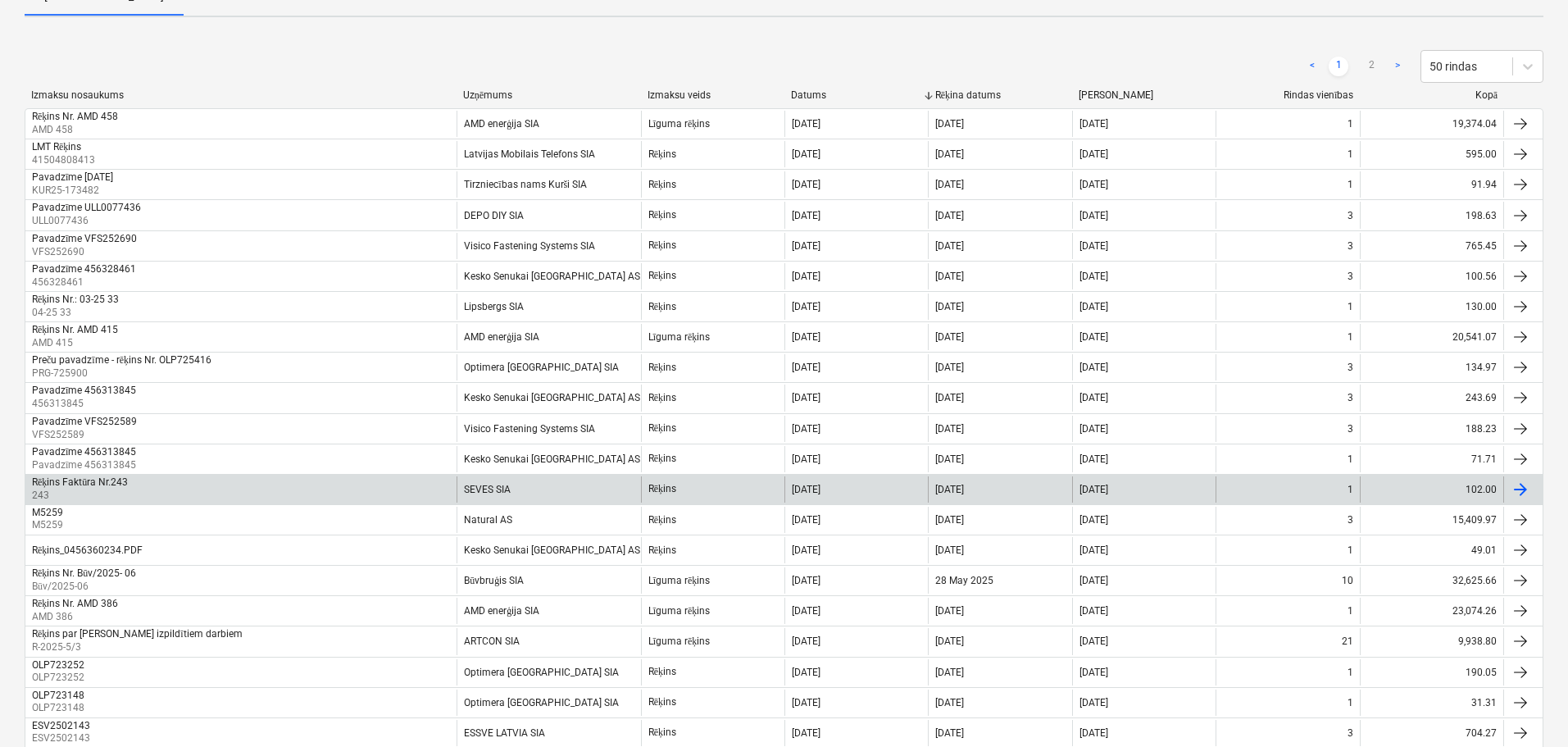 scroll, scrollTop: 0, scrollLeft: 0, axis: both 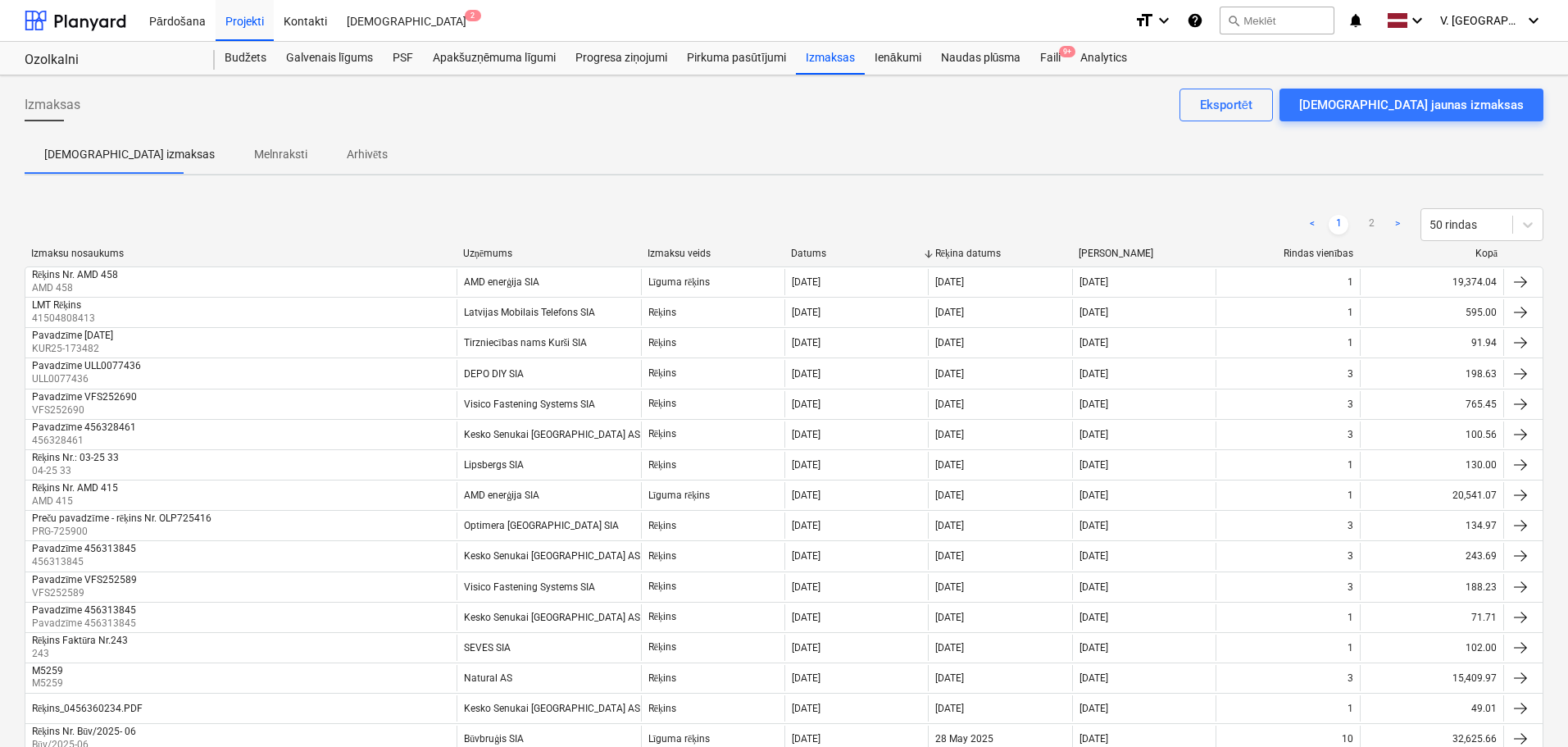 click on "Melnraksti" at bounding box center (280, 154) 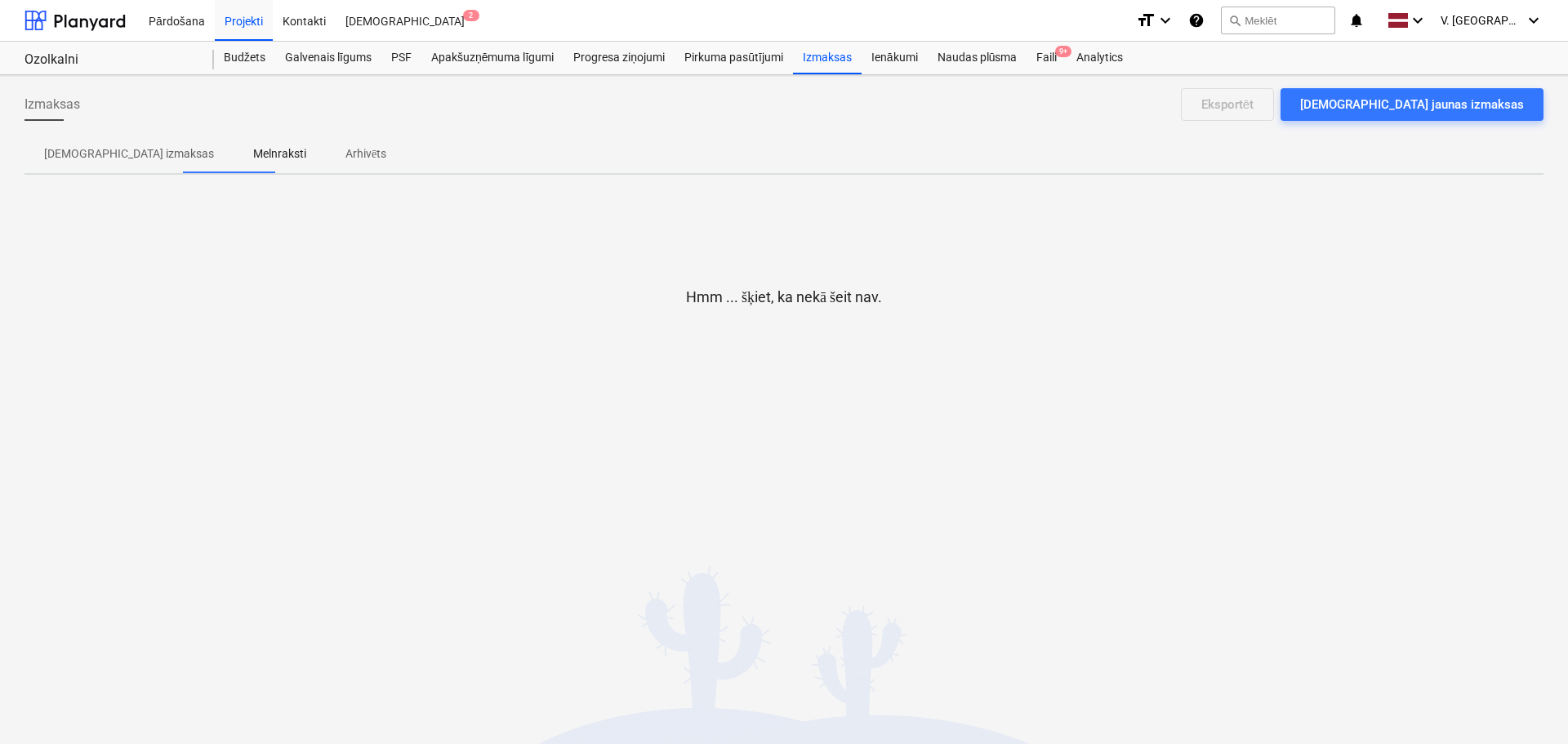 click on "[DEMOGRAPHIC_DATA] izmaksas" at bounding box center [129, 154] 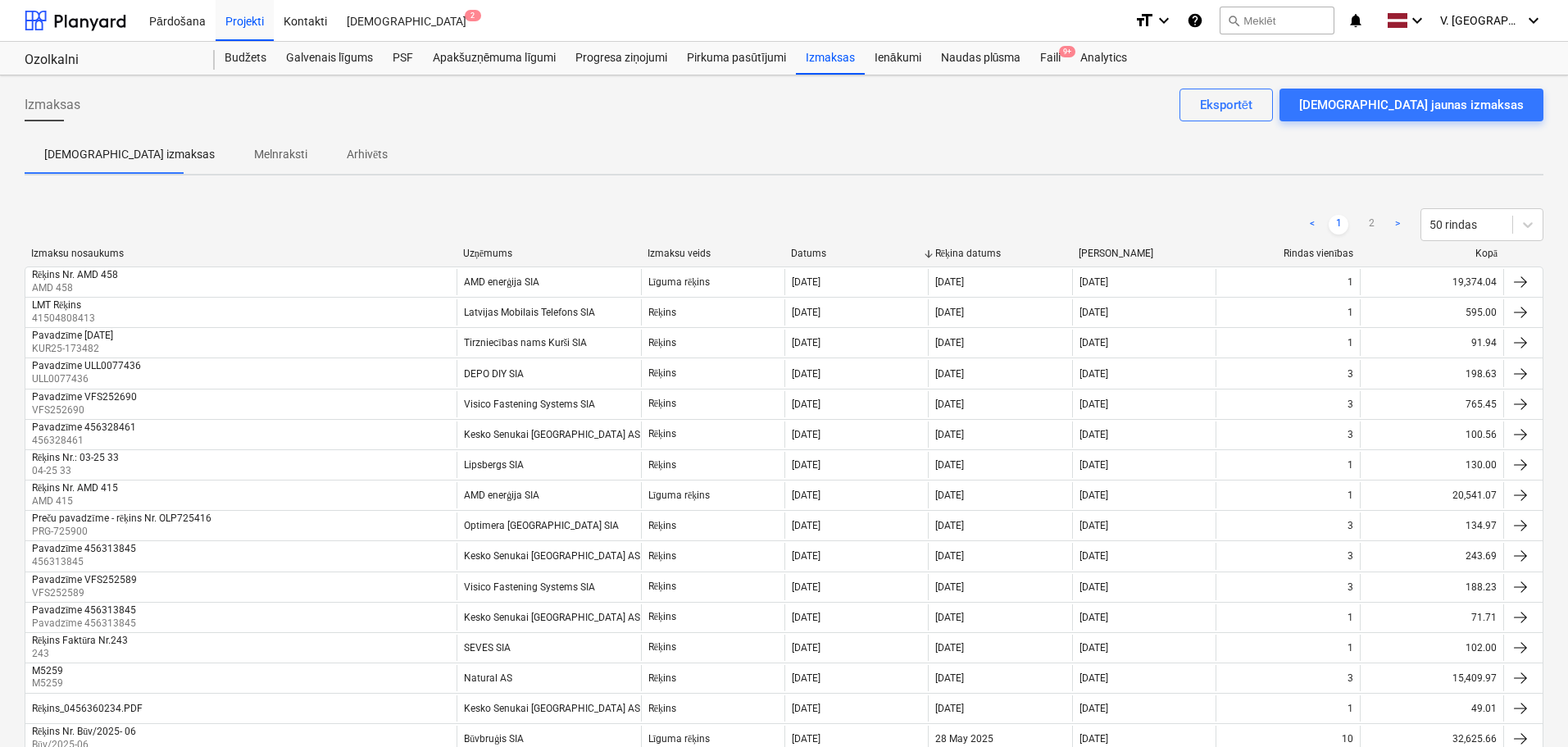 click on "Melnraksti" at bounding box center (280, 154) 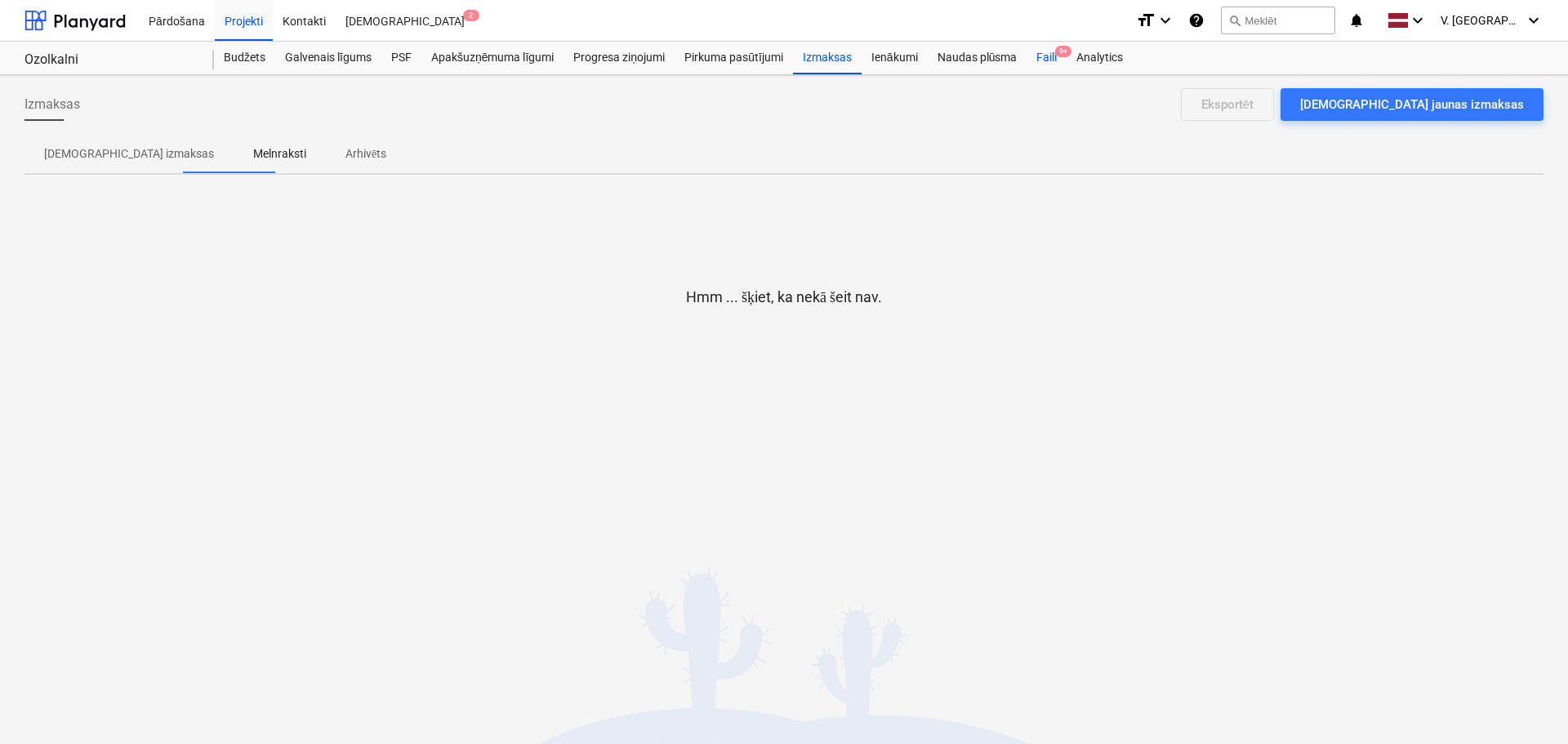 click on "Faili 9+" at bounding box center [1046, 58] 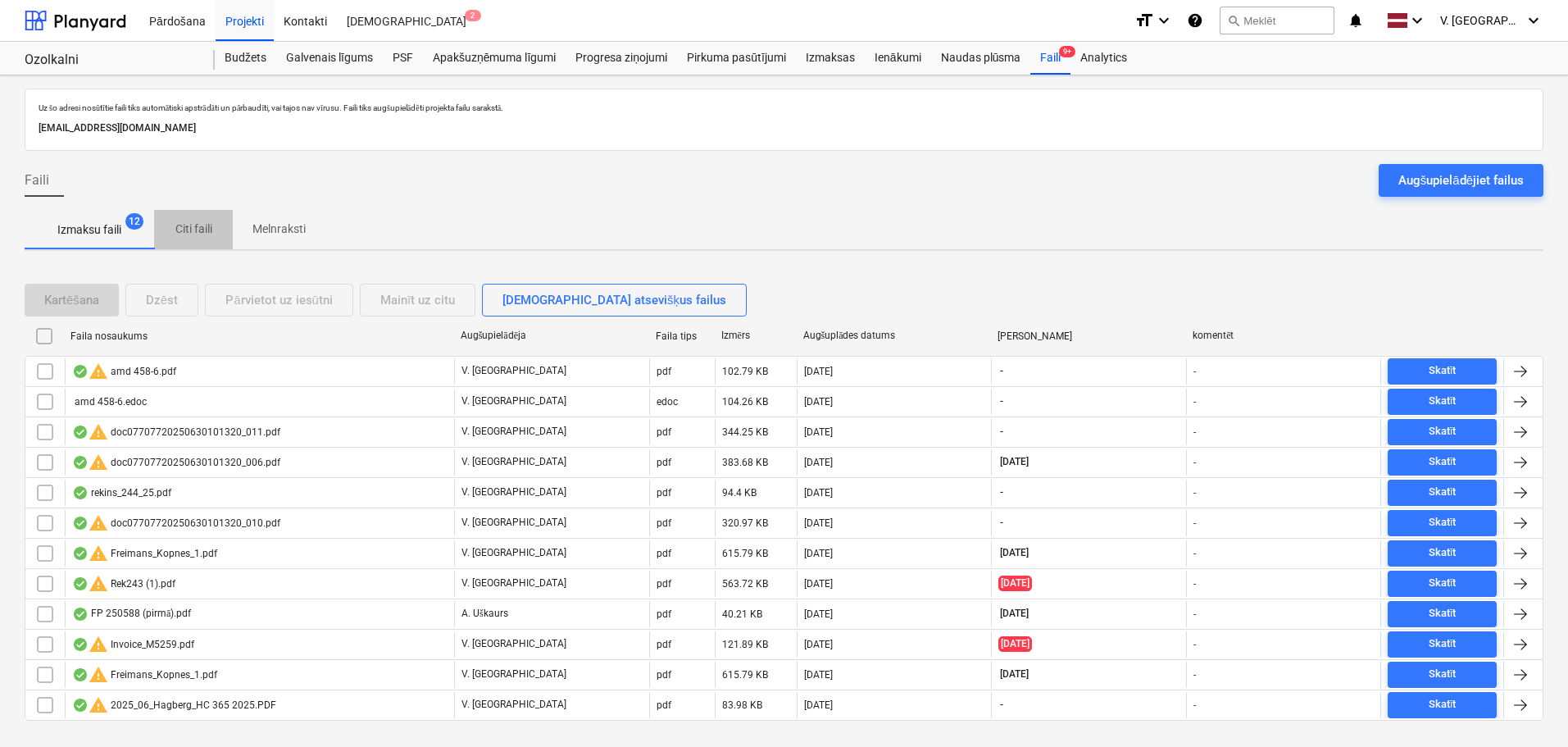 click on "Citi faili" at bounding box center [193, 229] 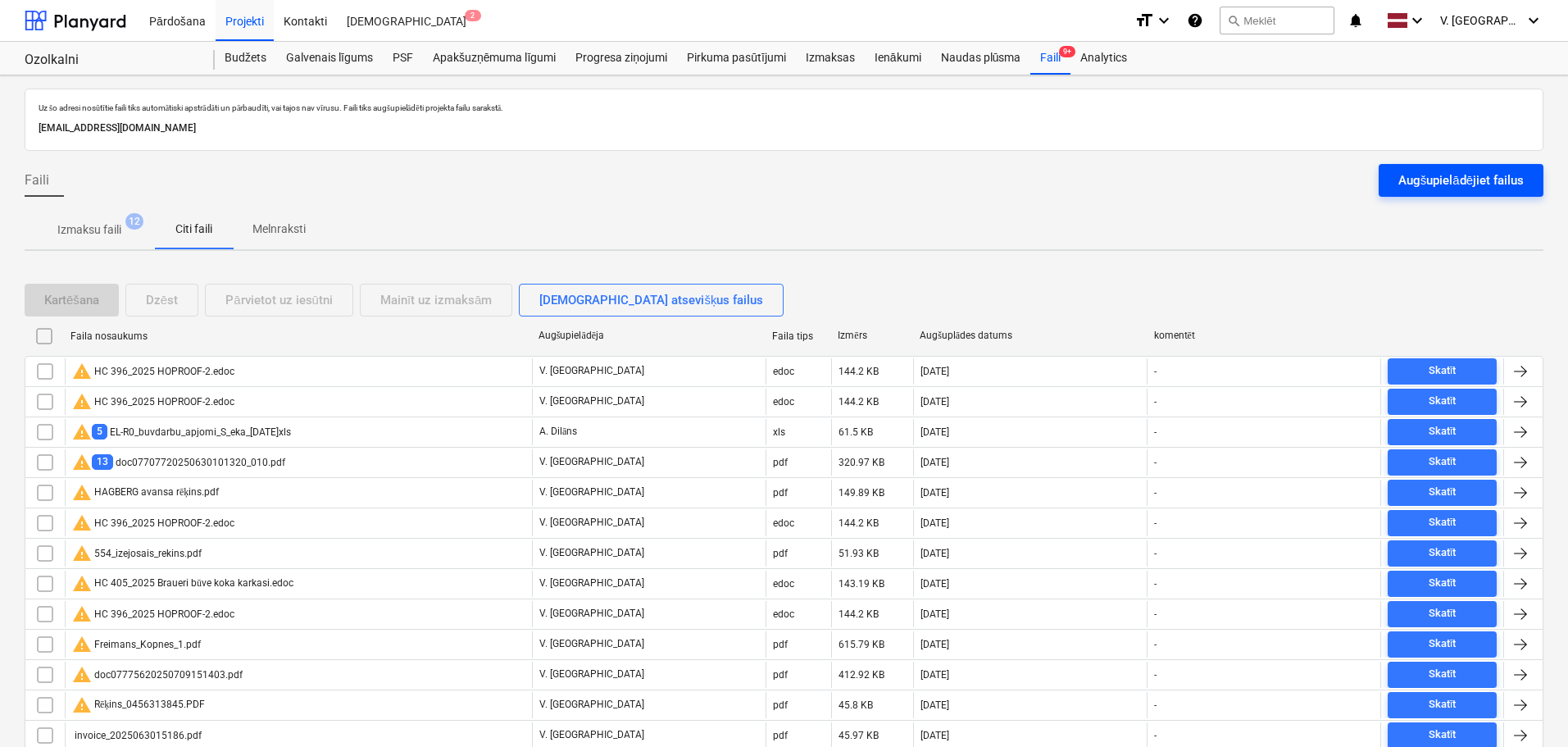 click on "Augšupielādējiet failus" at bounding box center [1461, 180] 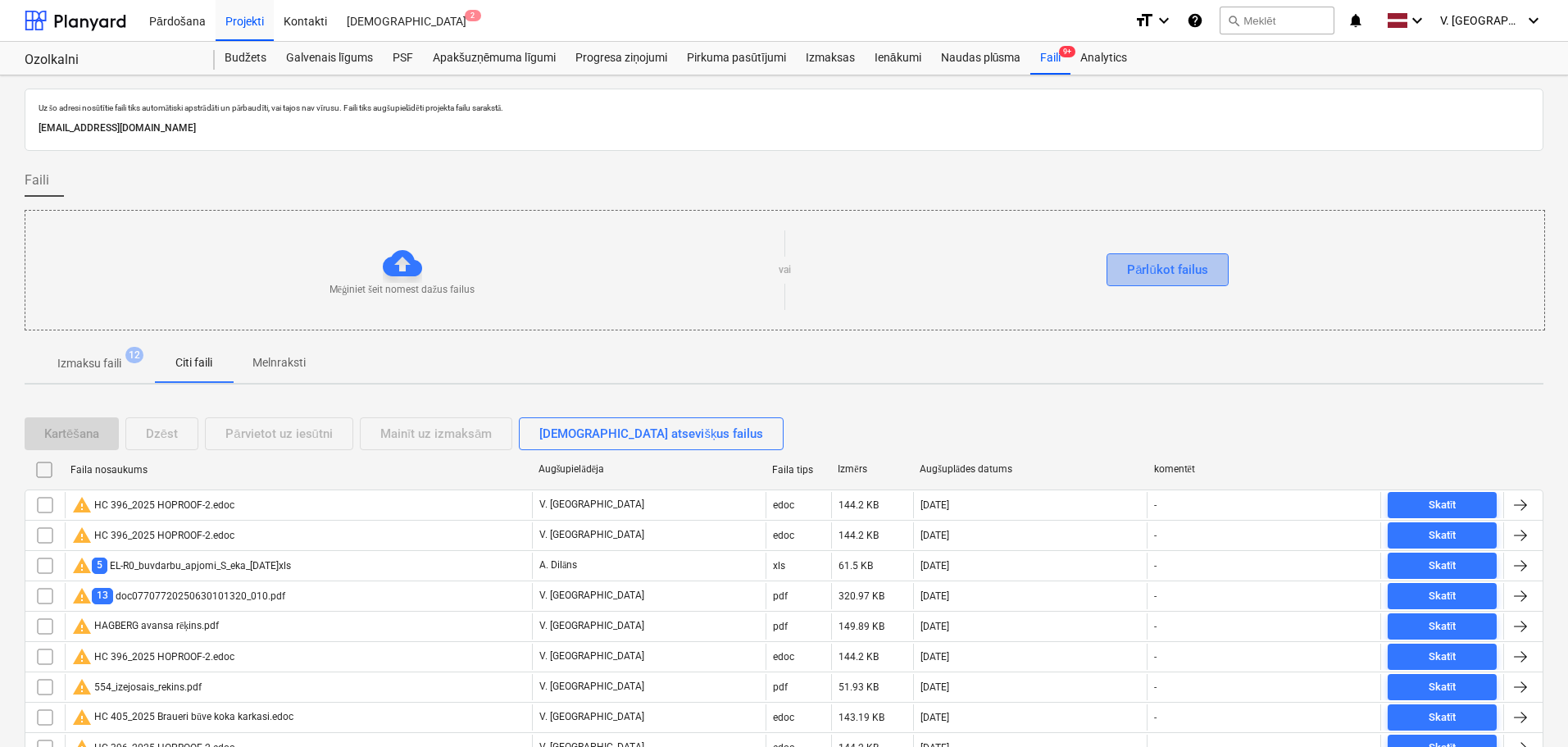 click on "Pārlūkot failus" at bounding box center (1167, 270) 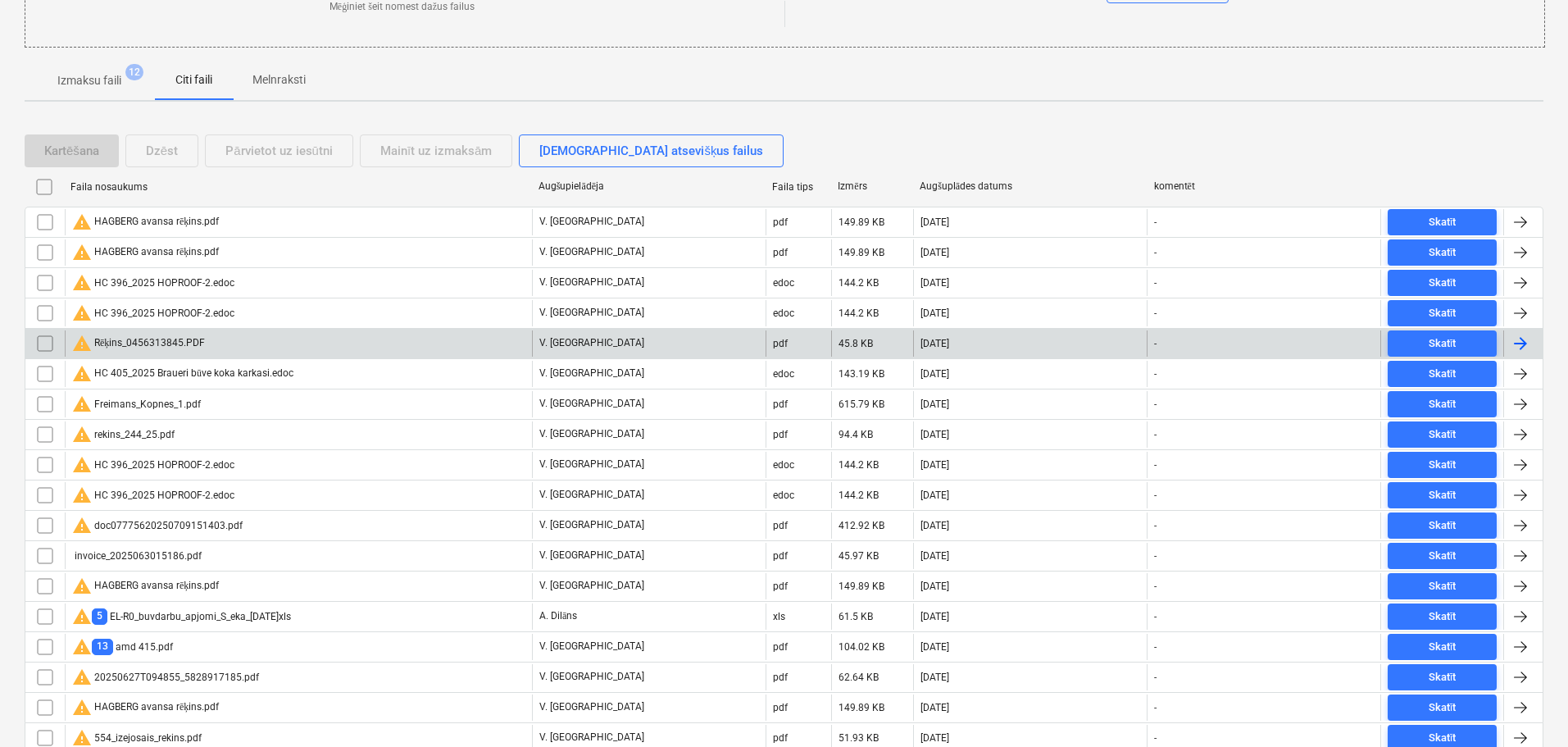 scroll, scrollTop: 328, scrollLeft: 0, axis: vertical 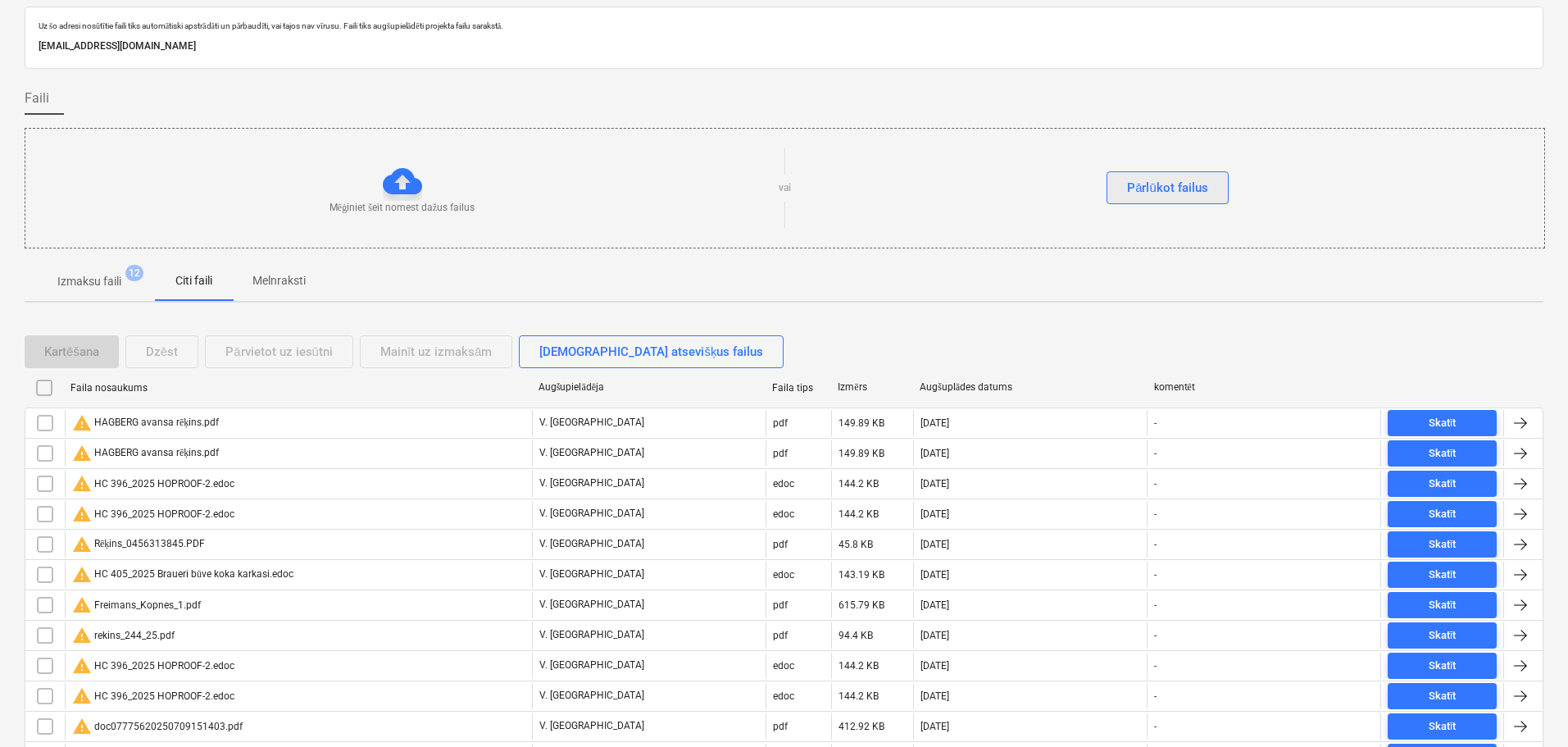 click on "Pārlūkot failus" at bounding box center [1167, 188] 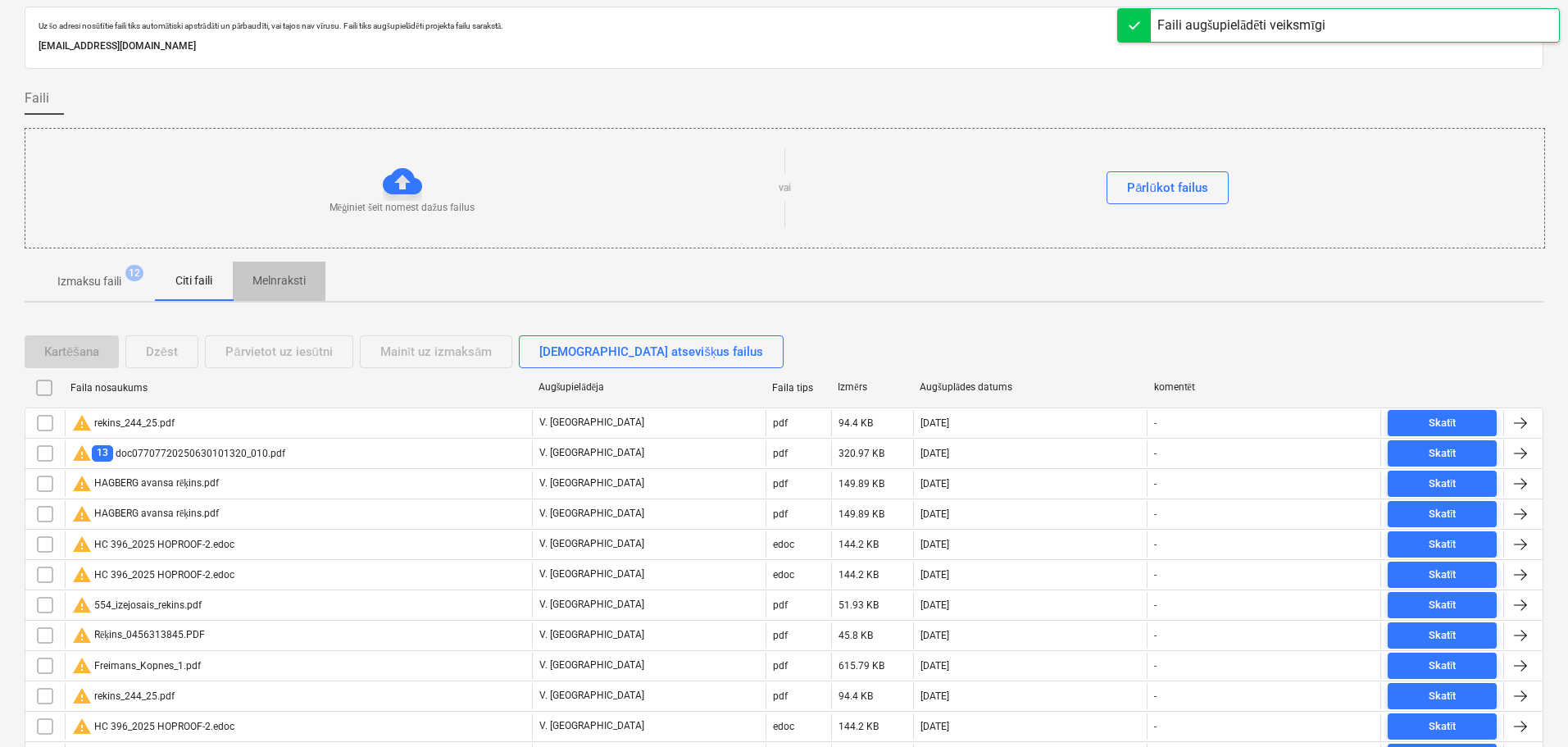 click on "Melnraksti" at bounding box center [279, 280] 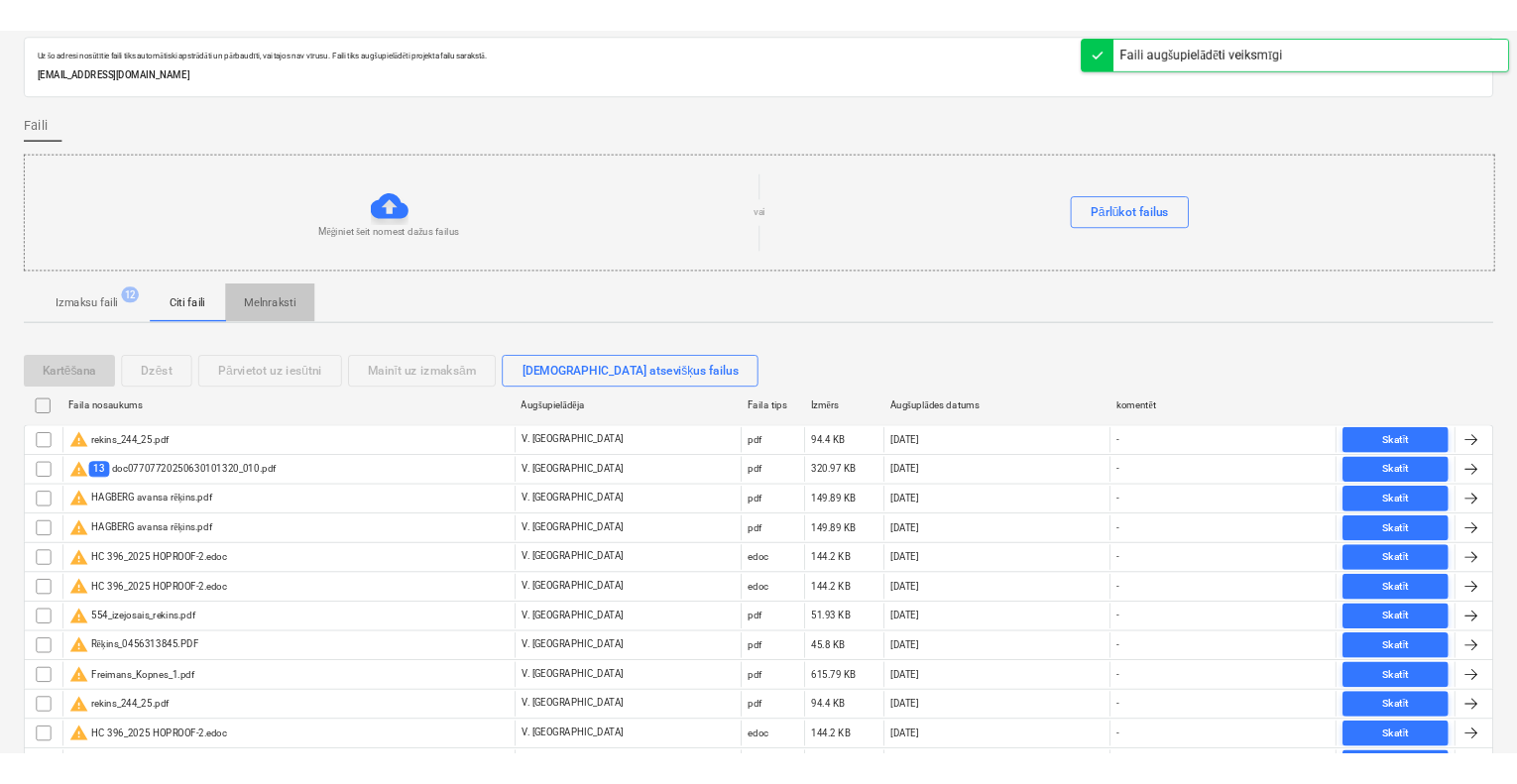 scroll, scrollTop: 0, scrollLeft: 0, axis: both 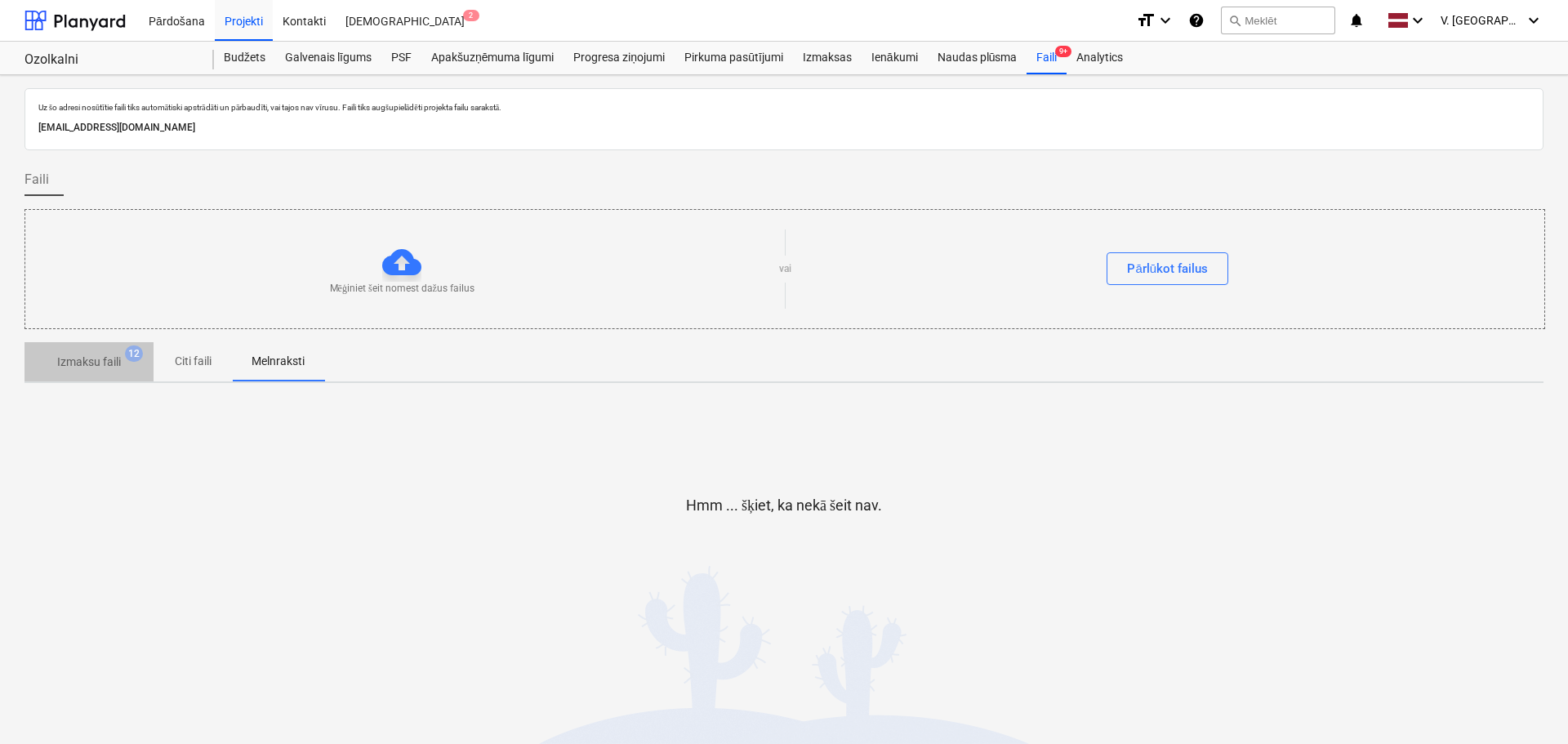 click on "Izmaksu faili" at bounding box center [89, 362] 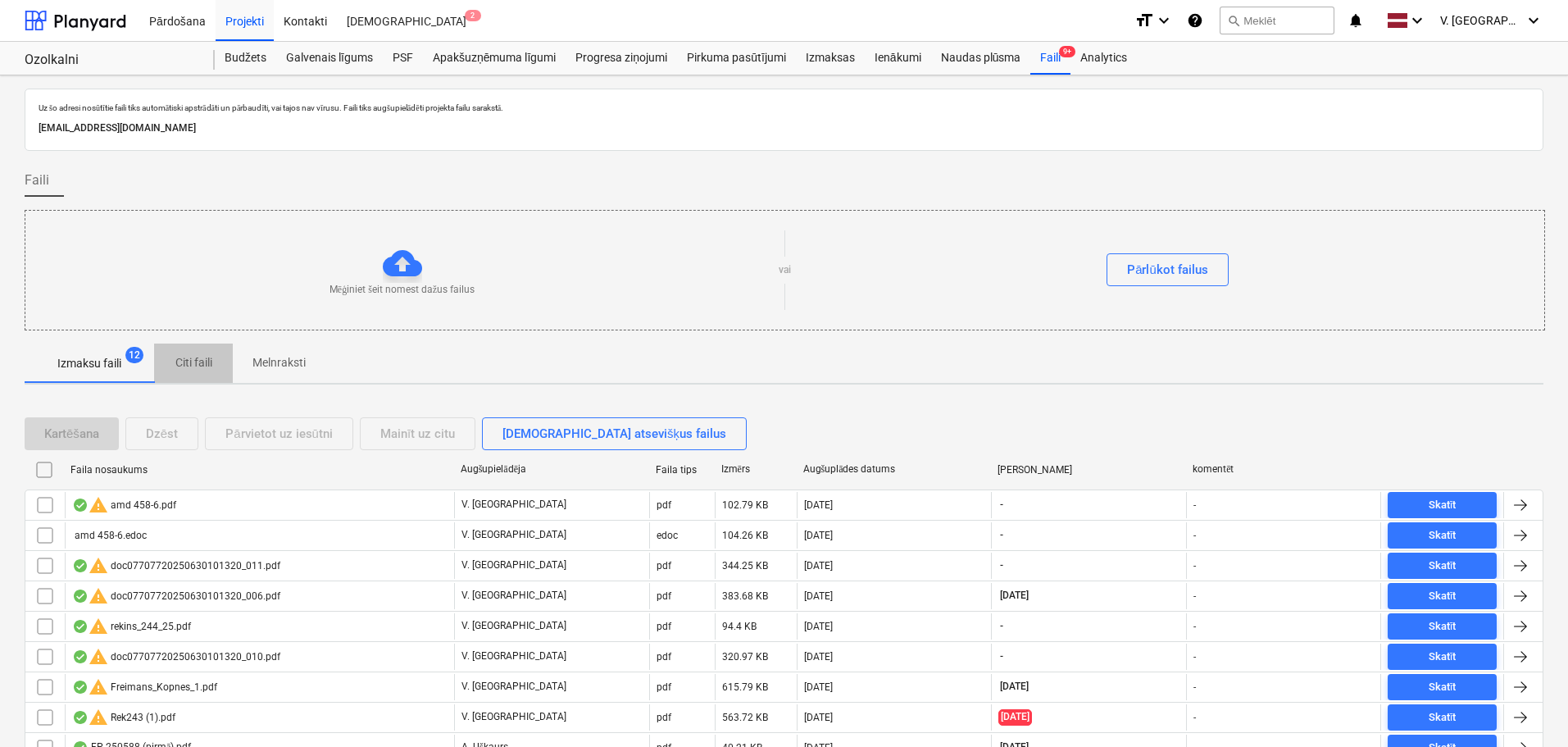 click on "Citi faili" at bounding box center [193, 362] 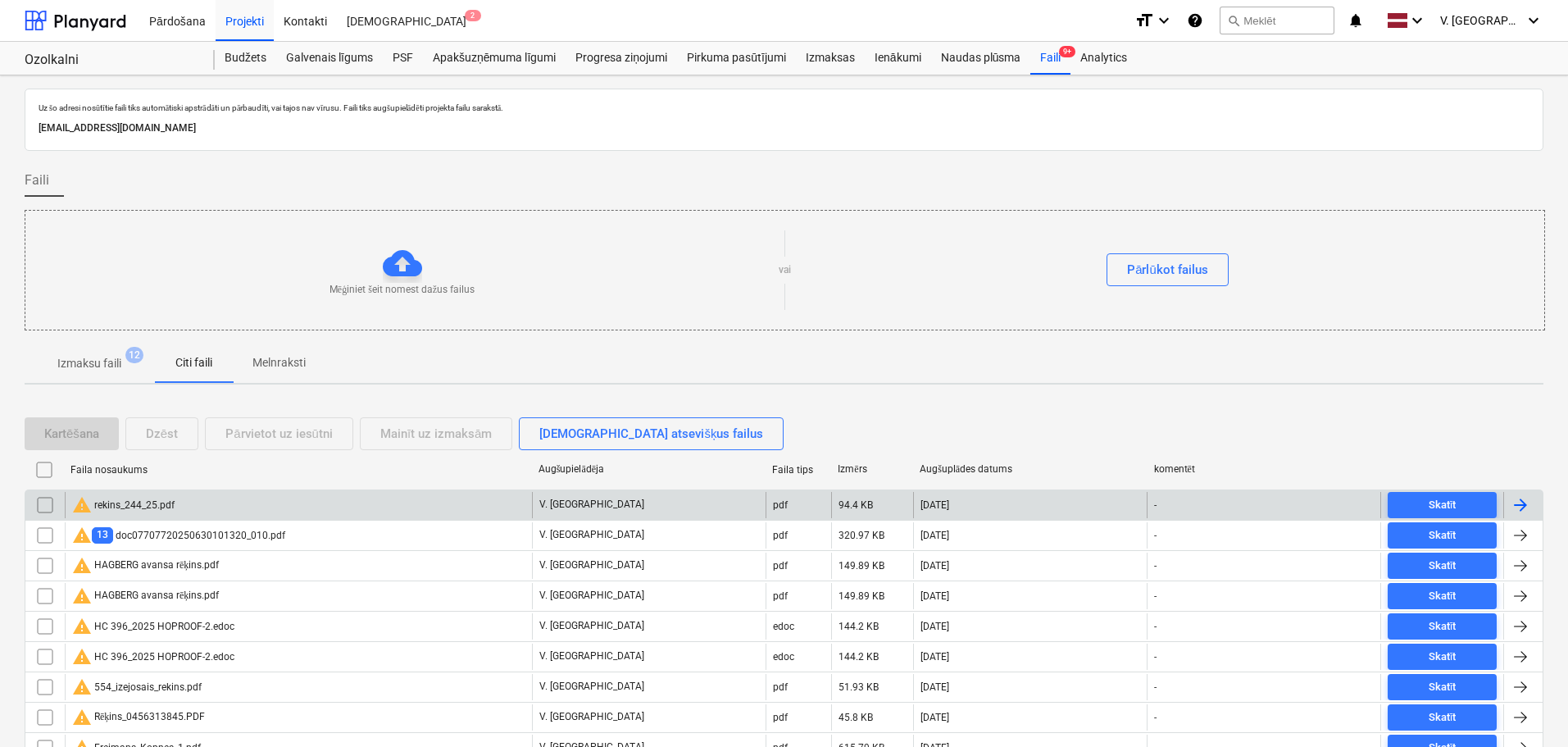 click on "warning   rekins_244_25.pdf" at bounding box center (298, 505) 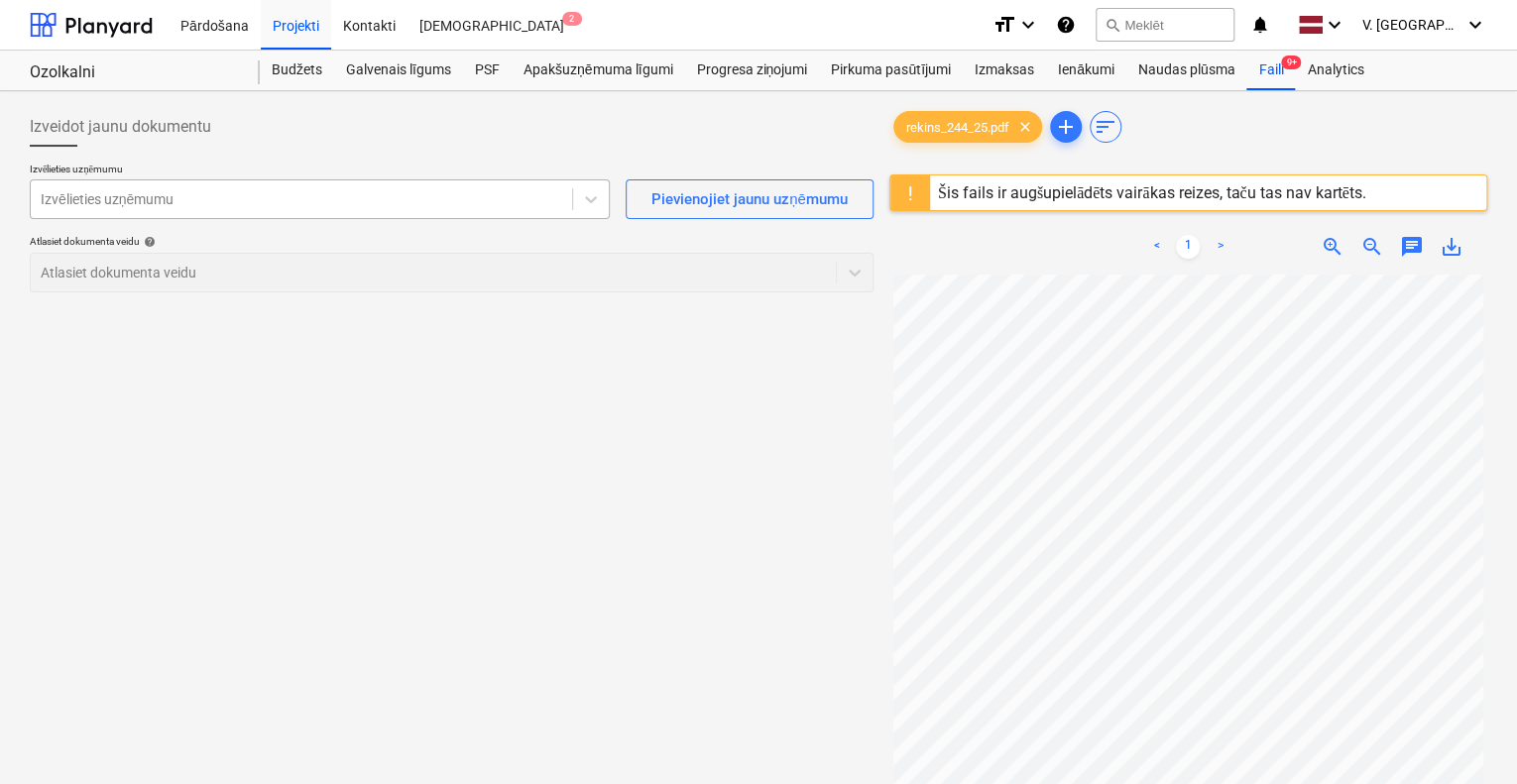 click on "Izvēlieties uzņēmumu" at bounding box center (319, 199) 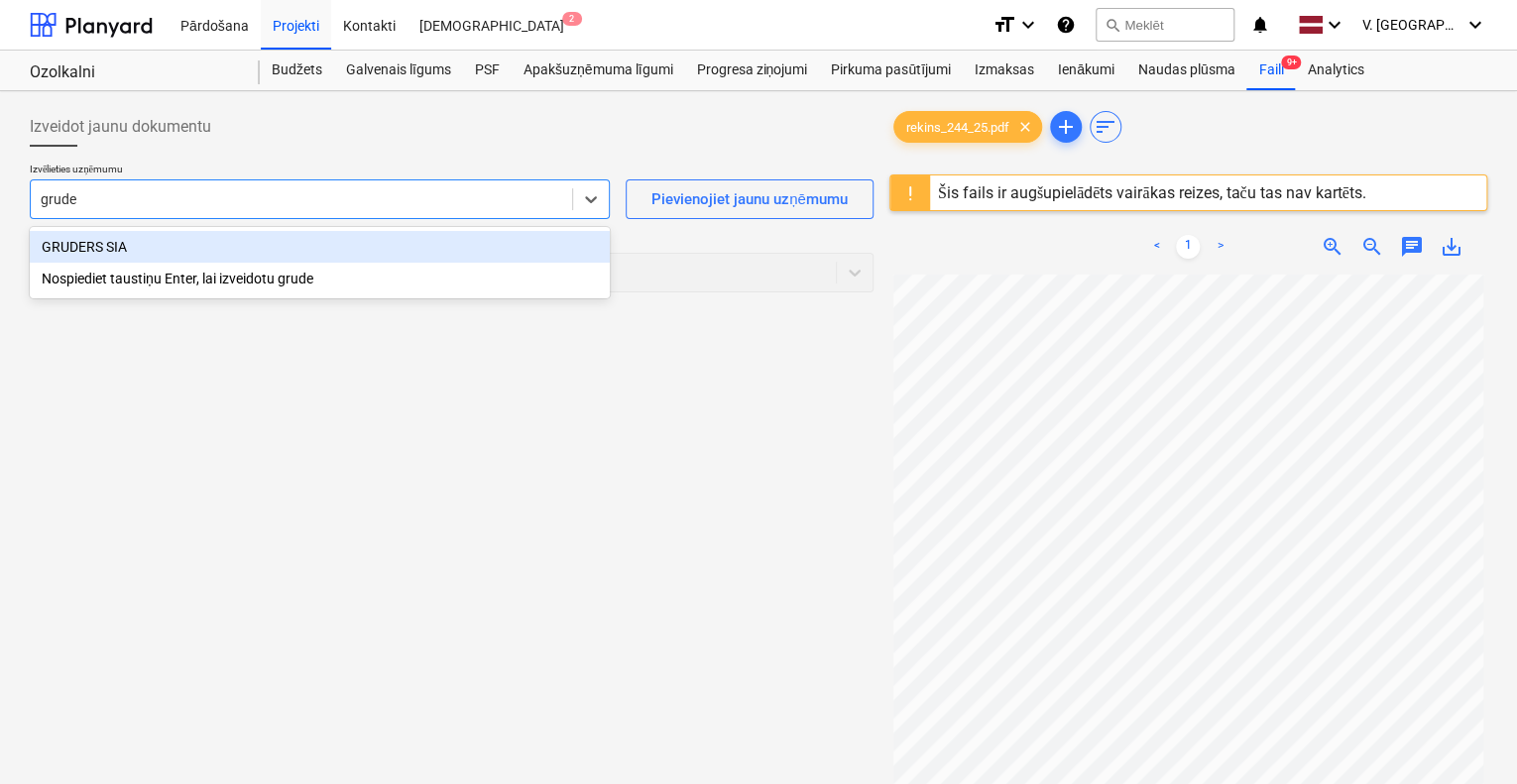 type on "gruder" 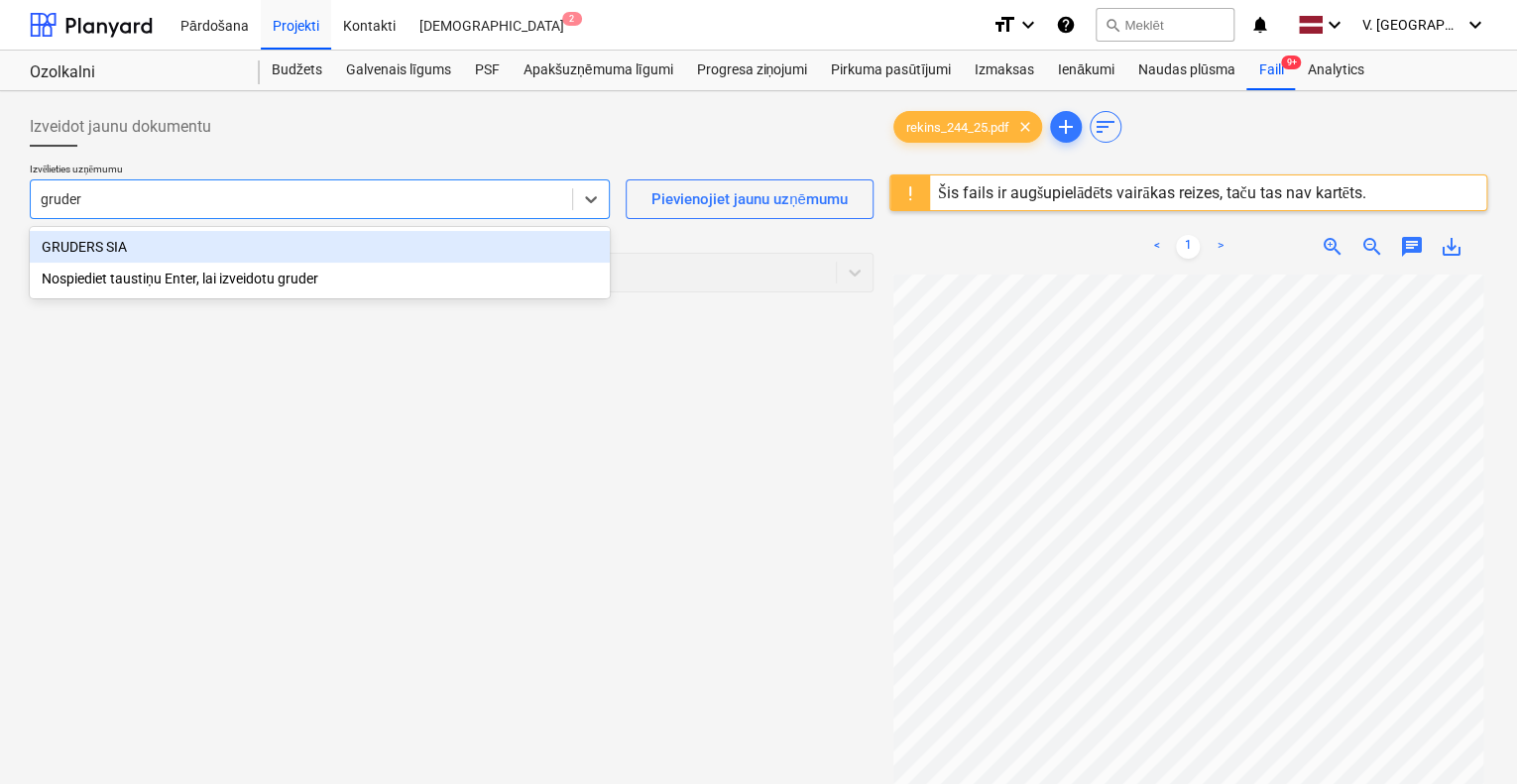 click on "GRUDERS SIA" at bounding box center (319, 247) 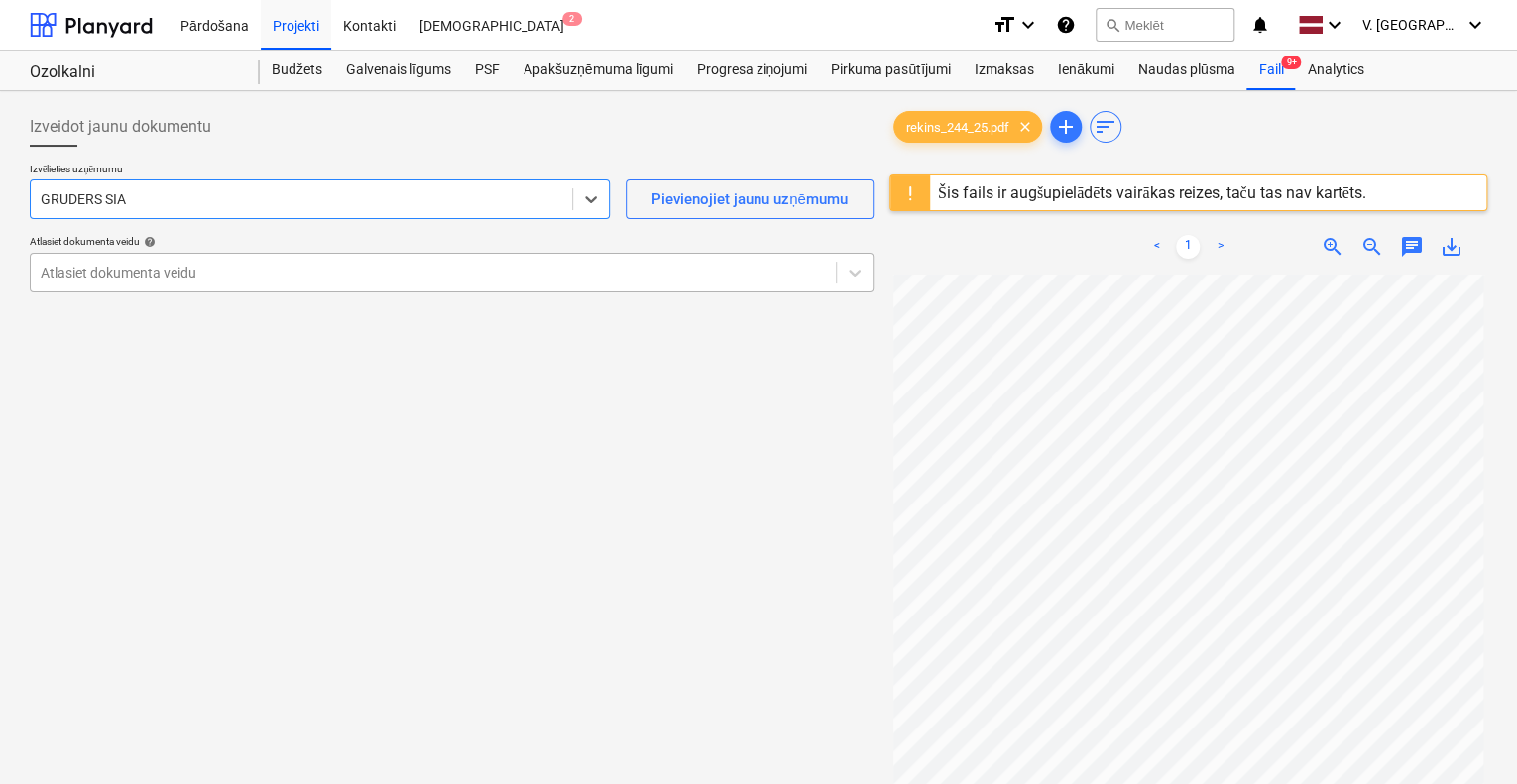 click on "Atlasiet dokumenta veidu" at bounding box center [433, 273] 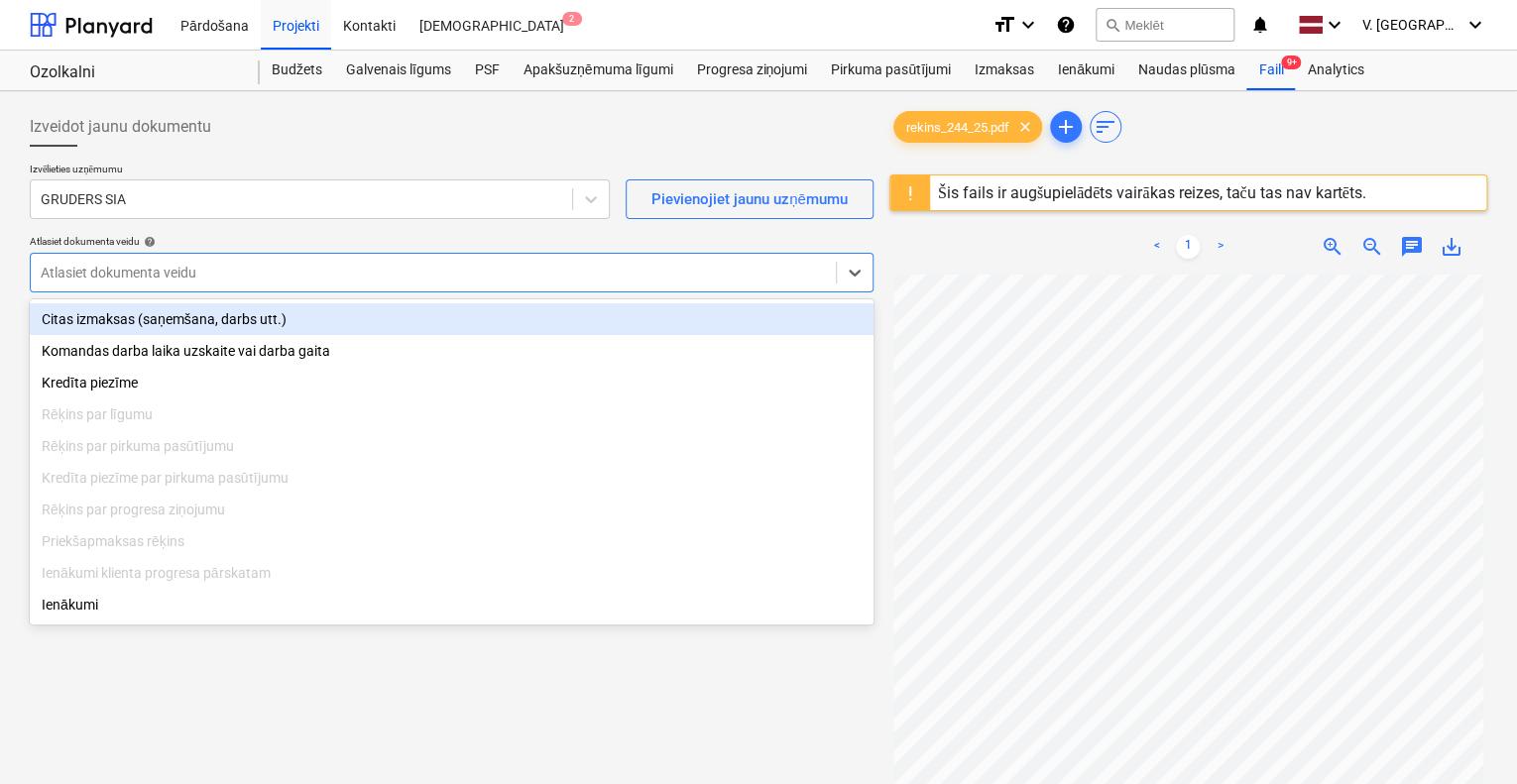 click on "Citas izmaksas (saņemšana, darbs utt.)" at bounding box center (451, 319) 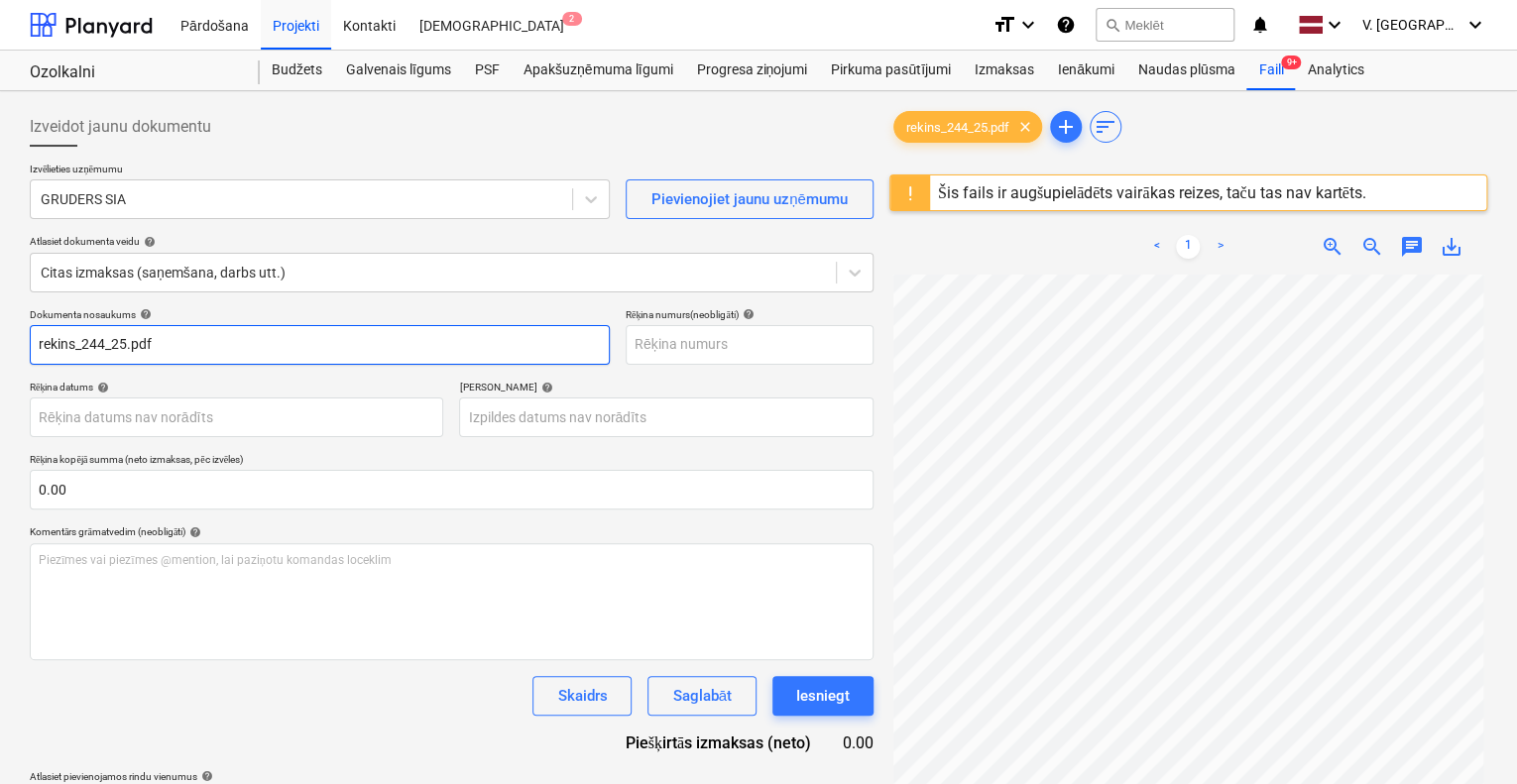 click on "rekins_244_25.pdf" at bounding box center [319, 345] 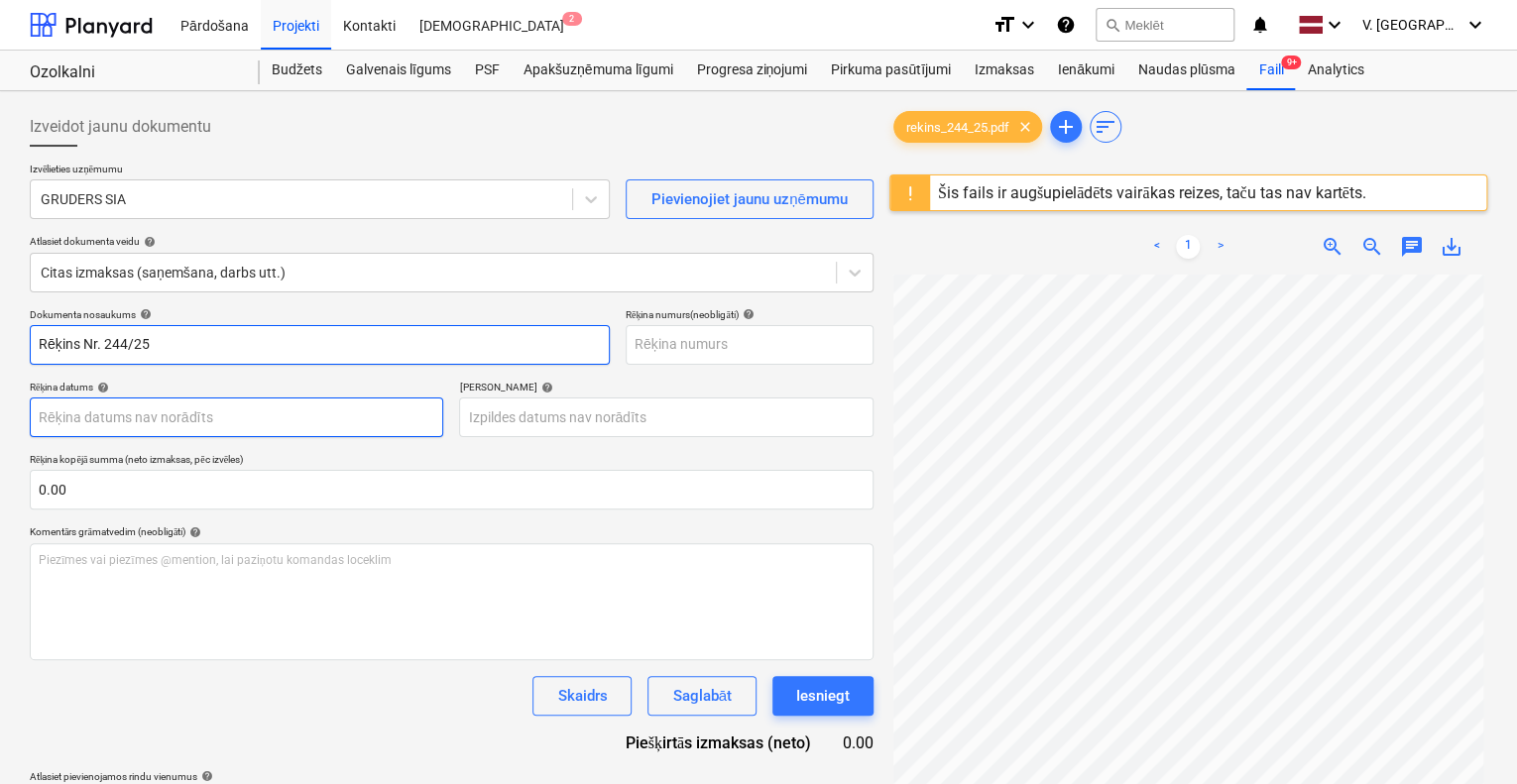 type on "Rēķins Nr. 244/25" 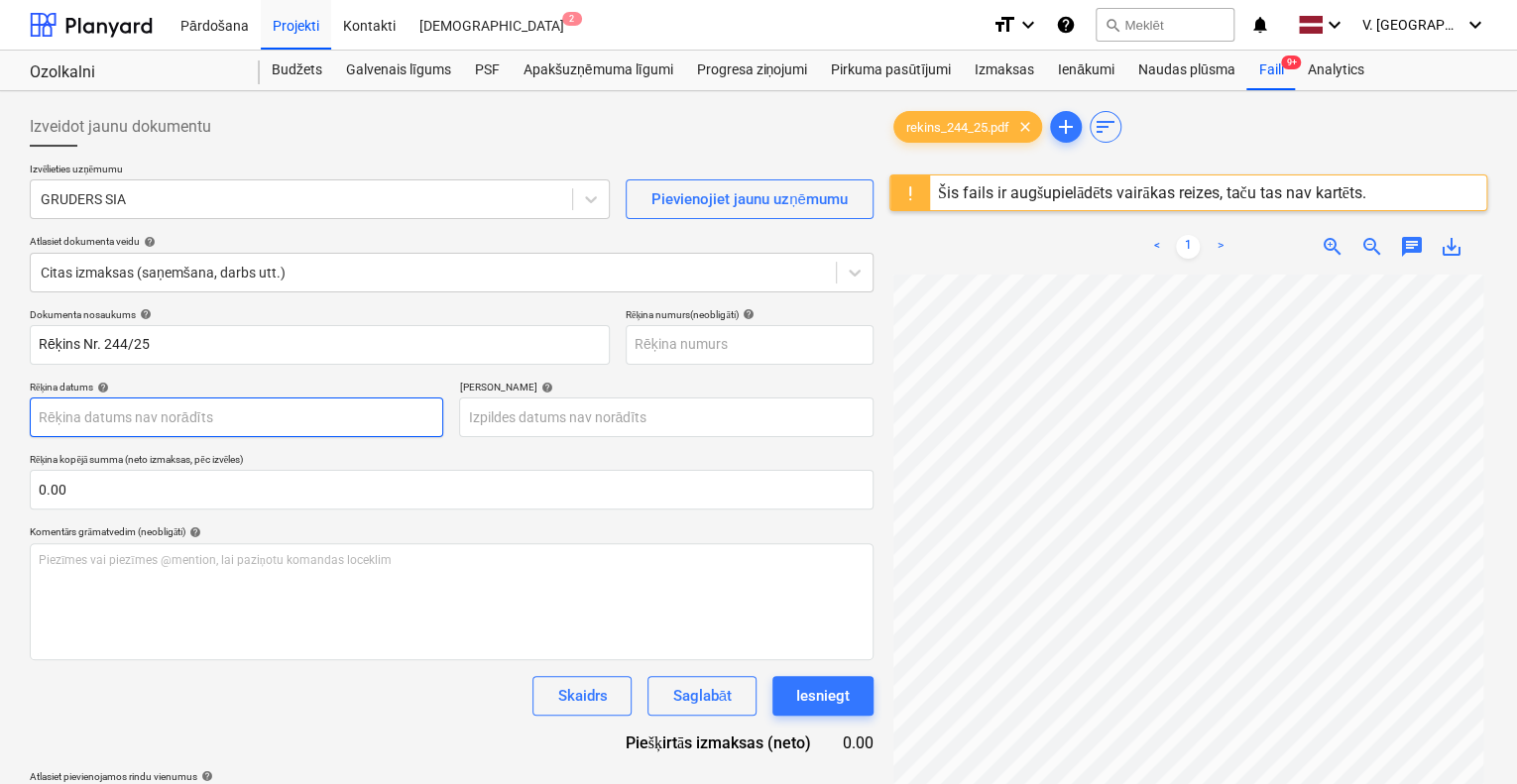 click on "Pārdošana Projekti Kontakti Iesūtne 2 format_size keyboard_arrow_down help search Meklēt notifications 0 keyboard_arrow_down V. Filipčenko keyboard_arrow_down Ozolkalni [PERSON_NAME] līgums PSF Apakšuzņēmuma līgumi Progresa ziņojumi Pirkuma pasūtījumi Izmaksas Ienākumi Naudas plūsma Faili 9+ Analytics Izveidot jaunu dokumentu Izvēlieties uzņēmumu GRUDERS SIA   Pievienojiet jaunu uzņēmumu Atlasiet dokumenta veidu help Citas izmaksas (saņemšana, darbs utt.) Dokumenta nosaukums help Rēķins Nr. 244/25 Rēķina numurs  (neobligāti) help Rēķina datums help Press the down arrow key to interact with the calendar and
select a date. Press the question [PERSON_NAME] to get the keyboard shortcuts for changing dates. Termiņš help Press the down arrow key to interact with the calendar and
select a date. Press the question [PERSON_NAME] to get the keyboard shortcuts for changing dates. Rēķina kopējā summa (neto izmaksas, pēc izvēles) 0.00 Komentārs grāmatvedim (neobligāti) help ﻿" at bounding box center [758, 392] 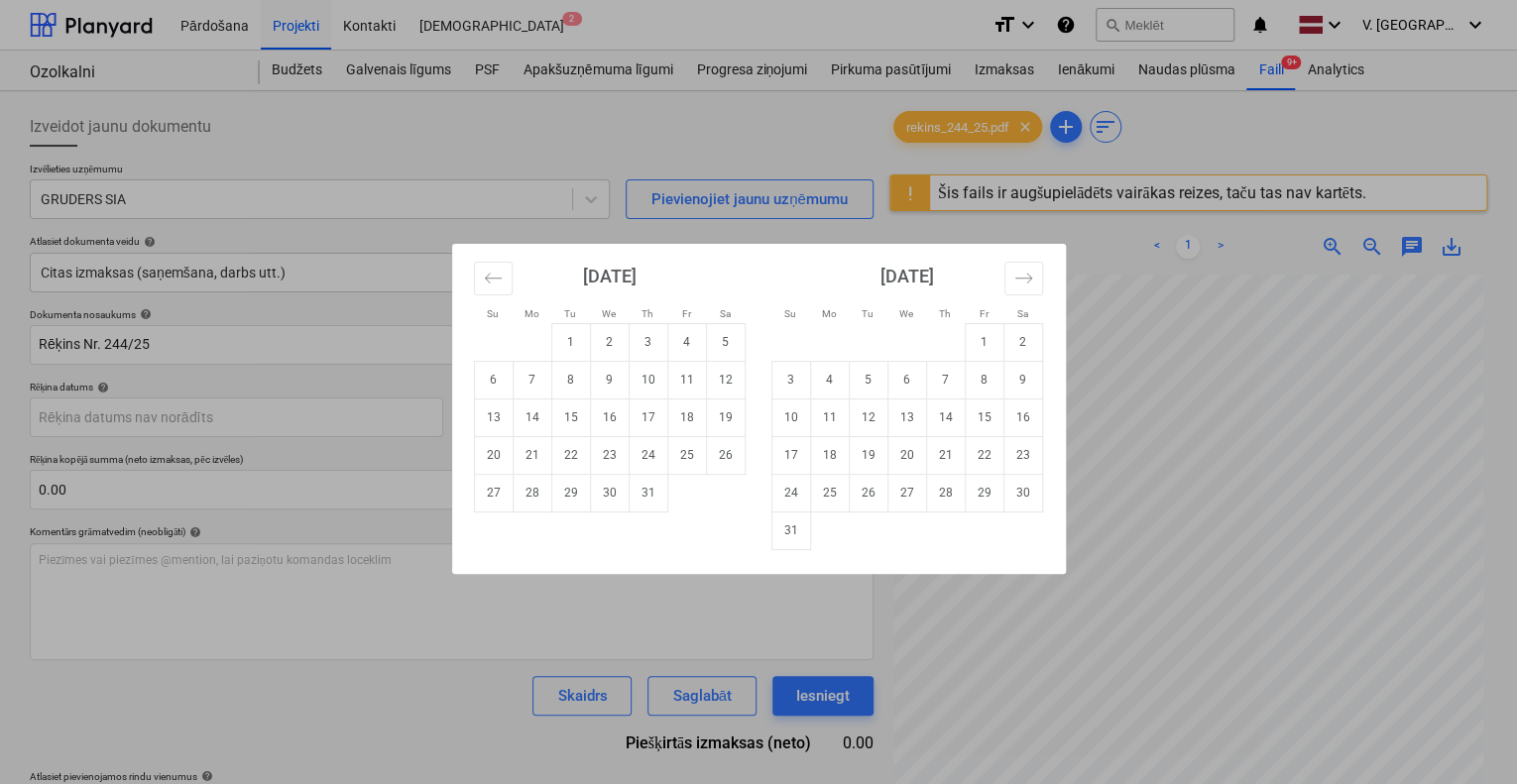 click on "Su Mo Tu We Th Fr Sa Su Mo Tu We Th Fr Sa [DATE] 1 2 3 4 5 6 7 8 9 10 11 12 13 14 15 16 17 18 19 20 21 22 23 24 25 26 27 28 29 [DATE] 1 2 3 4 5 6 7 8 9 10 11 12 13 14 15 16 17 18 19 20 21 22 23 24 25 26 27 28 29 30 [DATE] 1 2 3 4 5 6 7 8 9 10 11 12 13 14 15 16 17 18 19 20 21 22 23 24 25 26 27 28 29 30 31 [DATE] 1 2 3 4 5 6 7 8 9 10 11 12 13 14 15 16 17 18 19 20 21 22 23 24 25 26 27 28 29 30" at bounding box center (758, 392) 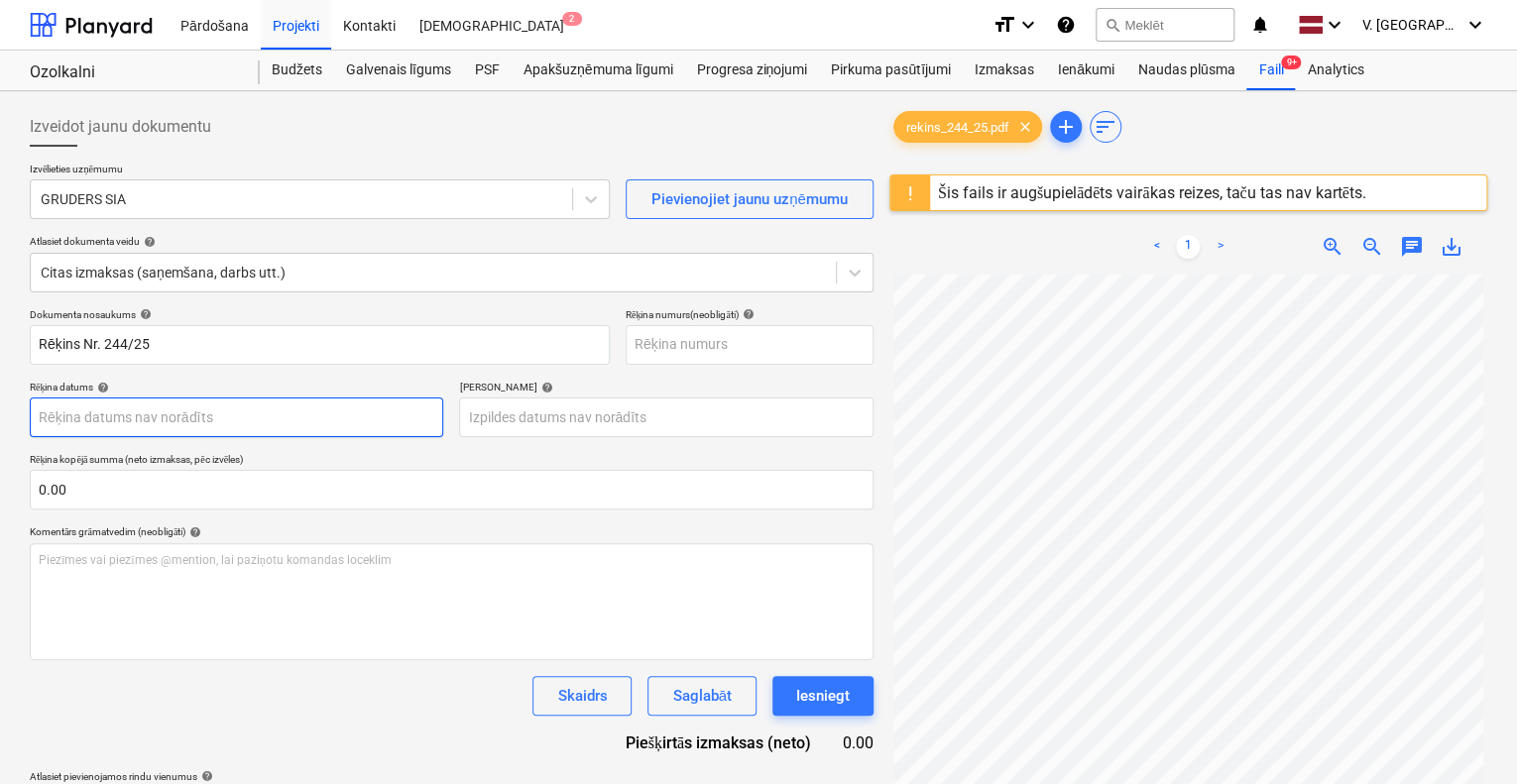 click on "Pārdošana Projekti Kontakti Iesūtne 2 format_size keyboard_arrow_down help search Meklēt notifications 0 keyboard_arrow_down V. Filipčenko keyboard_arrow_down Ozolkalni [PERSON_NAME] līgums PSF Apakšuzņēmuma līgumi Progresa ziņojumi Pirkuma pasūtījumi Izmaksas Ienākumi Naudas plūsma Faili 9+ Analytics Izveidot jaunu dokumentu Izvēlieties uzņēmumu GRUDERS SIA   Pievienojiet jaunu uzņēmumu Atlasiet dokumenta veidu help Citas izmaksas (saņemšana, darbs utt.) Dokumenta nosaukums help Rēķins Nr. 244/25 Rēķina numurs  (neobligāti) help Rēķina datums help Press the down arrow key to interact with the calendar and
select a date. Press the question [PERSON_NAME] to get the keyboard shortcuts for changing dates. Termiņš help Press the down arrow key to interact with the calendar and
select a date. Press the question [PERSON_NAME] to get the keyboard shortcuts for changing dates. Rēķina kopējā summa (neto izmaksas, pēc izvēles) 0.00 Komentārs grāmatvedim (neobligāti) help ﻿" at bounding box center [758, 392] 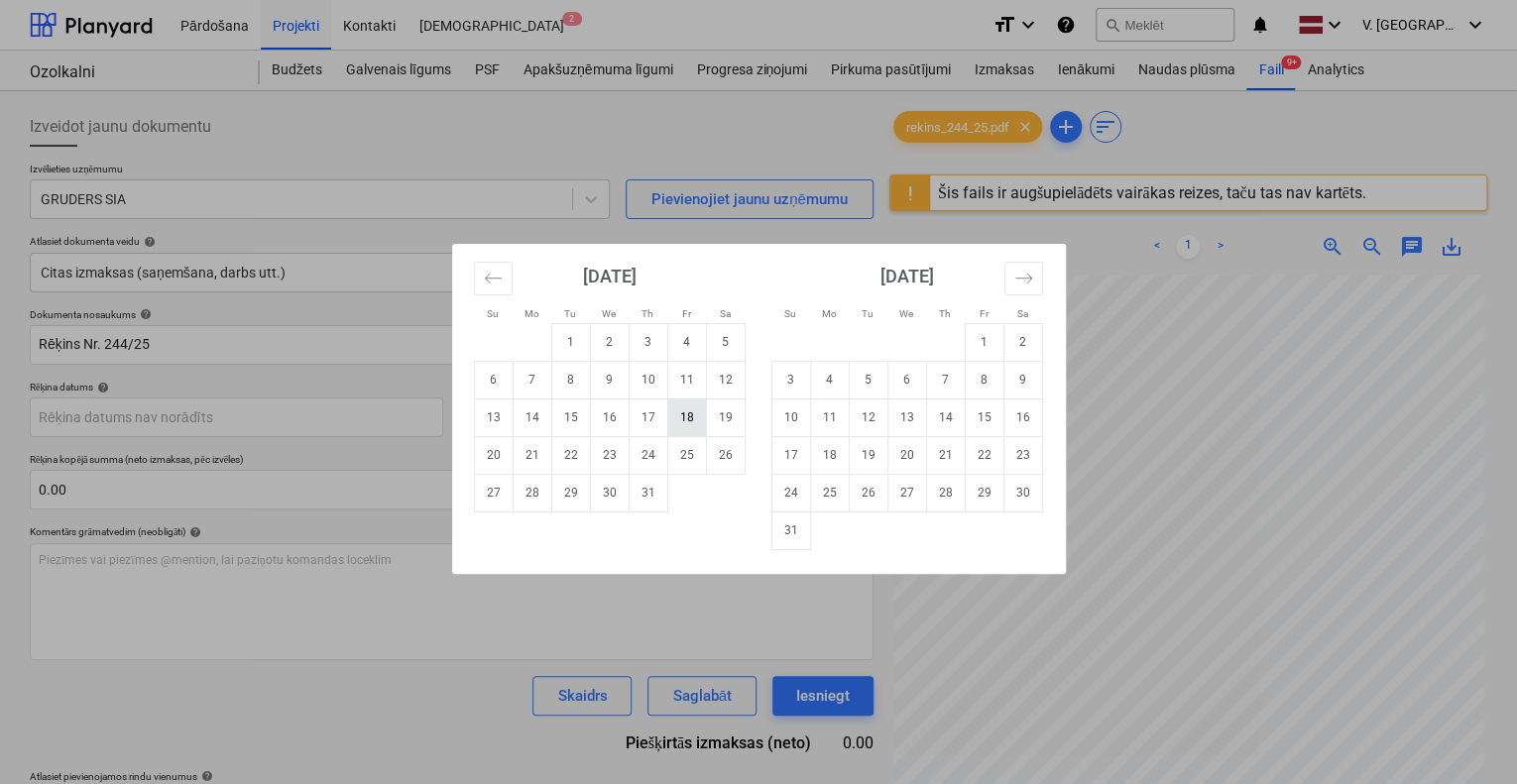 click on "18" at bounding box center (686, 417) 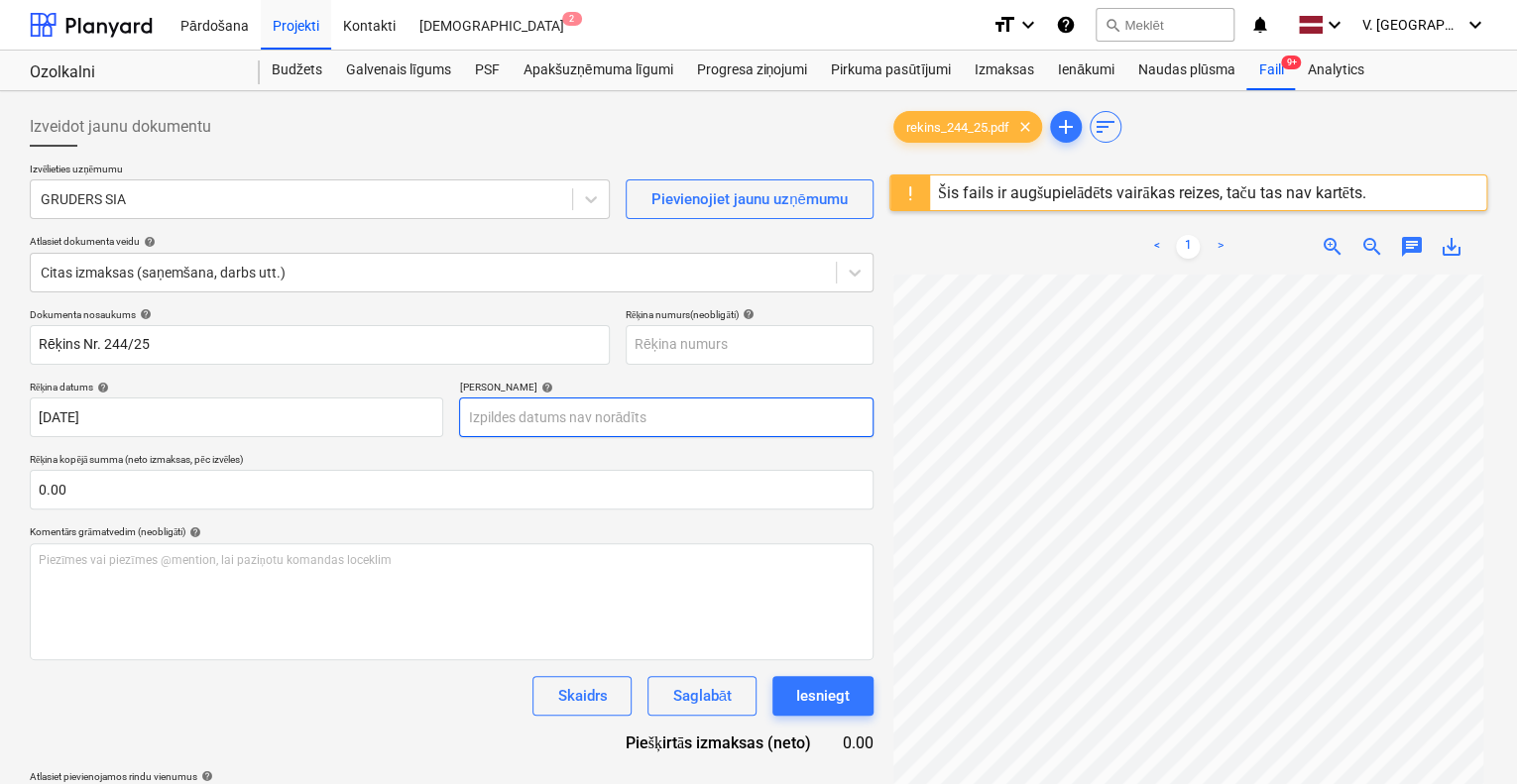 click on "Pārdošana Projekti Kontakti Iesūtne 2 format_size keyboard_arrow_down help search Meklēt notifications 0 keyboard_arrow_down V. Filipčenko keyboard_arrow_down Ozolkalni [PERSON_NAME] līgums PSF Apakšuzņēmuma līgumi Progresa ziņojumi Pirkuma pasūtījumi Izmaksas Ienākumi Naudas plūsma Faili 9+ Analytics Izveidot jaunu dokumentu Izvēlieties uzņēmumu GRUDERS SIA   Pievienojiet jaunu uzņēmumu Atlasiet dokumenta veidu help Citas izmaksas (saņemšana, darbs utt.) Dokumenta nosaukums help Rēķins Nr. 244/25 Rēķina numurs  (neobligāti) help Rēķina datums help [DATE] 18.07.2025 Press the down arrow key to interact with the calendar and
select a date. Press the question [PERSON_NAME] to get the keyboard shortcuts for changing dates. Termiņš help Press the down arrow key to interact with the calendar and
select a date. Press the question [PERSON_NAME] to get the keyboard shortcuts for changing dates. Rēķina kopējā summa (neto izmaksas, pēc izvēles) 0.00 help ﻿ Skaidrs 0.00 <" at bounding box center (758, 392) 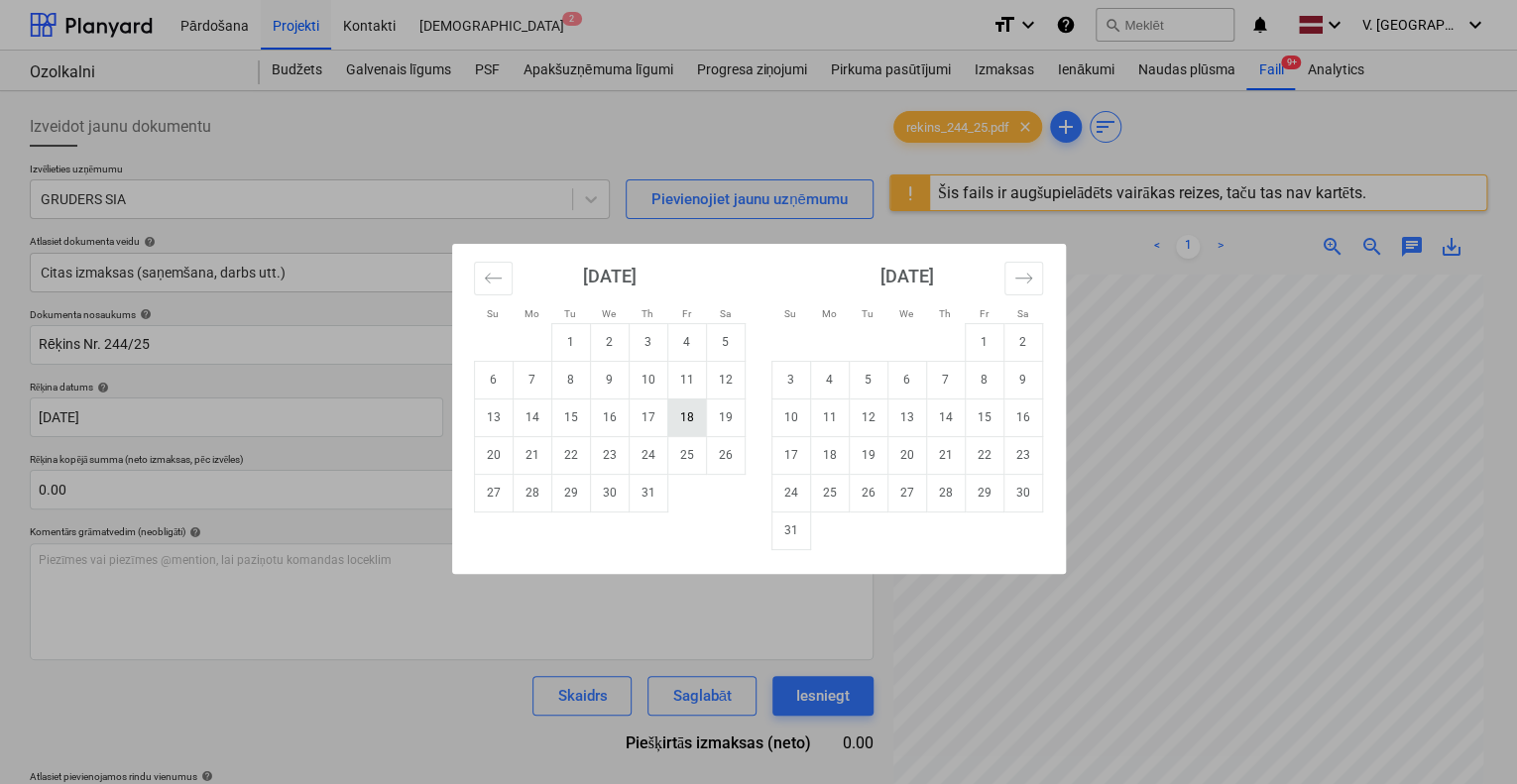 click on "18" at bounding box center [686, 417] 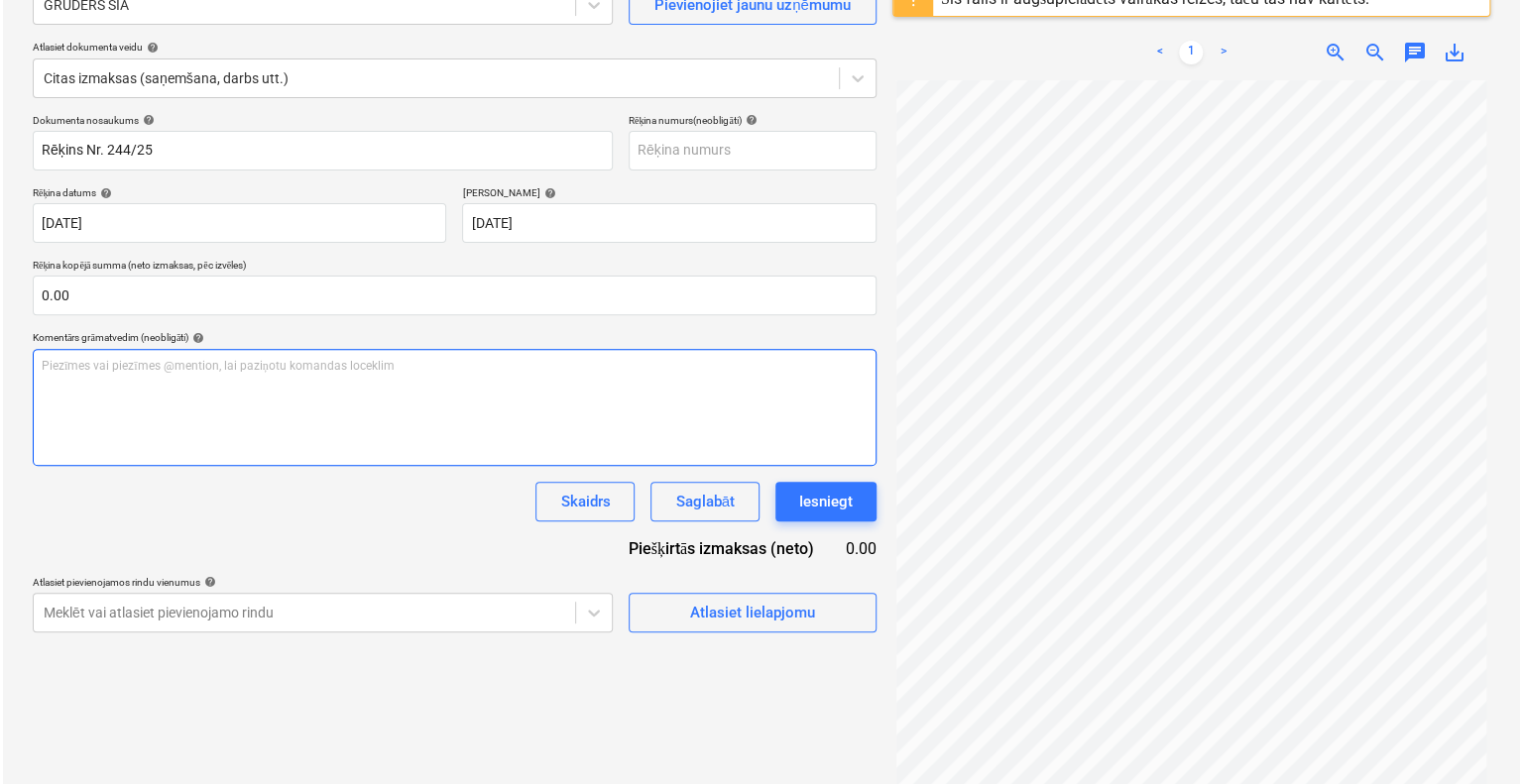 scroll, scrollTop: 198, scrollLeft: 0, axis: vertical 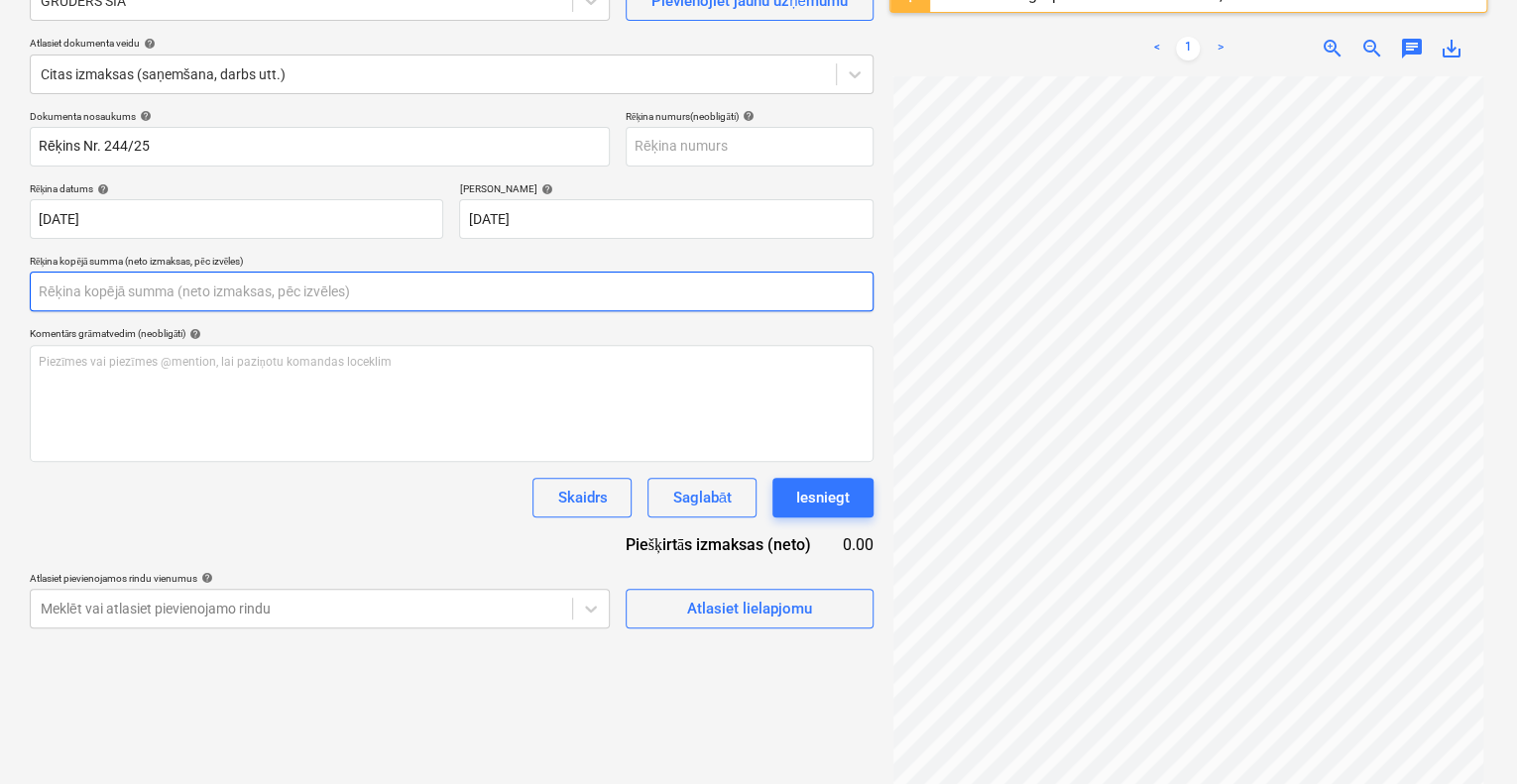 click at bounding box center (451, 291) 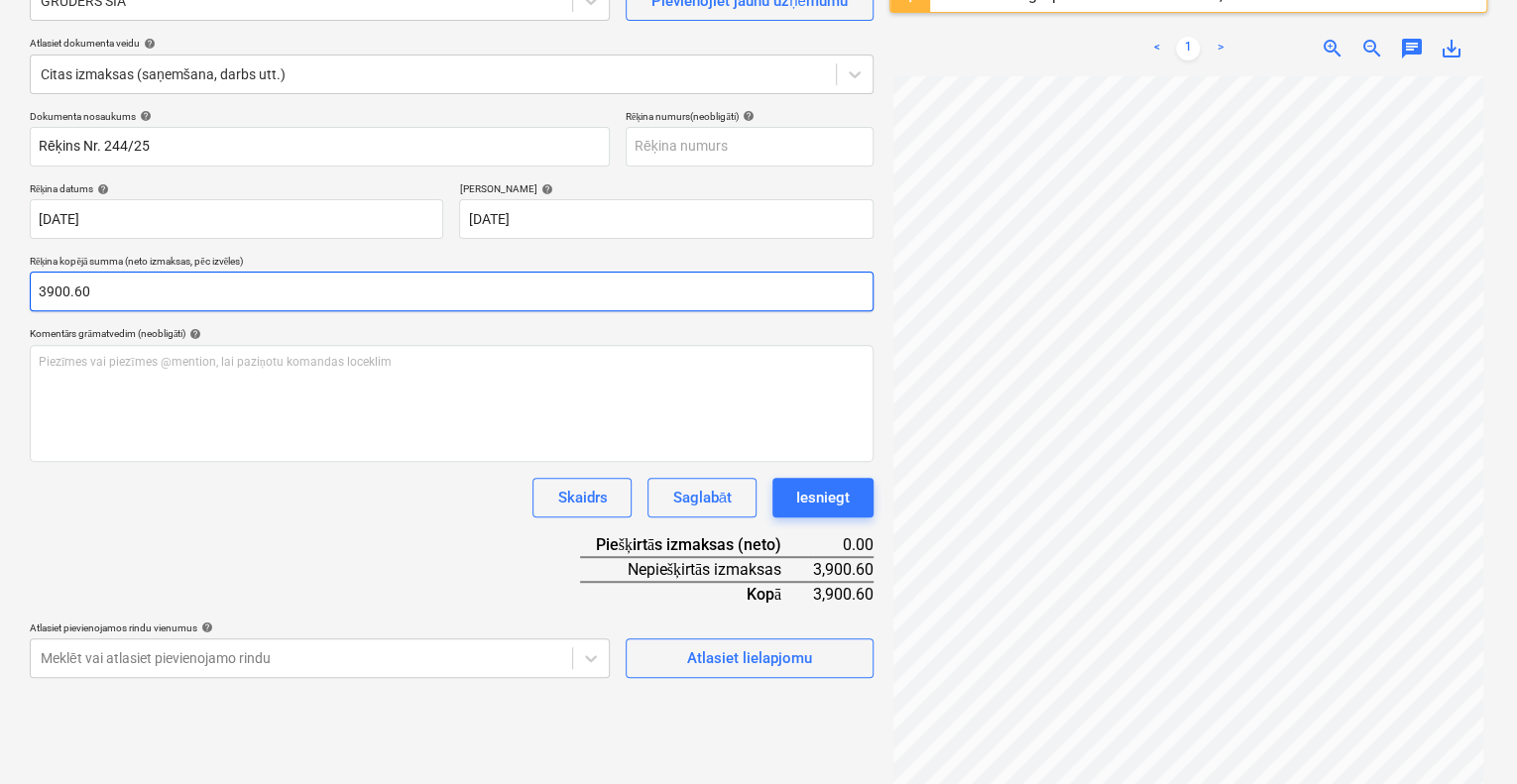 type on "3900.60" 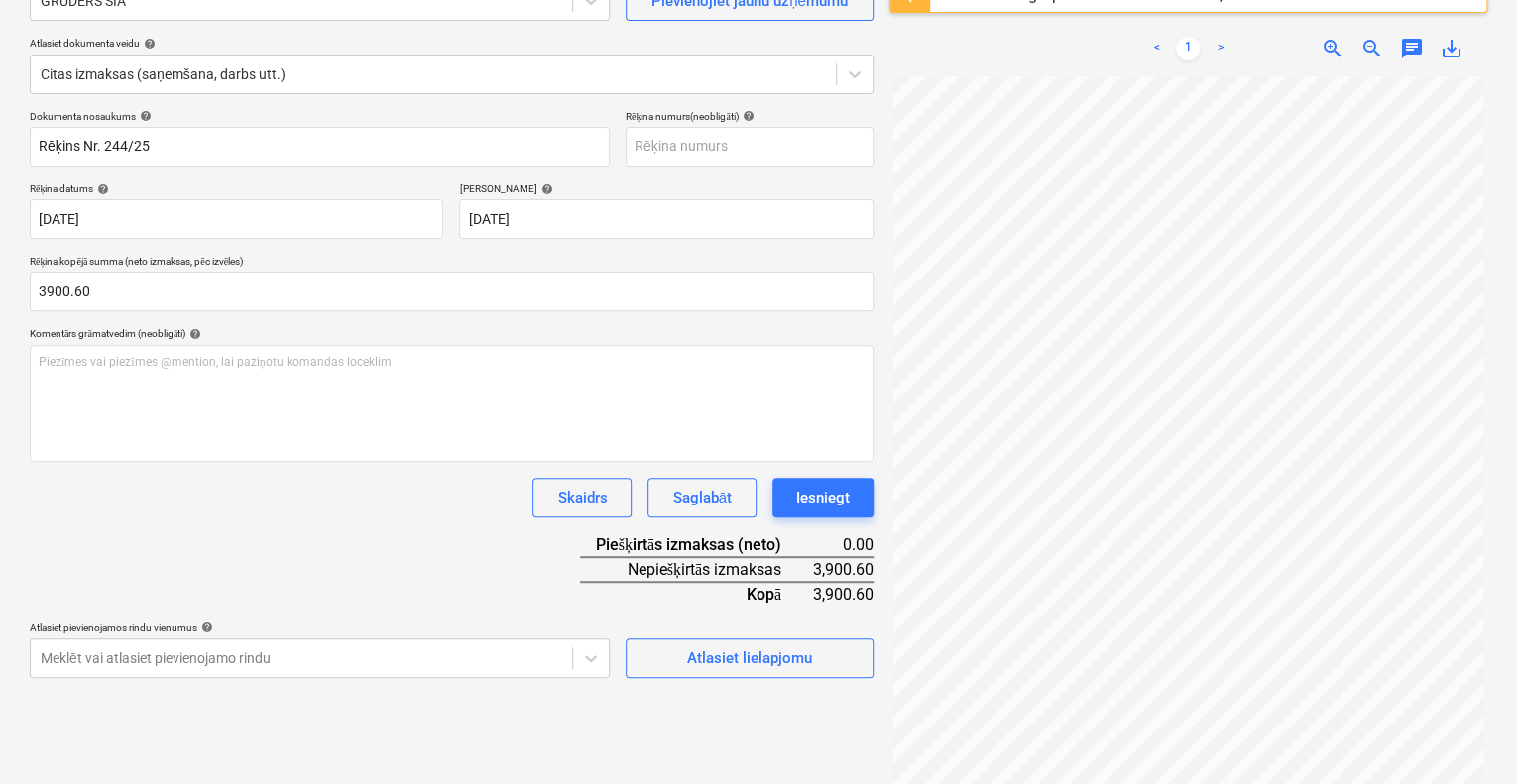drag, startPoint x: 269, startPoint y: 499, endPoint x: 282, endPoint y: 542, distance: 44.92215 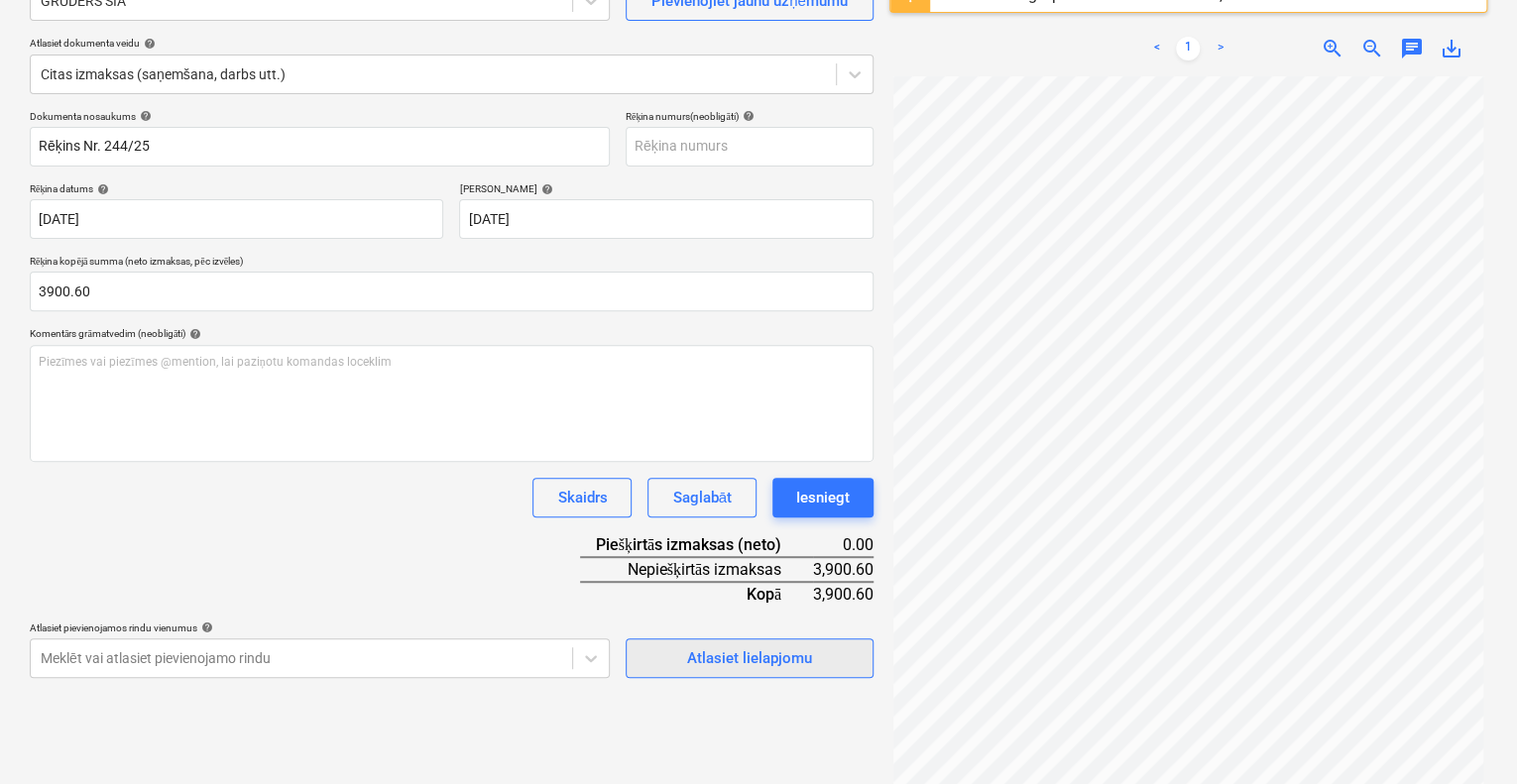 click on "Atlasiet lielapjomu" at bounding box center [750, 658] 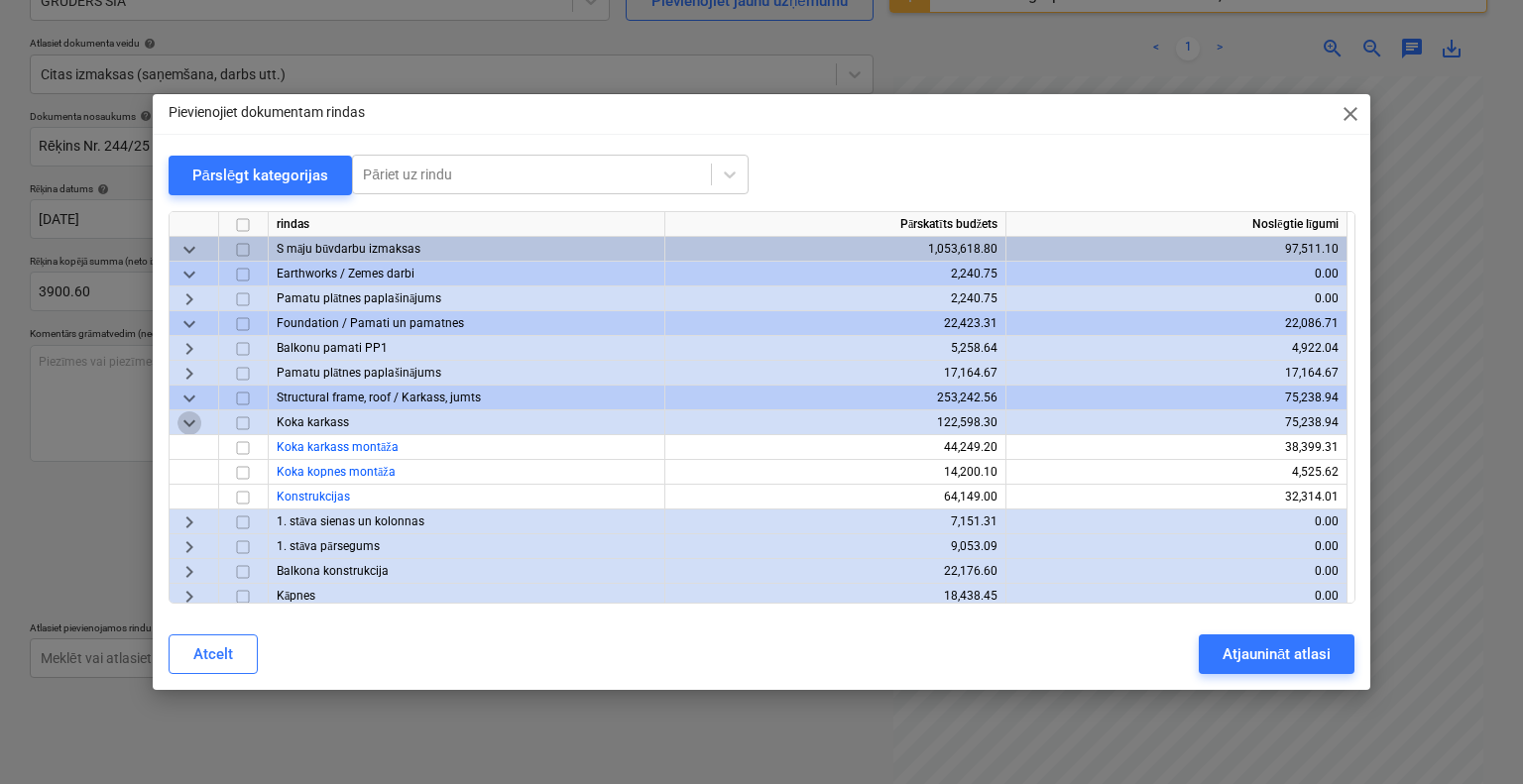 click on "keyboard_arrow_down" at bounding box center (189, 422) 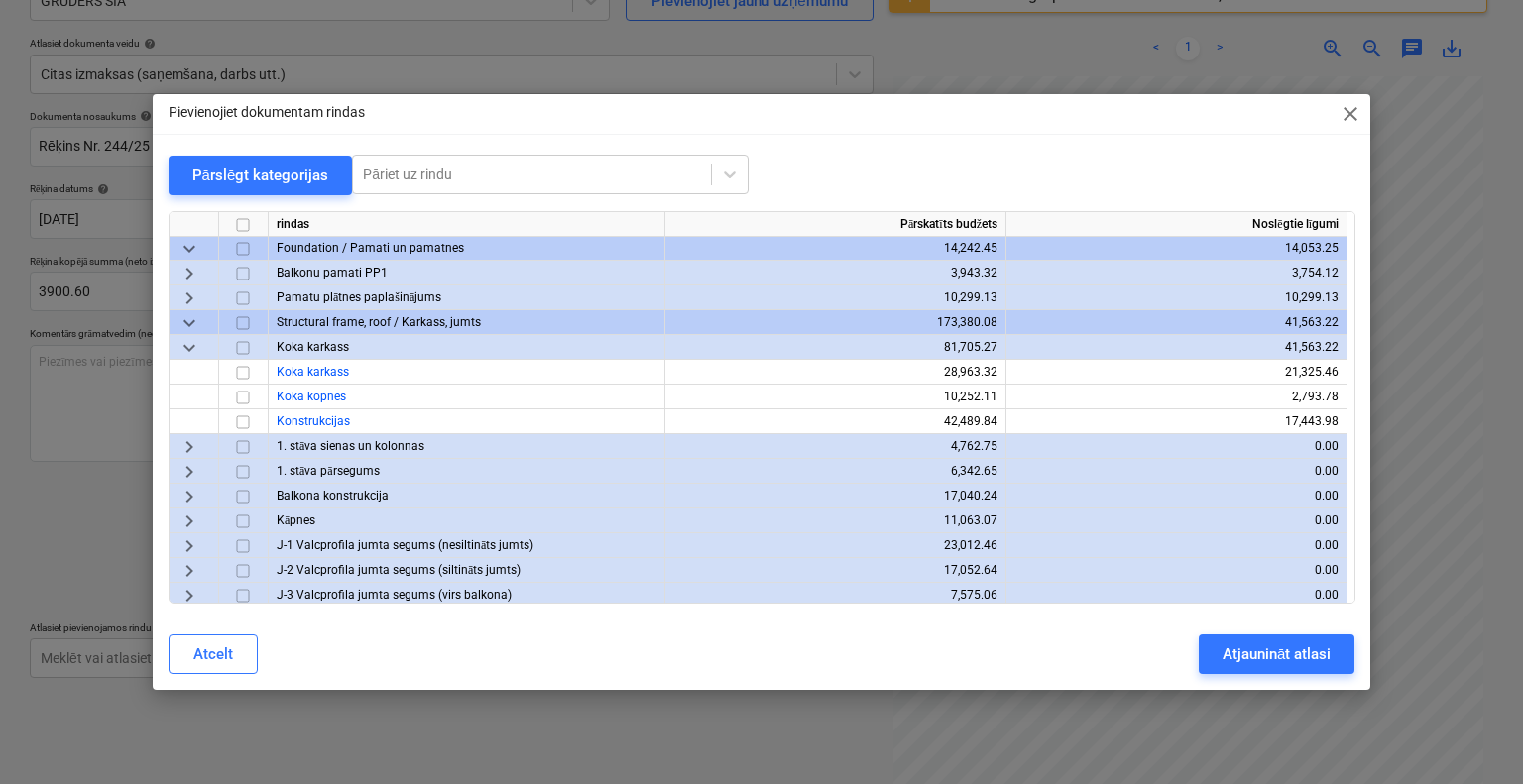 scroll, scrollTop: 991, scrollLeft: 0, axis: vertical 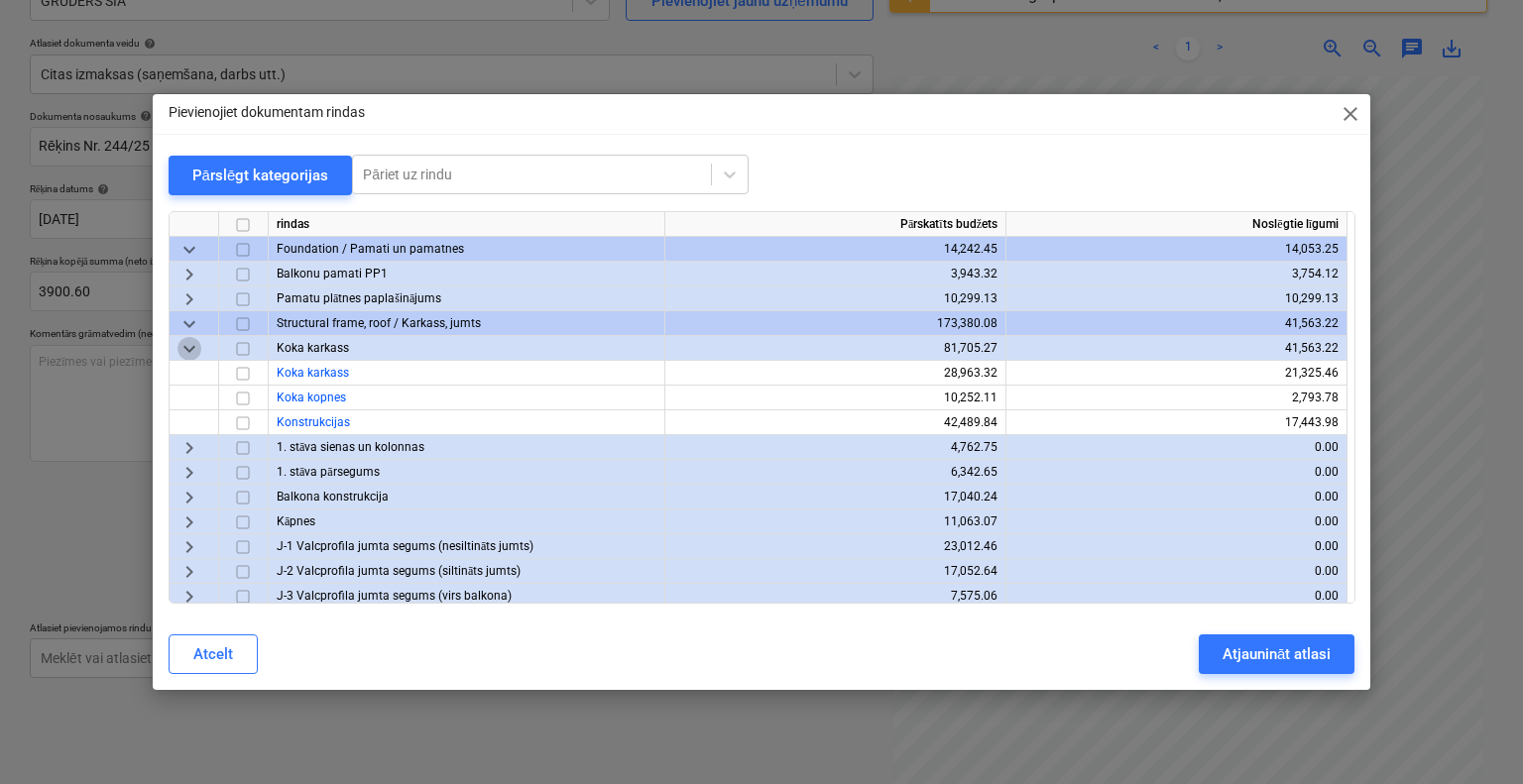 click on "keyboard_arrow_down" at bounding box center (189, 348) 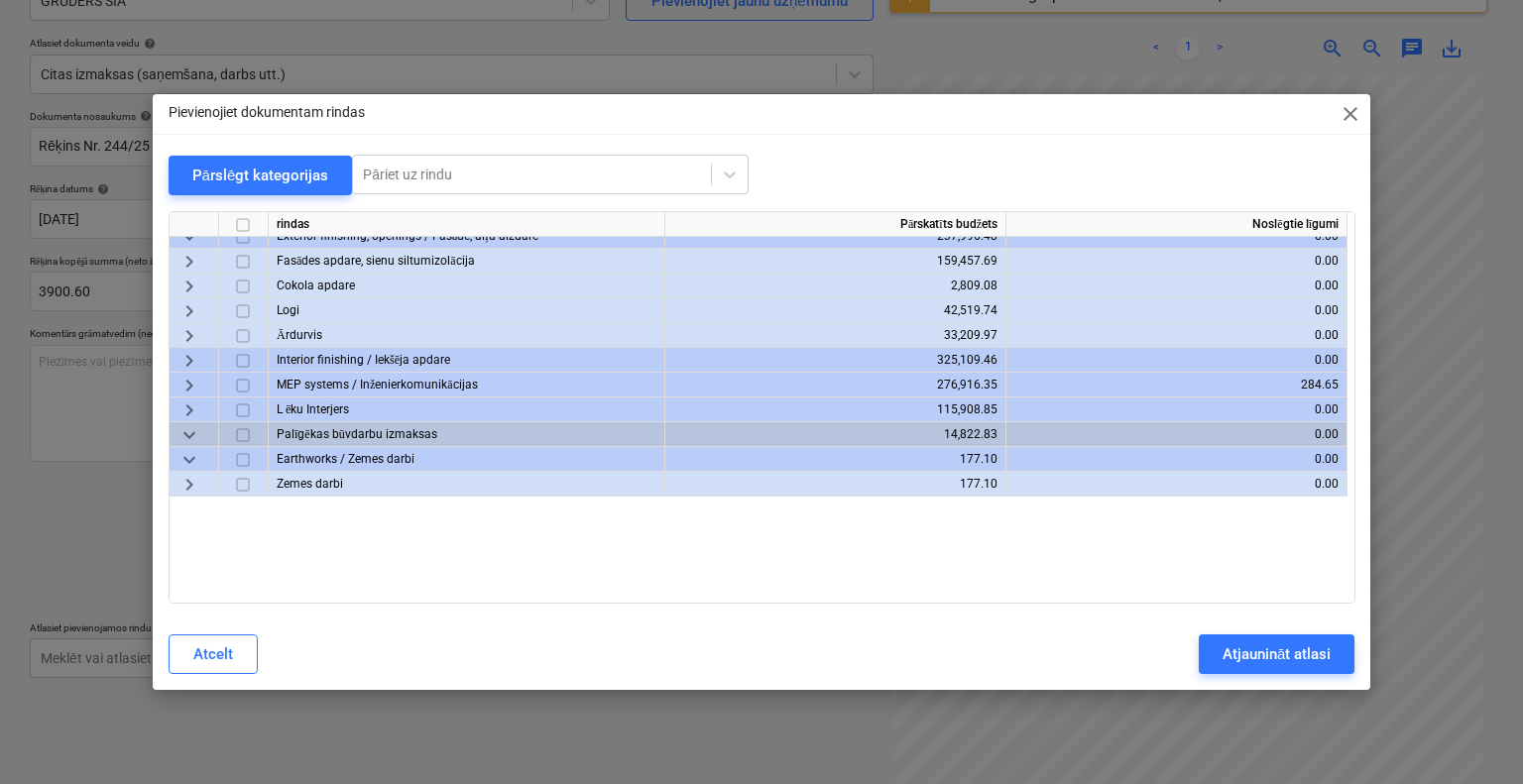 scroll, scrollTop: 1883, scrollLeft: 0, axis: vertical 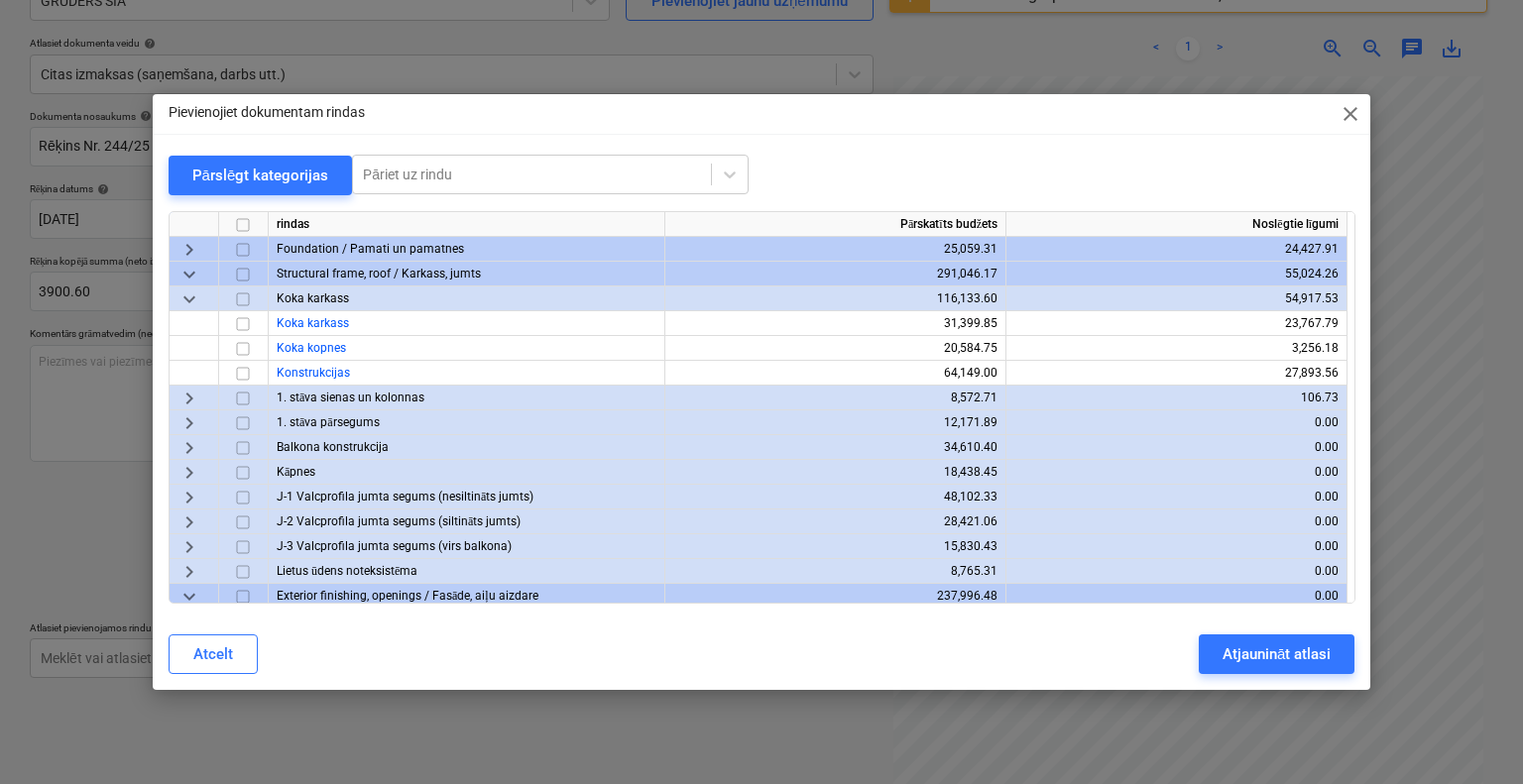 click on "keyboard_arrow_down" at bounding box center [189, 298] 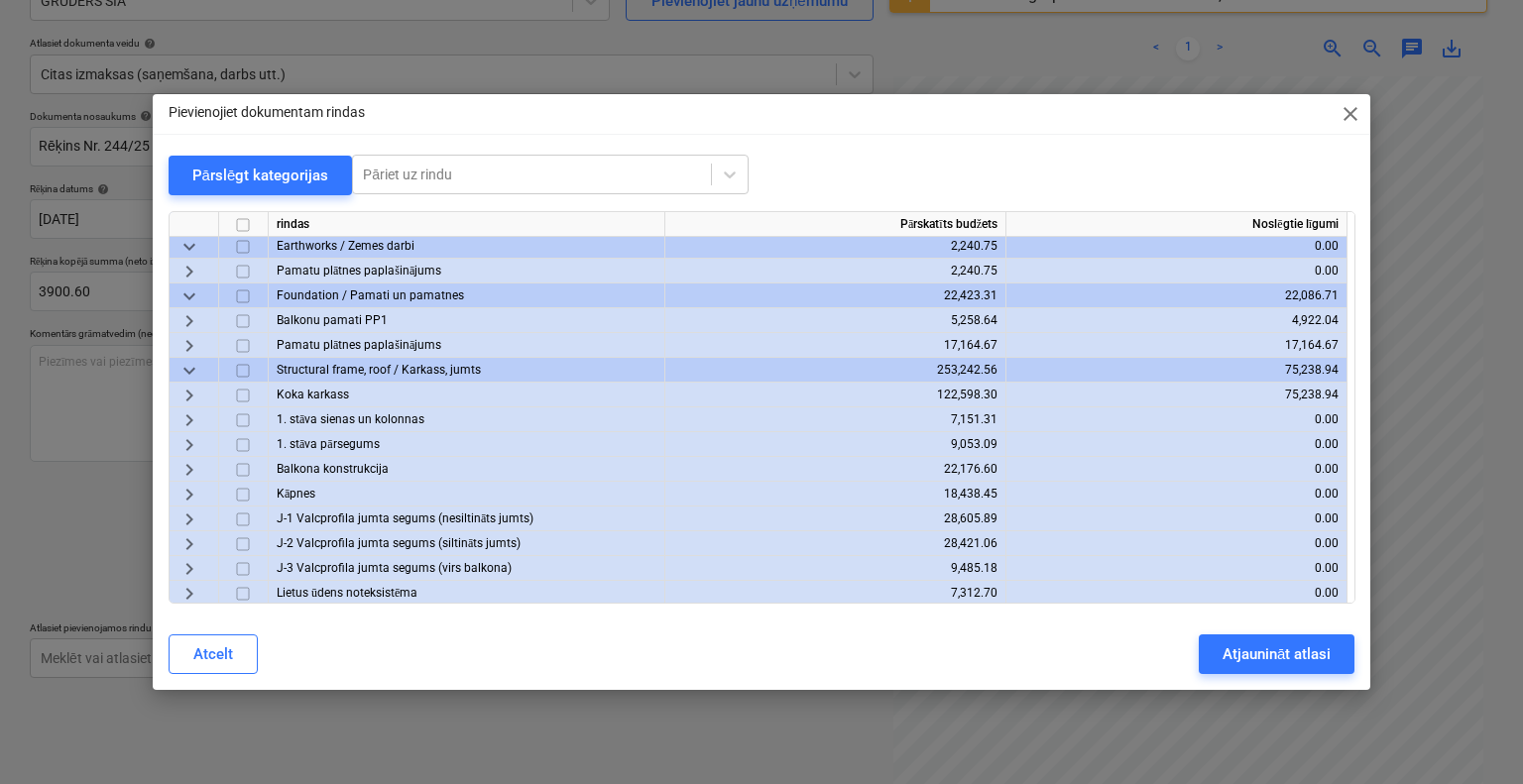 scroll, scrollTop: 0, scrollLeft: 0, axis: both 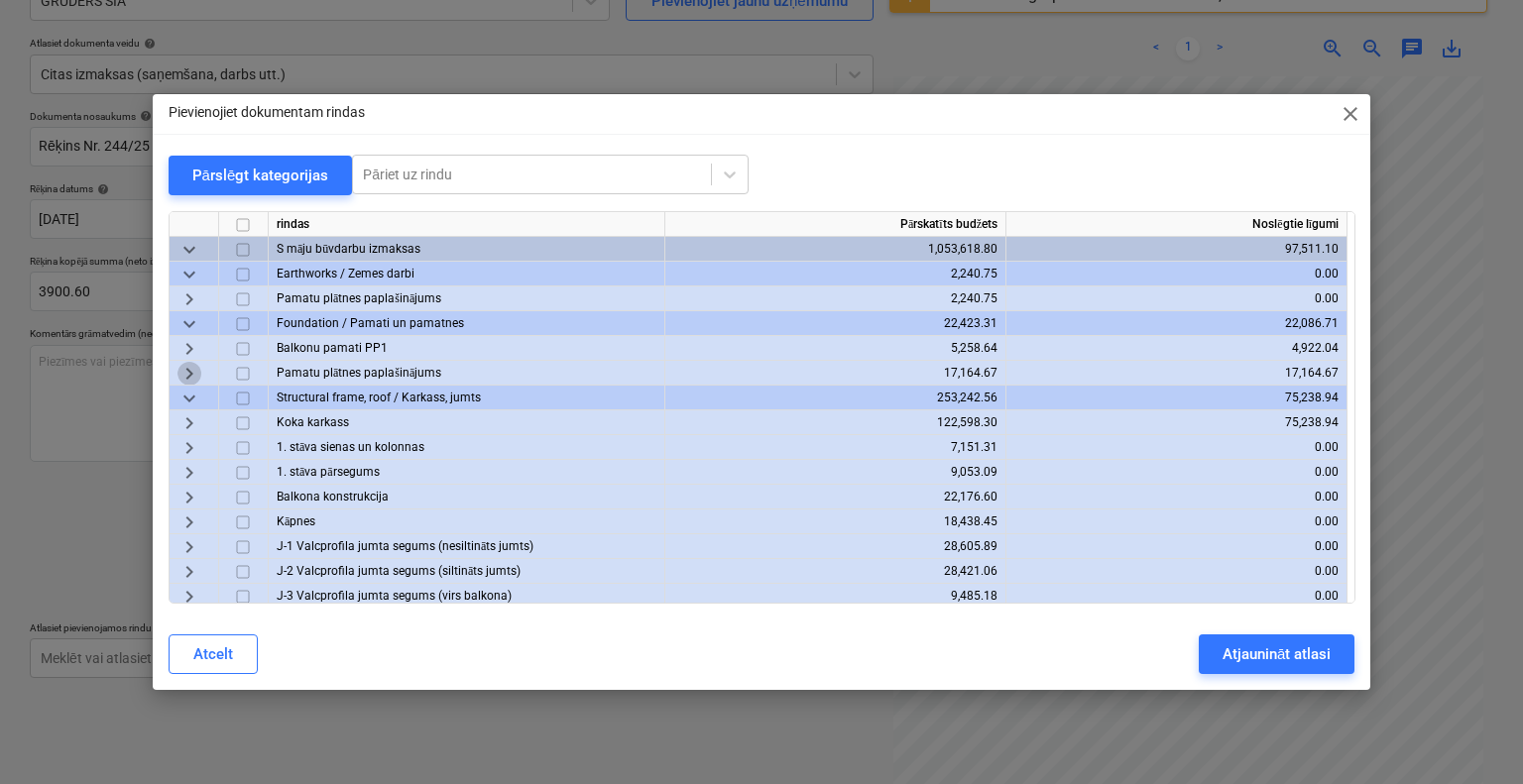click on "keyboard_arrow_right" at bounding box center (189, 373) 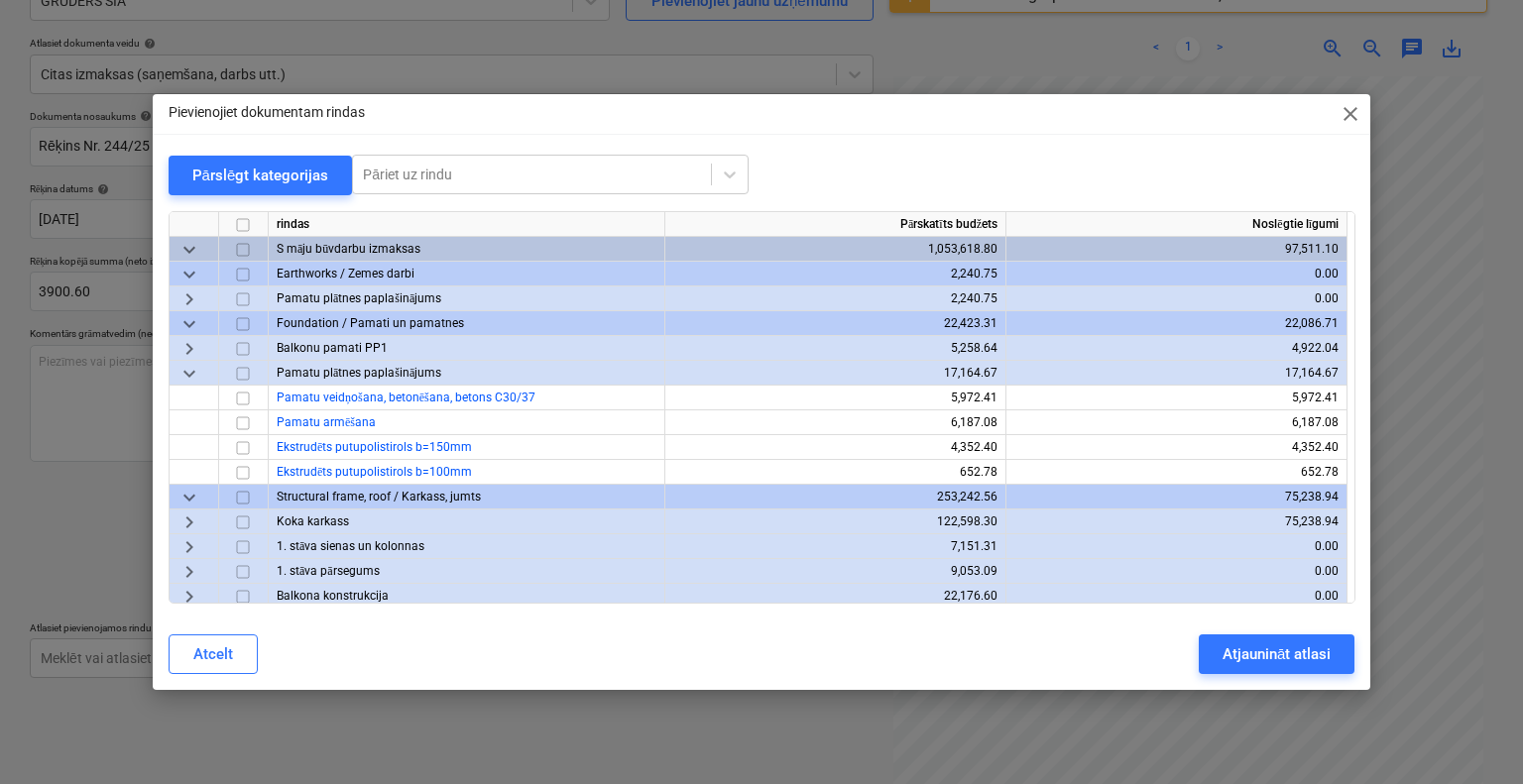 click on "keyboard_arrow_down" at bounding box center (189, 373) 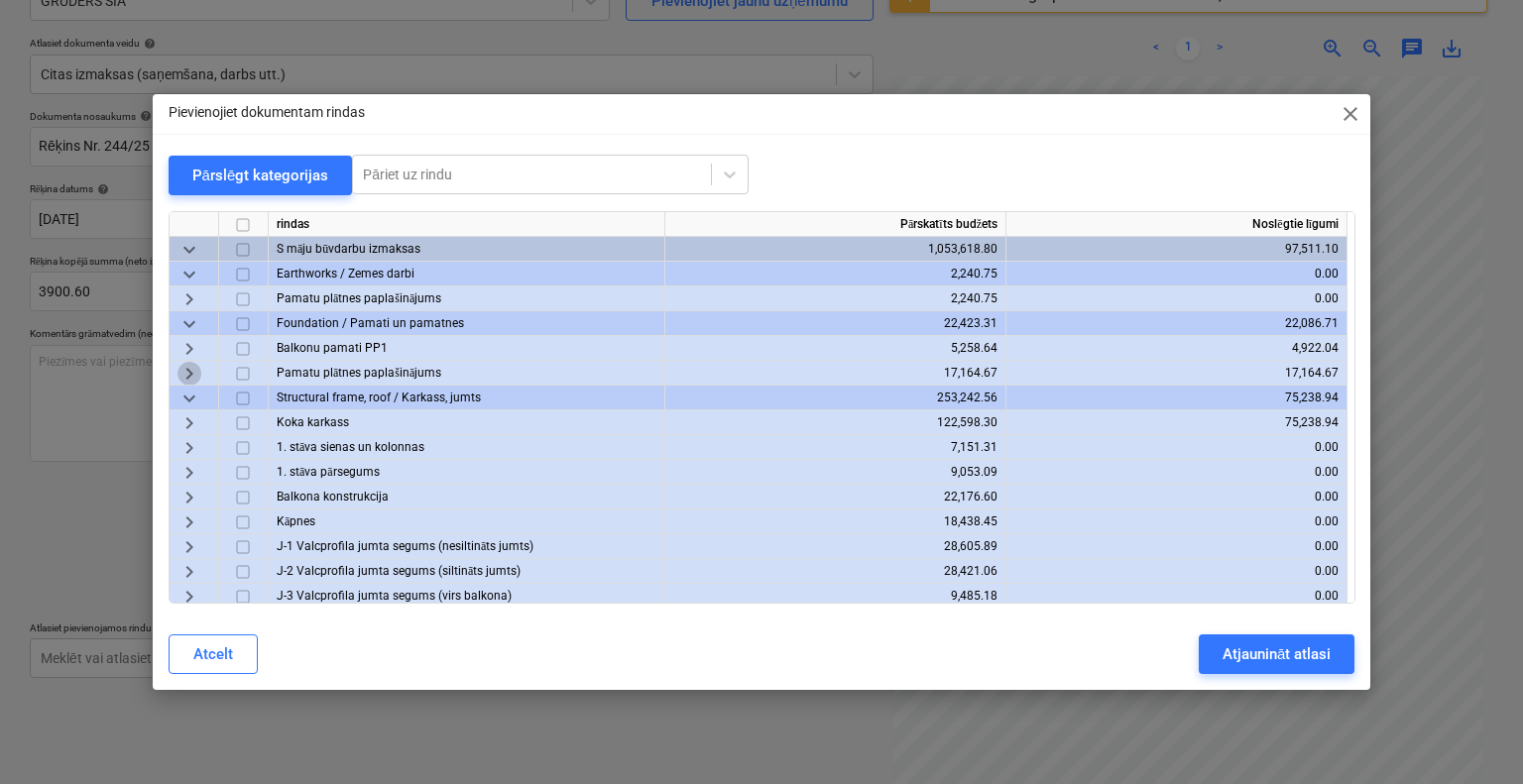 click on "keyboard_arrow_right" at bounding box center (189, 373) 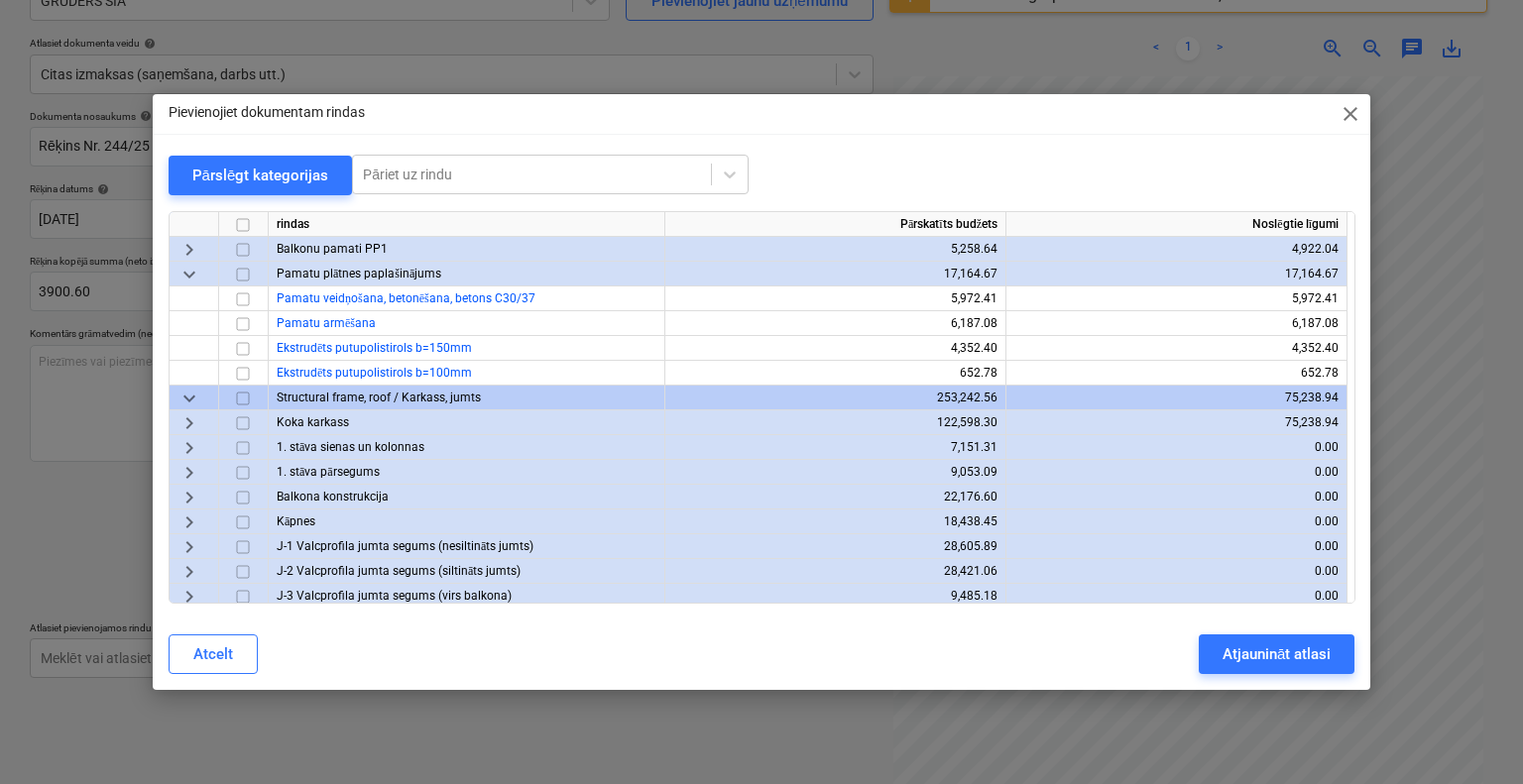 scroll, scrollTop: 0, scrollLeft: 0, axis: both 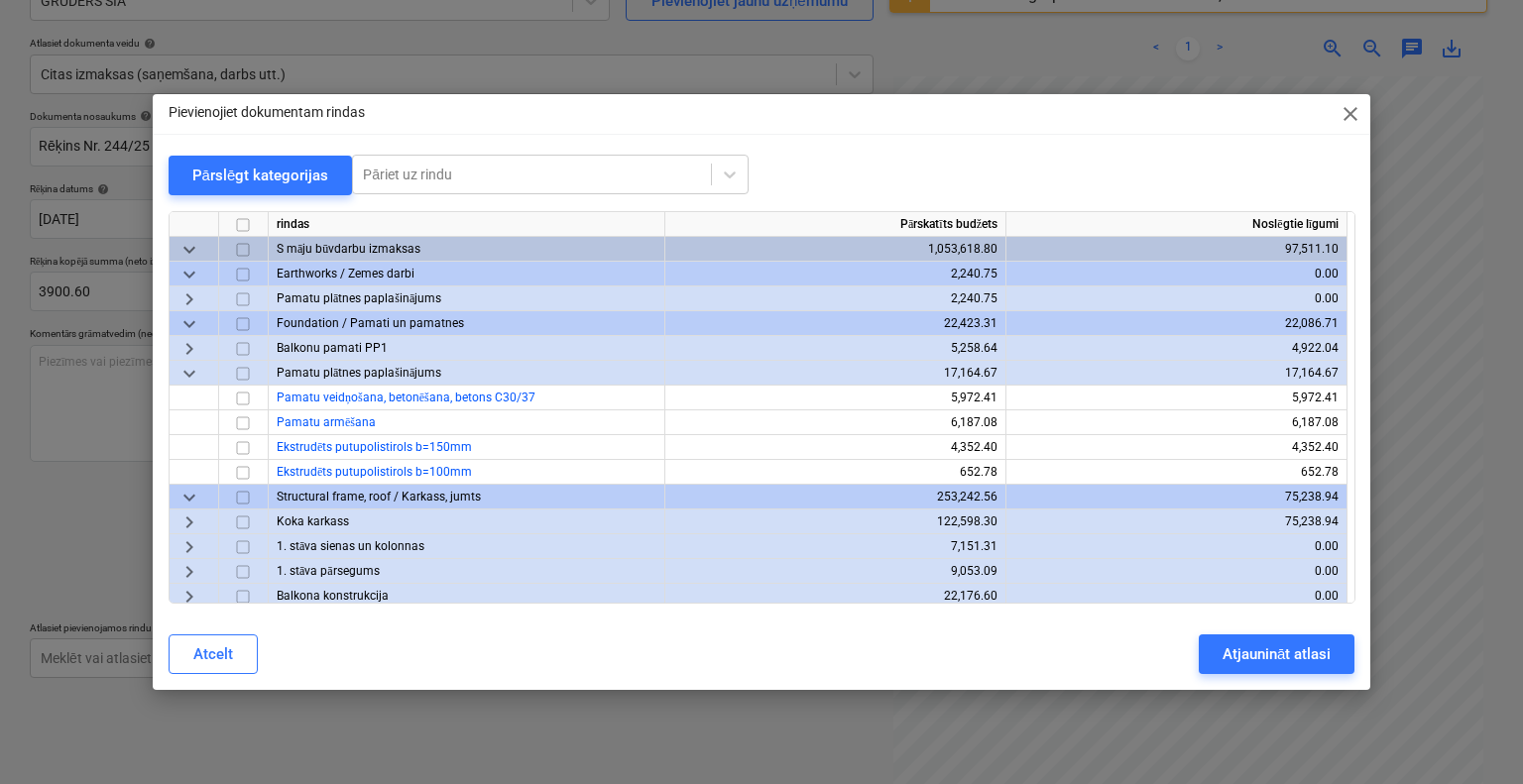 click on "keyboard_arrow_down" at bounding box center (189, 373) 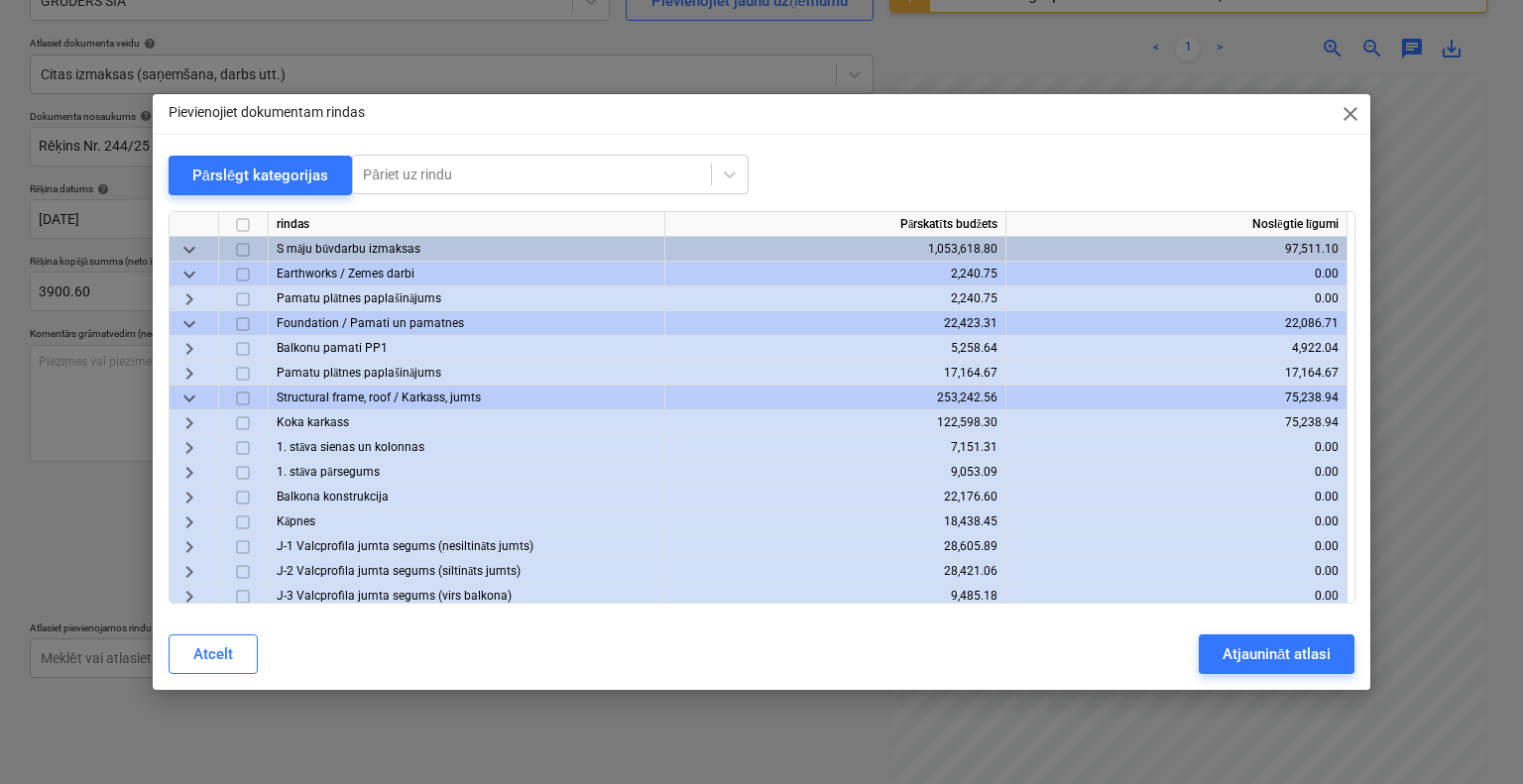 click on "keyboard_arrow_down" at bounding box center (189, 274) 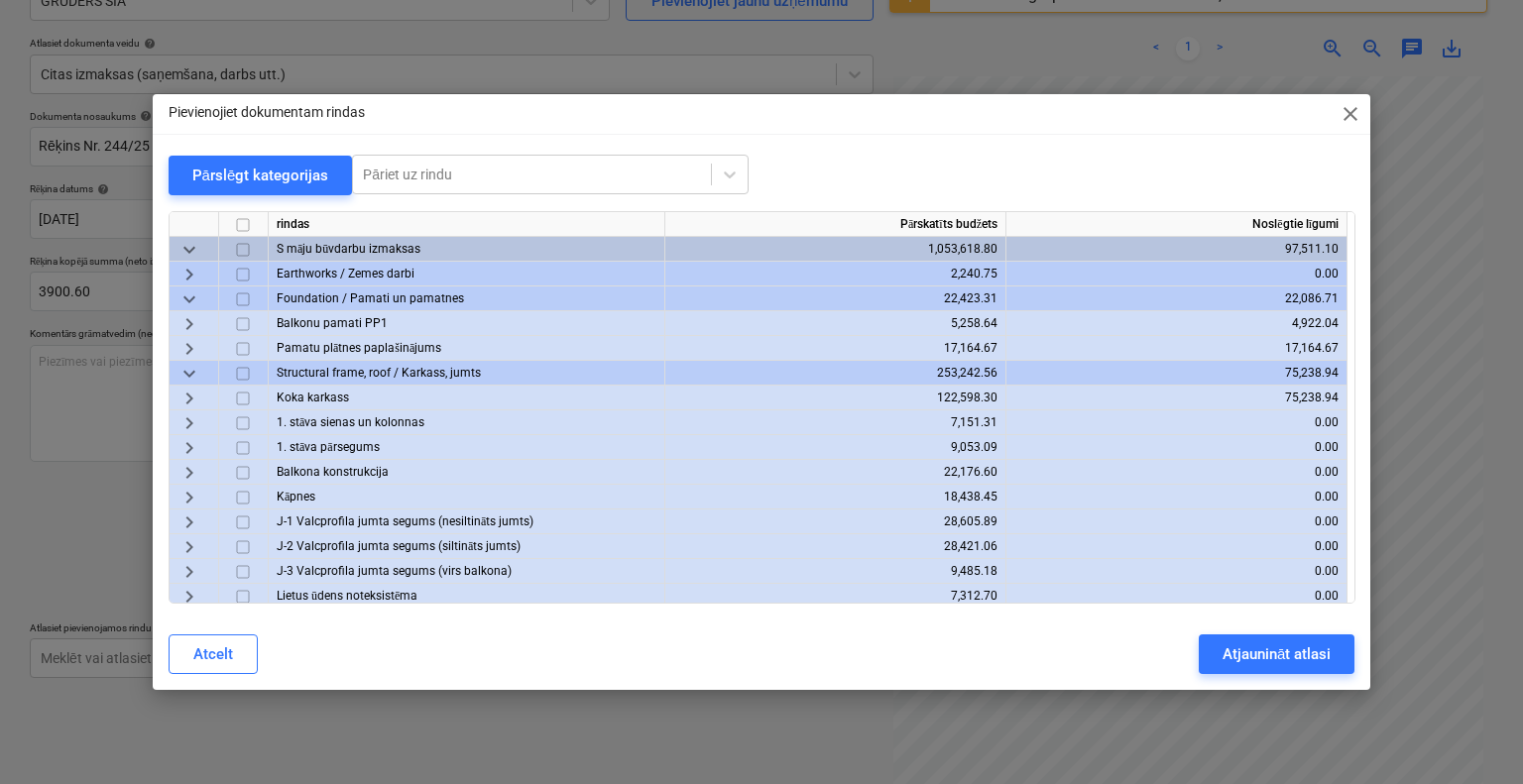 click on "keyboard_arrow_right" at bounding box center (189, 274) 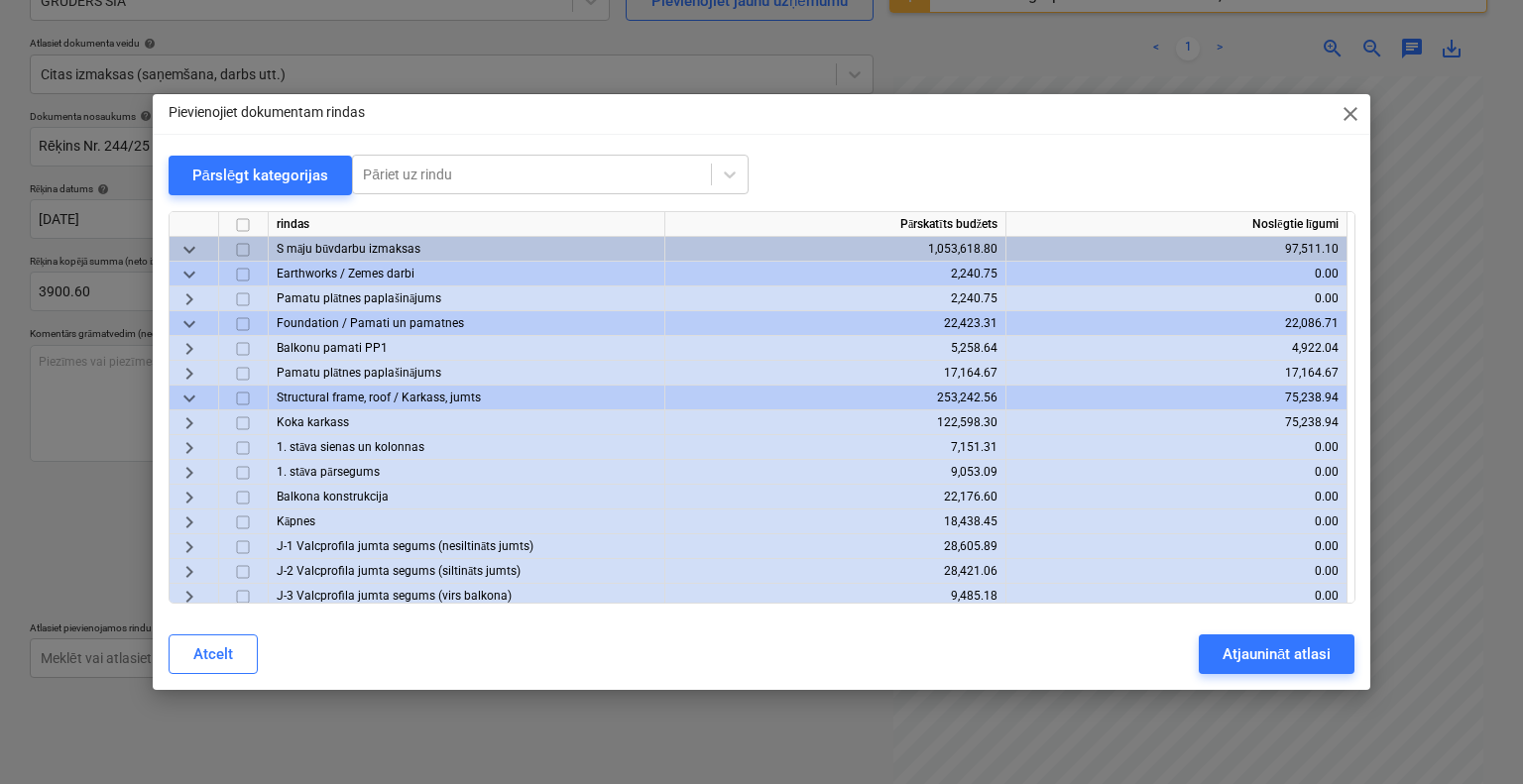 click on "keyboard_arrow_right" at bounding box center (189, 298) 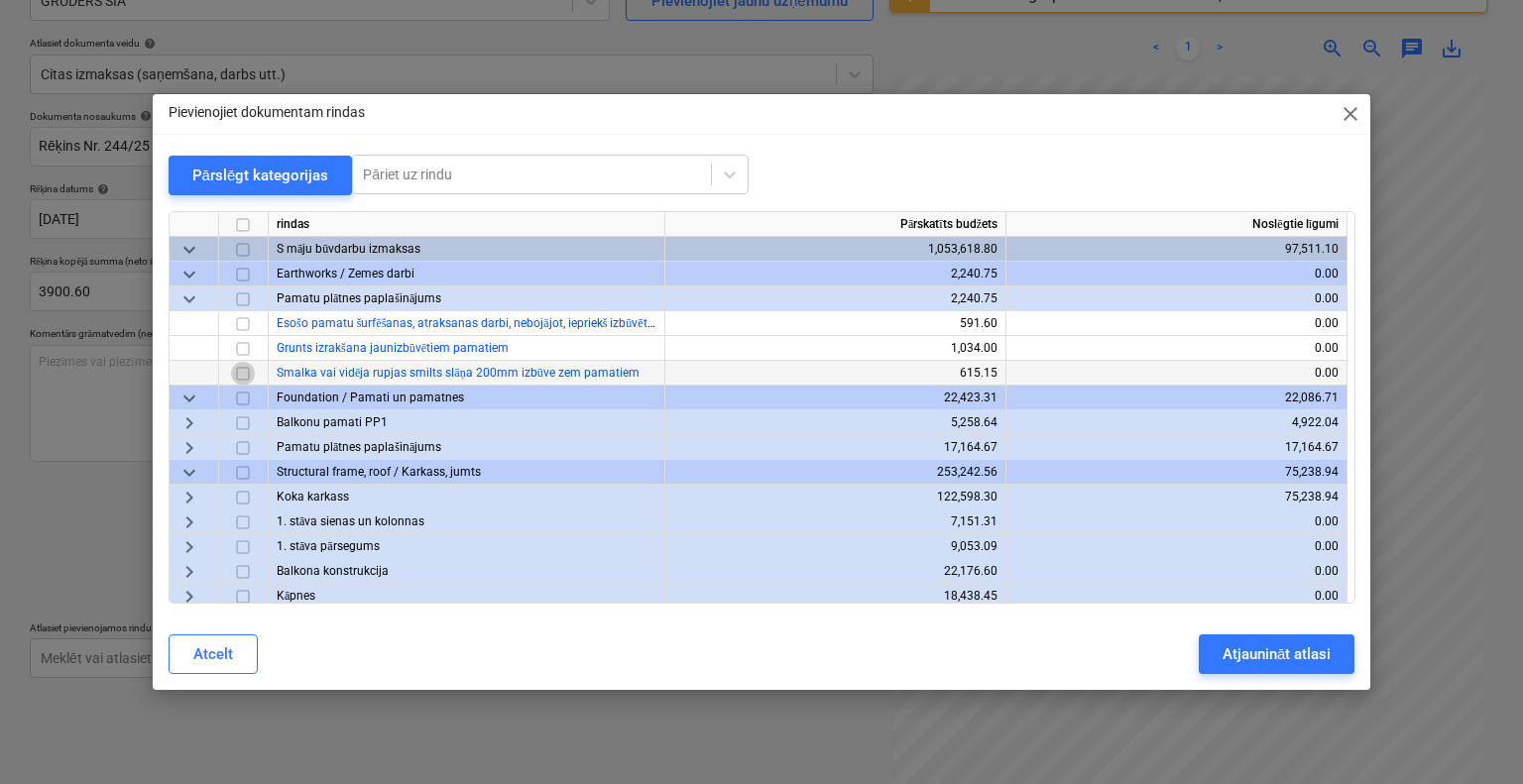 click at bounding box center [243, 373] 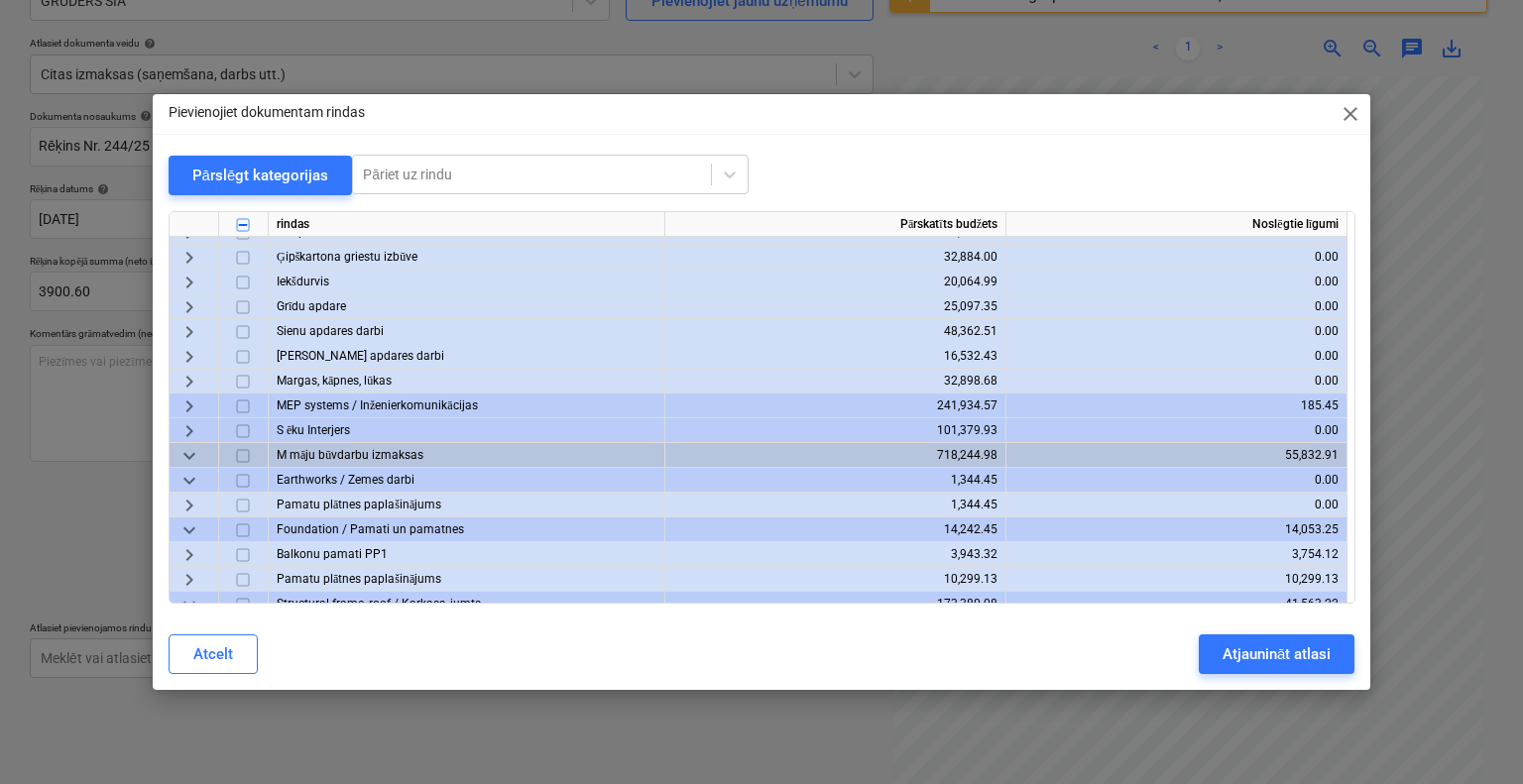scroll, scrollTop: 793, scrollLeft: 0, axis: vertical 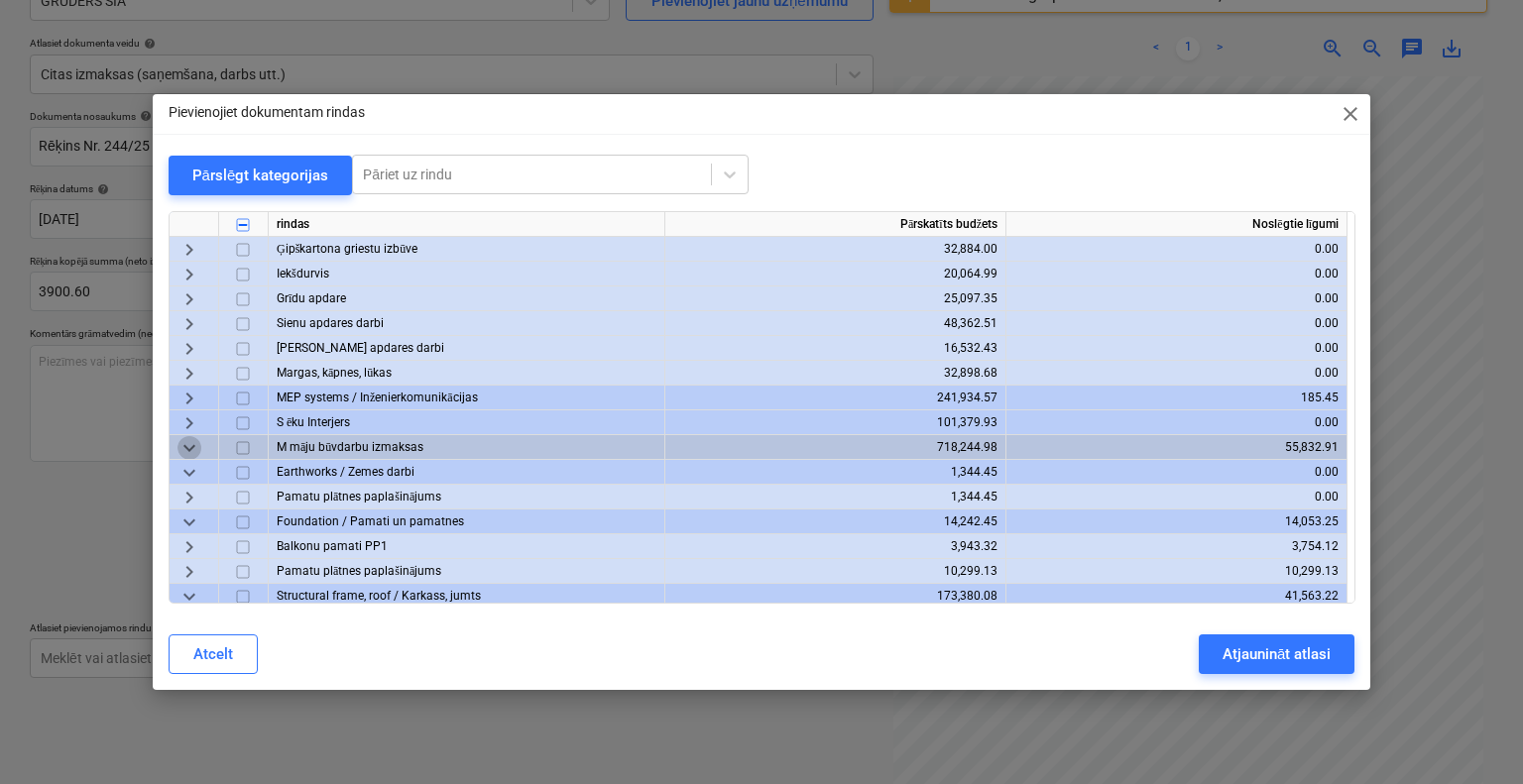click on "keyboard_arrow_down" at bounding box center [189, 447] 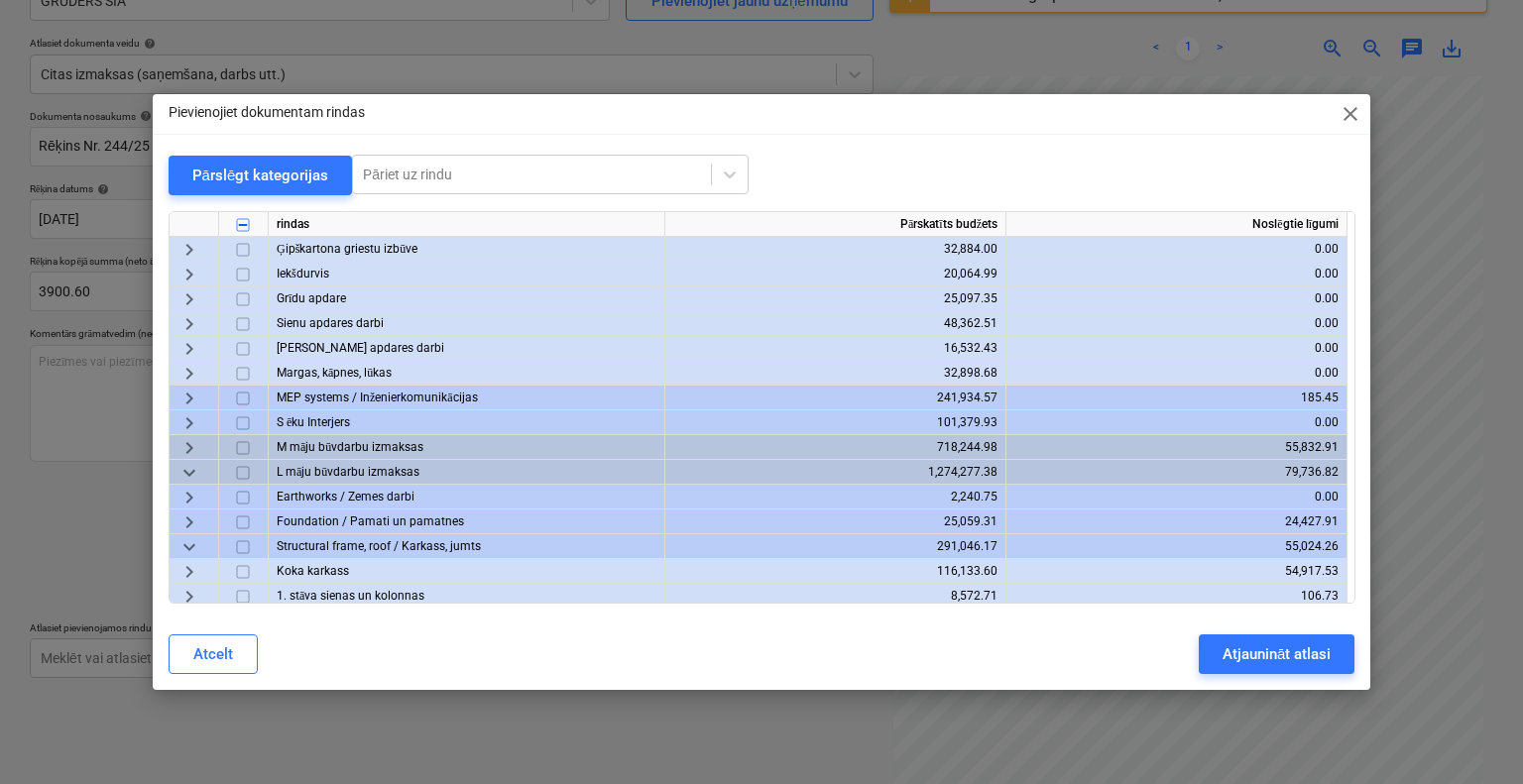 click on "keyboard_arrow_right" at bounding box center (189, 447) 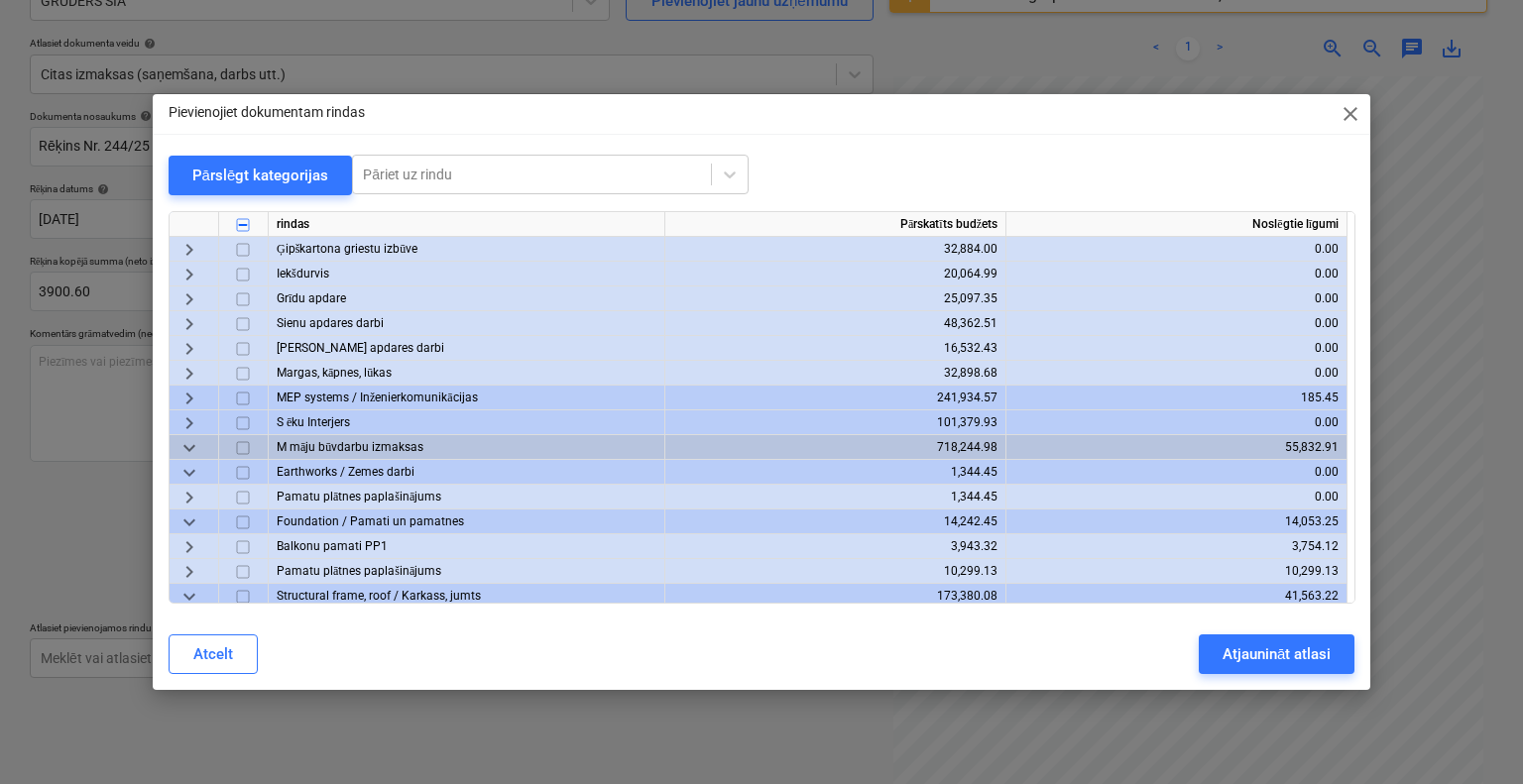 click on "keyboard_arrow_right" at bounding box center (189, 497) 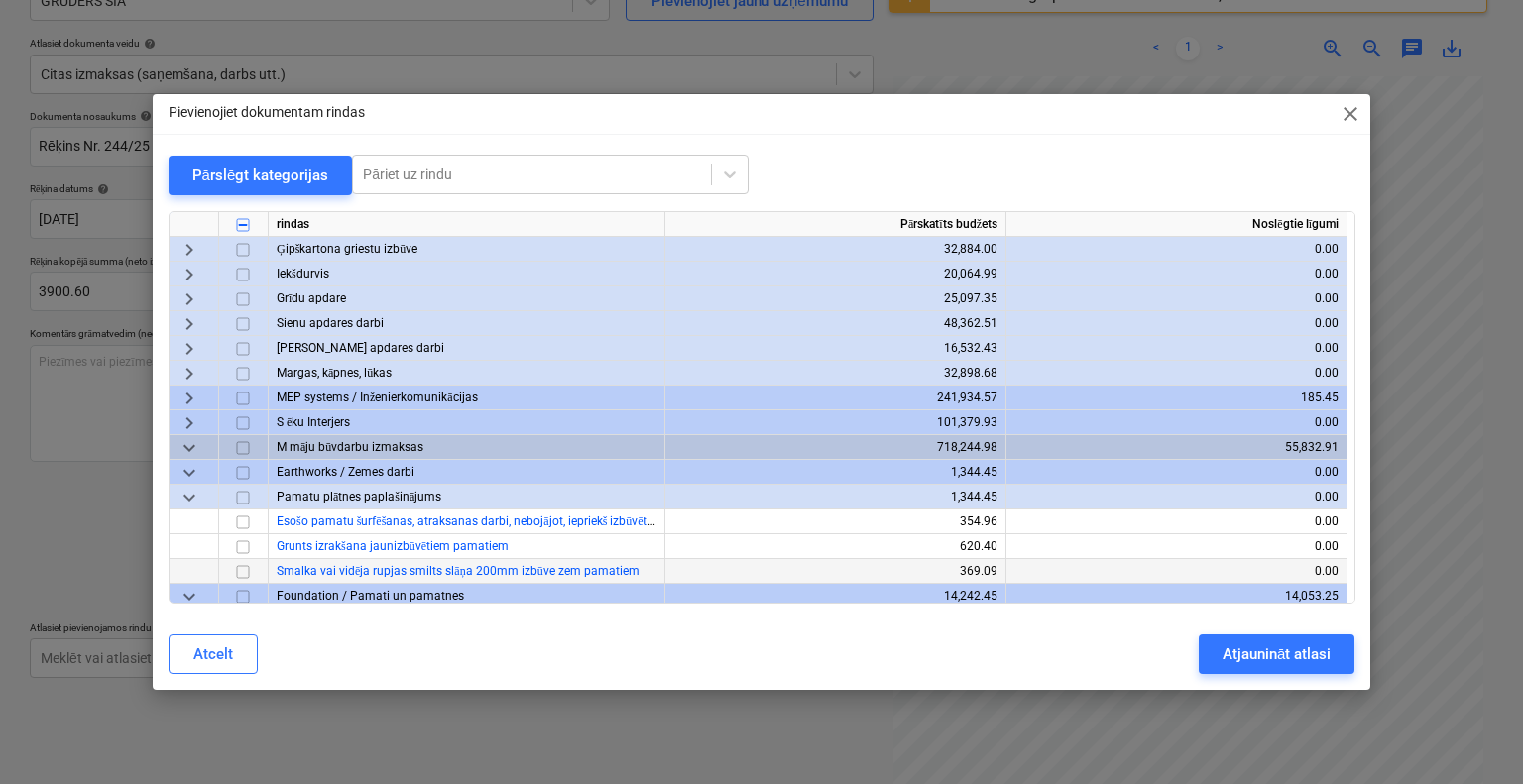 click at bounding box center [243, 571] 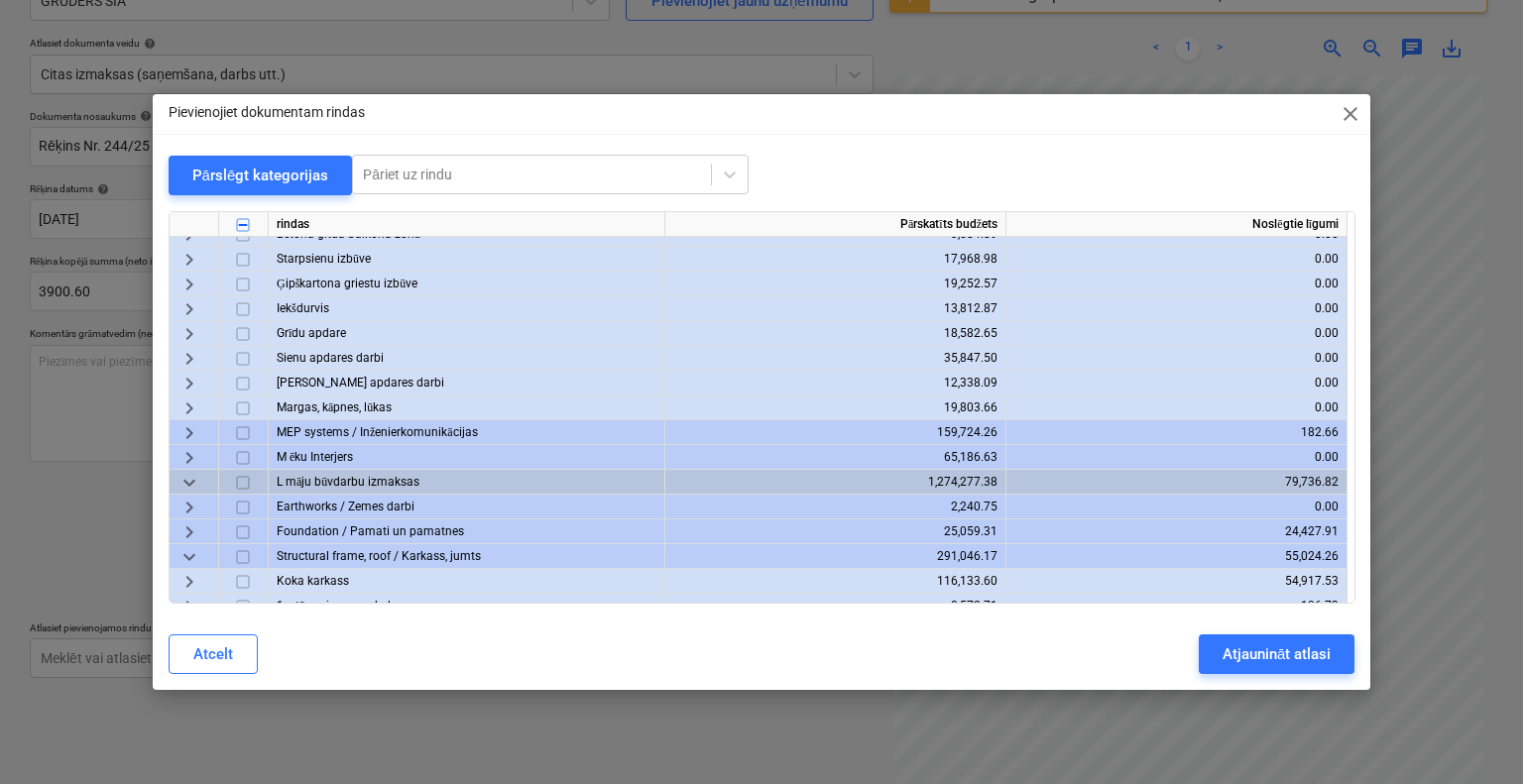 scroll, scrollTop: 1784, scrollLeft: 0, axis: vertical 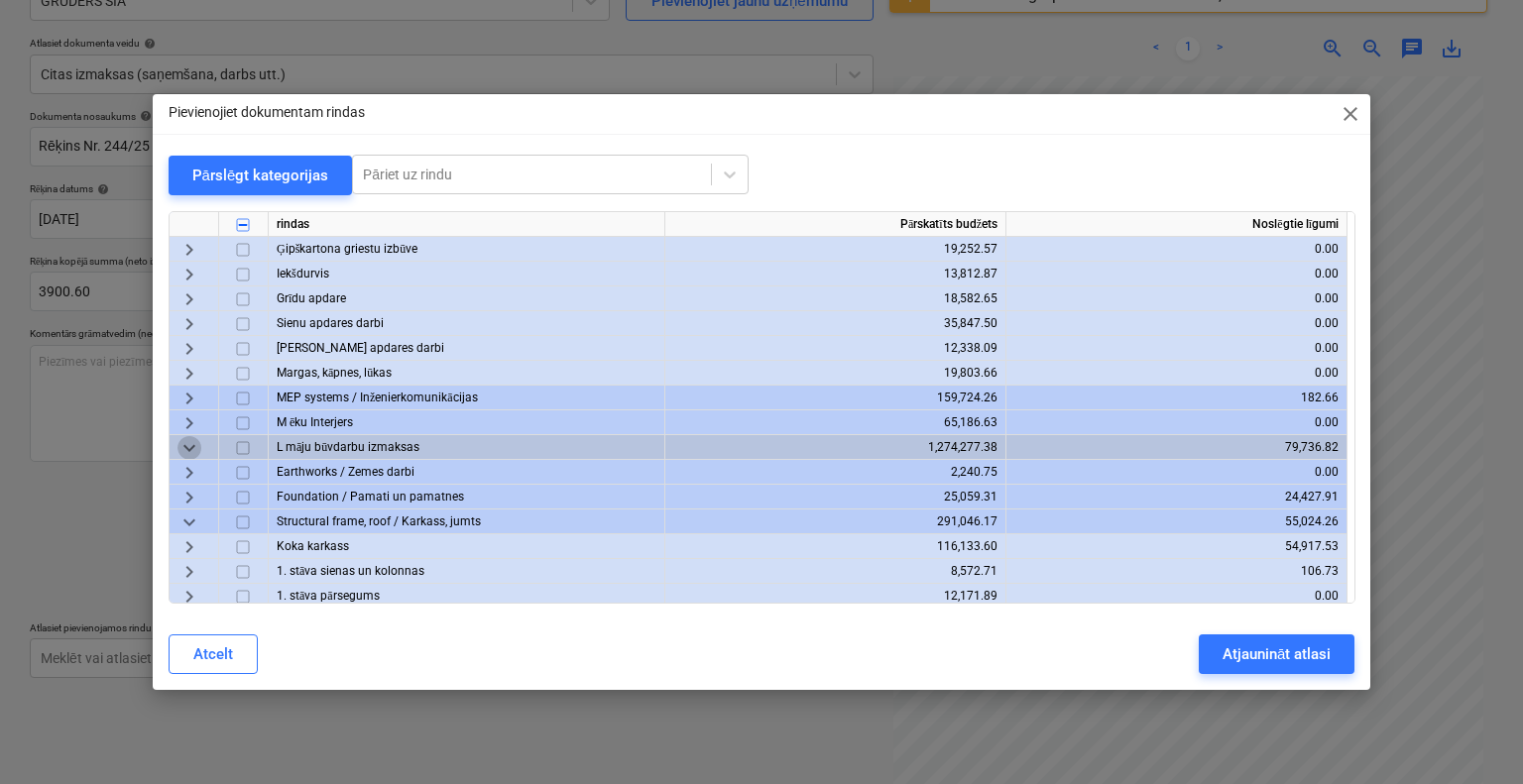 click on "keyboard_arrow_down" at bounding box center [189, 447] 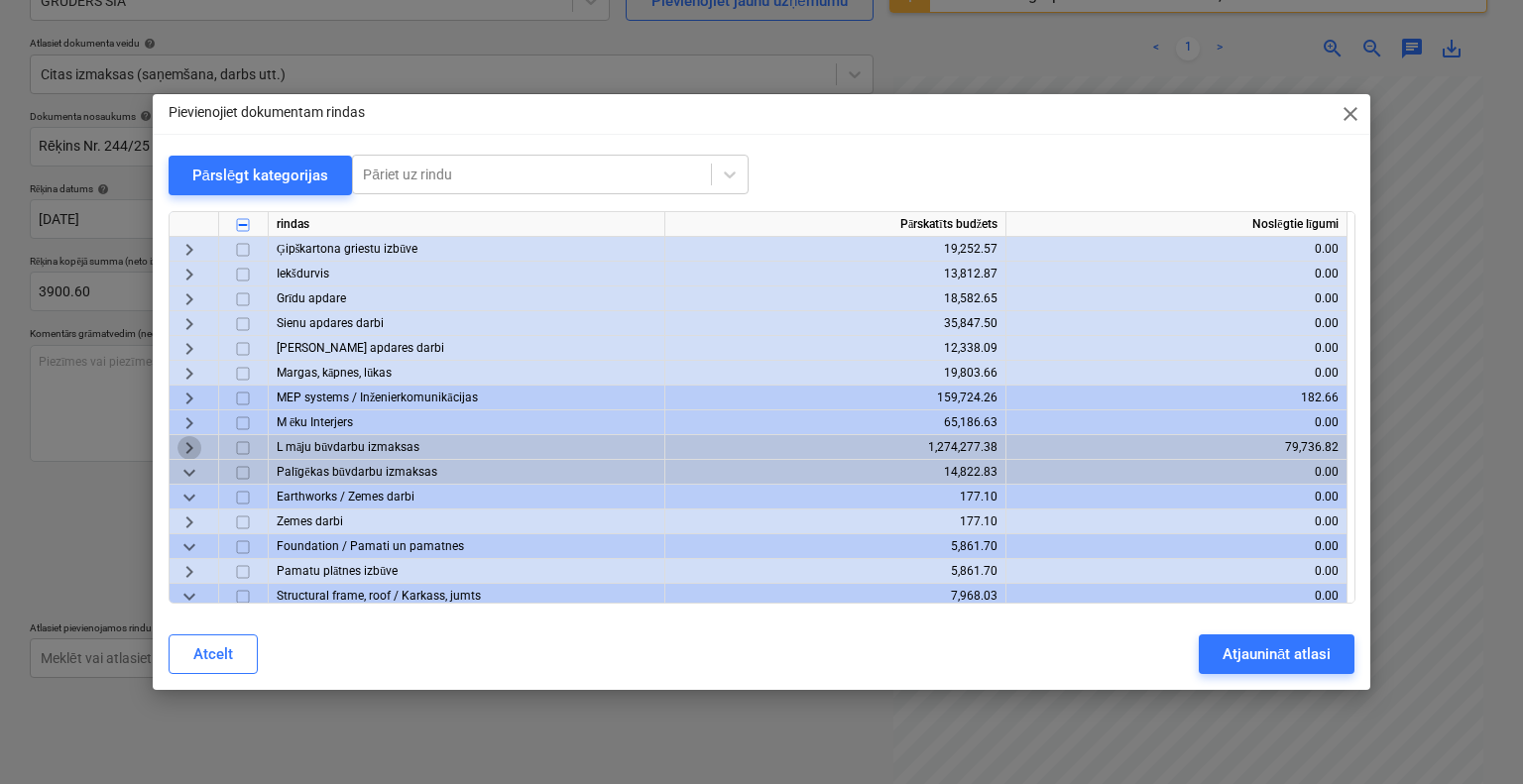 click on "keyboard_arrow_right" at bounding box center [189, 447] 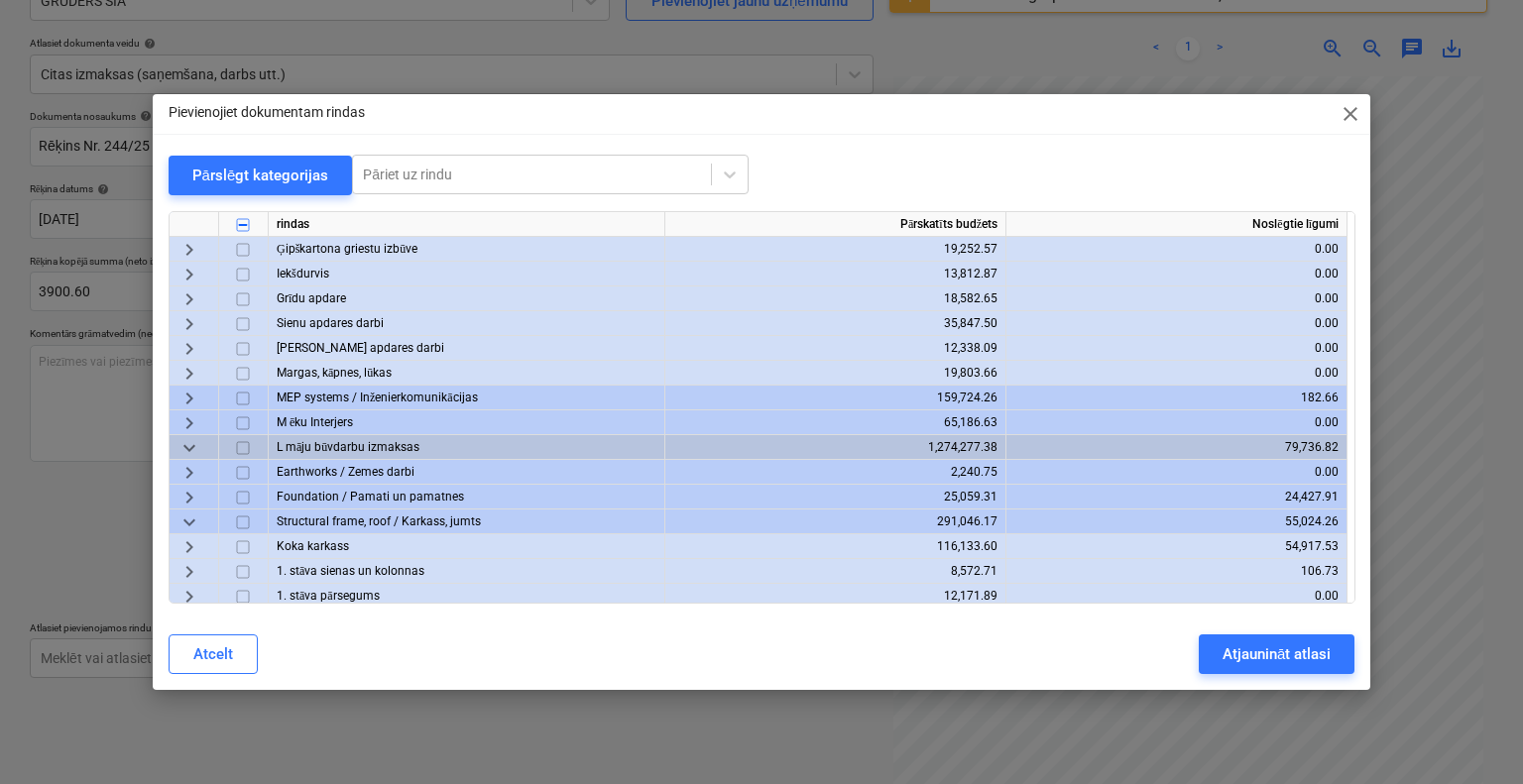 scroll, scrollTop: 1883, scrollLeft: 0, axis: vertical 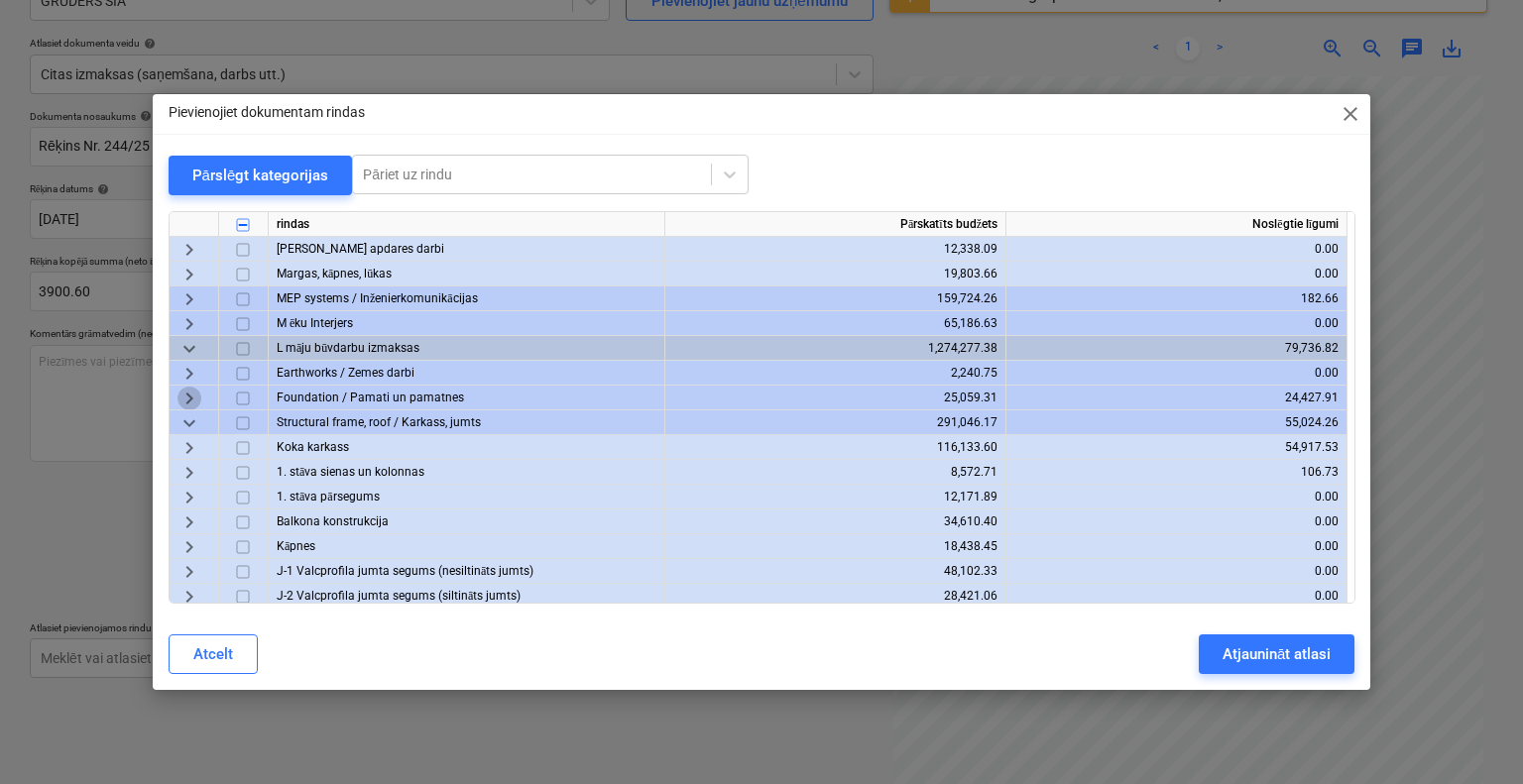 click on "keyboard_arrow_right" at bounding box center [189, 397] 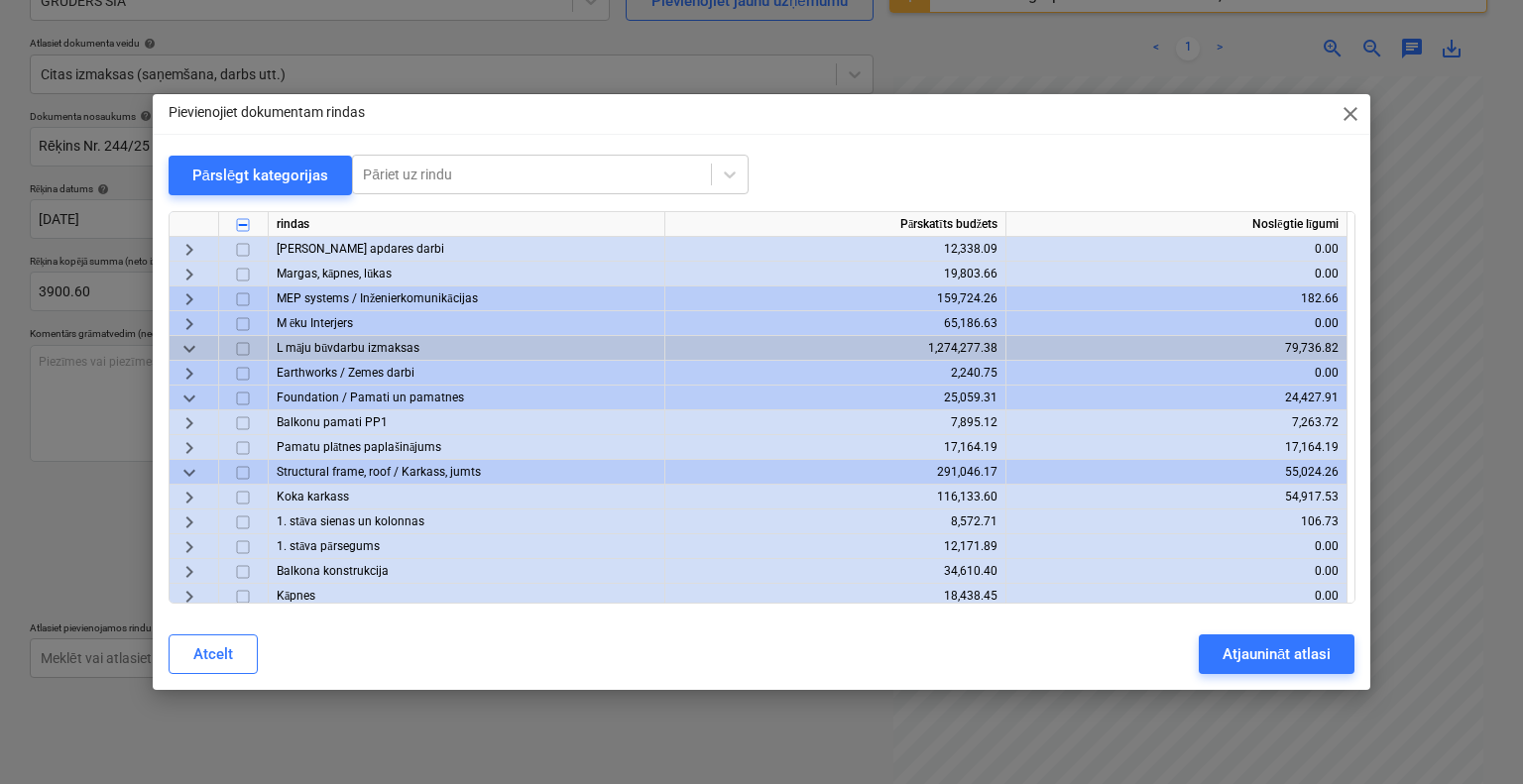 click on "keyboard_arrow_right" at bounding box center [189, 447] 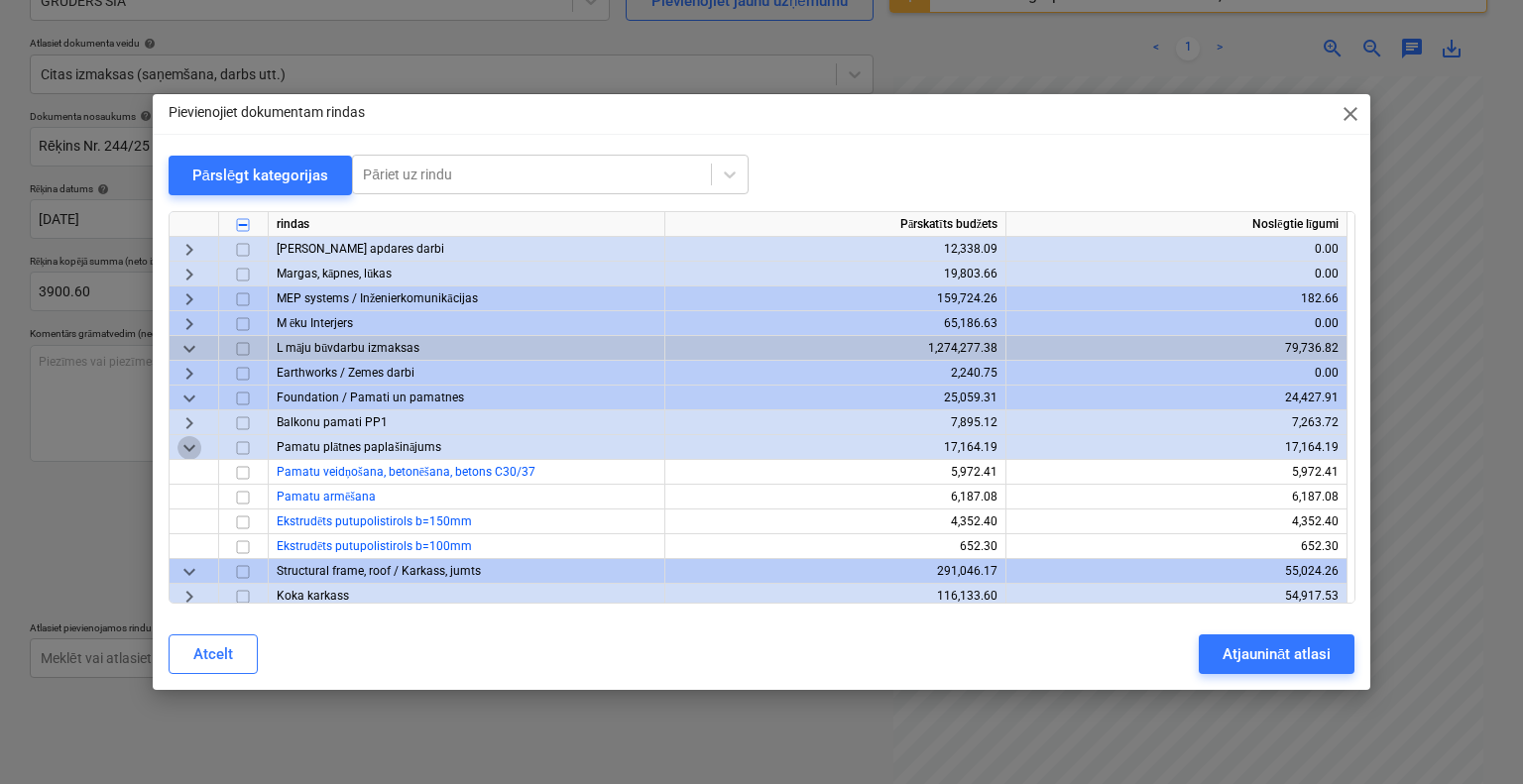 click on "keyboard_arrow_down" at bounding box center [189, 447] 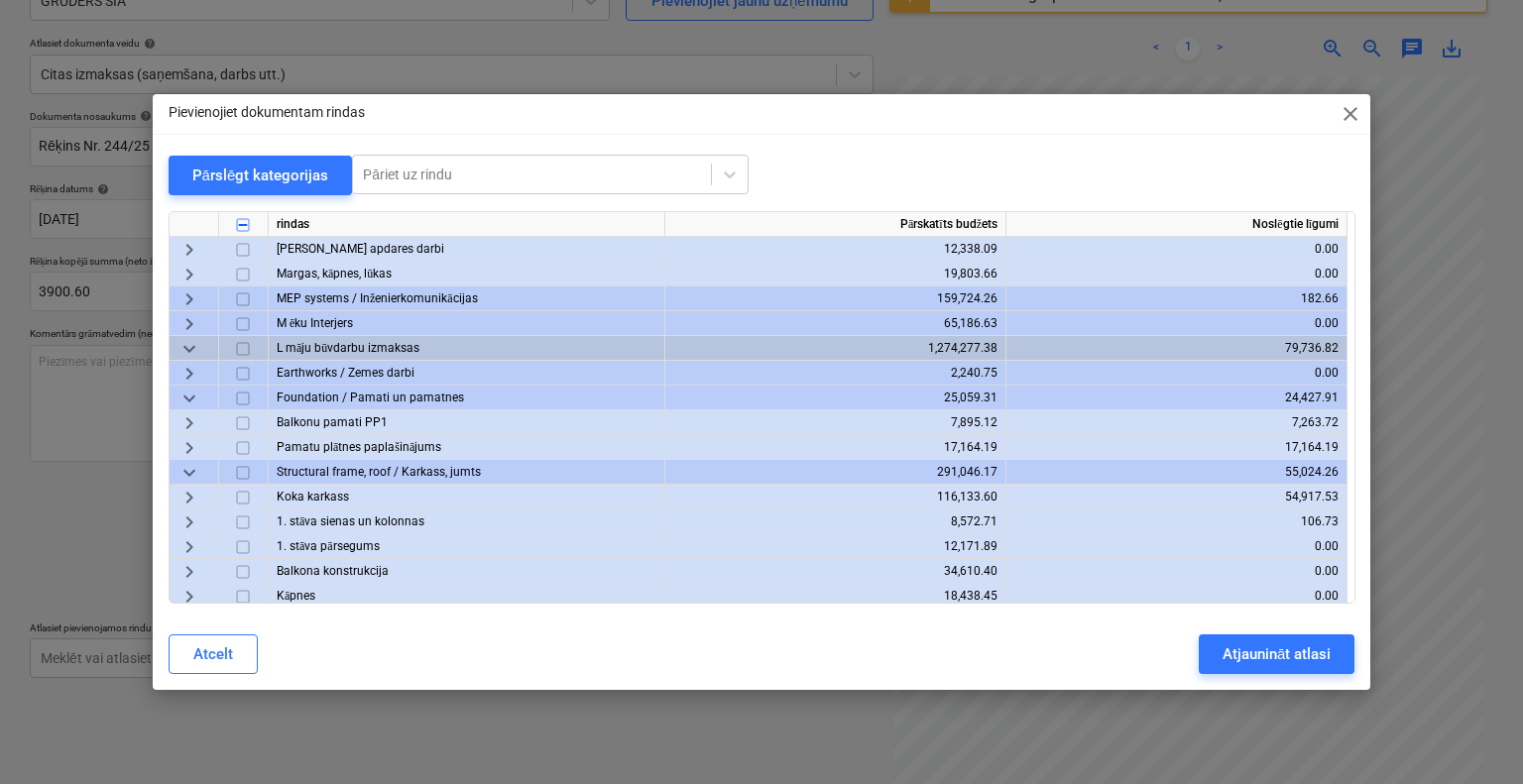 click on "keyboard_arrow_right" at bounding box center [189, 373] 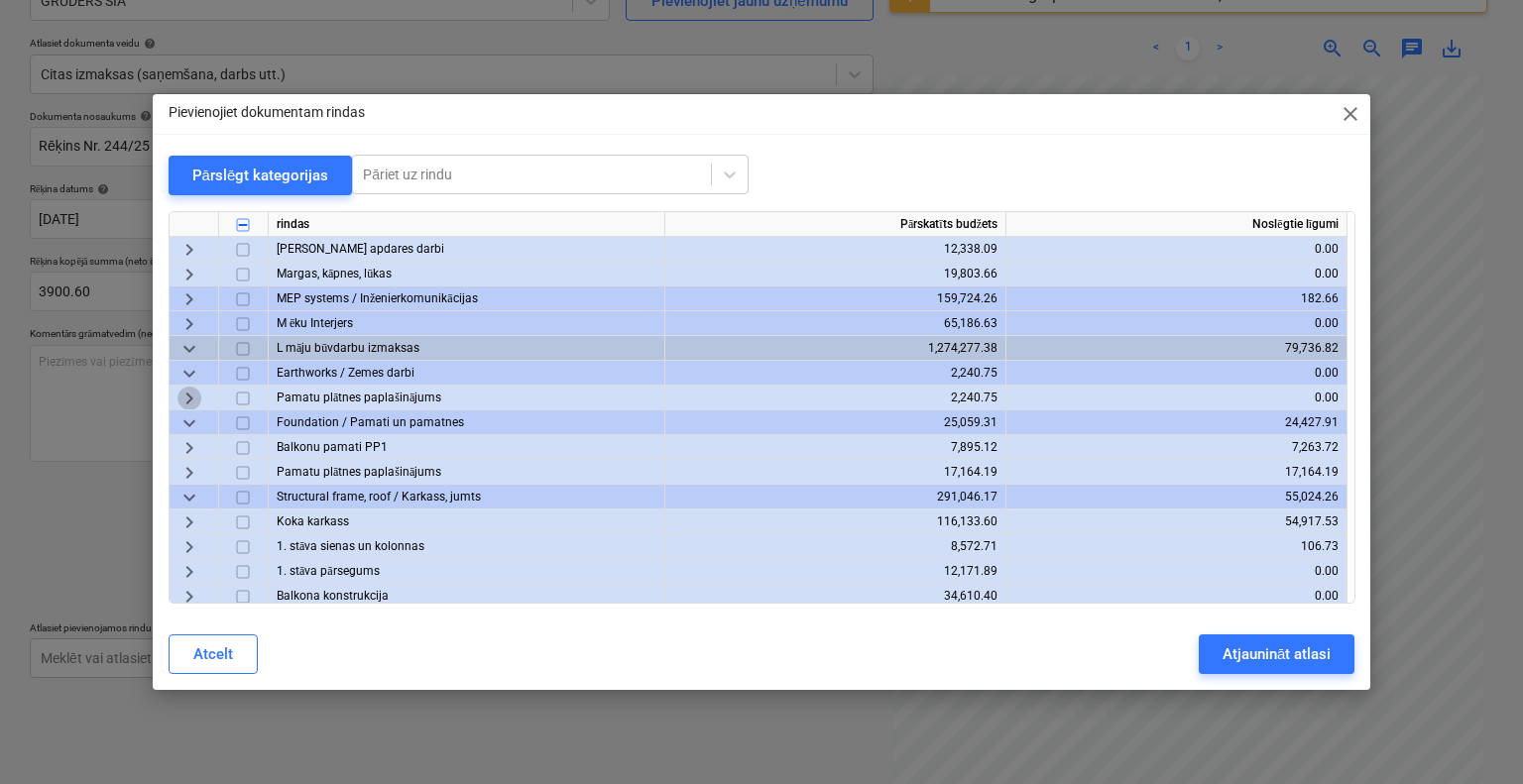 click on "keyboard_arrow_right" at bounding box center [189, 397] 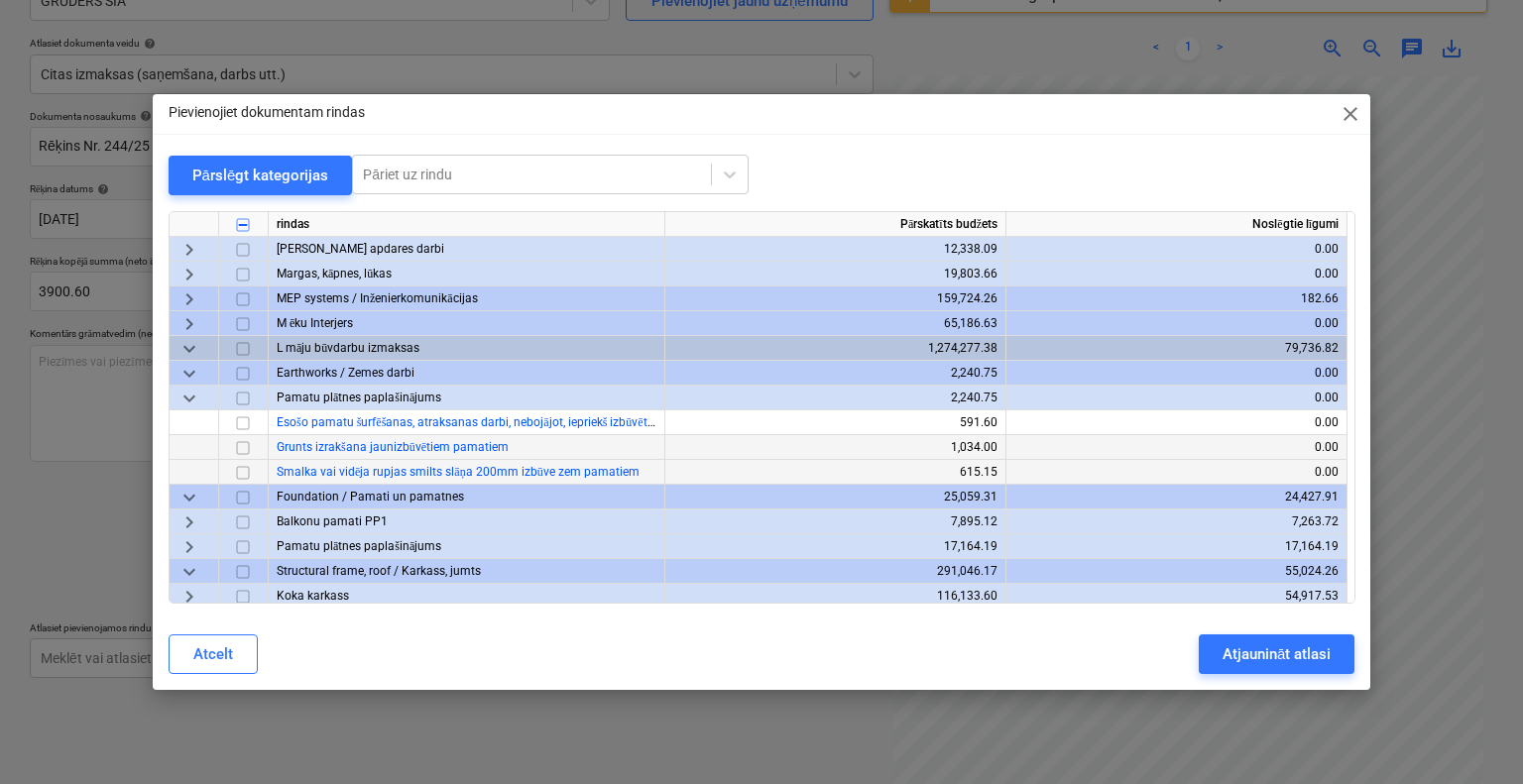 click at bounding box center (243, 472) 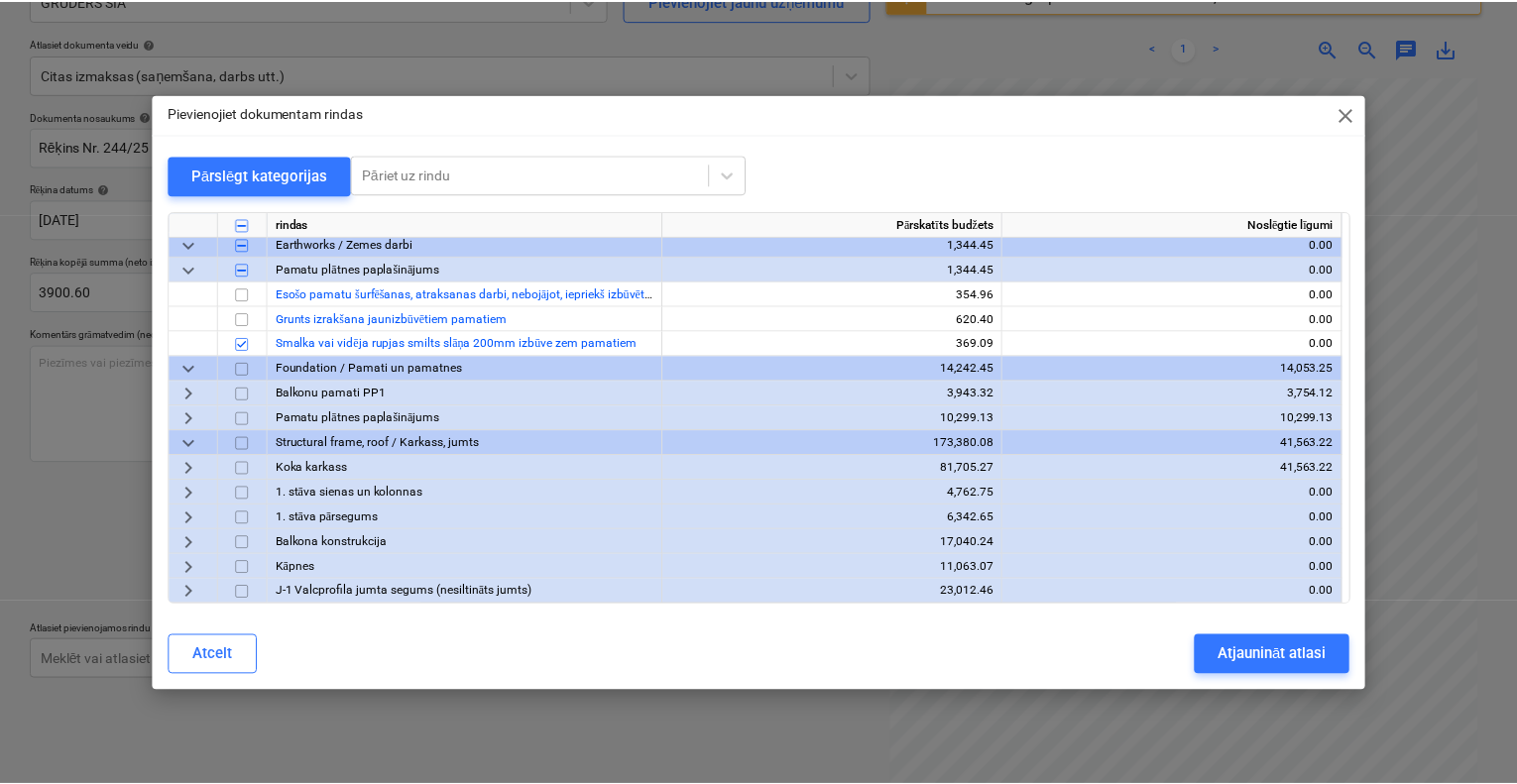 scroll, scrollTop: 922, scrollLeft: 0, axis: vertical 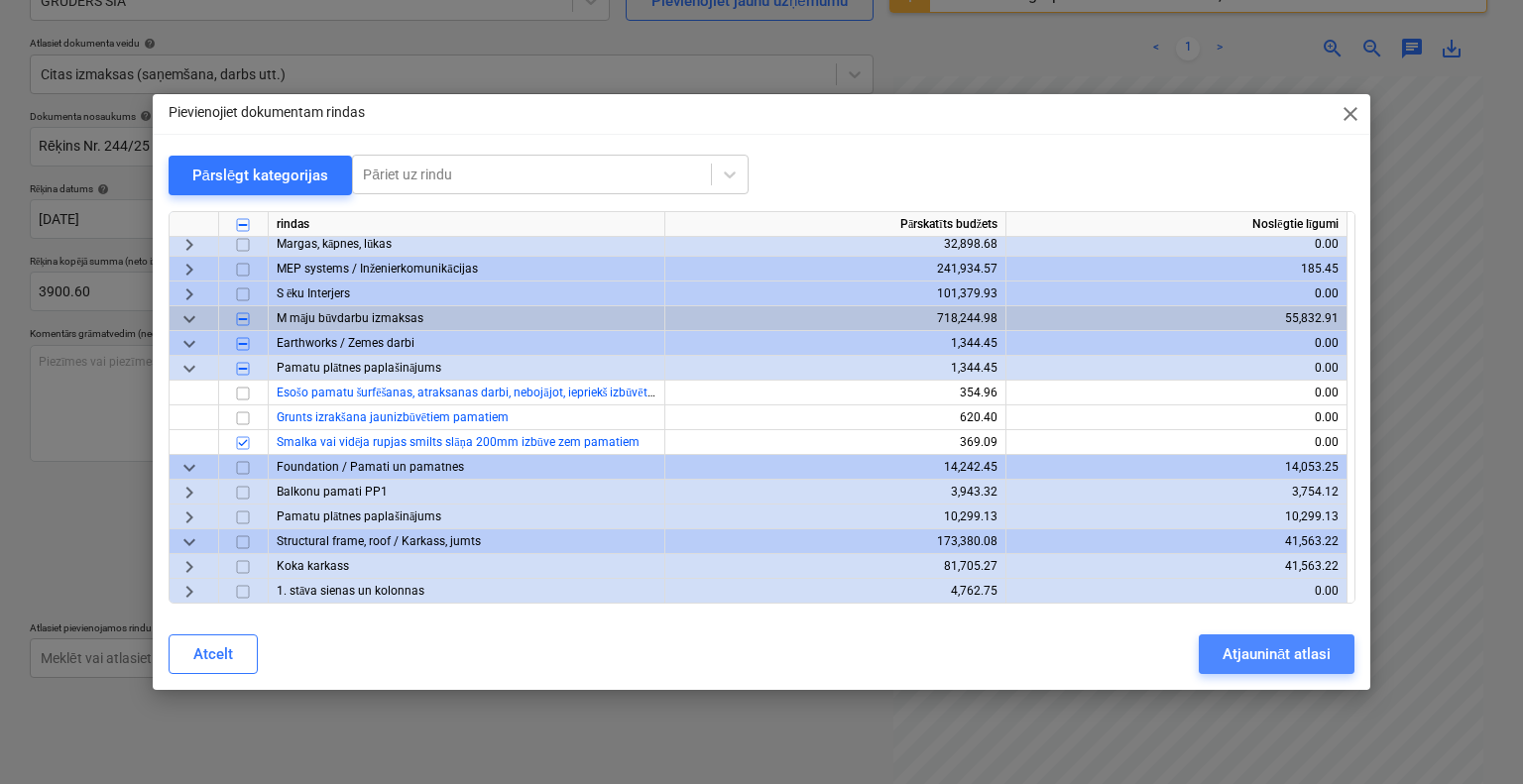 click on "Atjaunināt atlasi" at bounding box center (1276, 654) 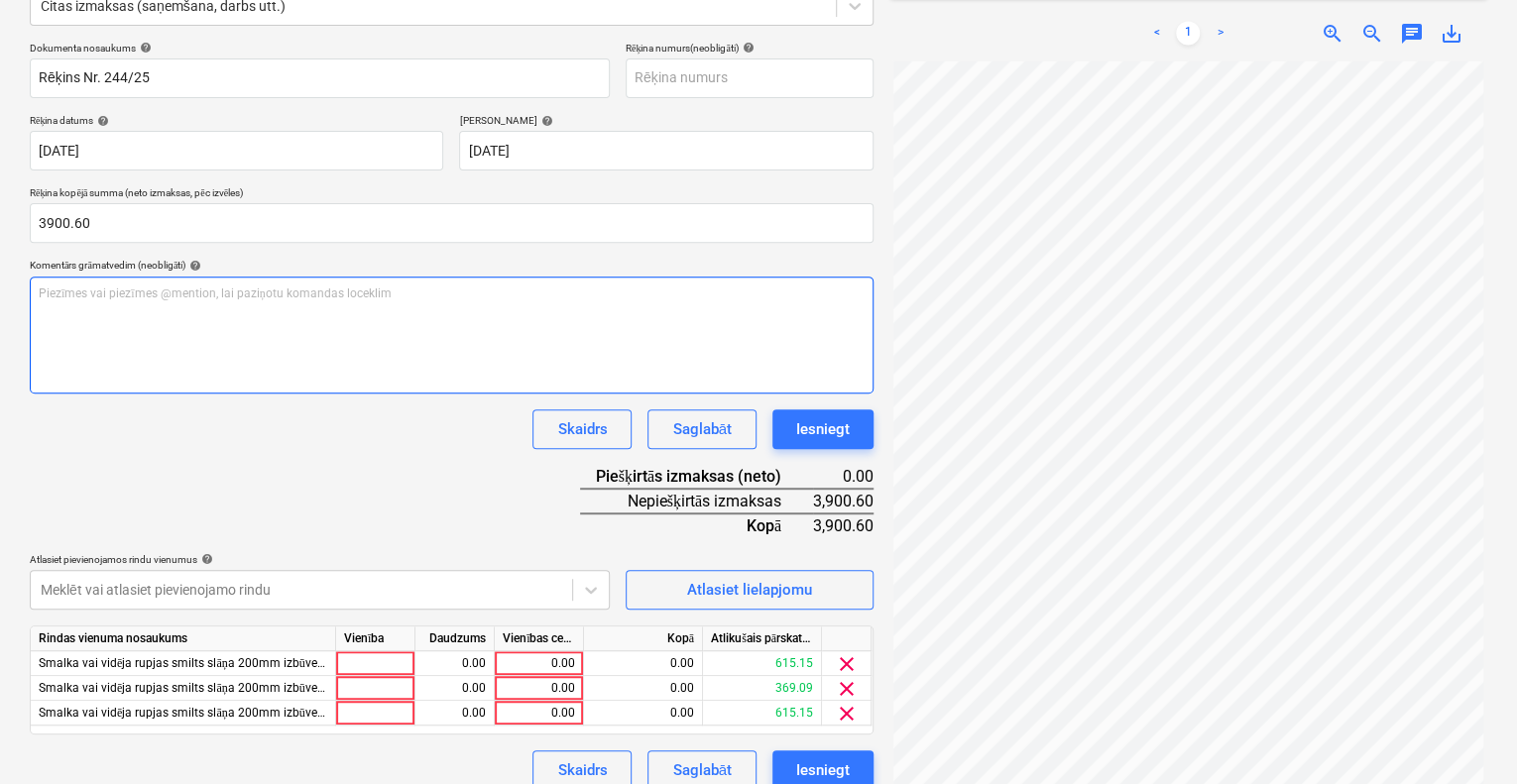 scroll, scrollTop: 286, scrollLeft: 0, axis: vertical 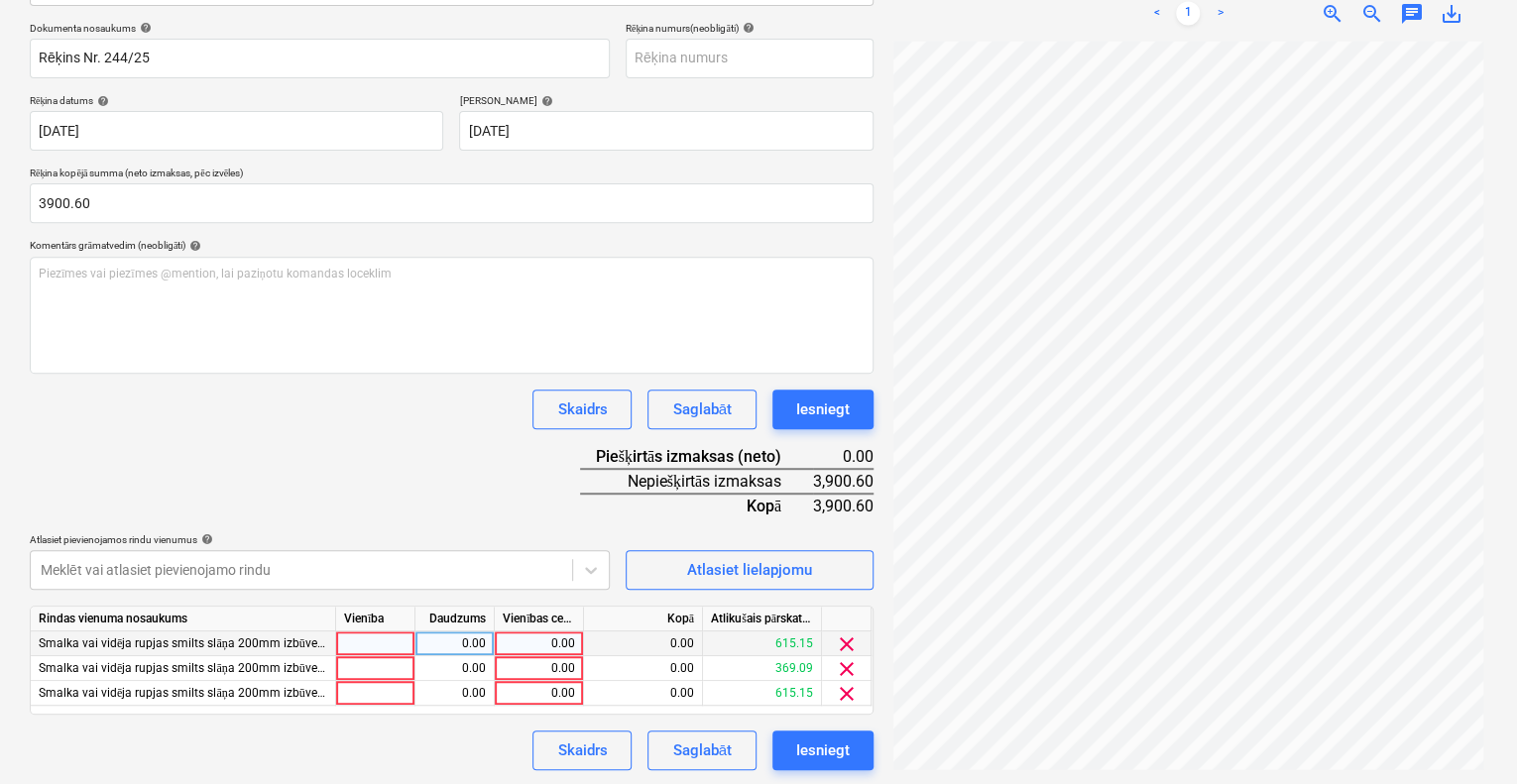 click on "0.00" at bounding box center (538, 643) 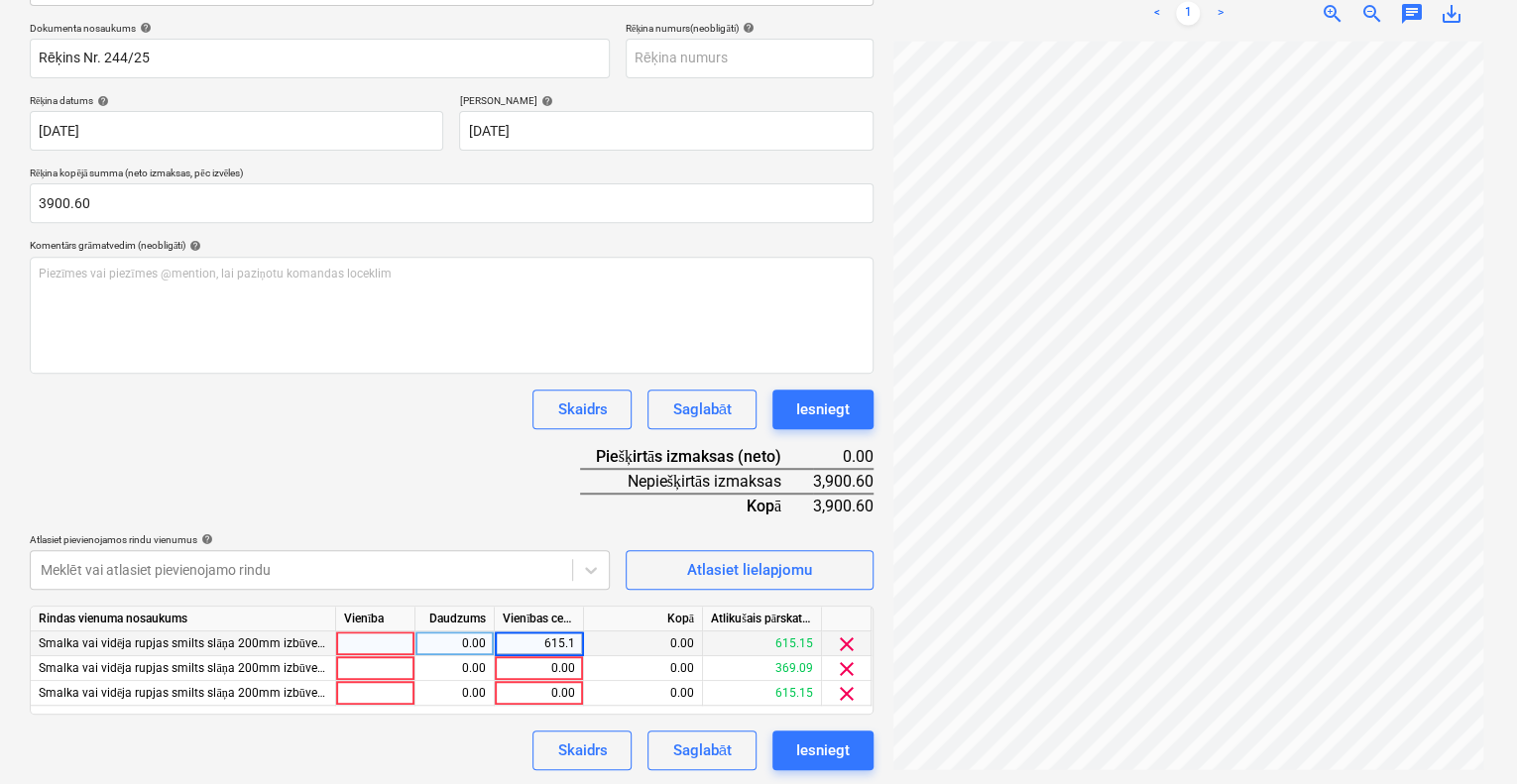 type on "615.15" 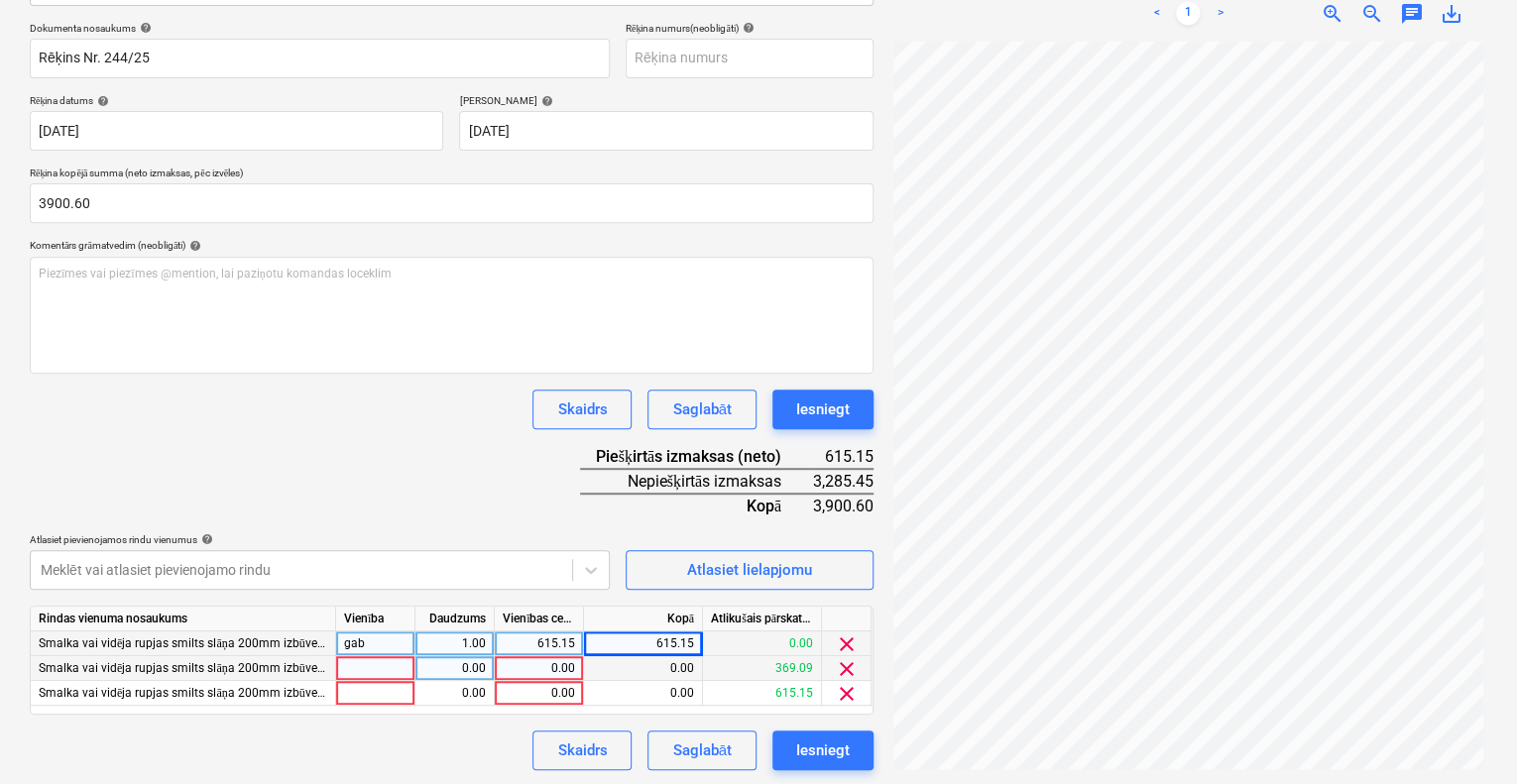 click on "0.00" at bounding box center (538, 668) 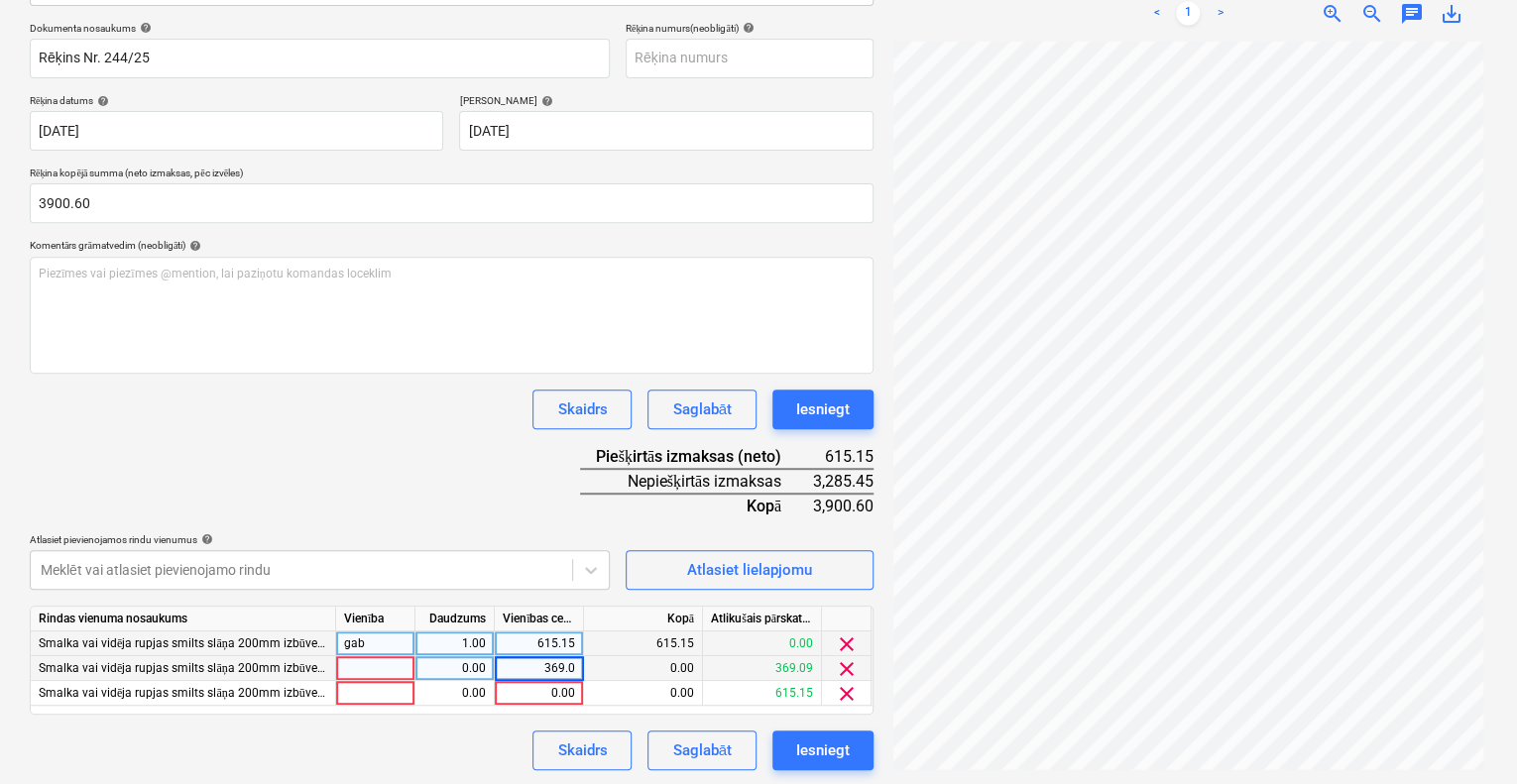 type on "369.09" 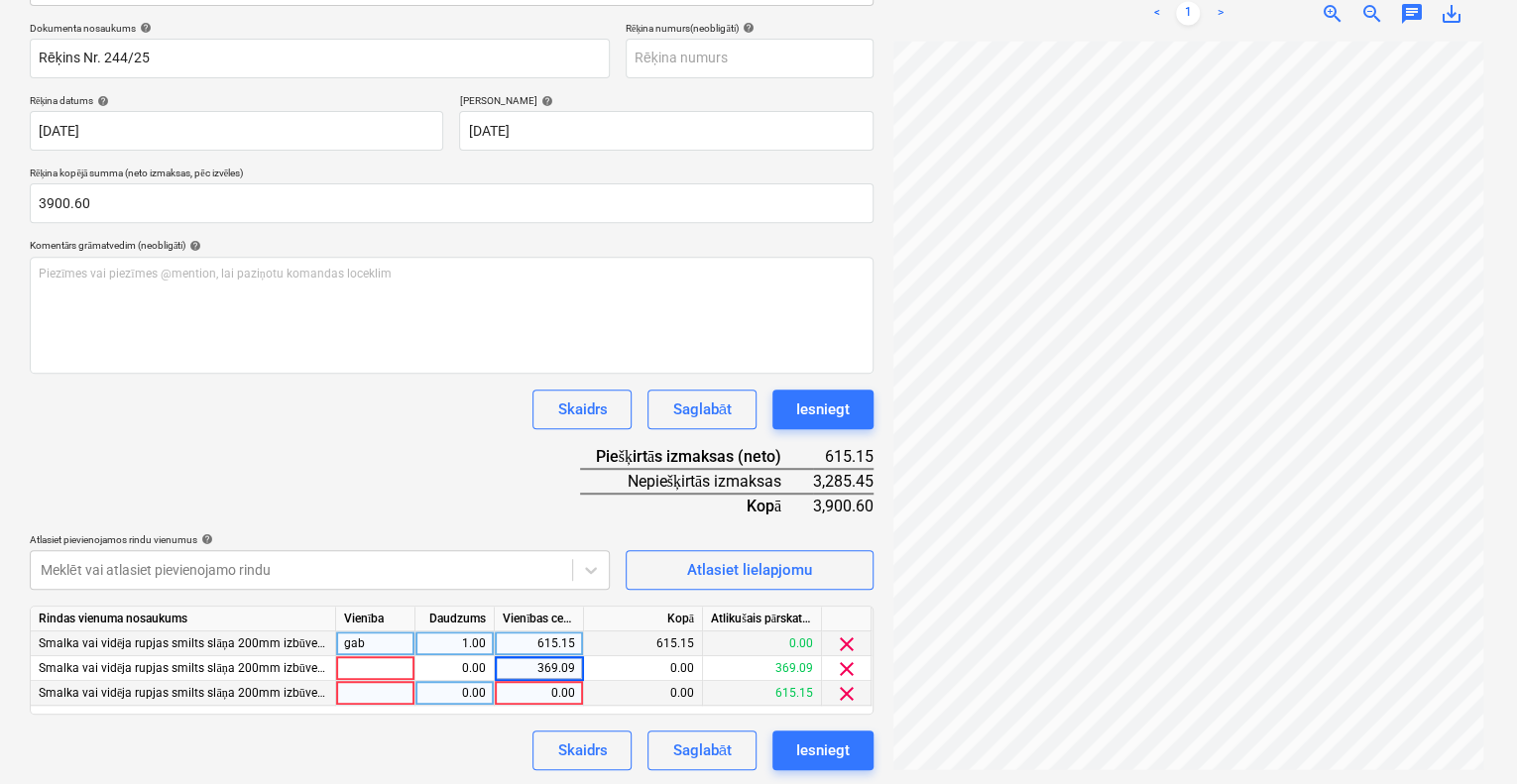 click on "0.00" at bounding box center (538, 693) 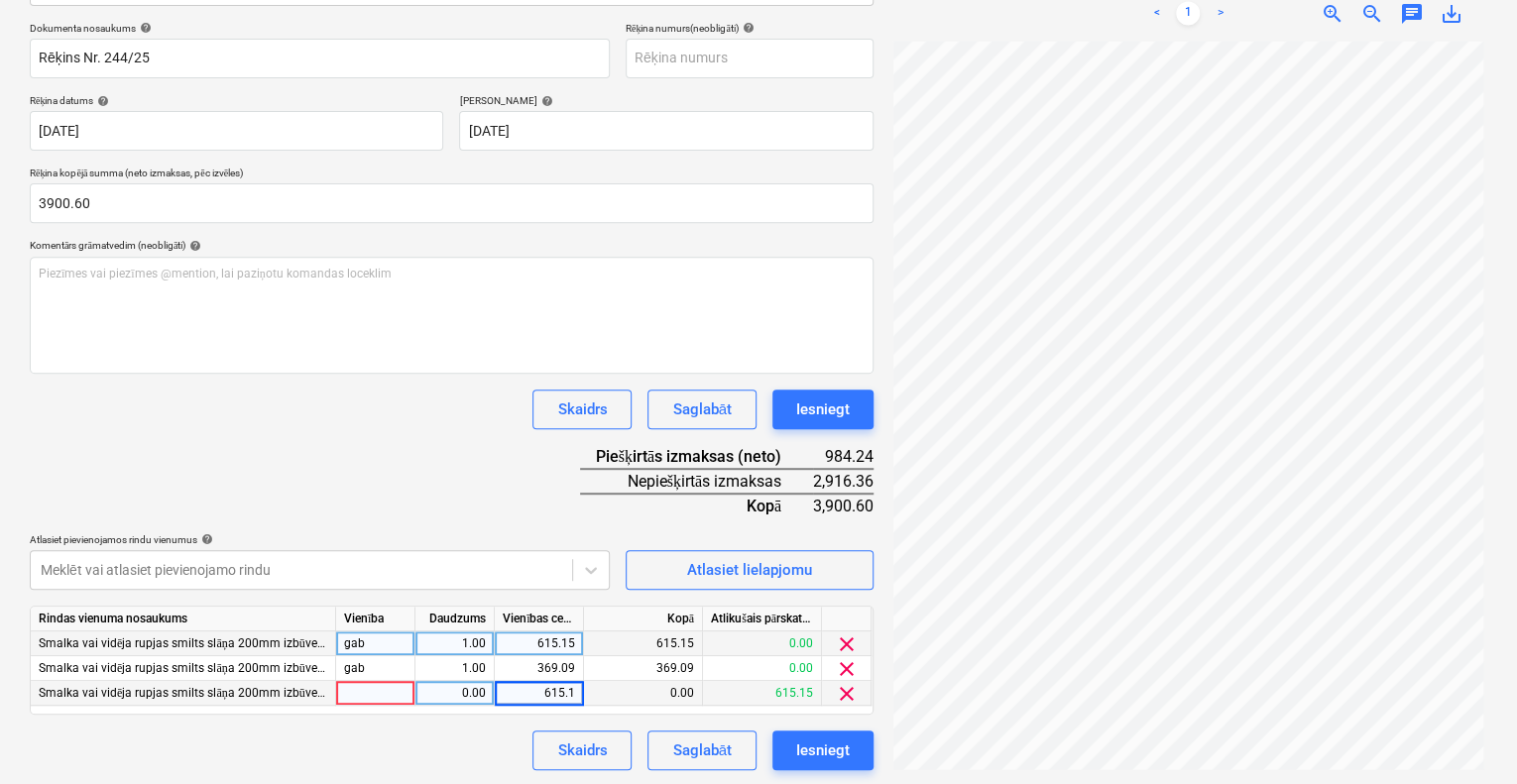 type on "615.15" 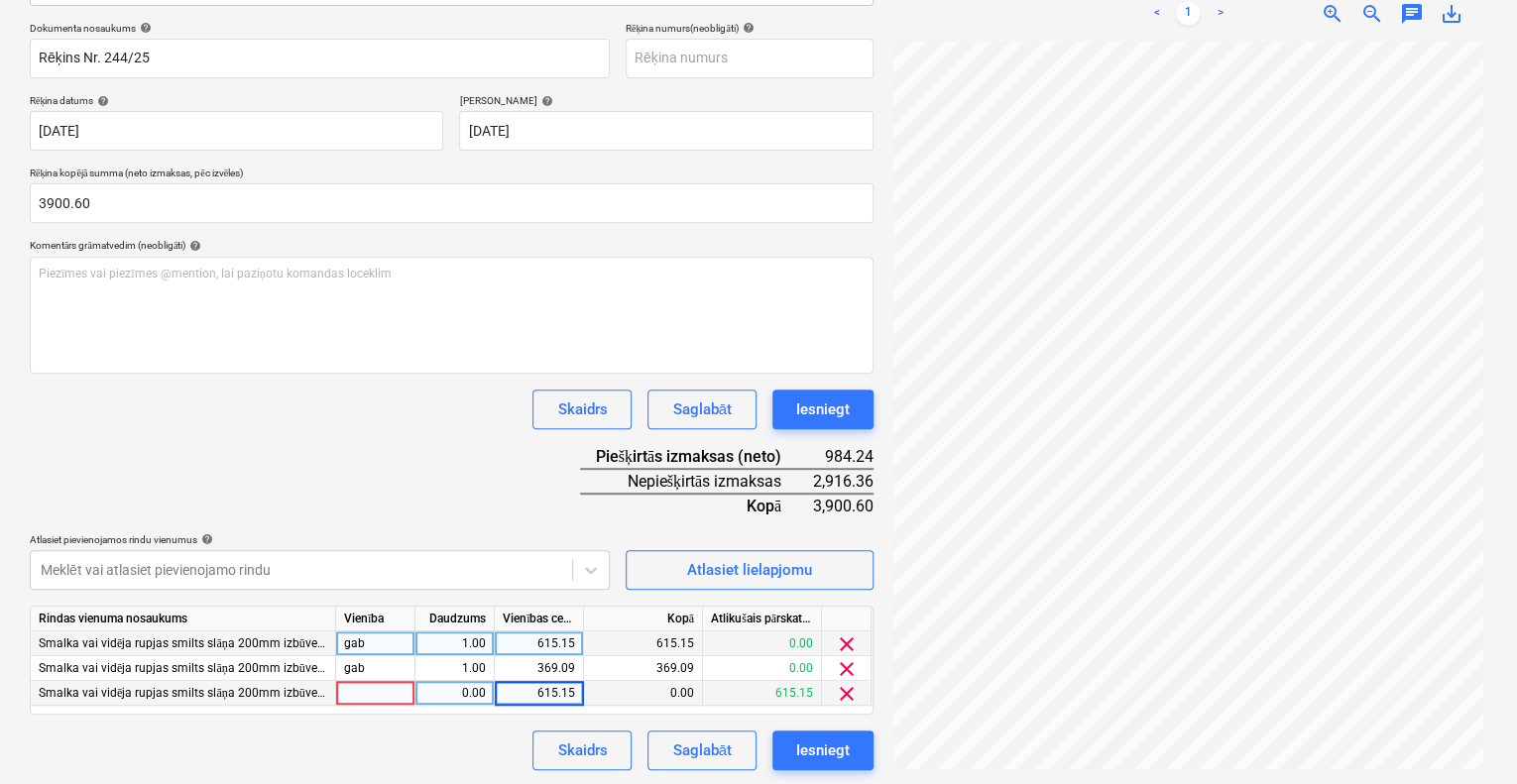 click on "Skaidrs Saglabāt Iesniegt" at bounding box center [451, 750] 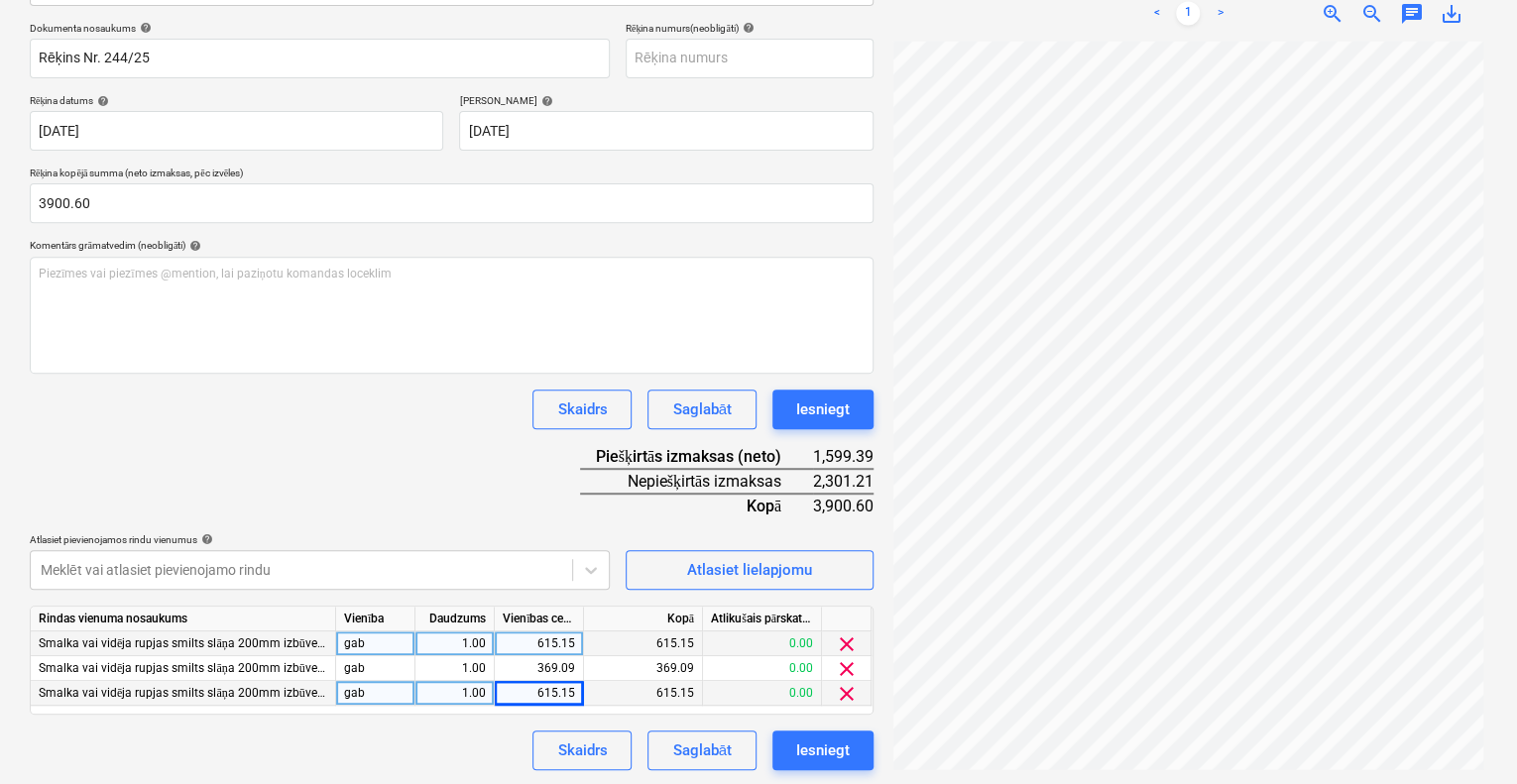 click on "Dokumenta nosaukums help Rēķins Nr. 244/25 Rēķina numurs  (neobligāti) help Rēķina datums help [DATE] 18.07.2025 Press the down arrow key to interact with the calendar and
select a date. Press the question [PERSON_NAME] to get the keyboard shortcuts for changing dates. Termiņš help [DATE] 18.07.2025 Press the down arrow key to interact with the calendar and
select a date. Press the question [PERSON_NAME] to get the keyboard shortcuts for changing dates. Rēķina kopējā summa (neto izmaksas, pēc izvēles) 3900.60 Komentārs grāmatvedim (neobligāti) help Piezīmes vai piezīmes @mention, lai paziņotu komandas loceklim ﻿ Skaidrs Saglabāt Iesniegt Piešķirtās izmaksas (neto) 1,599.39 Nepiešķirtās izmaksas 2,301.21 Kopā 3,900.60 Atlasiet pievienojamos rindu vienumus help Meklēt vai atlasiet pievienojamo rindu Atlasiet lielapjomu Rindas vienuma nosaukums Vienība Daudzums Vienības cena Kopā Atlikušais pārskatītais budžets gab 1.00 615.15 615.15 0.00 clear gab 1.00 369.09 369.09" at bounding box center [451, 395] 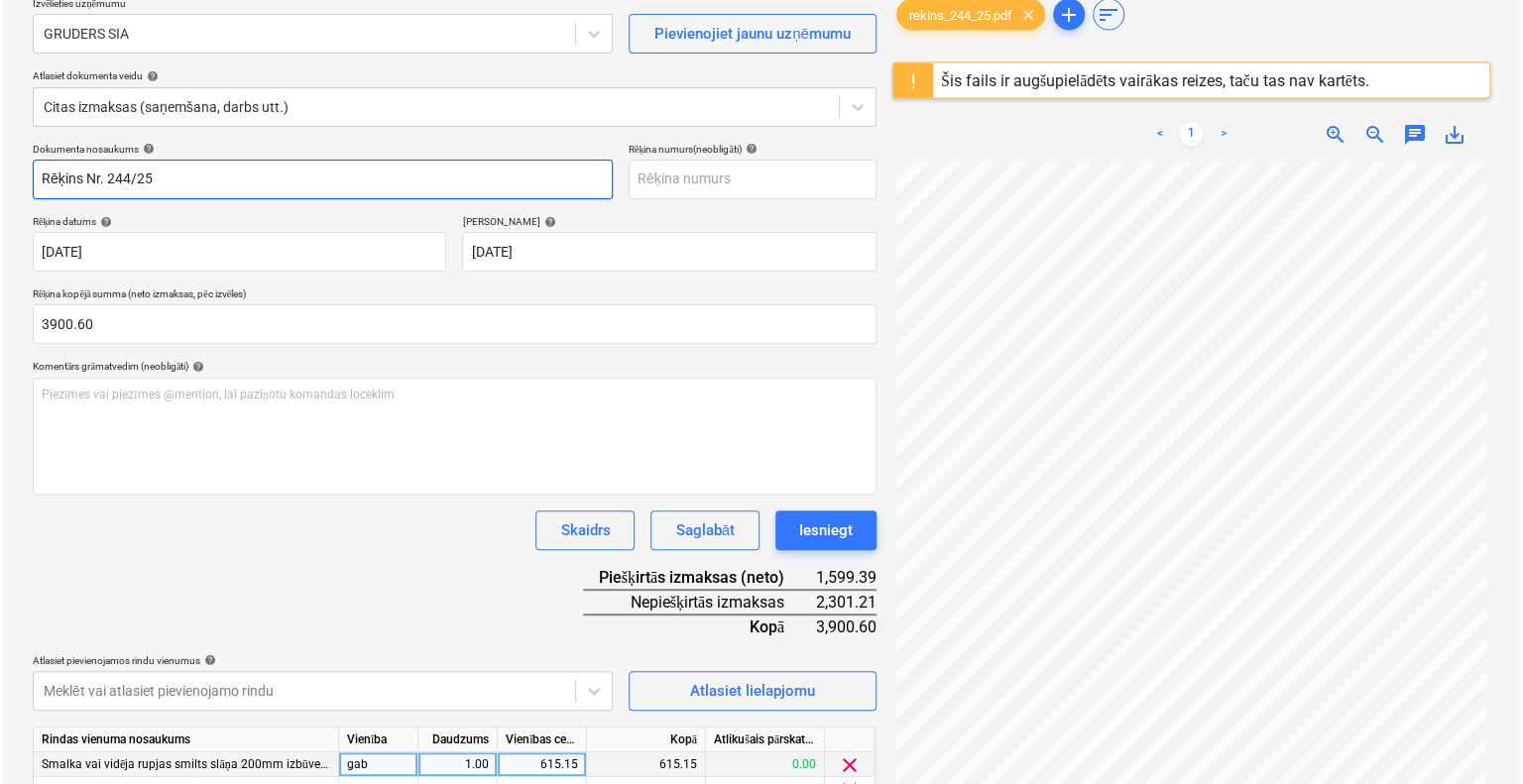 scroll, scrollTop: 286, scrollLeft: 0, axis: vertical 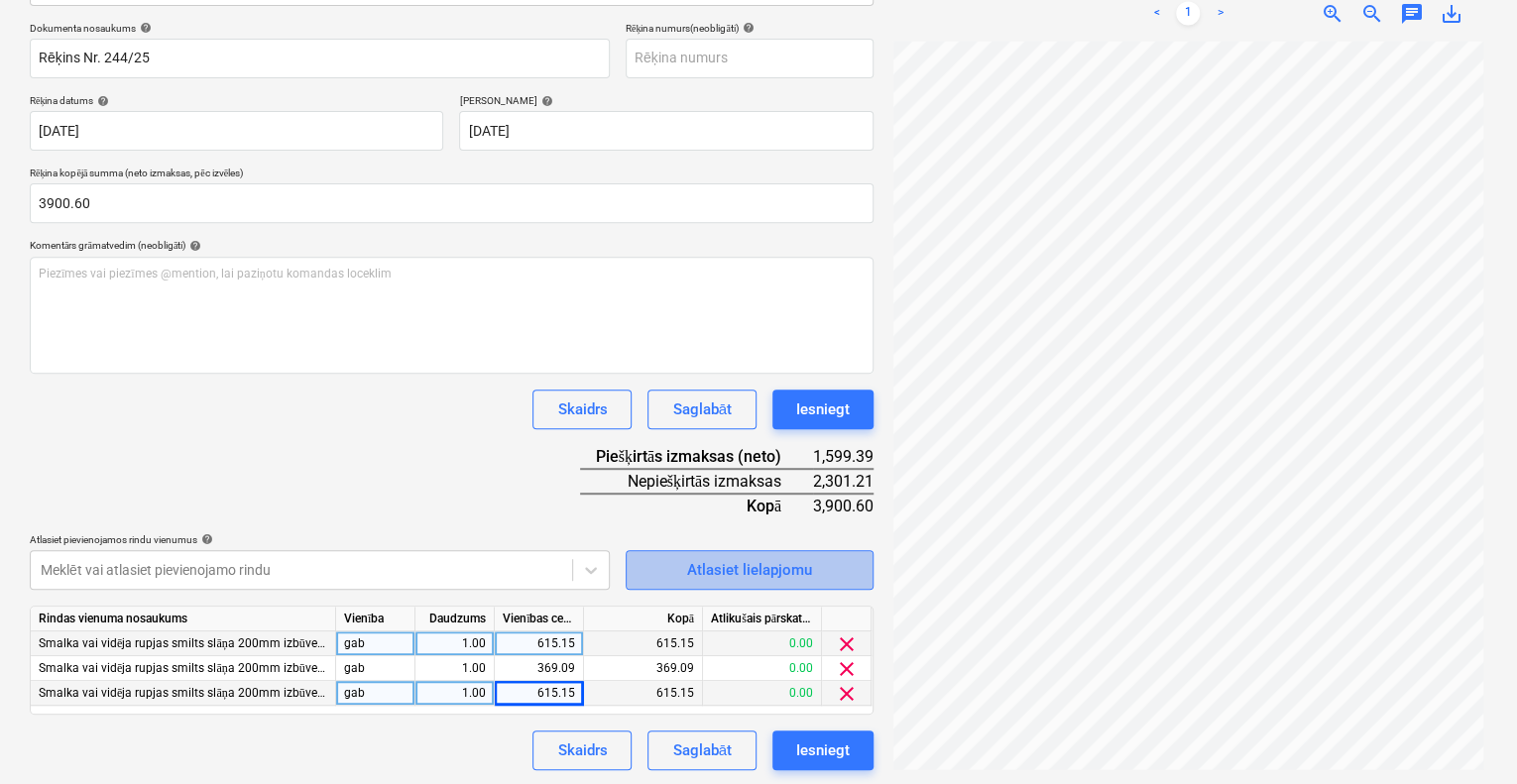 click on "Atlasiet lielapjomu" at bounding box center [750, 570] 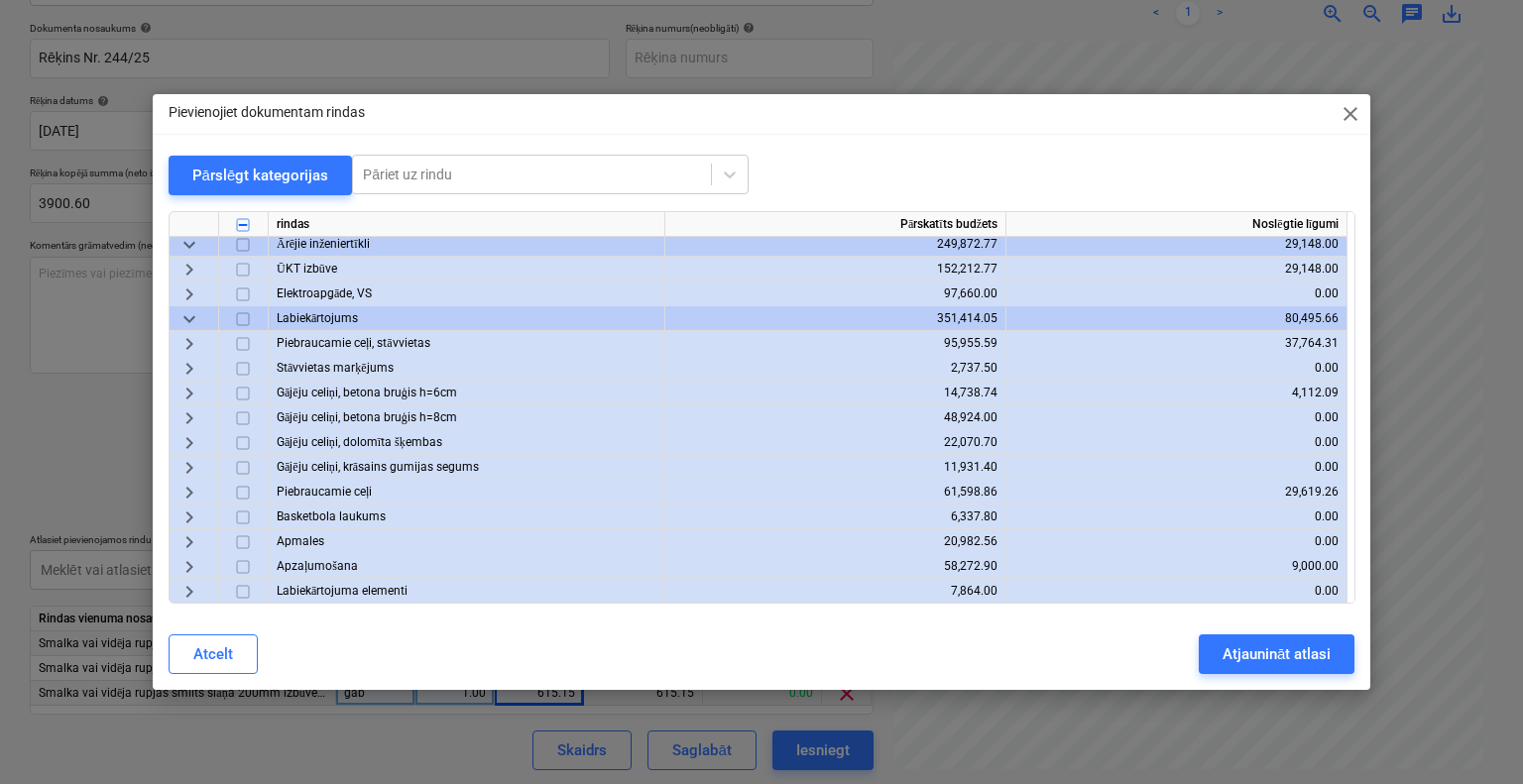 scroll, scrollTop: 3003, scrollLeft: 0, axis: vertical 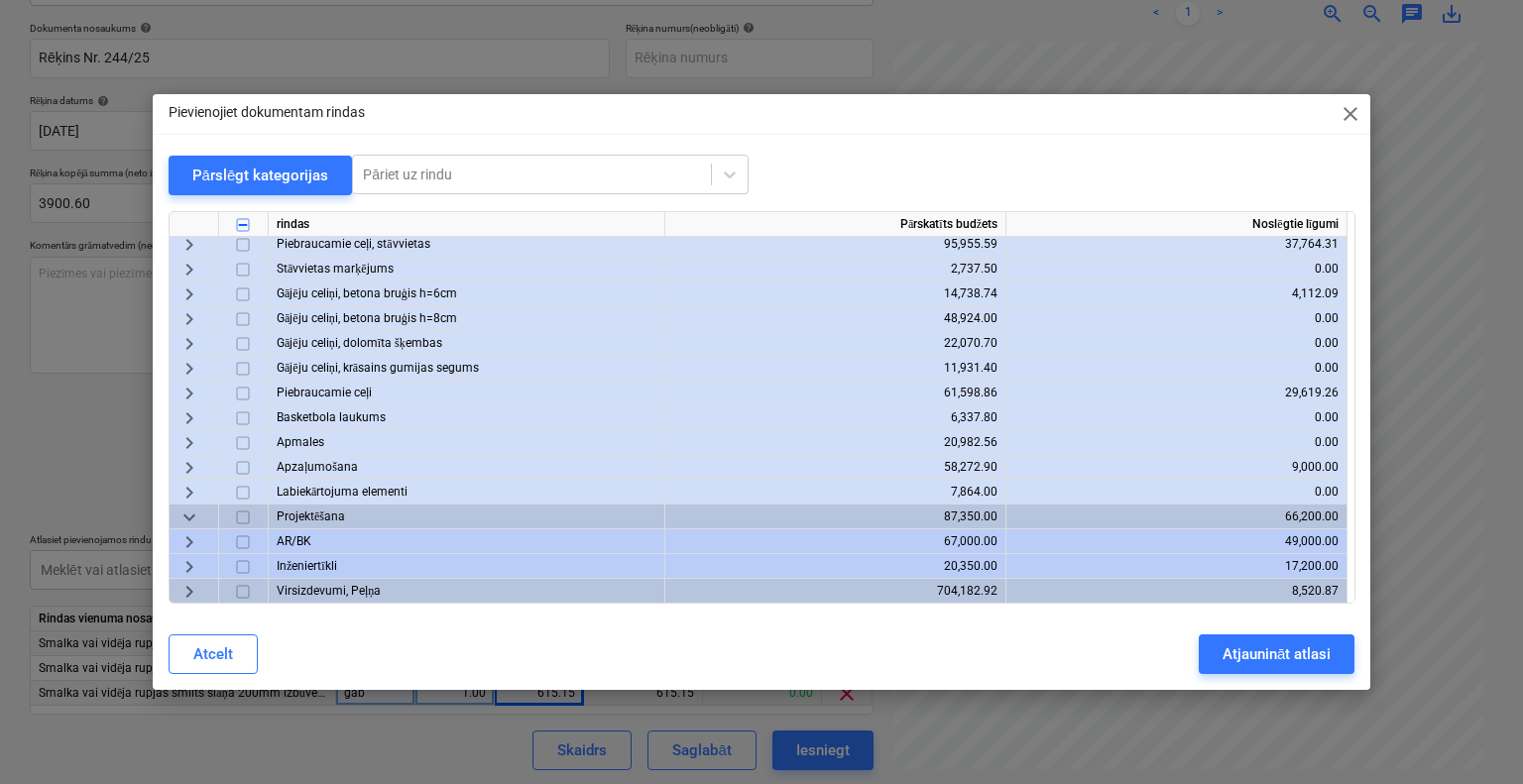 click on "keyboard_arrow_right" at bounding box center (189, 417) 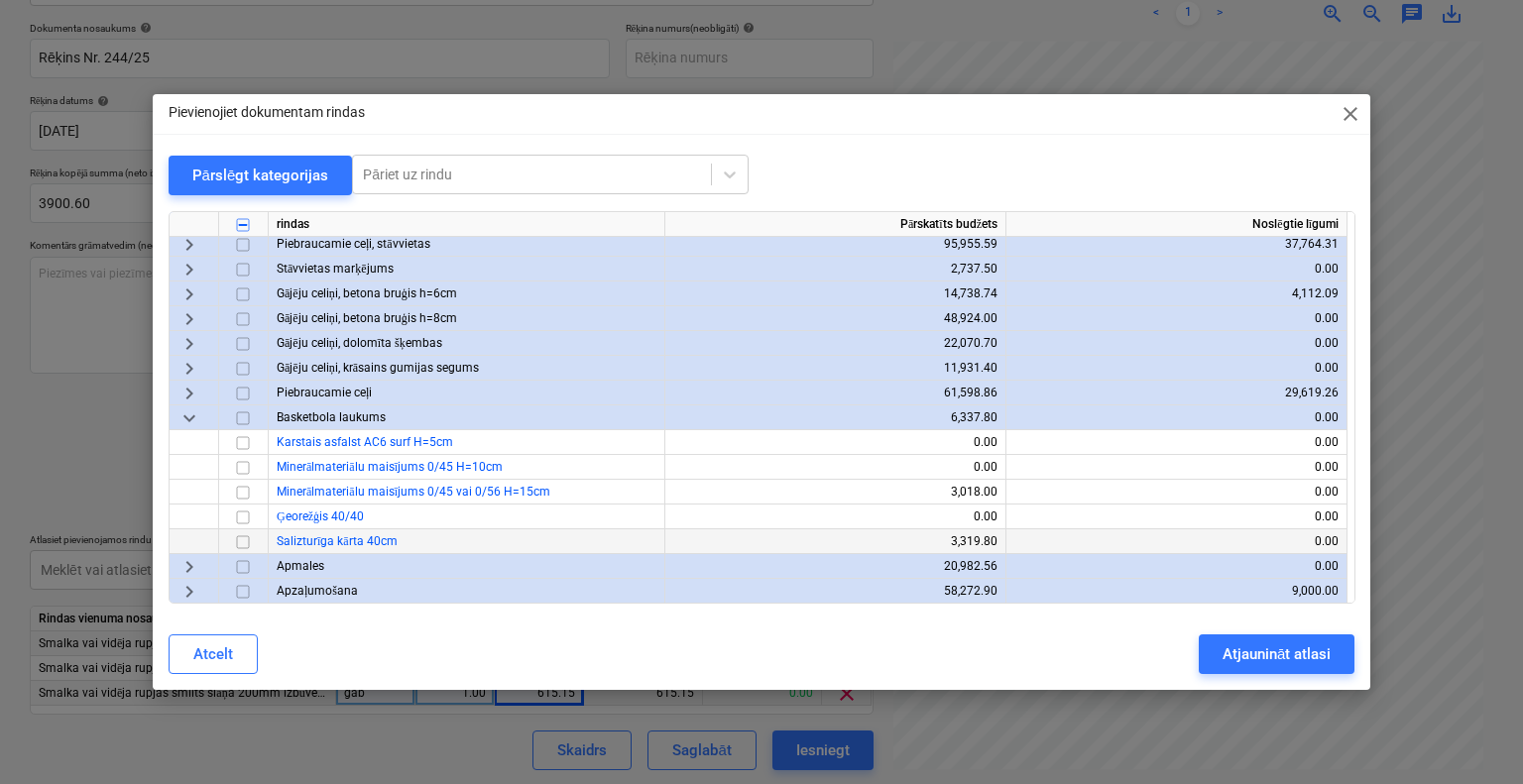 click at bounding box center (244, 541) 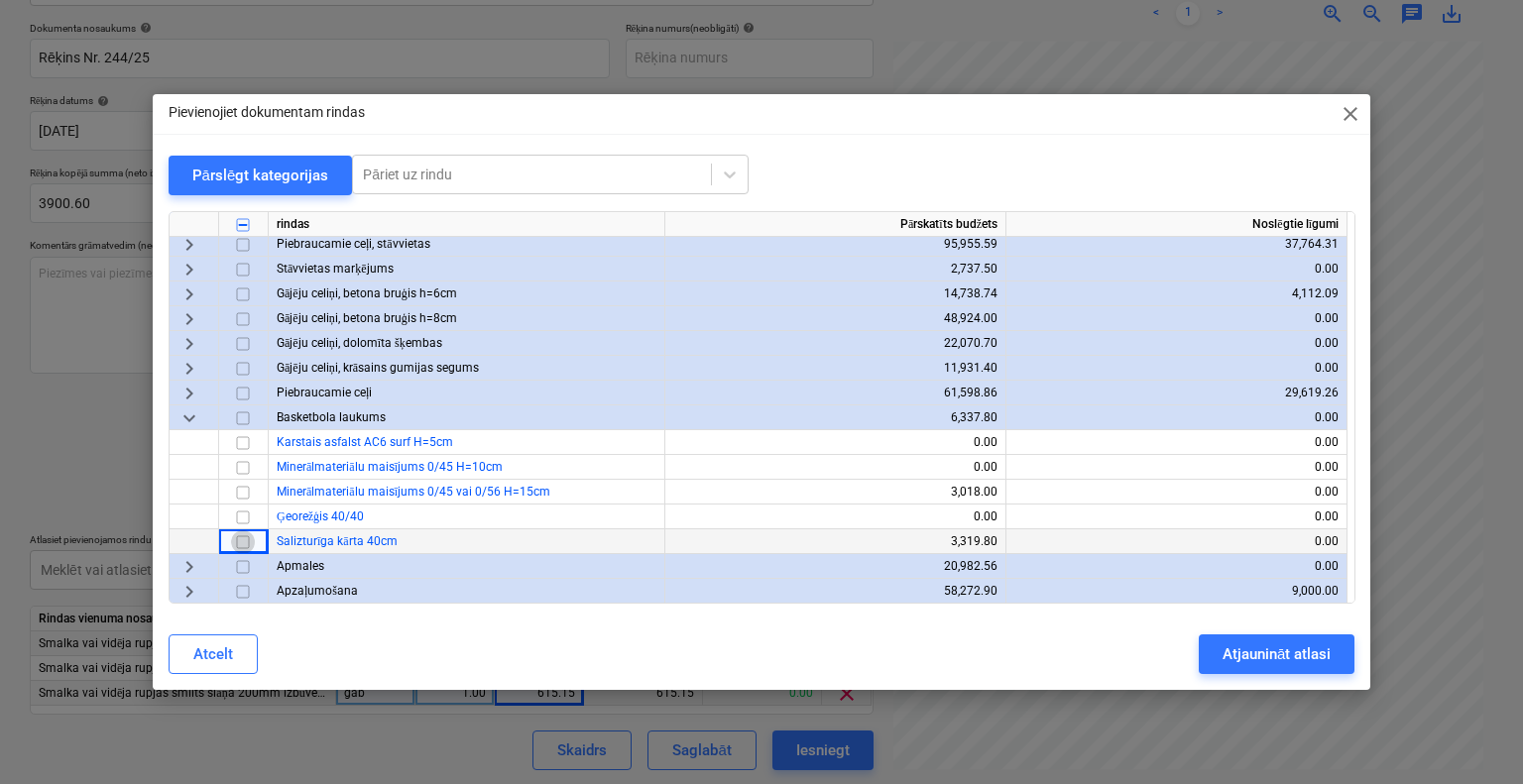 click at bounding box center (243, 541) 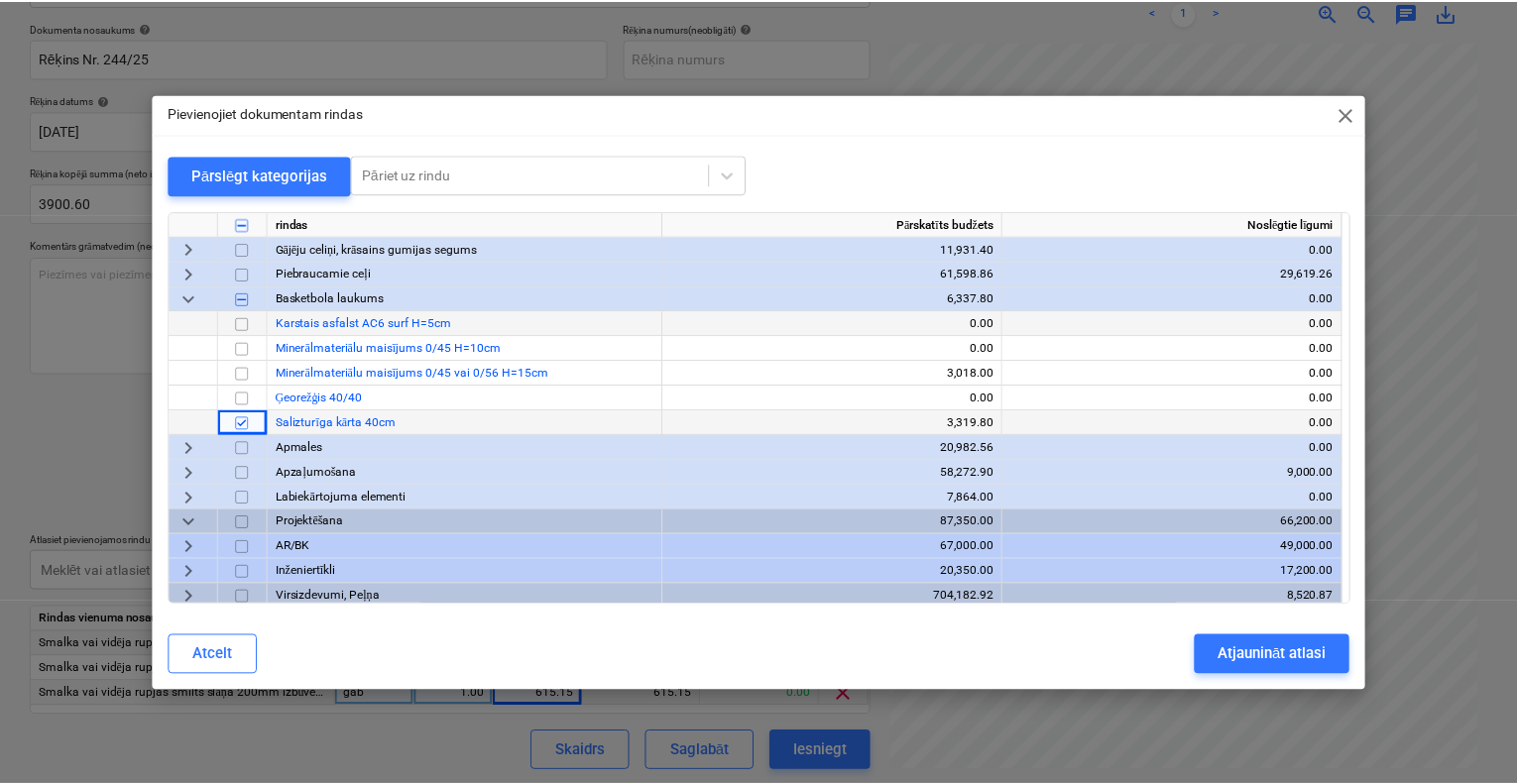 scroll, scrollTop: 3128, scrollLeft: 0, axis: vertical 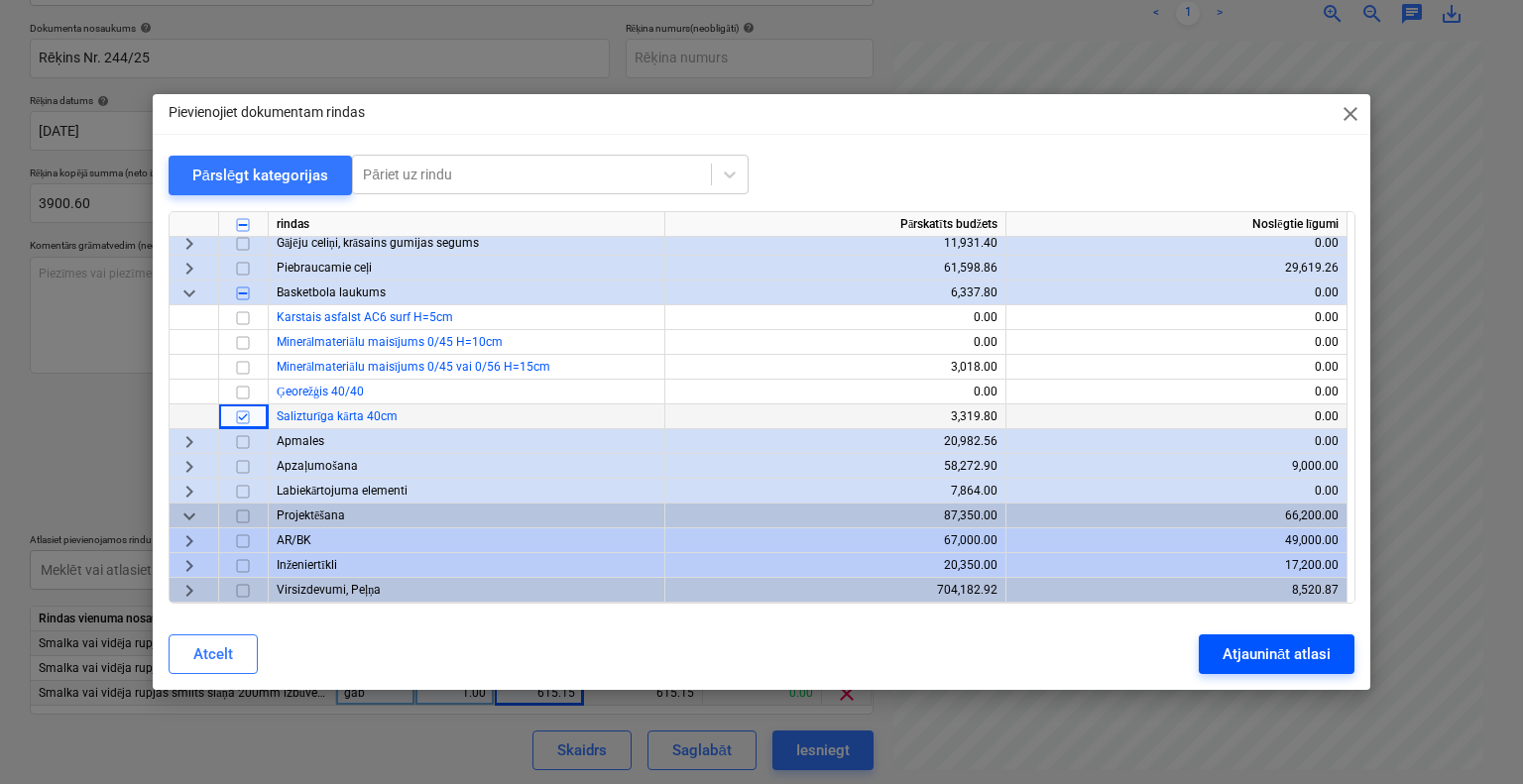 click on "Atjaunināt atlasi" at bounding box center (1276, 654) 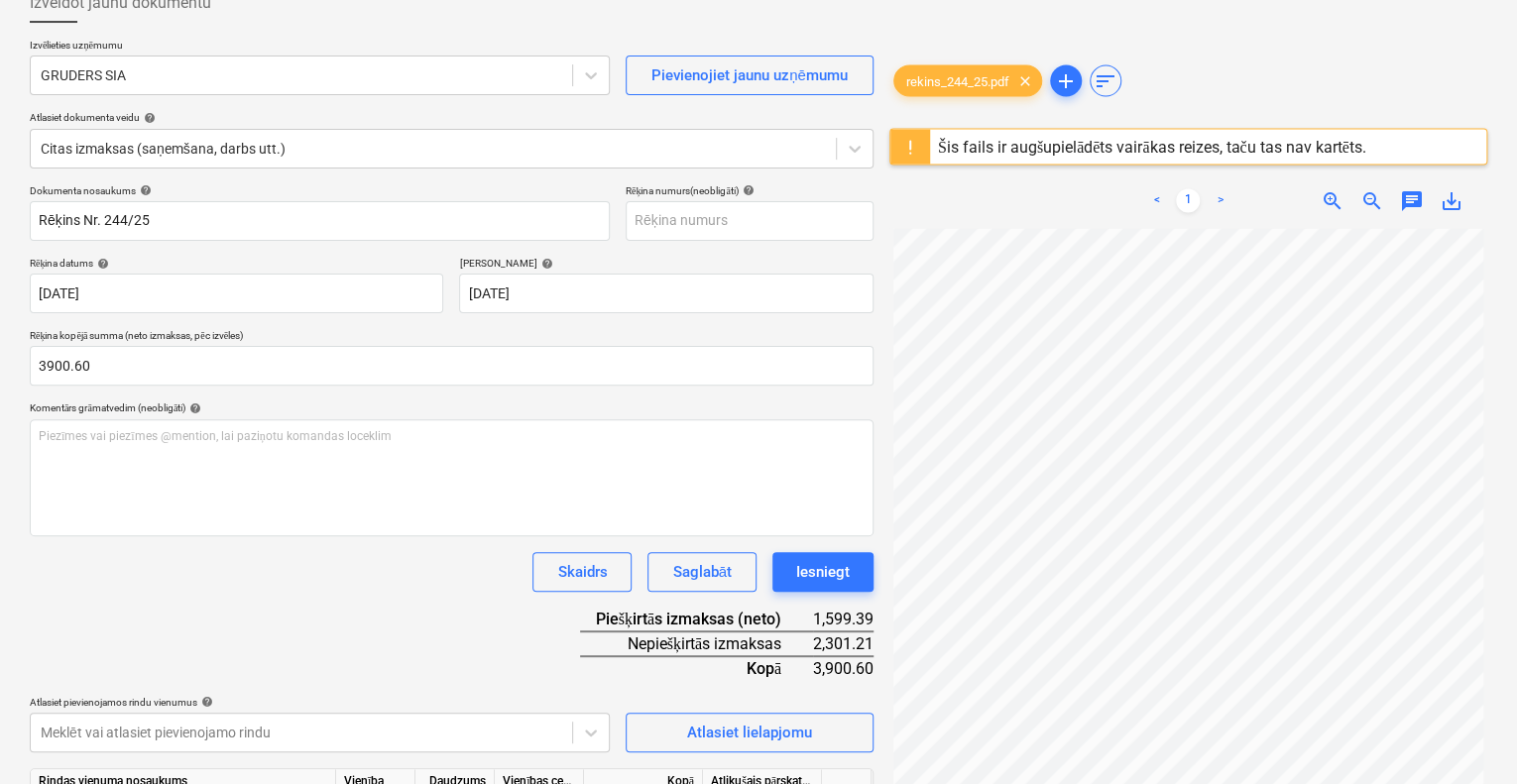 scroll, scrollTop: 114, scrollLeft: 0, axis: vertical 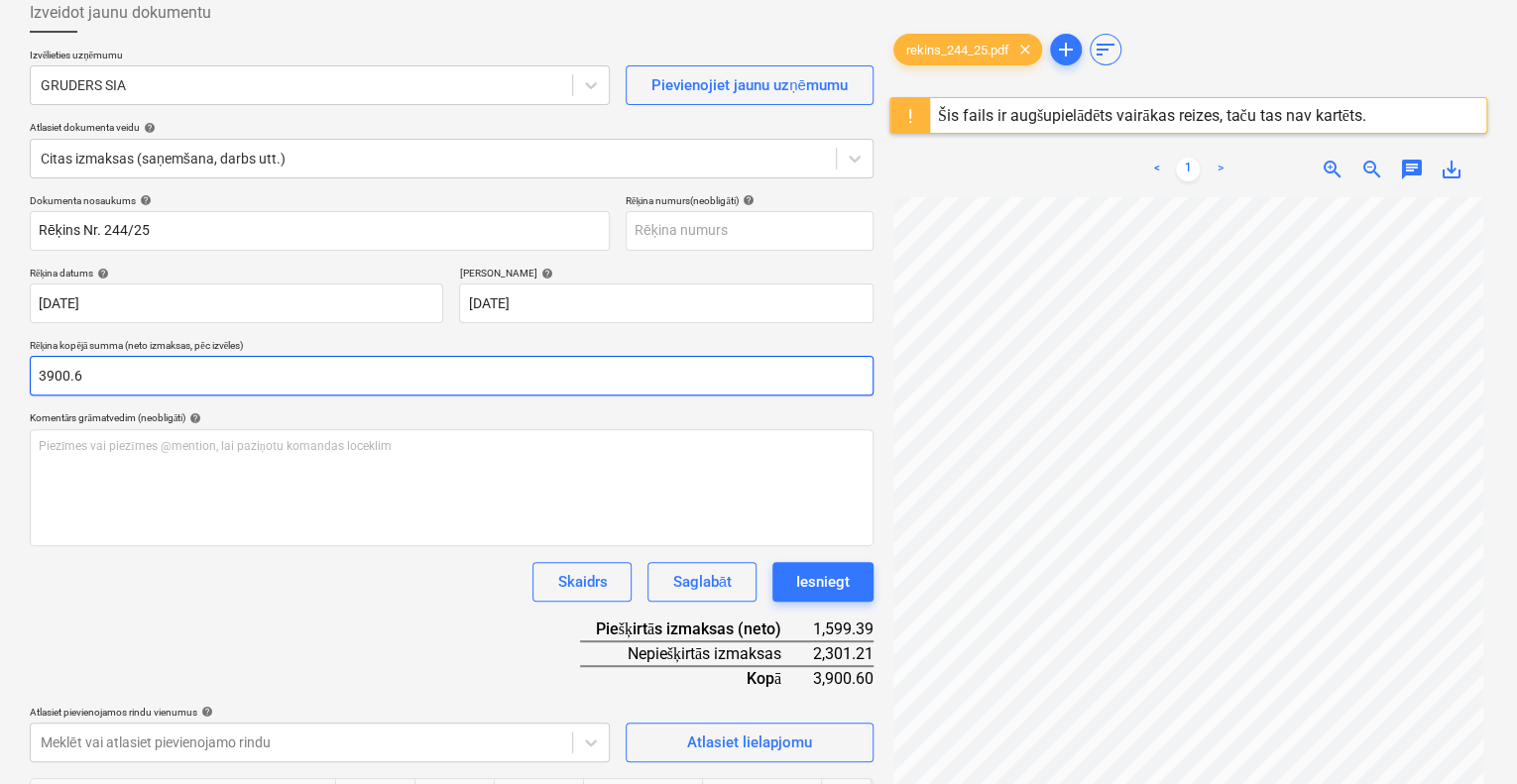 drag, startPoint x: 91, startPoint y: 380, endPoint x: 0, endPoint y: 340, distance: 99.40322 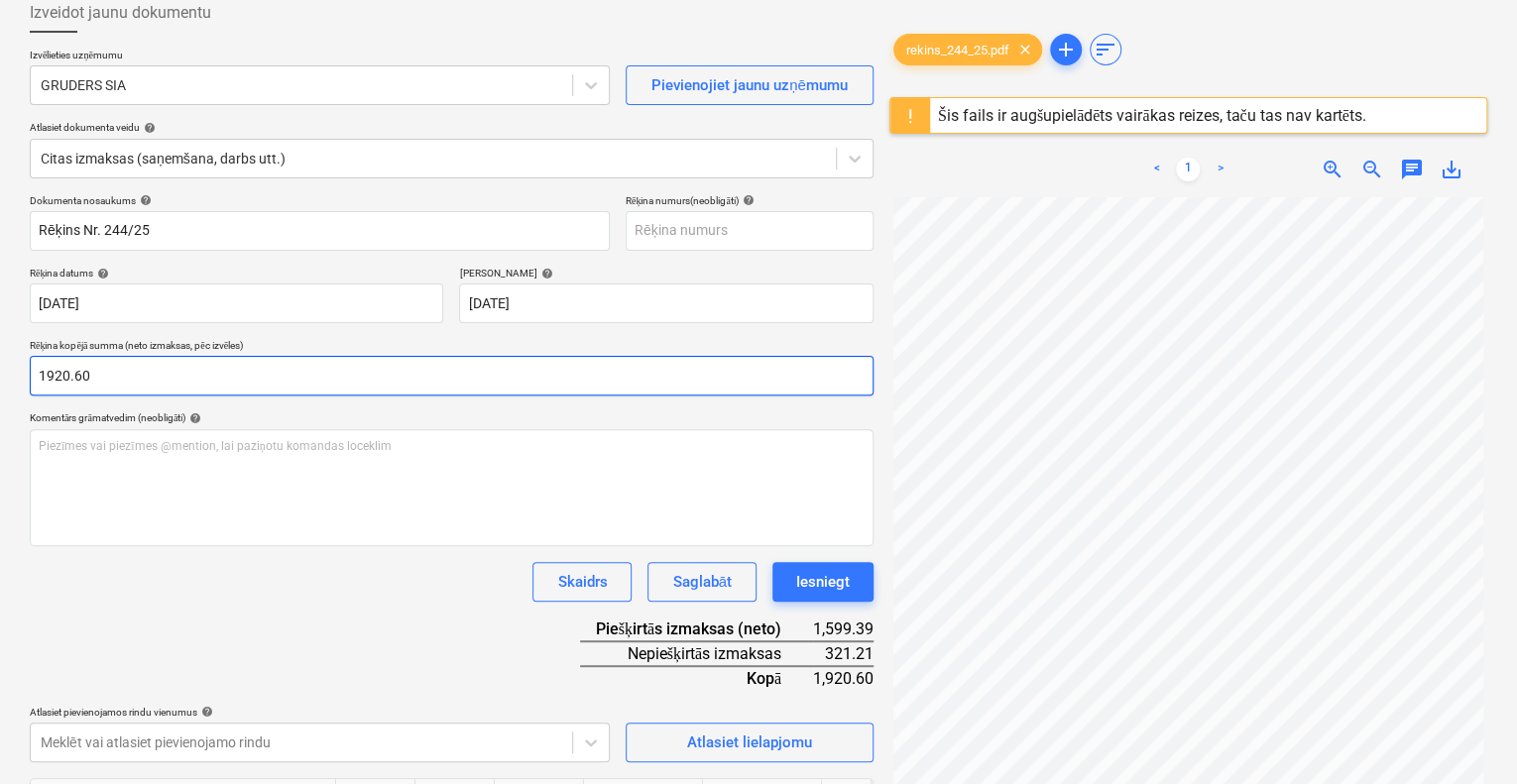 type on "1920.60" 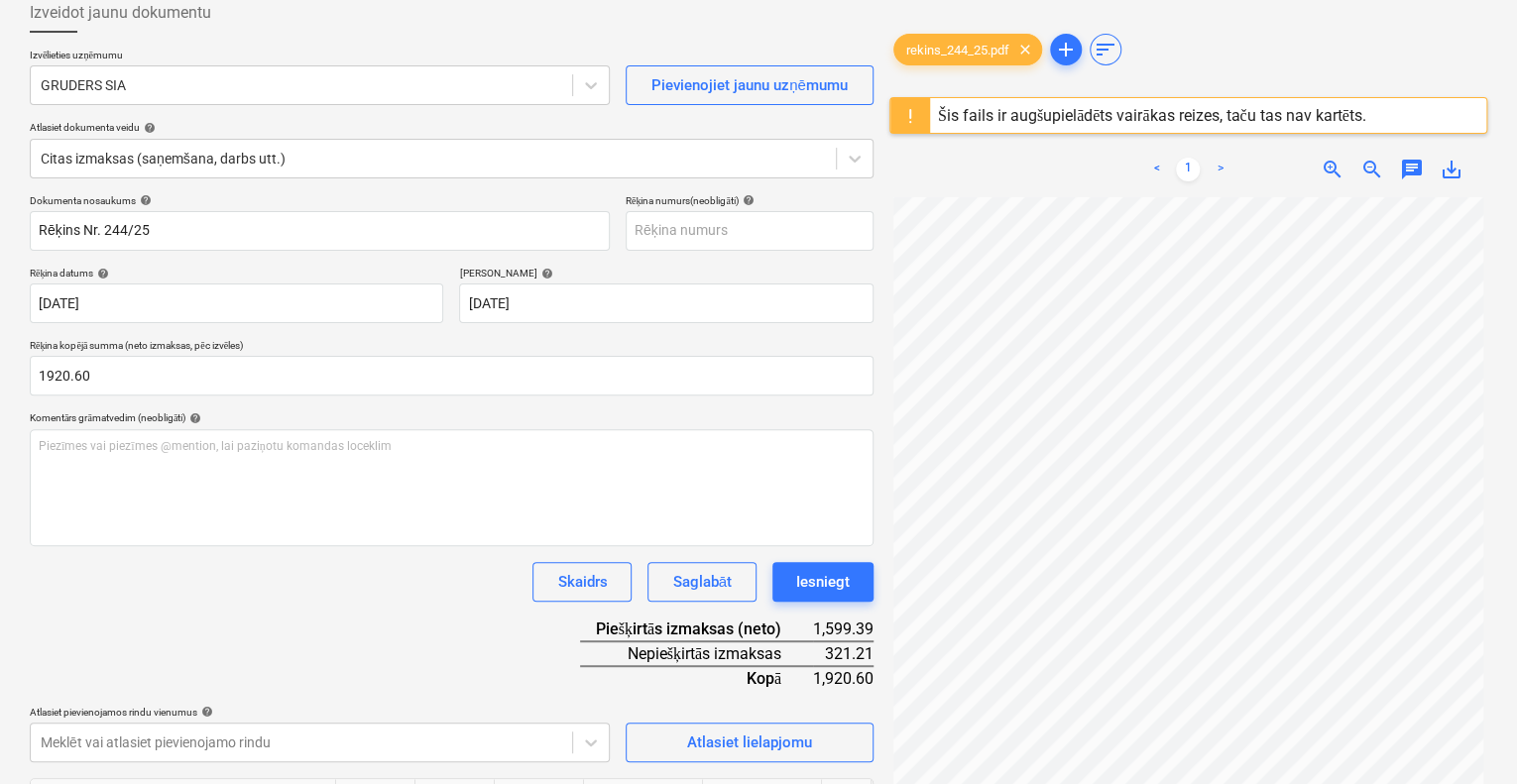 click on "Dokumenta nosaukums help Rēķins Nr. 244/25 Rēķina numurs  (neobligāti) help Rēķina datums help [DATE] 18.07.2025 Press the down arrow key to interact with the calendar and
select a date. Press the question [PERSON_NAME] to get the keyboard shortcuts for changing dates. Termiņš help [DATE] 18.07.2025 Press the down arrow key to interact with the calendar and
select a date. Press the question [PERSON_NAME] to get the keyboard shortcuts for changing dates. Rēķina kopējā summa (neto izmaksas, pēc izvēles) 1920.60 Komentārs grāmatvedim (neobligāti) help Piezīmes vai piezīmes @mention, lai paziņotu komandas loceklim ﻿ Skaidrs Saglabāt Iesniegt Piešķirtās izmaksas (neto) 1,599.39 Nepiešķirtās izmaksas 321.21 Kopā 1,920.60 Atlasiet pievienojamos rindu vienumus help Meklēt vai atlasiet pievienojamo rindu Atlasiet lielapjomu Rindas vienuma nosaukums Vienība Daudzums Vienības cena Kopā Atlikušais pārskatītais budžets gab 1.00 615.15 615.15 0.00 clear gab 1.00 369.09 369.09 0.00" at bounding box center (451, 581) 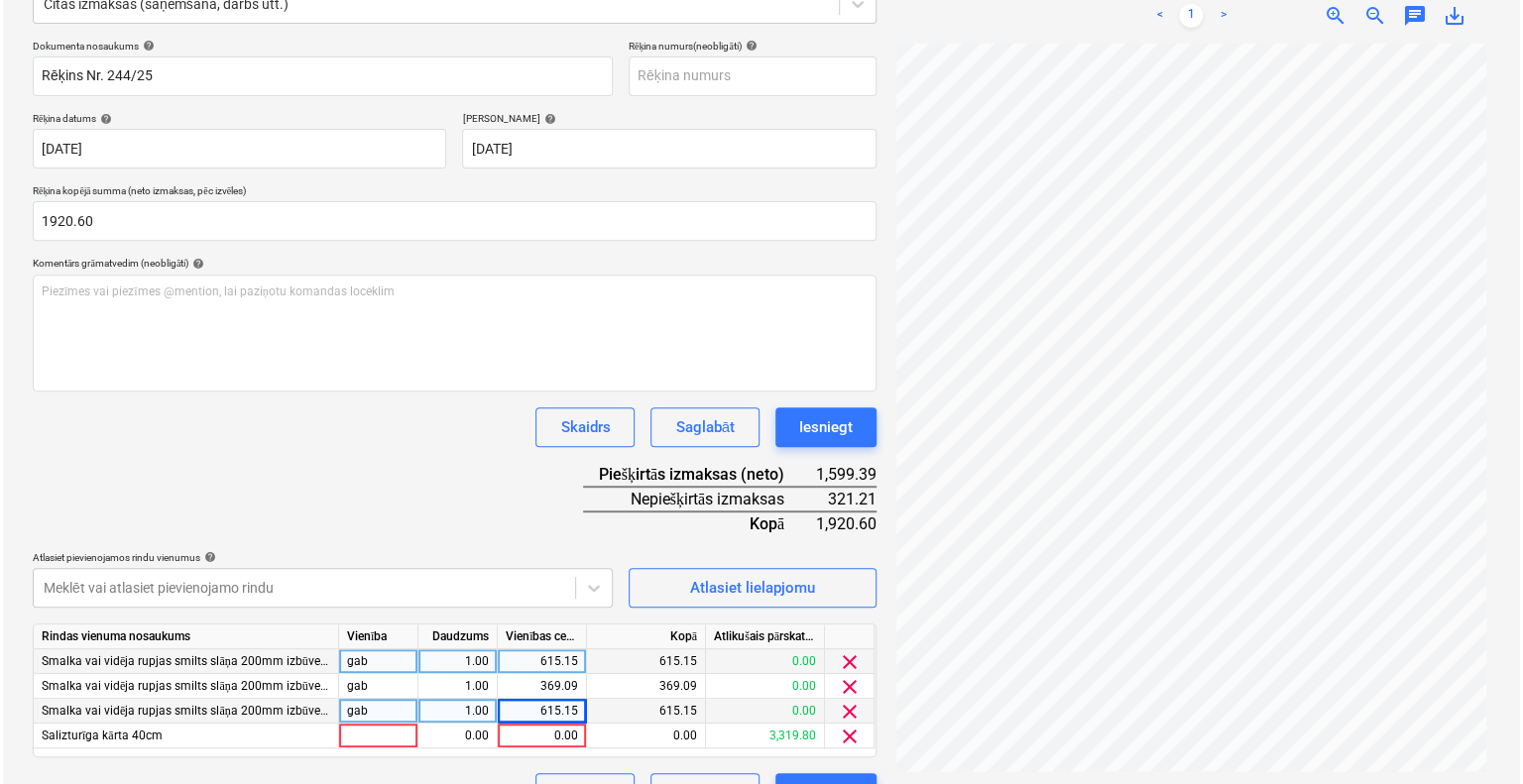 scroll, scrollTop: 312, scrollLeft: 0, axis: vertical 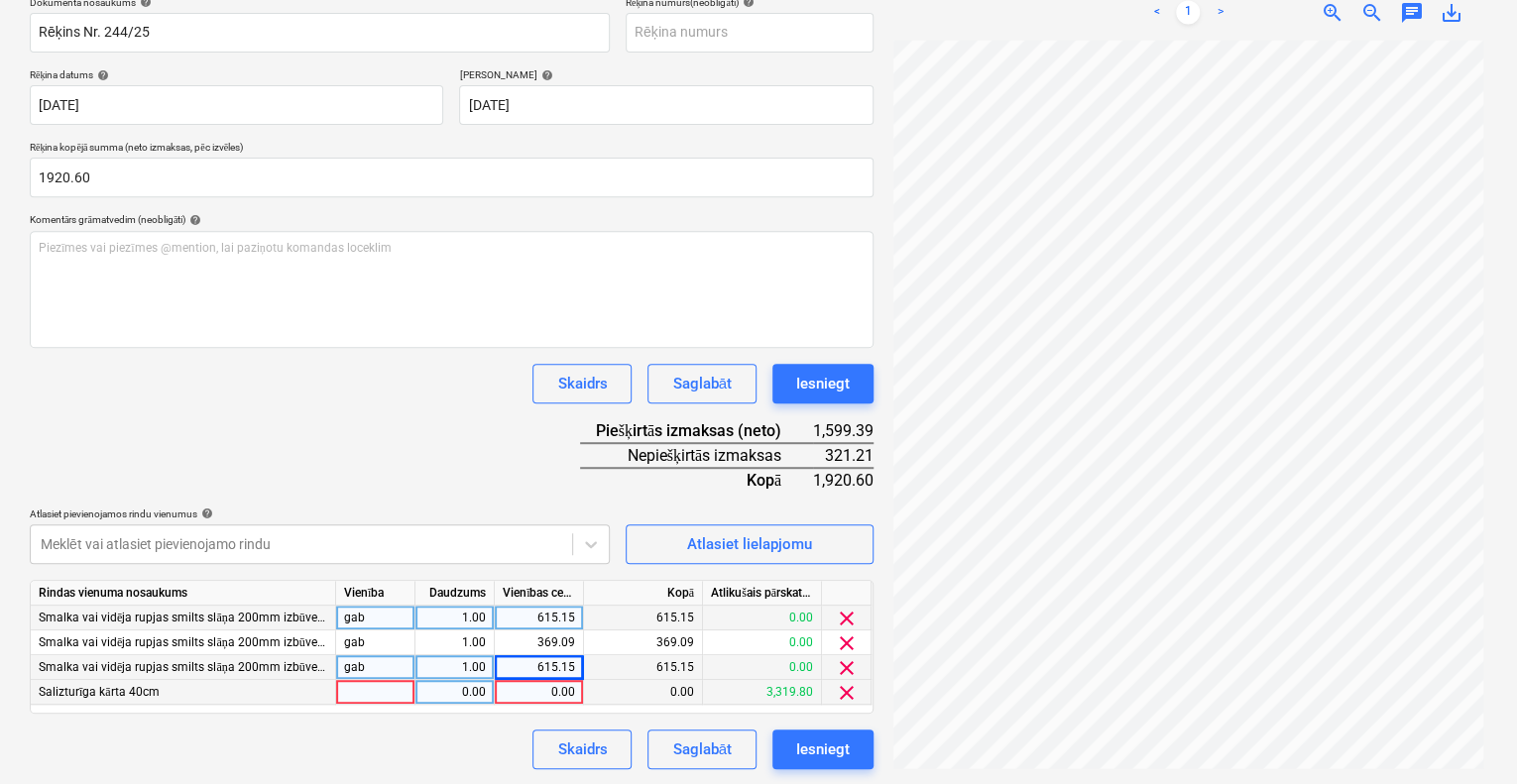 click on "0.00" at bounding box center (538, 692) 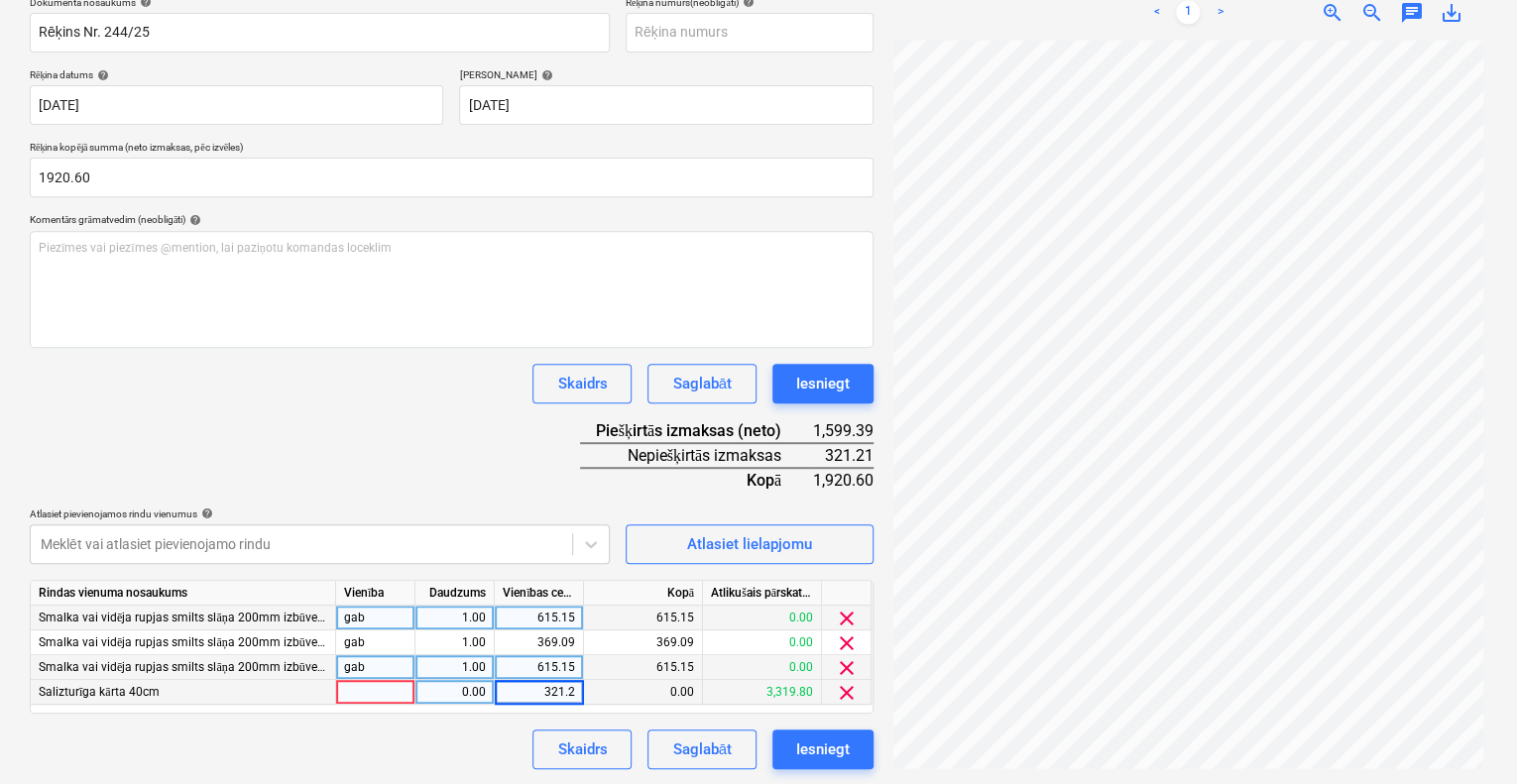 type on "321.21" 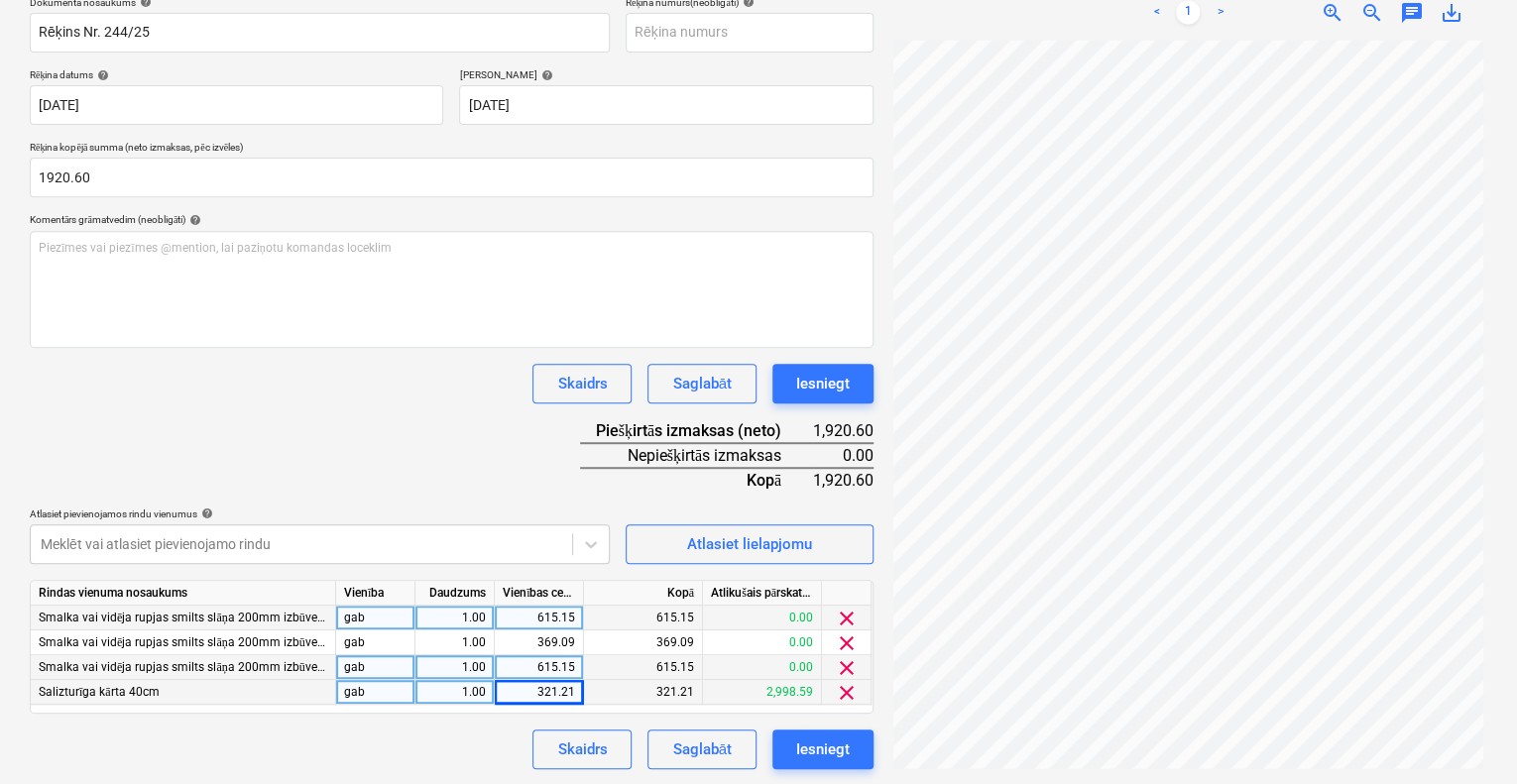 drag, startPoint x: 144, startPoint y: 176, endPoint x: 2, endPoint y: 178, distance: 142.01408 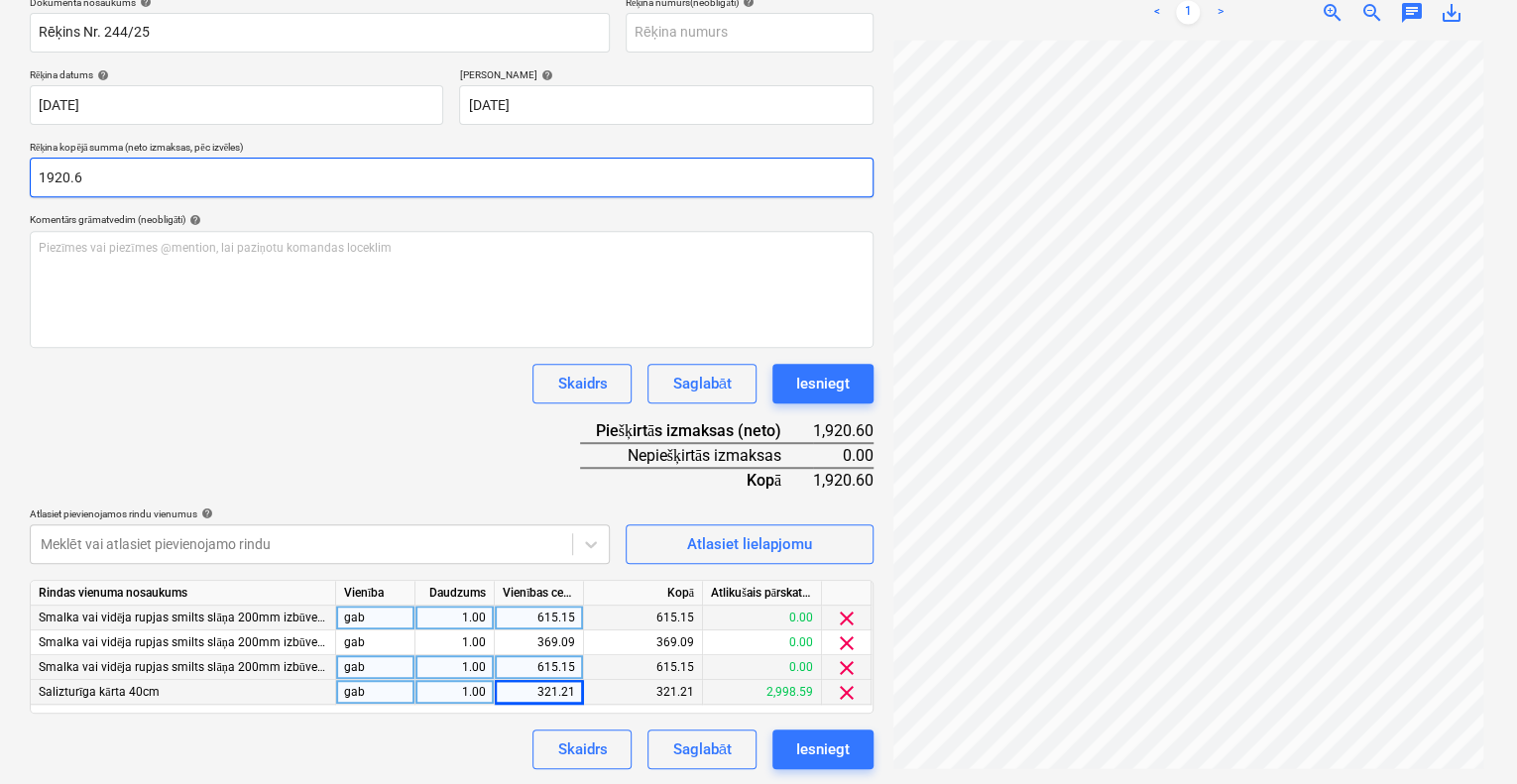 click on "1920.6" at bounding box center (451, 177) 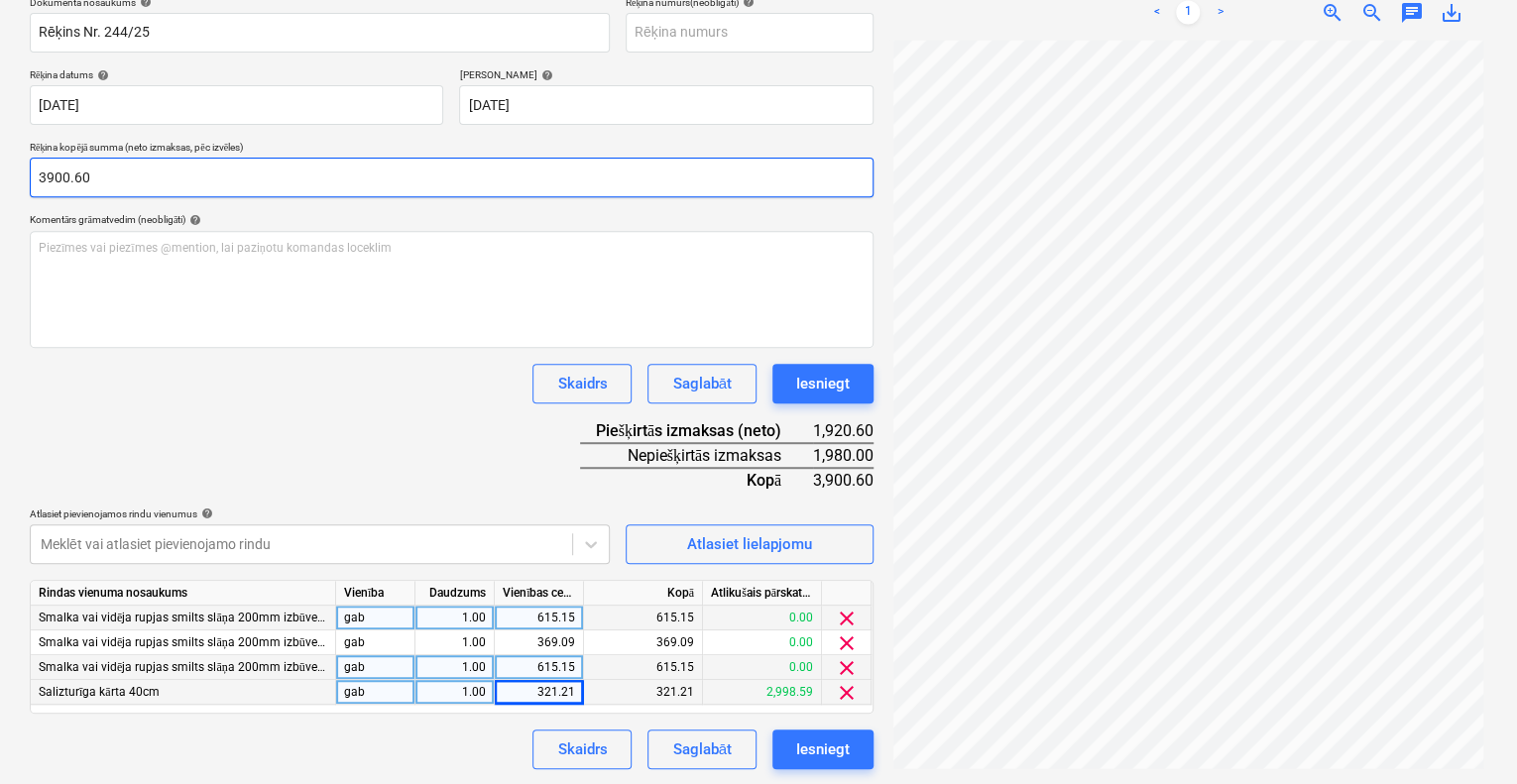 type on "3900.60" 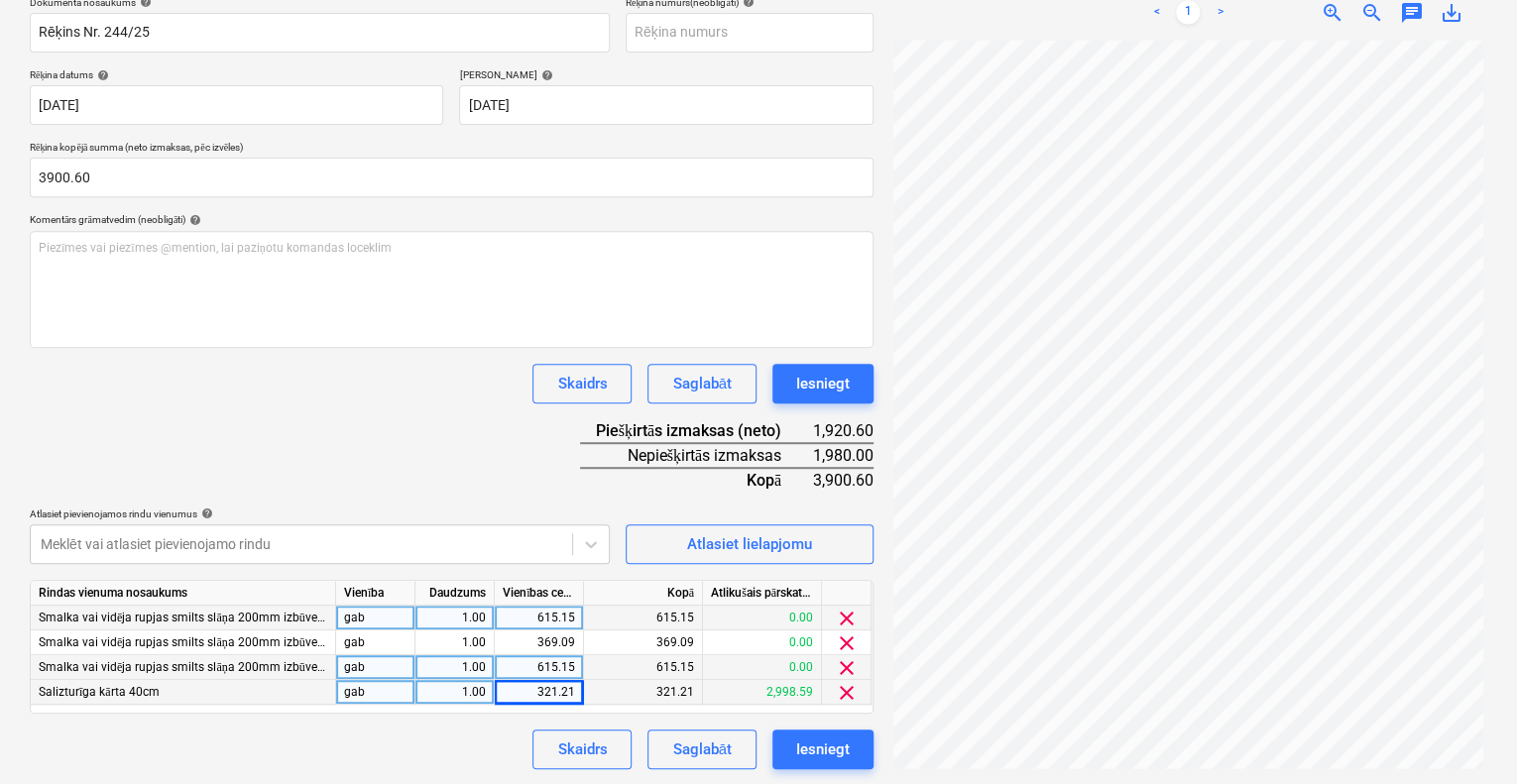 click on "Skaidrs Saglabāt Iesniegt" at bounding box center (451, 384) 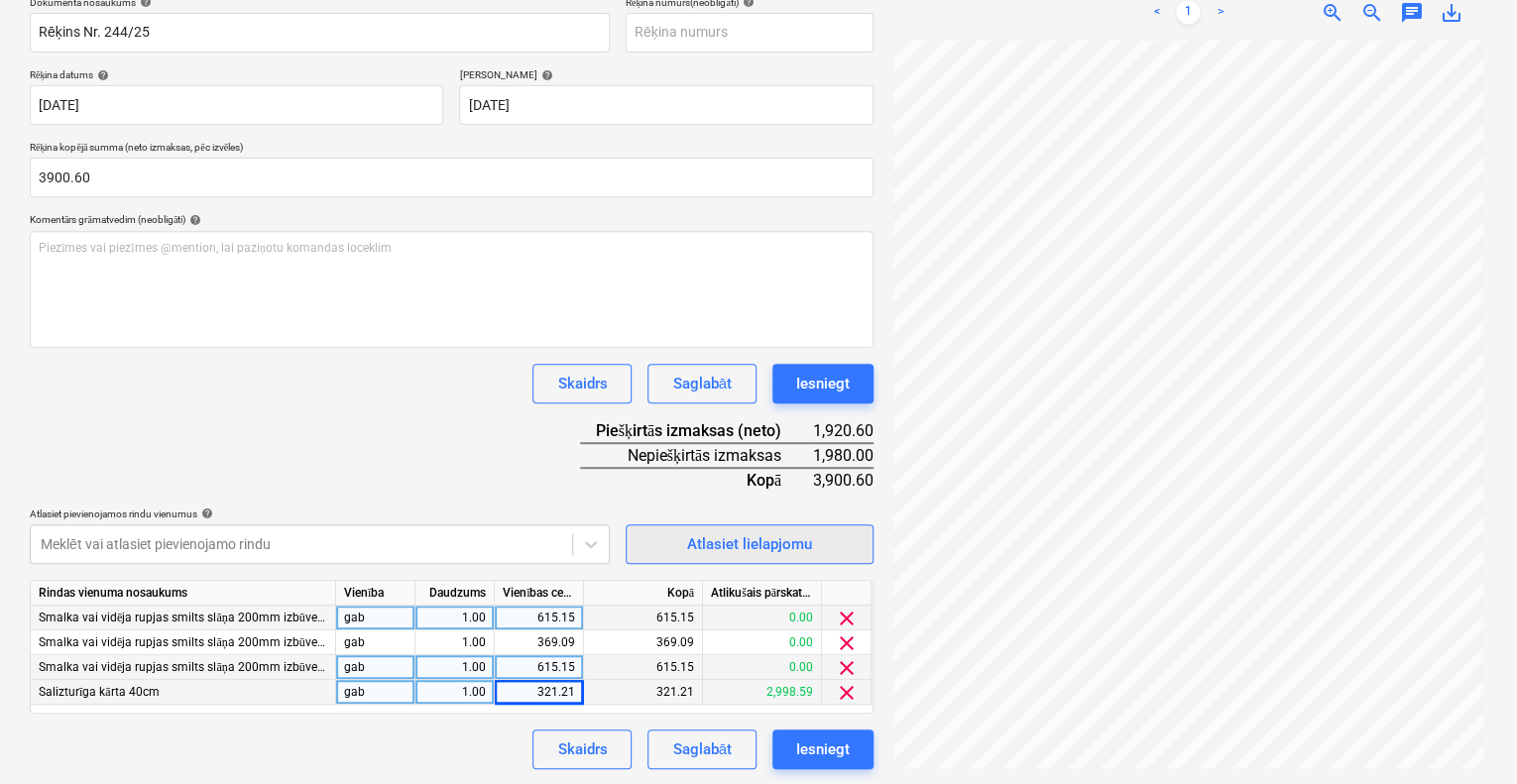 click on "Atlasiet lielapjomu" at bounding box center [750, 544] 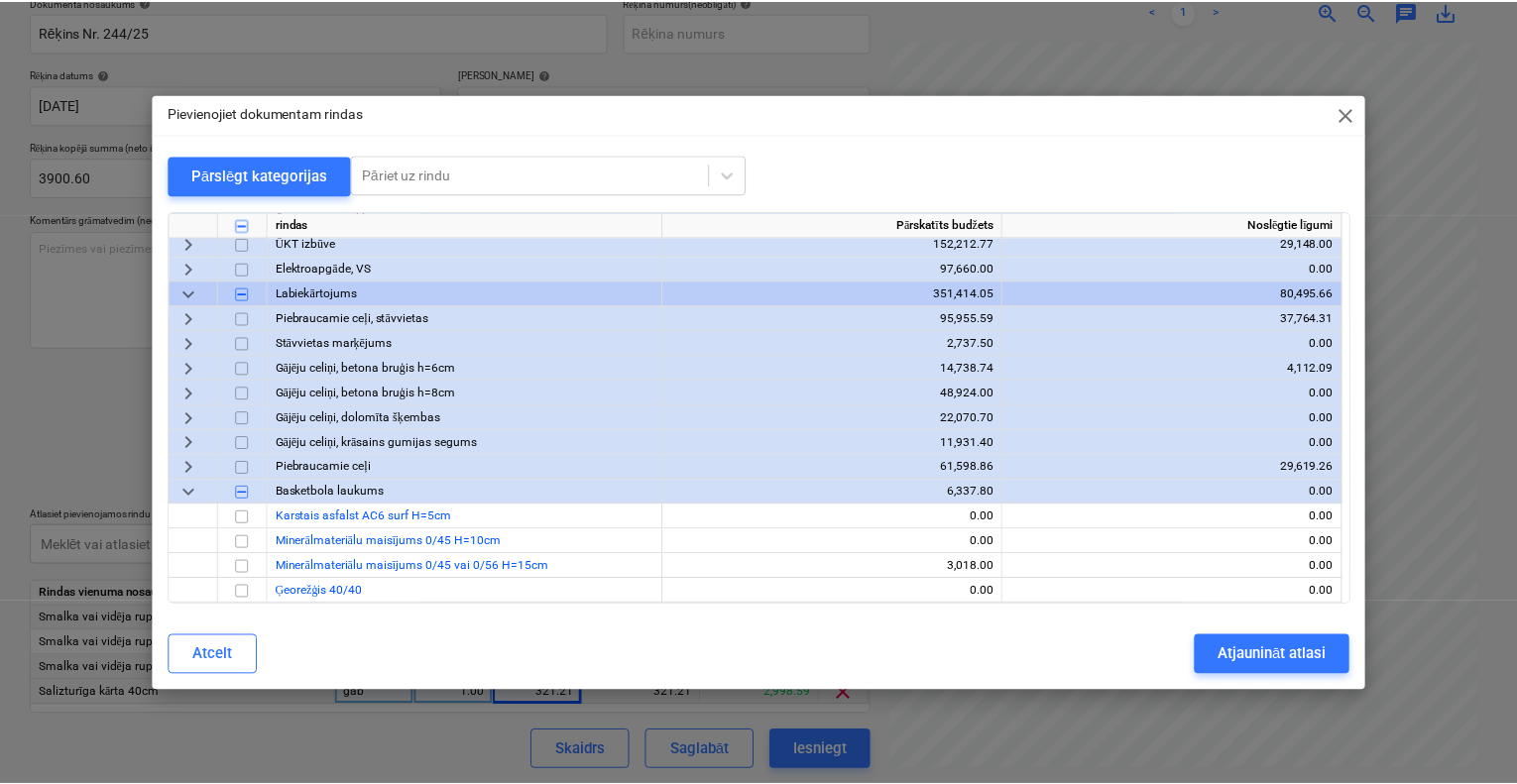 scroll, scrollTop: 2831, scrollLeft: 0, axis: vertical 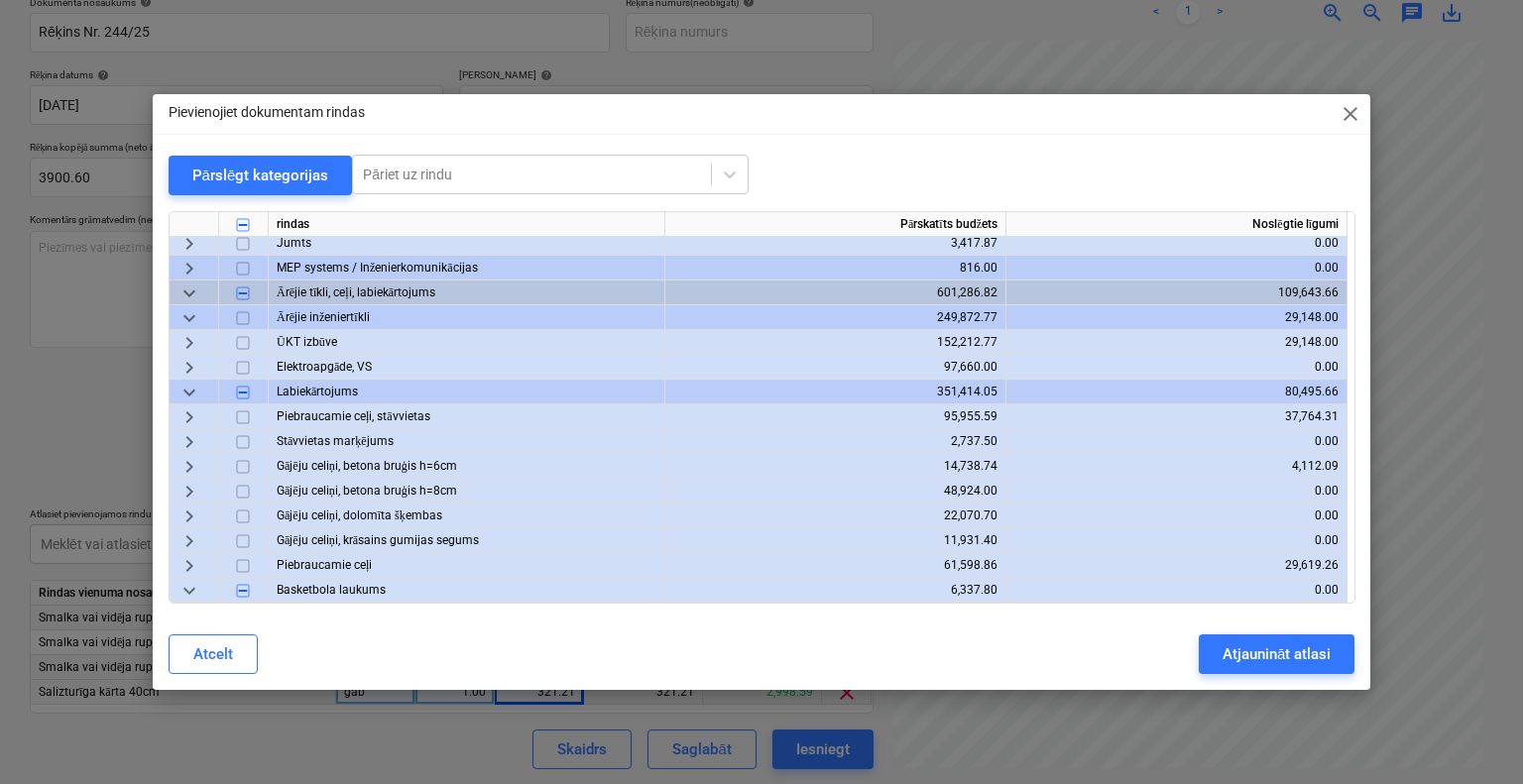 click on "keyboard_arrow_right" at bounding box center (189, 416) 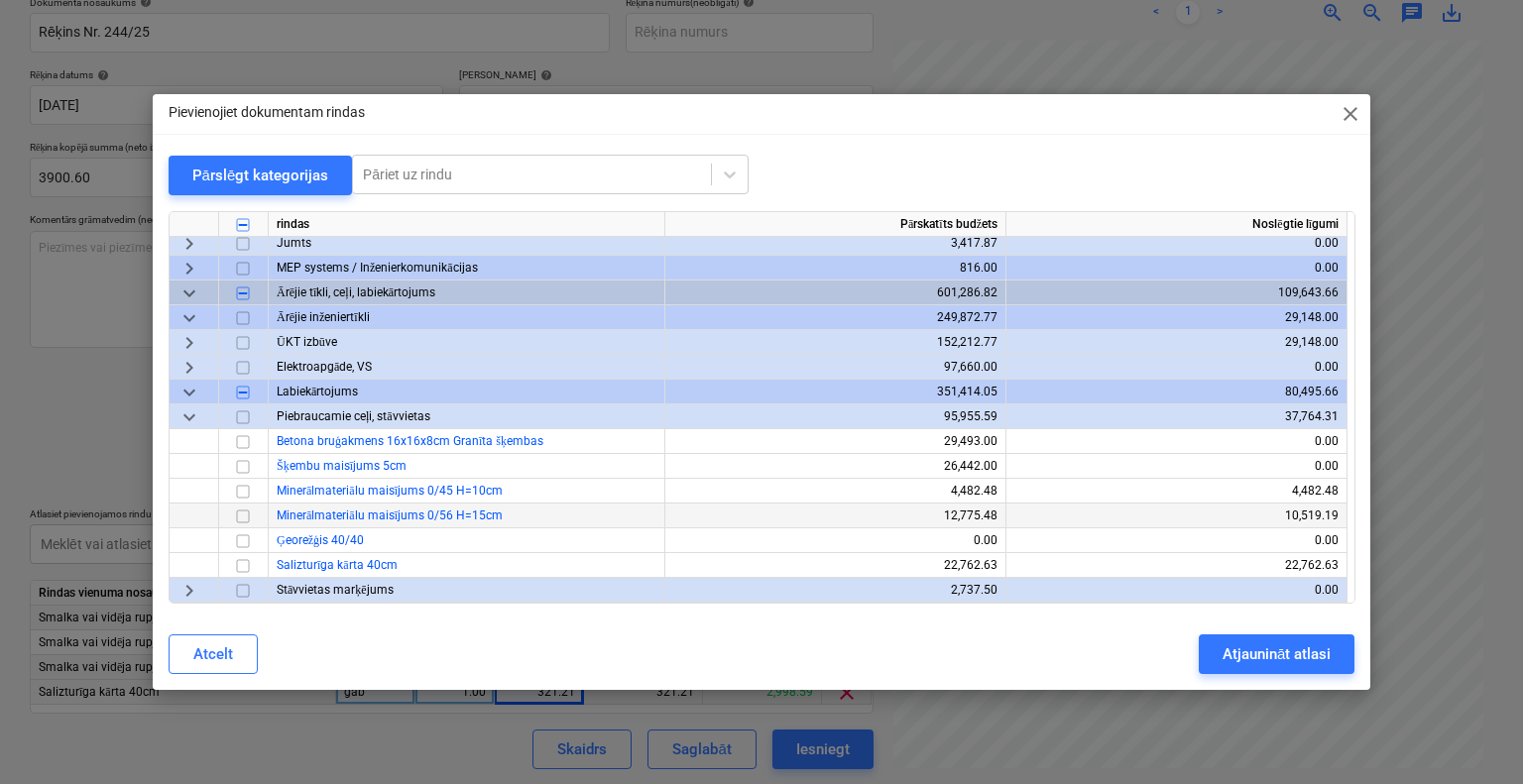 click at bounding box center [243, 515] 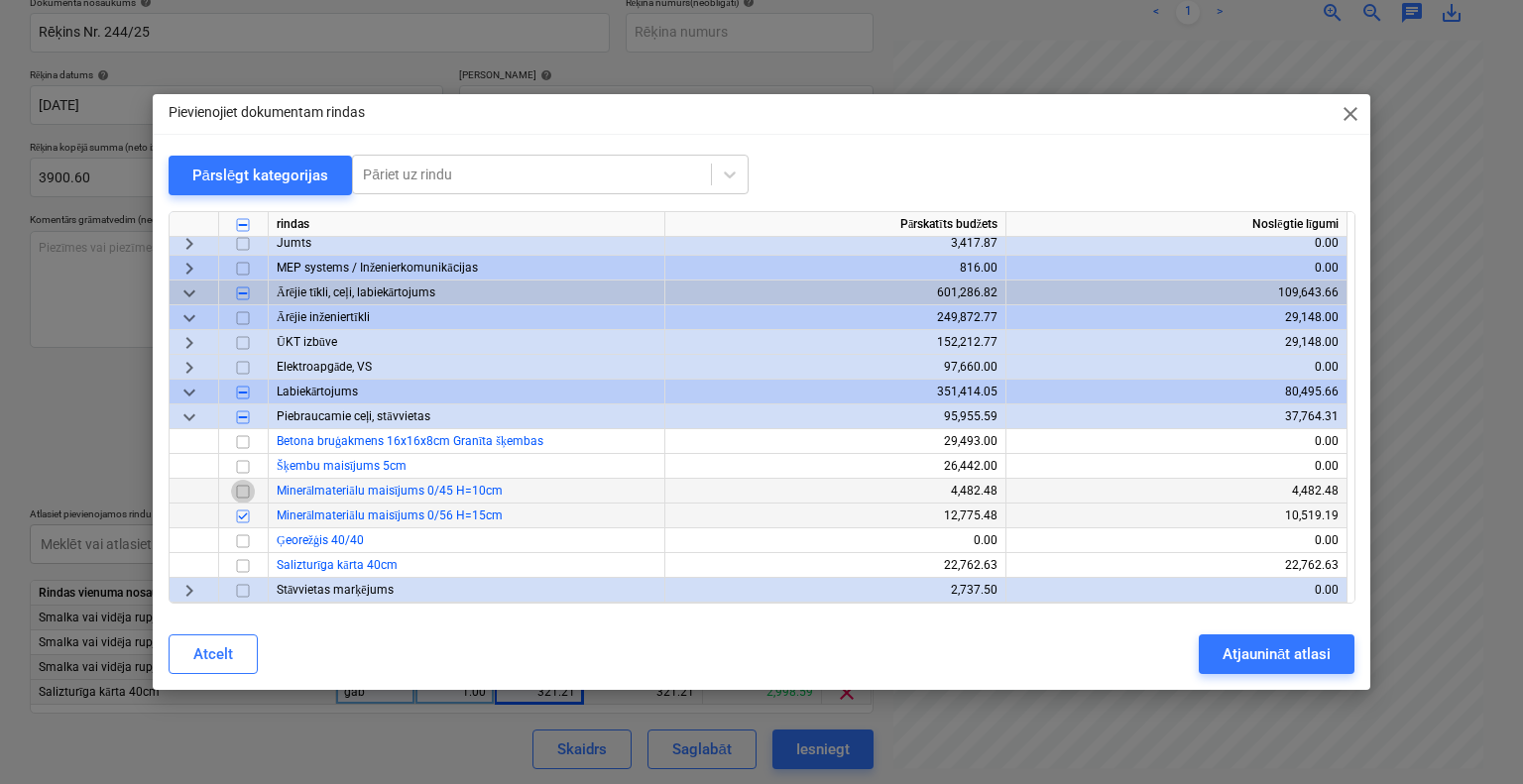 click at bounding box center [243, 491] 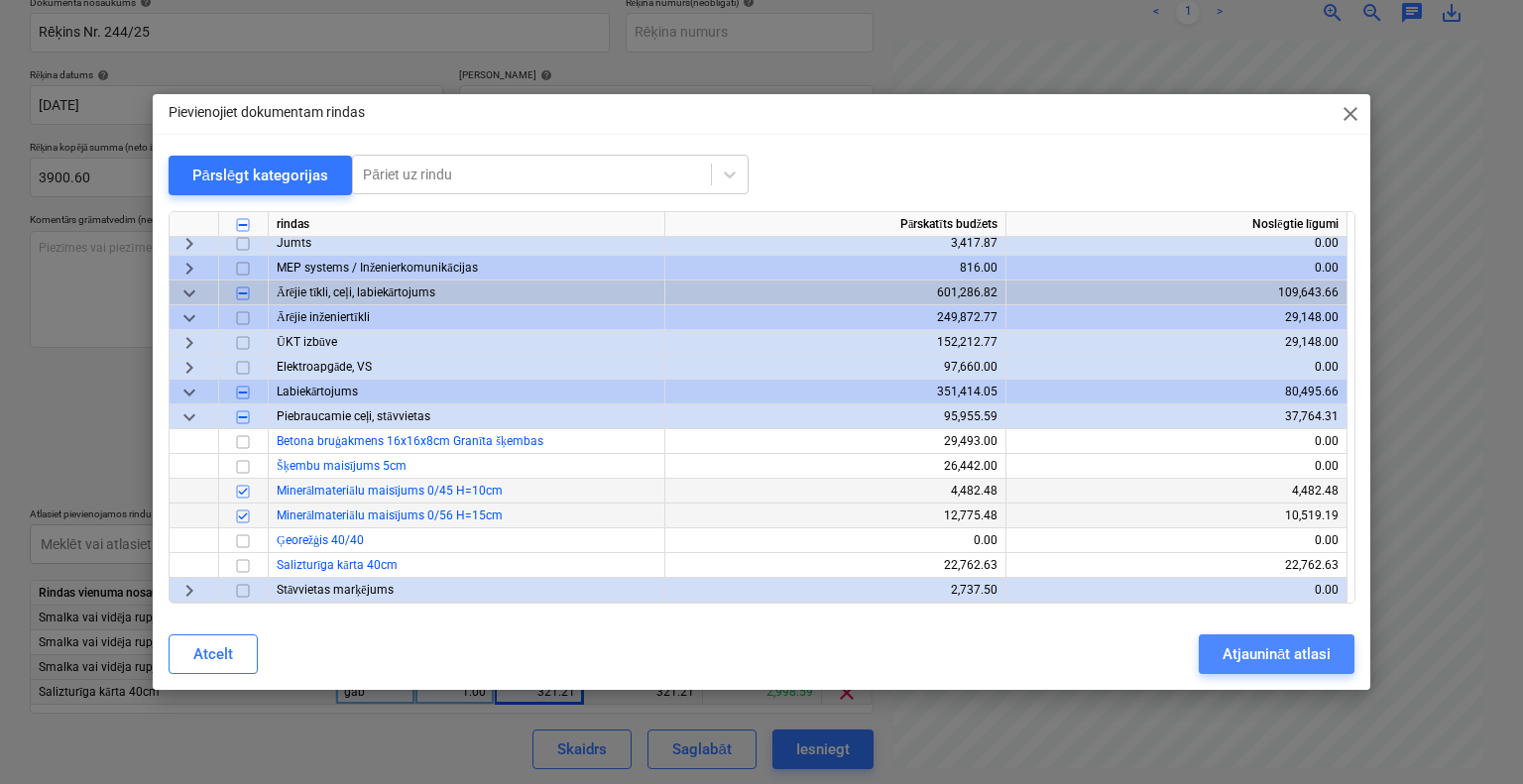 click on "Atjaunināt atlasi" at bounding box center (1276, 654) 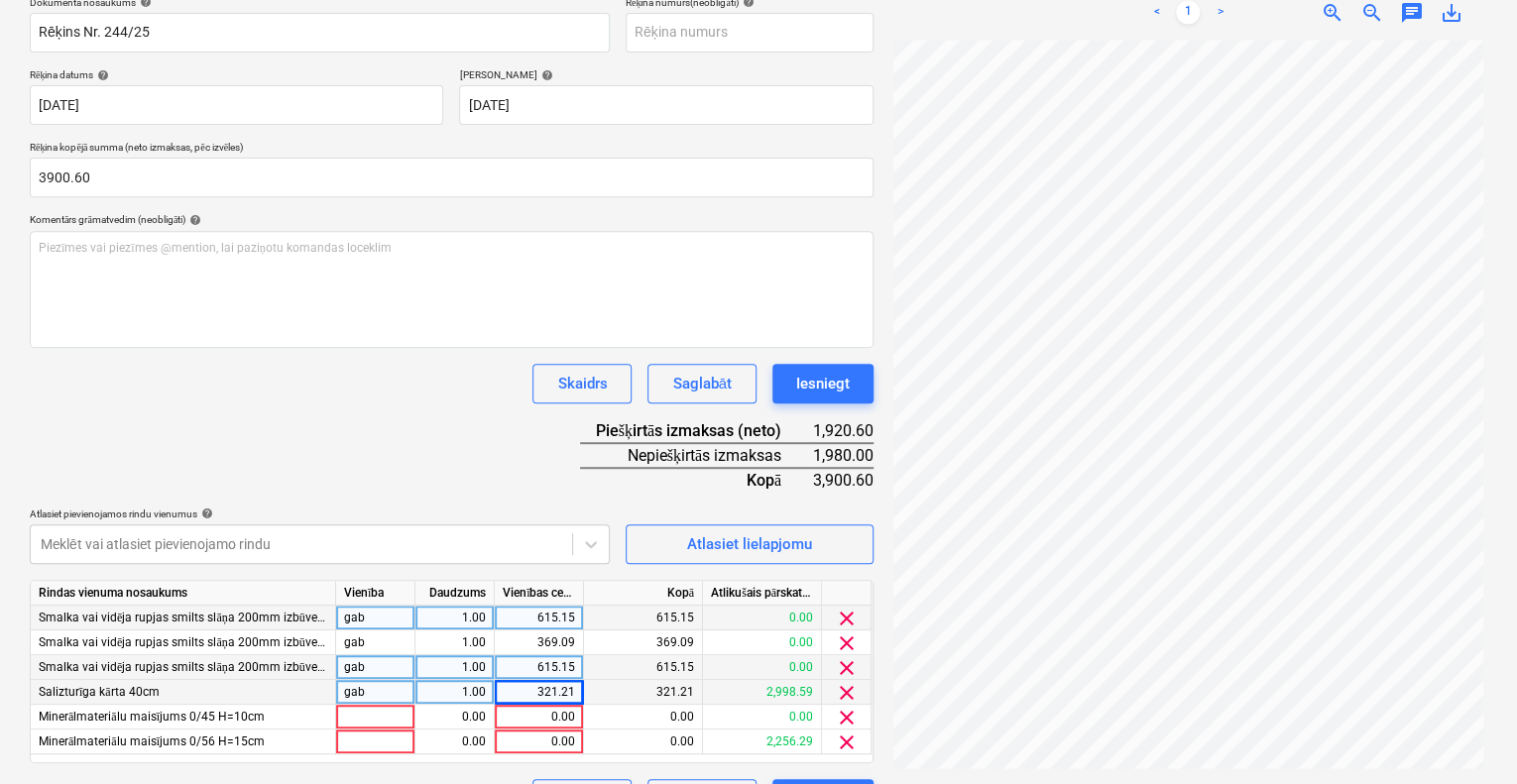 scroll, scrollTop: 99, scrollLeft: 0, axis: vertical 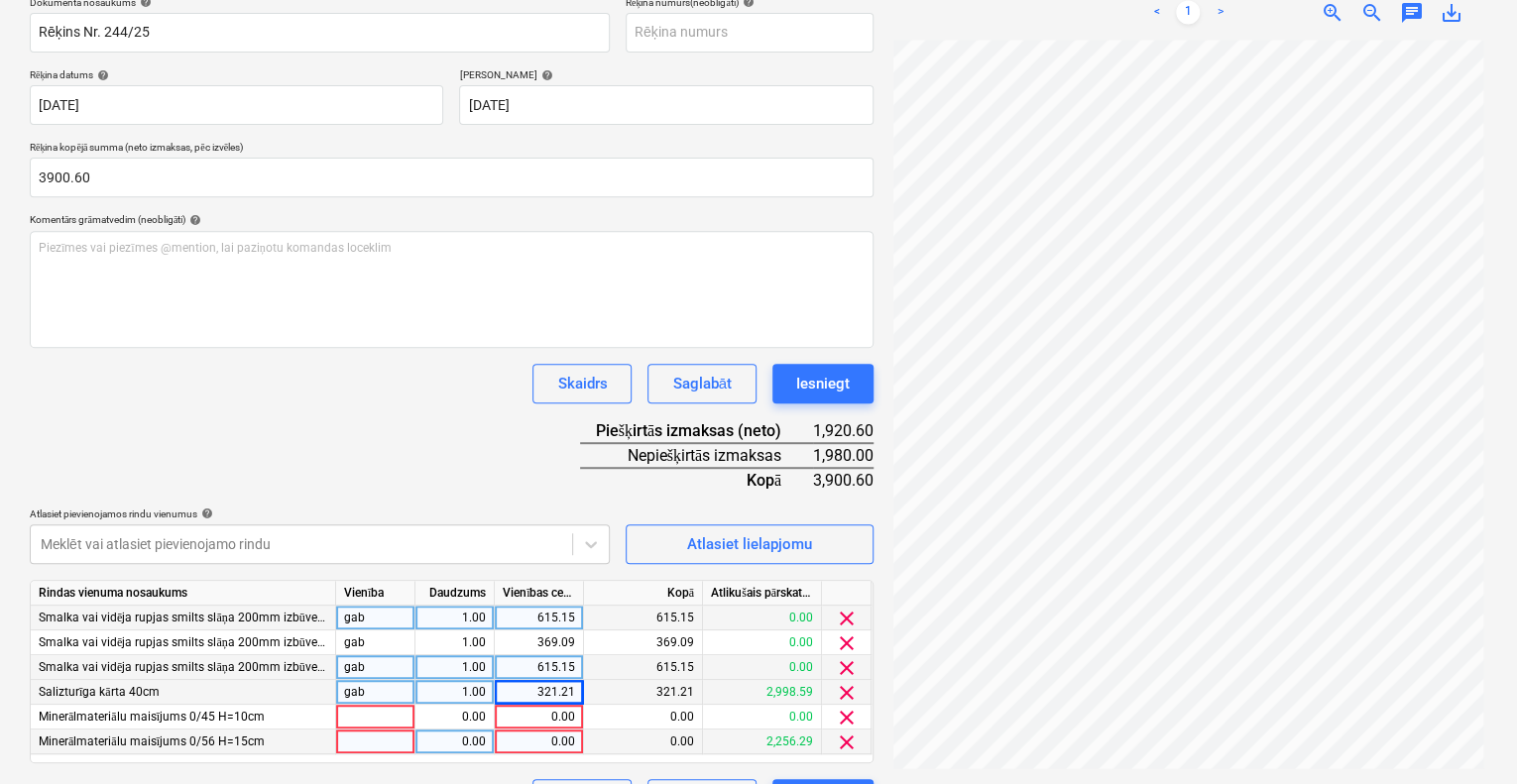 click on "0.00" at bounding box center [538, 741] 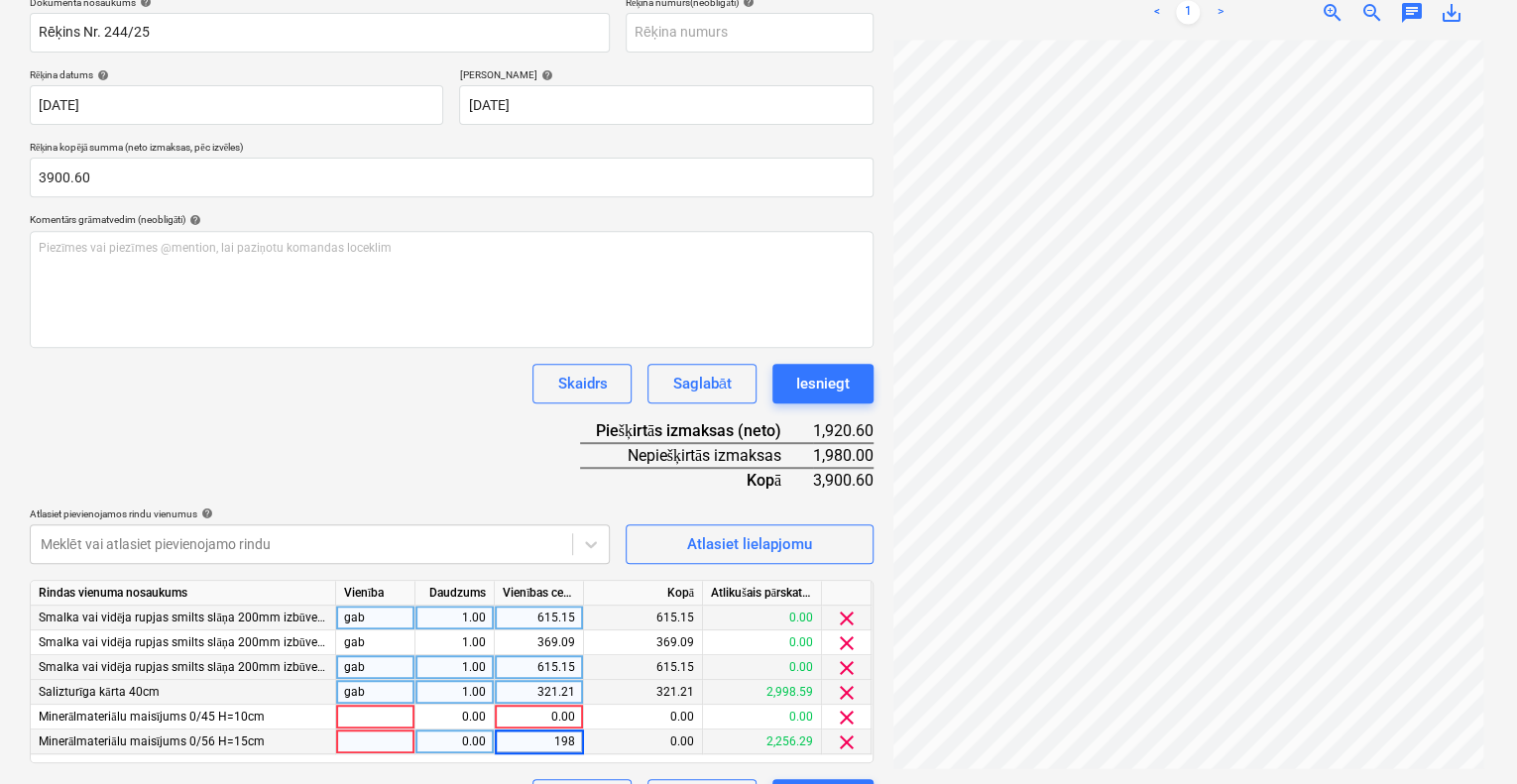 type on "1980" 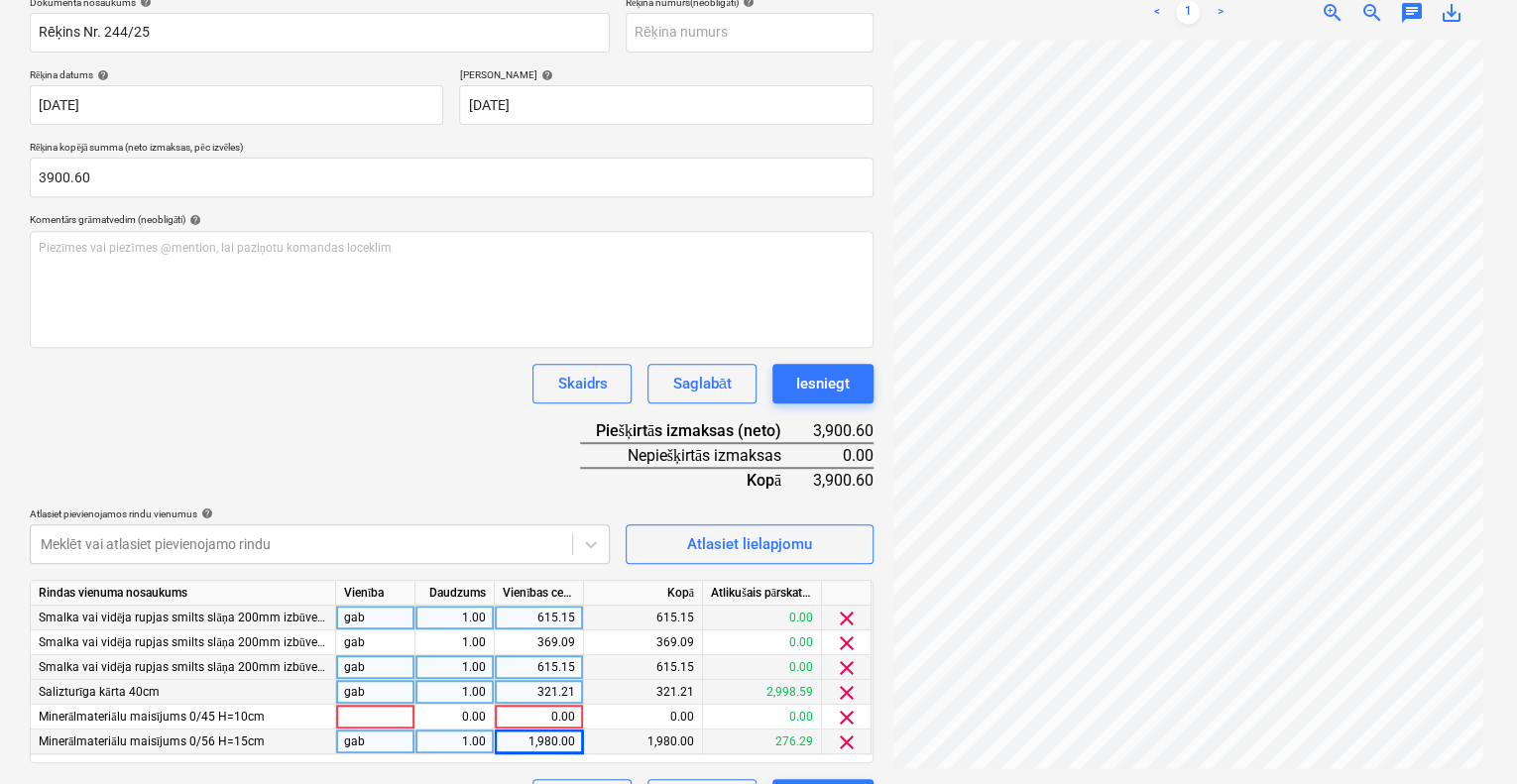 click on "Dokumenta nosaukums help Rēķins Nr. 244/25 Rēķina numurs  (neobligāti) help Rēķina datums help [DATE] 18.07.2025 Press the down arrow key to interact with the calendar and
select a date. Press the question [PERSON_NAME] to get the keyboard shortcuts for changing dates. Termiņš help [DATE] 18.07.2025 Press the down arrow key to interact with the calendar and
select a date. Press the question [PERSON_NAME] to get the keyboard shortcuts for changing dates. Rēķina kopējā summa (neto izmaksas, pēc izvēles) 3900.60 Komentārs grāmatvedim (neobligāti) help Piezīmes vai piezīmes @mention, lai paziņotu komandas loceklim ﻿ Skaidrs Saglabāt Iesniegt Piešķirtās izmaksas (neto) 3,900.60 Nepiešķirtās izmaksas 0.00 Kopā 3,900.60 Atlasiet pievienojamos rindu vienumus help Meklēt vai atlasiet pievienojamo rindu Atlasiet lielapjomu Rindas vienuma nosaukums Vienība Daudzums Vienības cena Kopā Atlikušais pārskatītais budžets gab 1.00 615.15 615.15 0.00 clear gab 1.00 369.09 369.09 0.00" at bounding box center [451, 407] 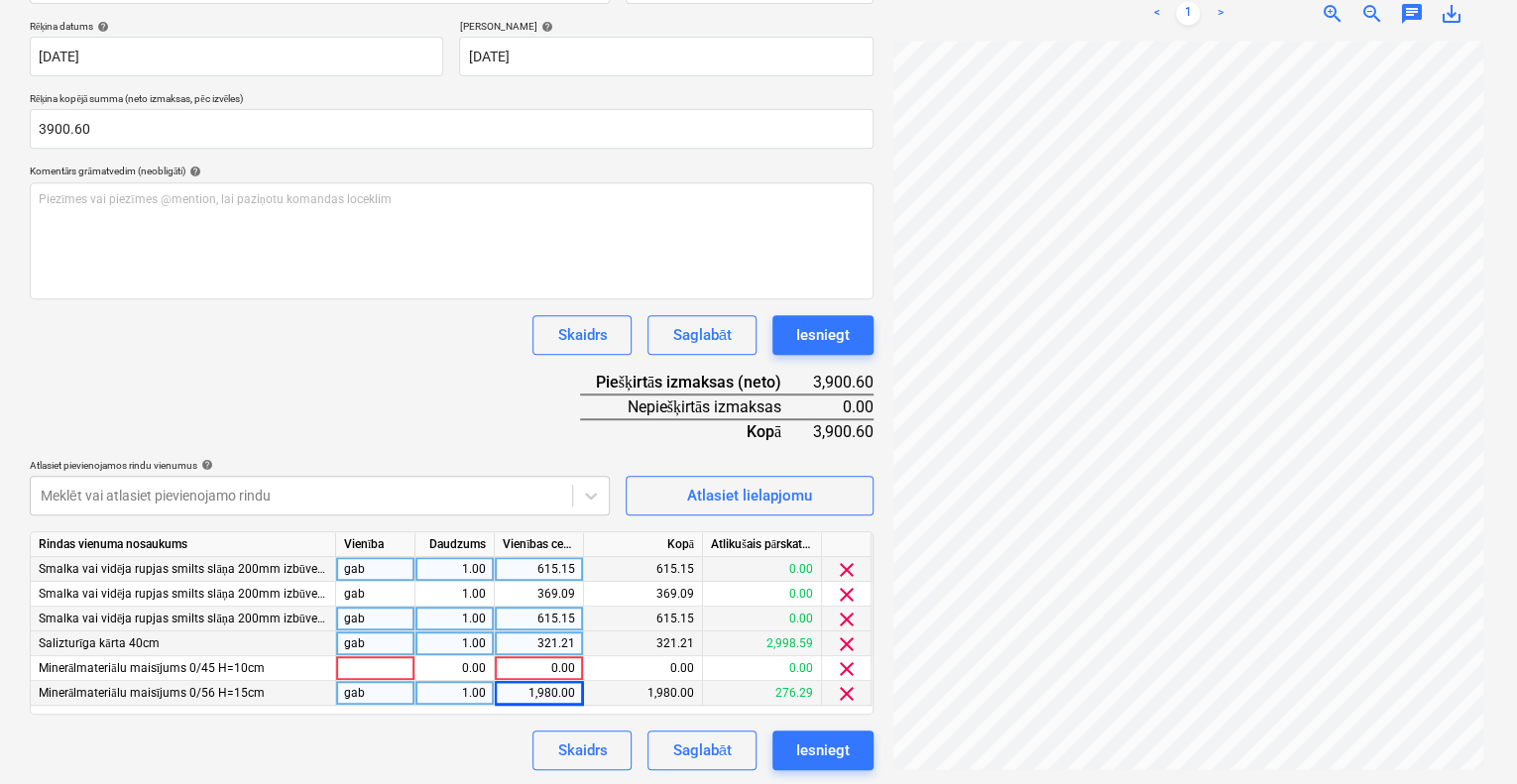 scroll, scrollTop: 361, scrollLeft: 0, axis: vertical 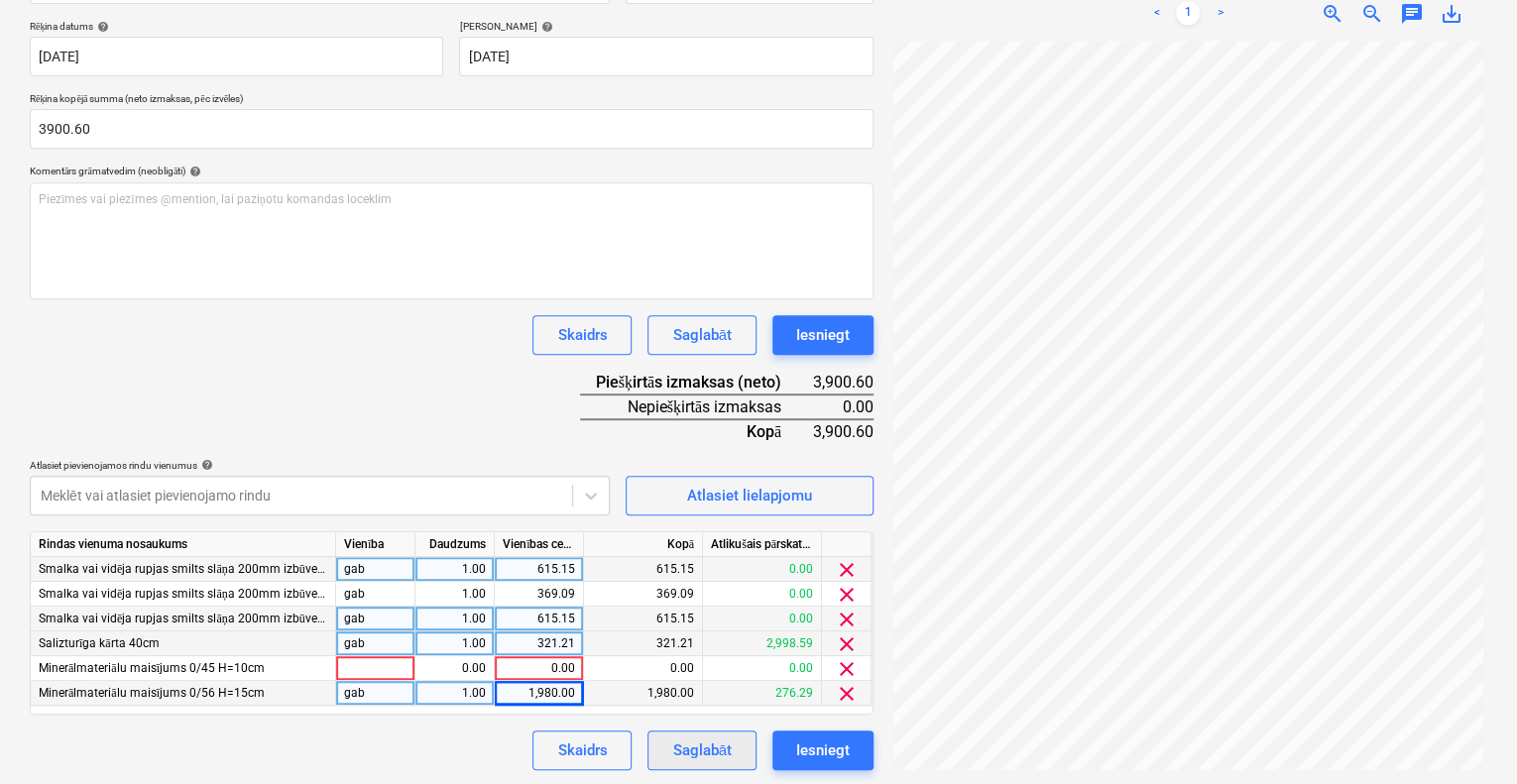 click on "Saglabāt" at bounding box center [701, 750] 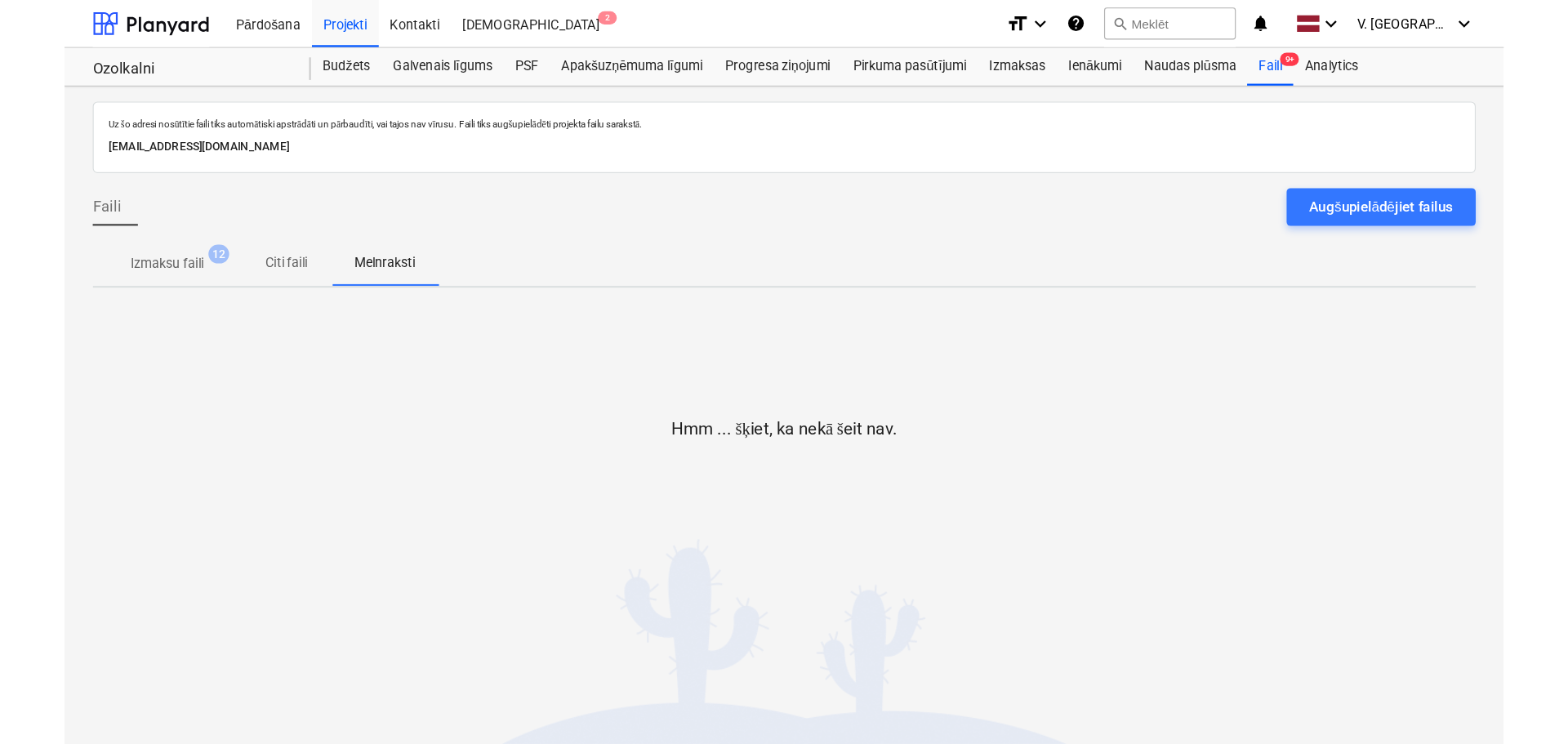 scroll, scrollTop: 0, scrollLeft: 0, axis: both 